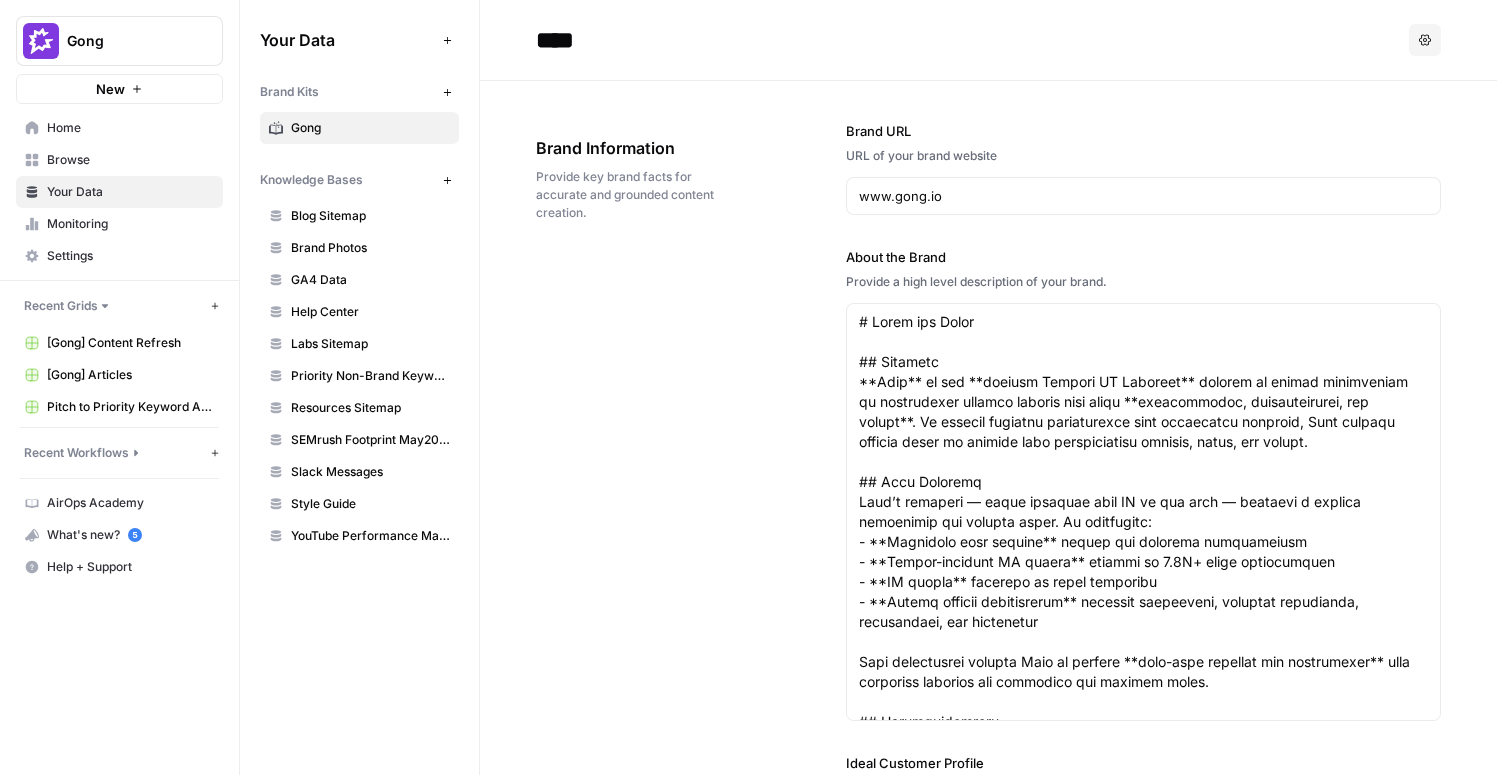 scroll, scrollTop: 0, scrollLeft: 0, axis: both 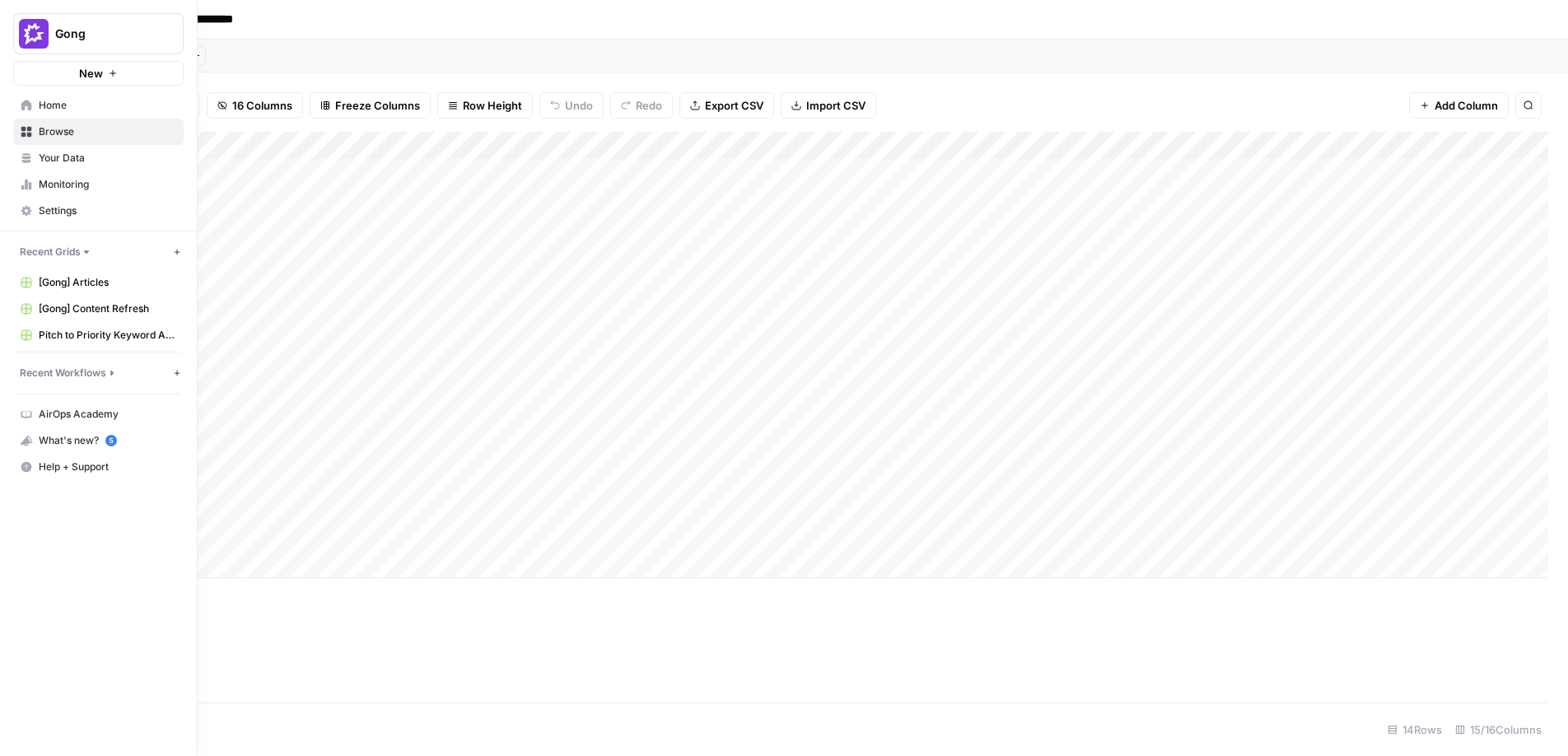 click 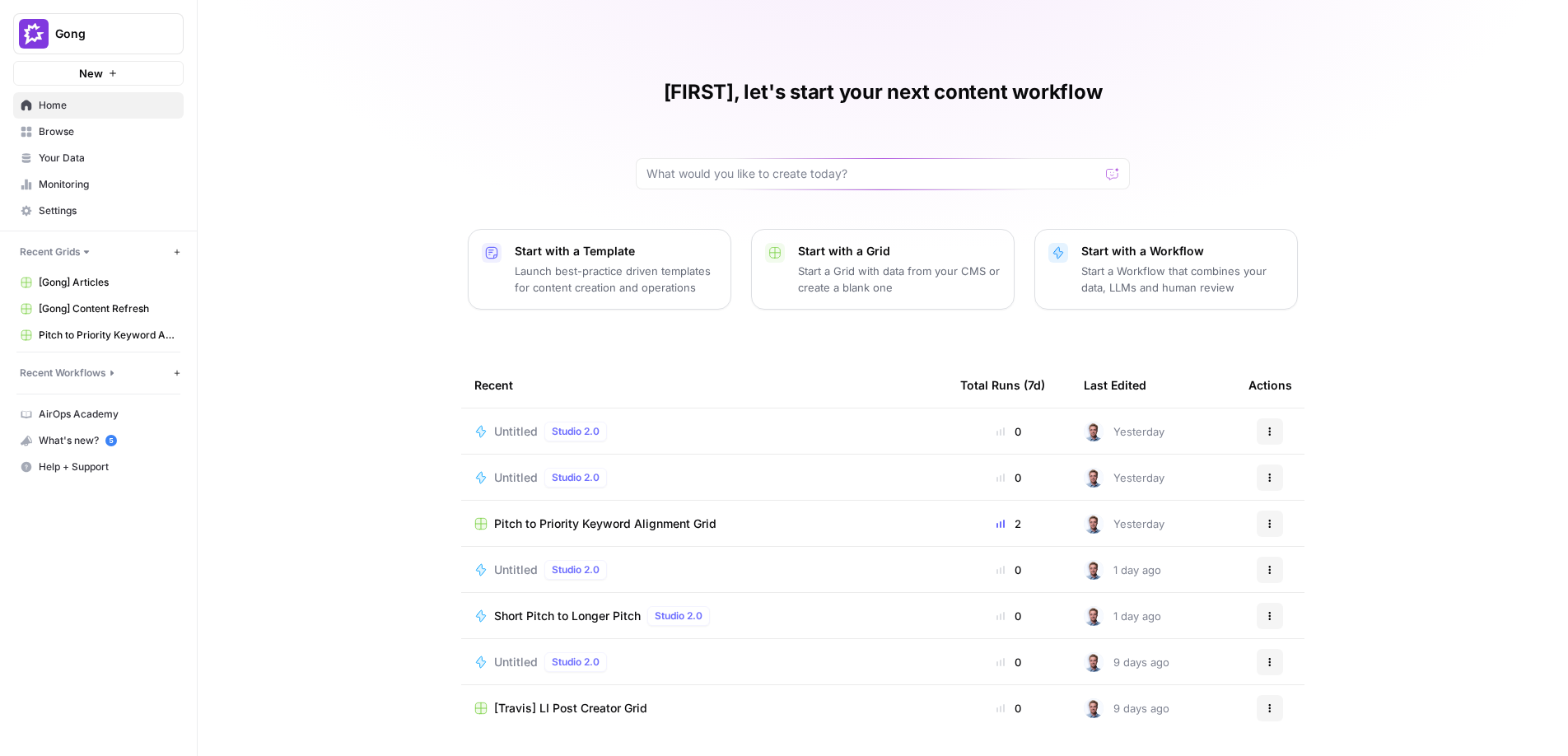 click on "Pitch to Priority Keyword Alignment Grid" at bounding box center (107, 335) 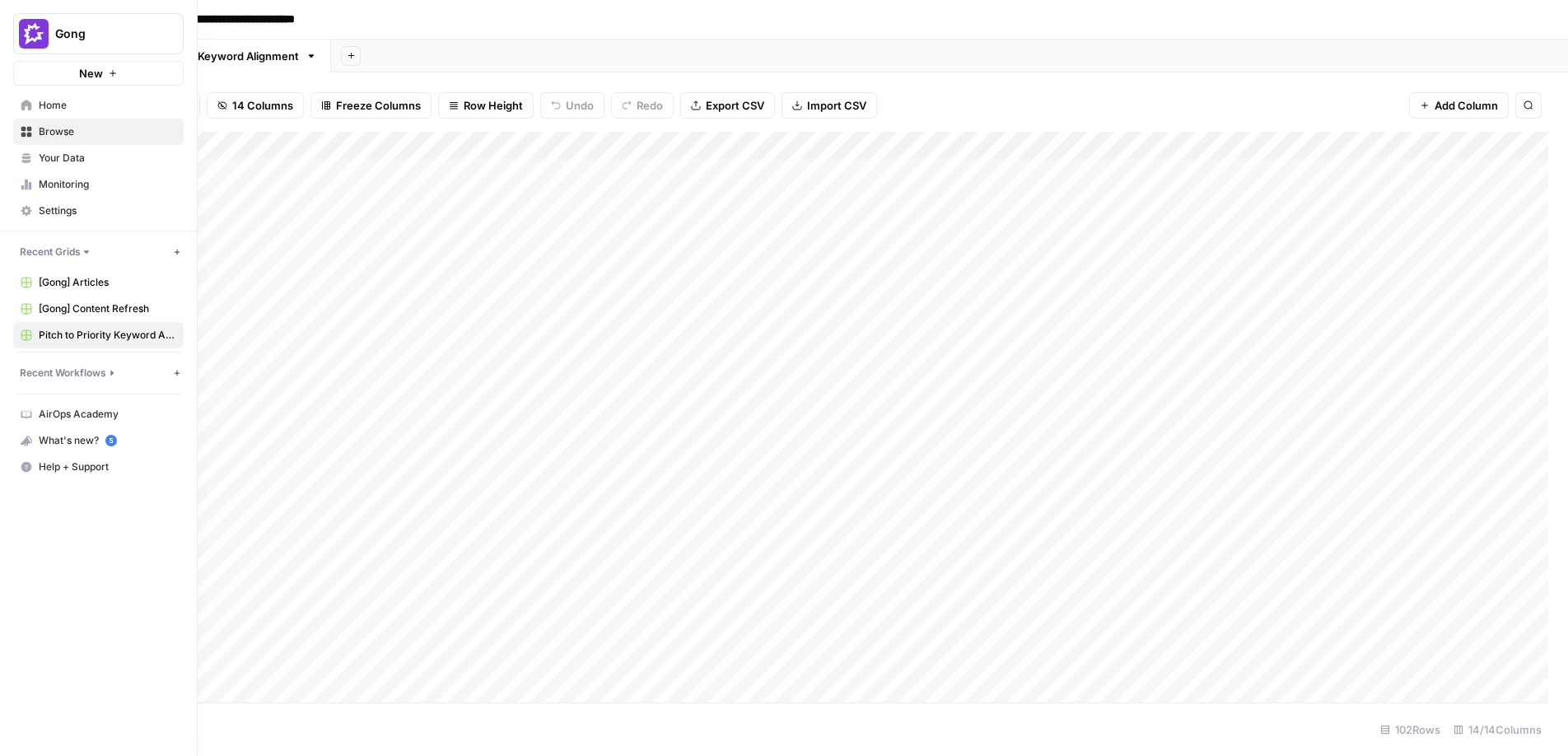 click on "New" at bounding box center [98, 73] 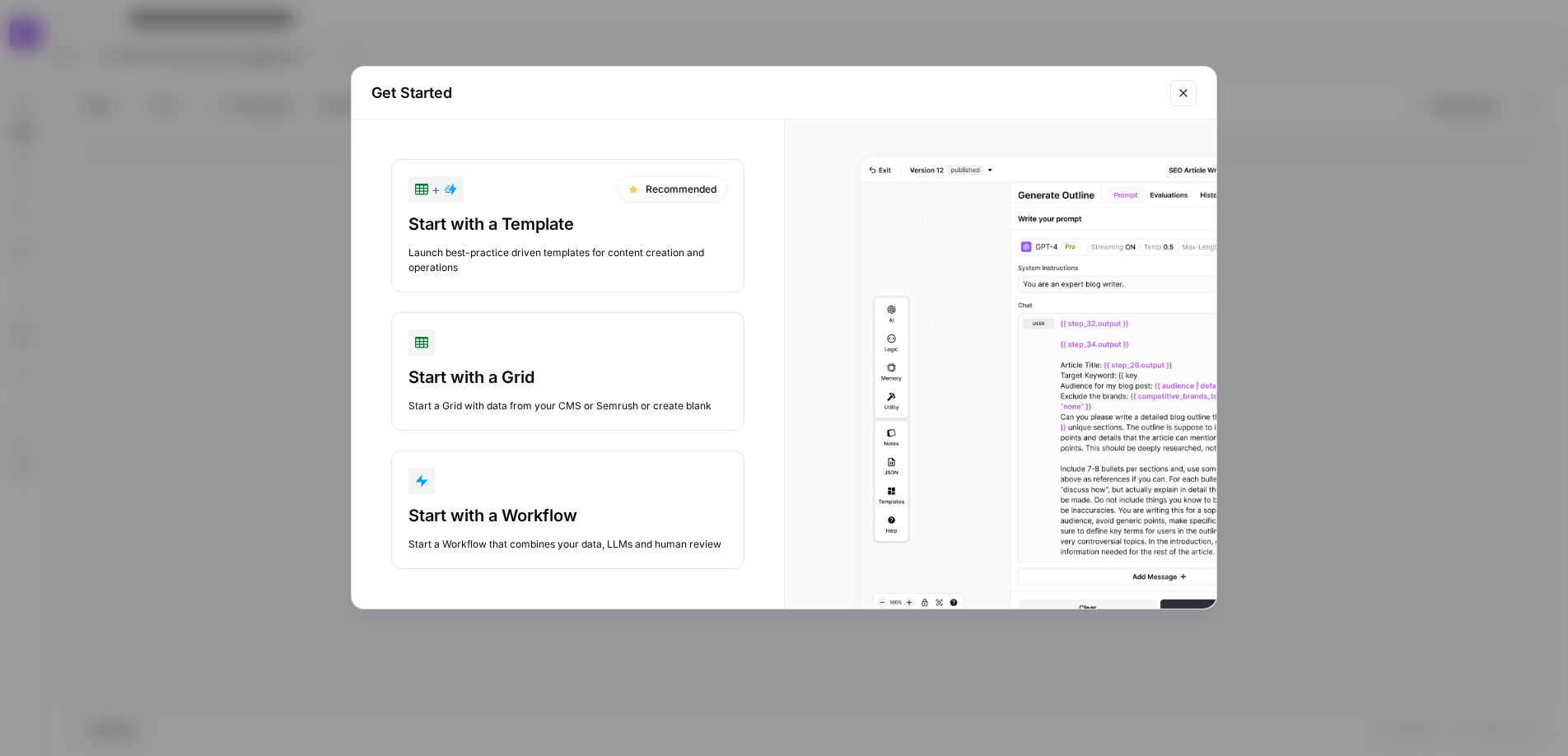click on "Start with a Workflow Start a Workflow that combines your data, LLMs and human review" at bounding box center (567, 510) 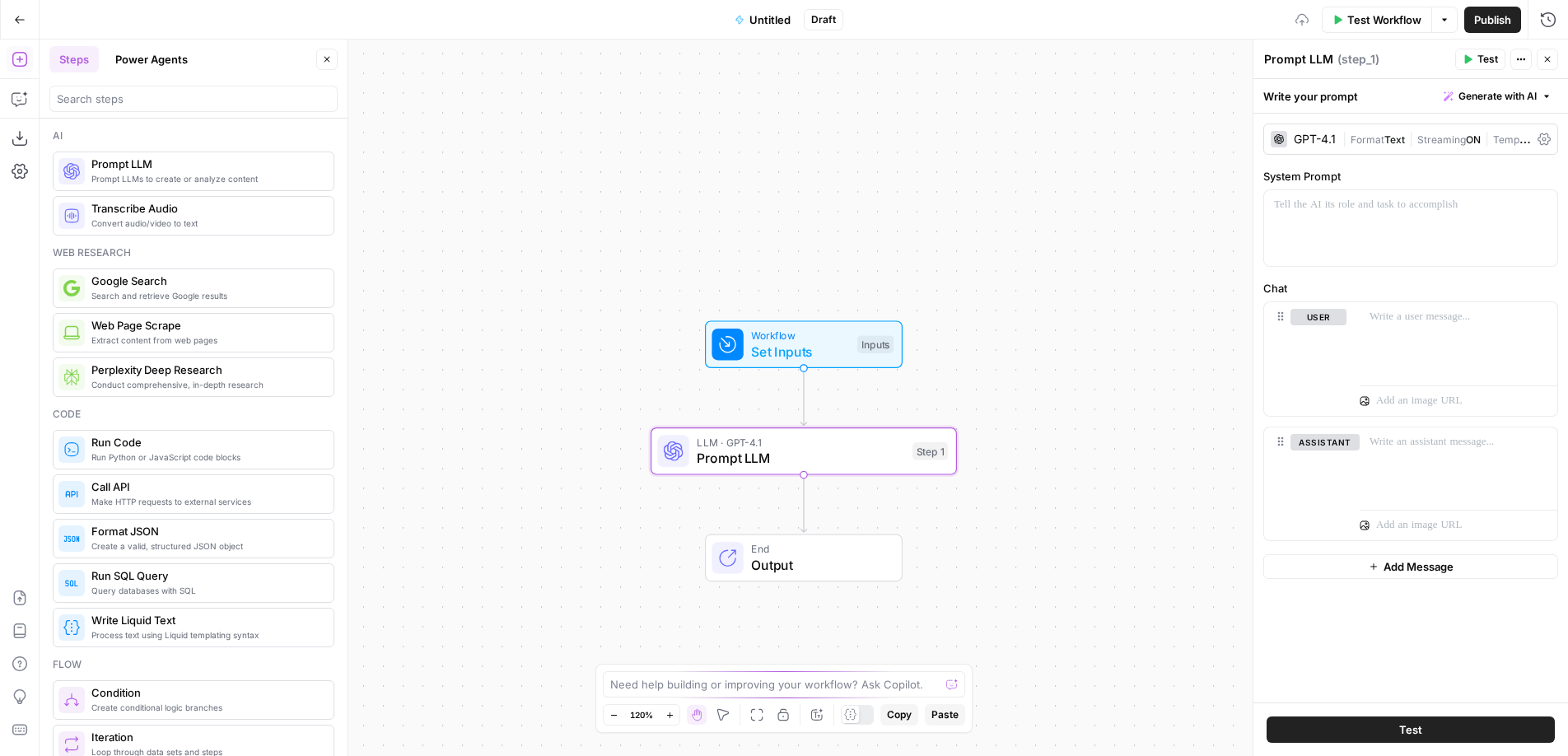 click on "Set Inputs" at bounding box center [800, 352] 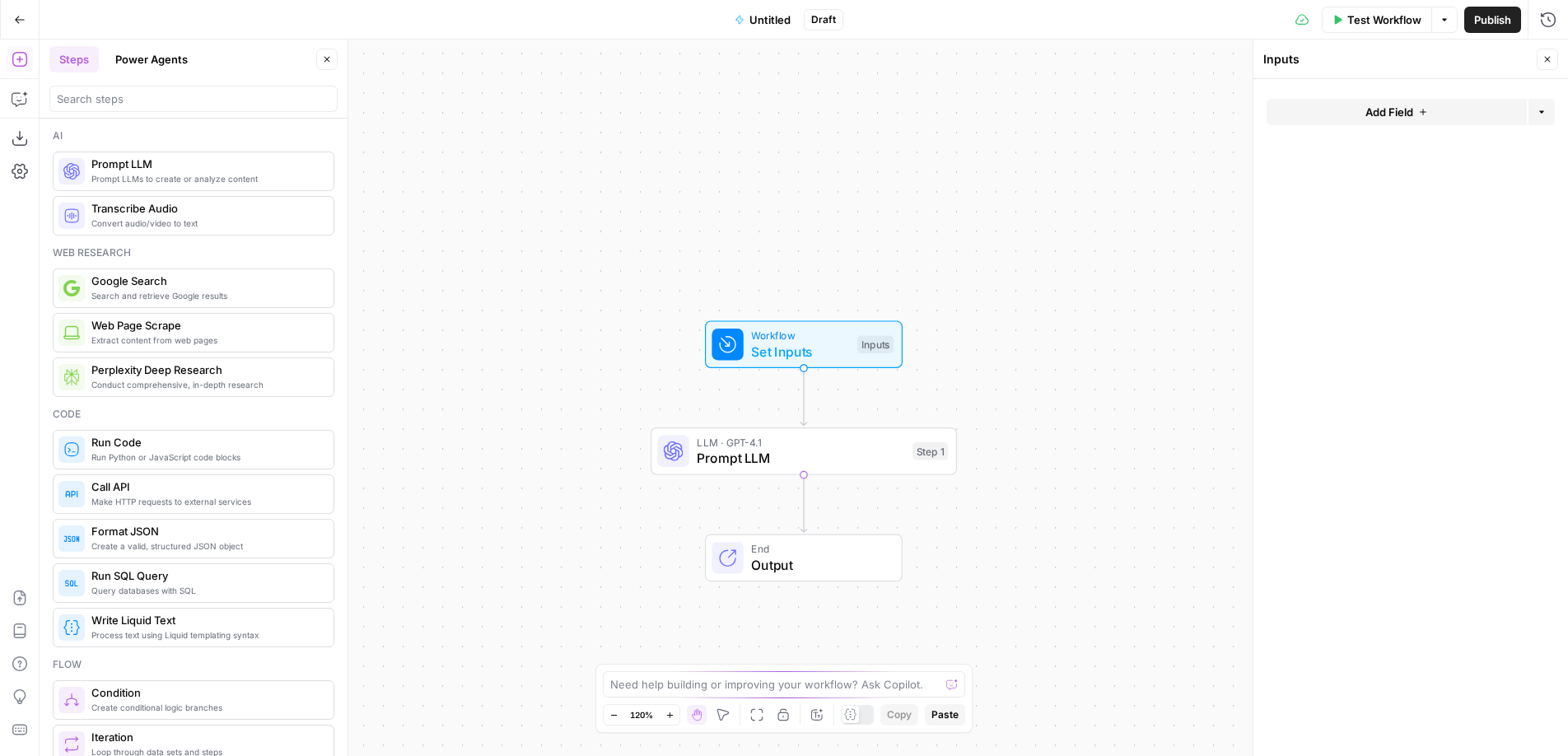 click on "Add Field" at bounding box center (1397, 112) 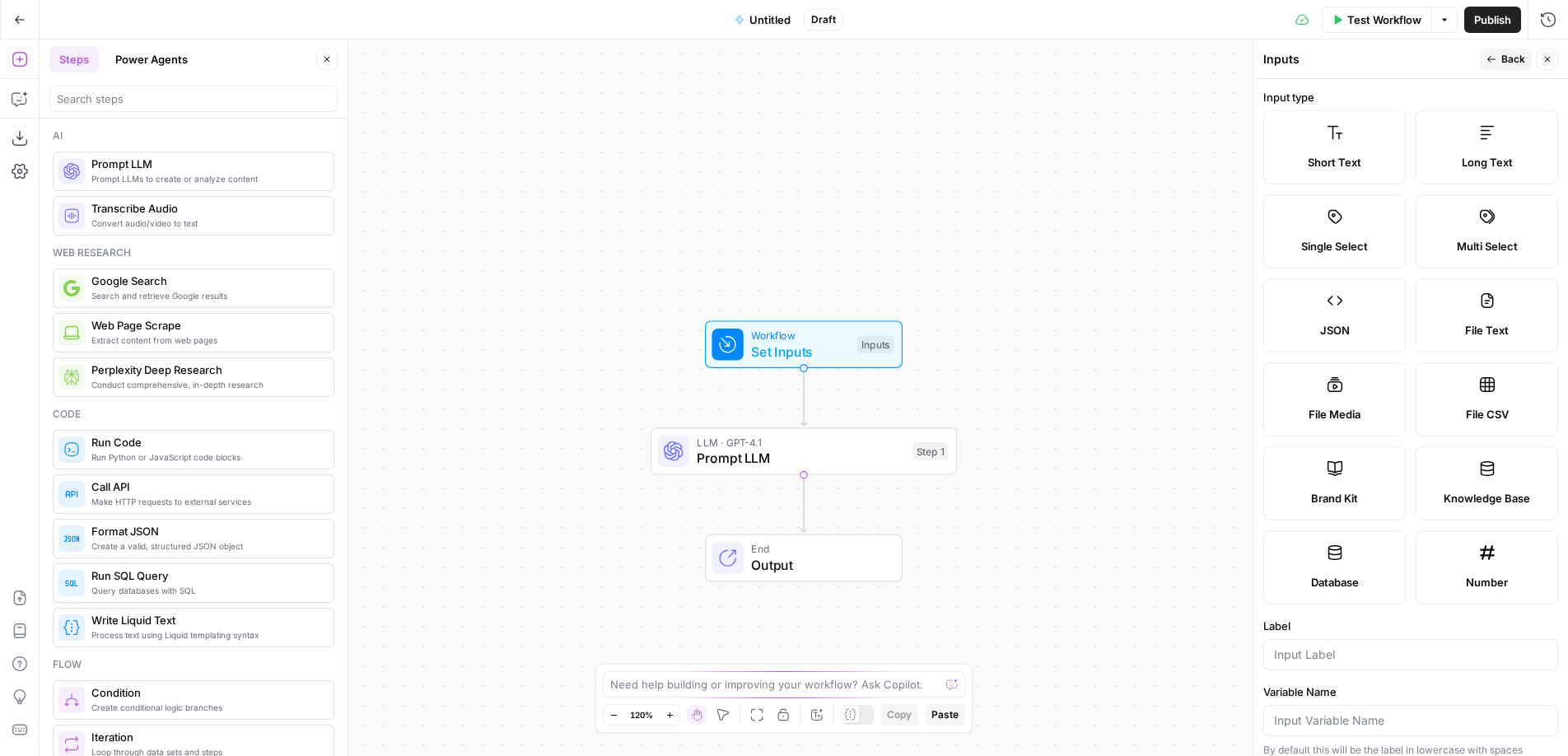 click on "Short Text" at bounding box center (1334, 147) 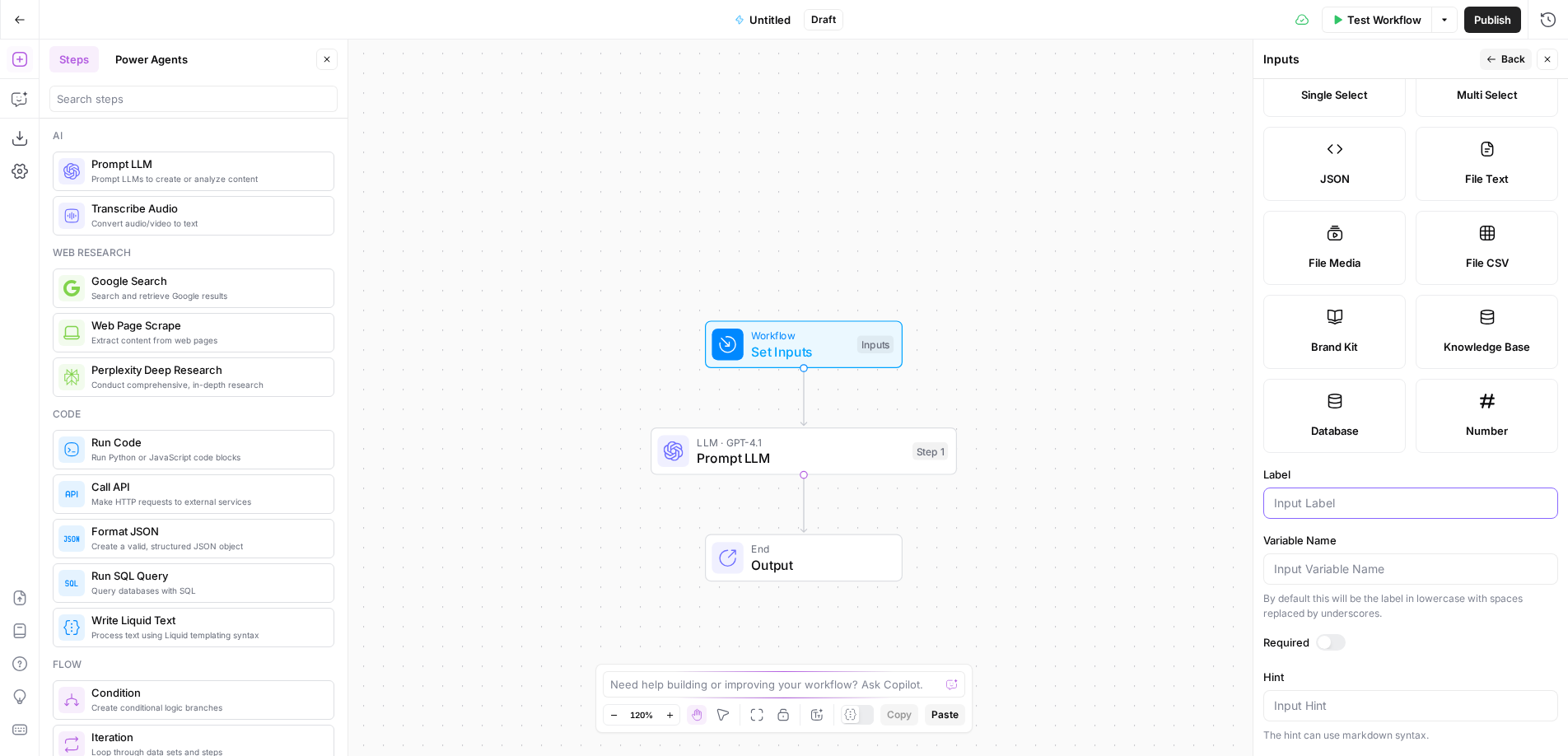 click on "Label" at bounding box center (1411, 503) 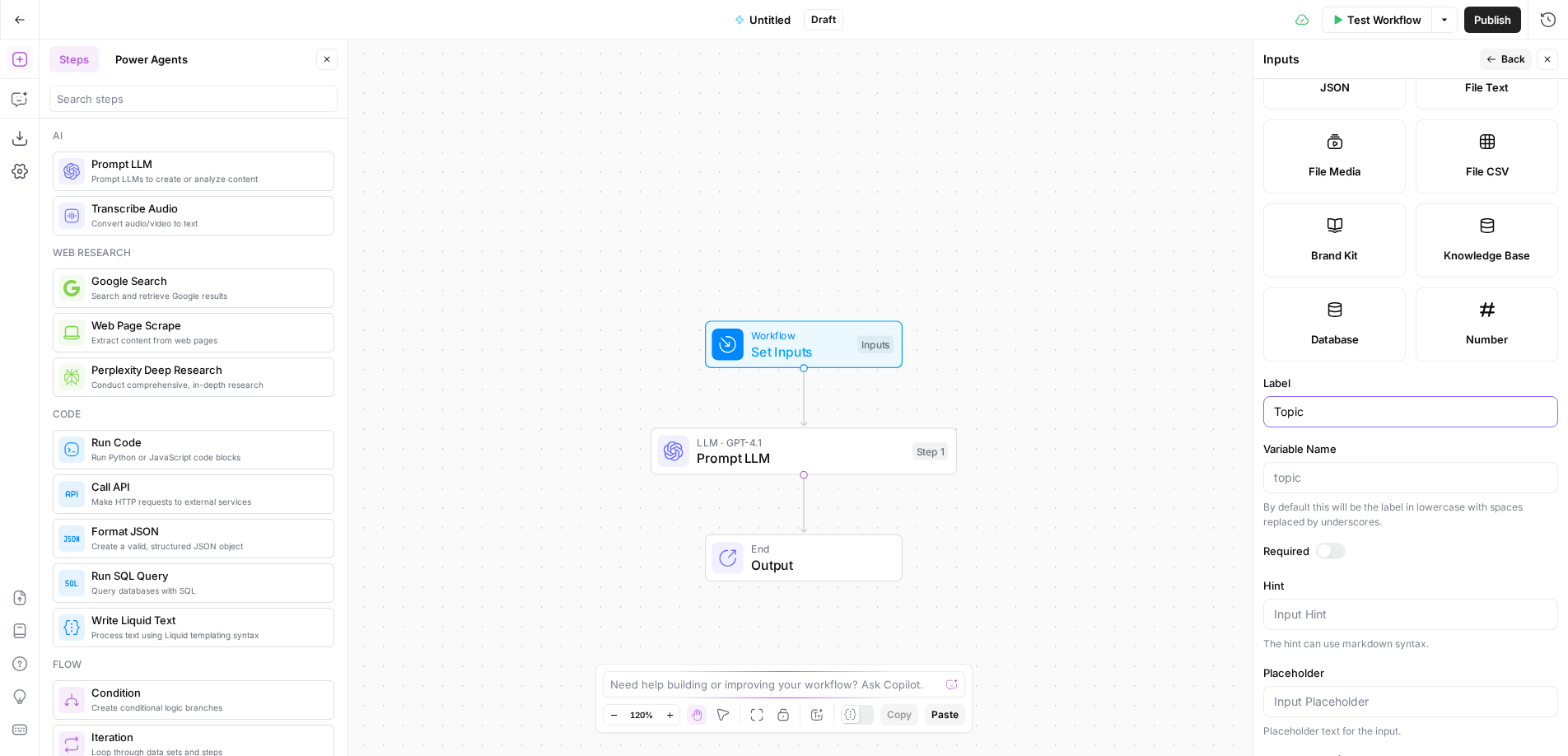 scroll, scrollTop: 245, scrollLeft: 0, axis: vertical 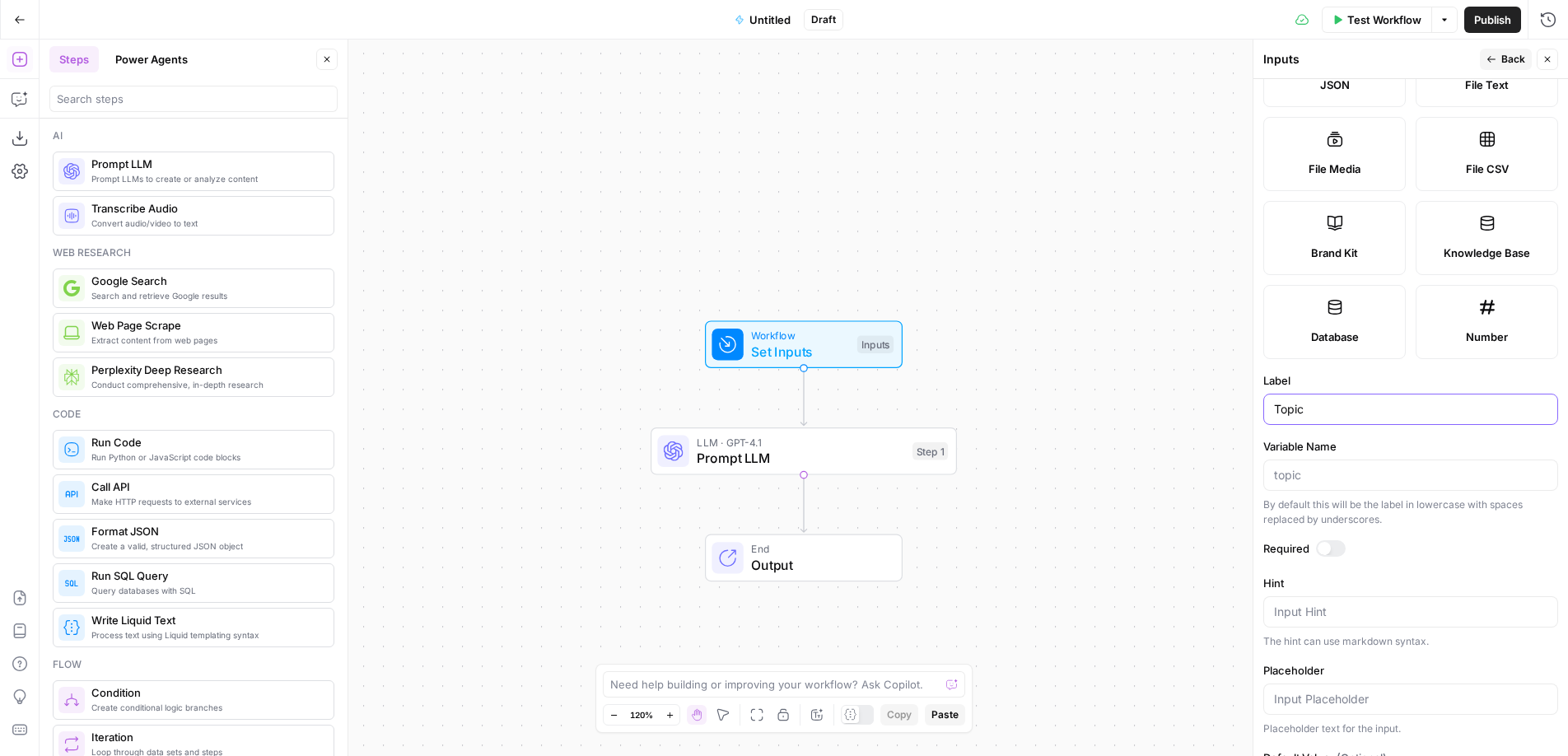 type on "Topic" 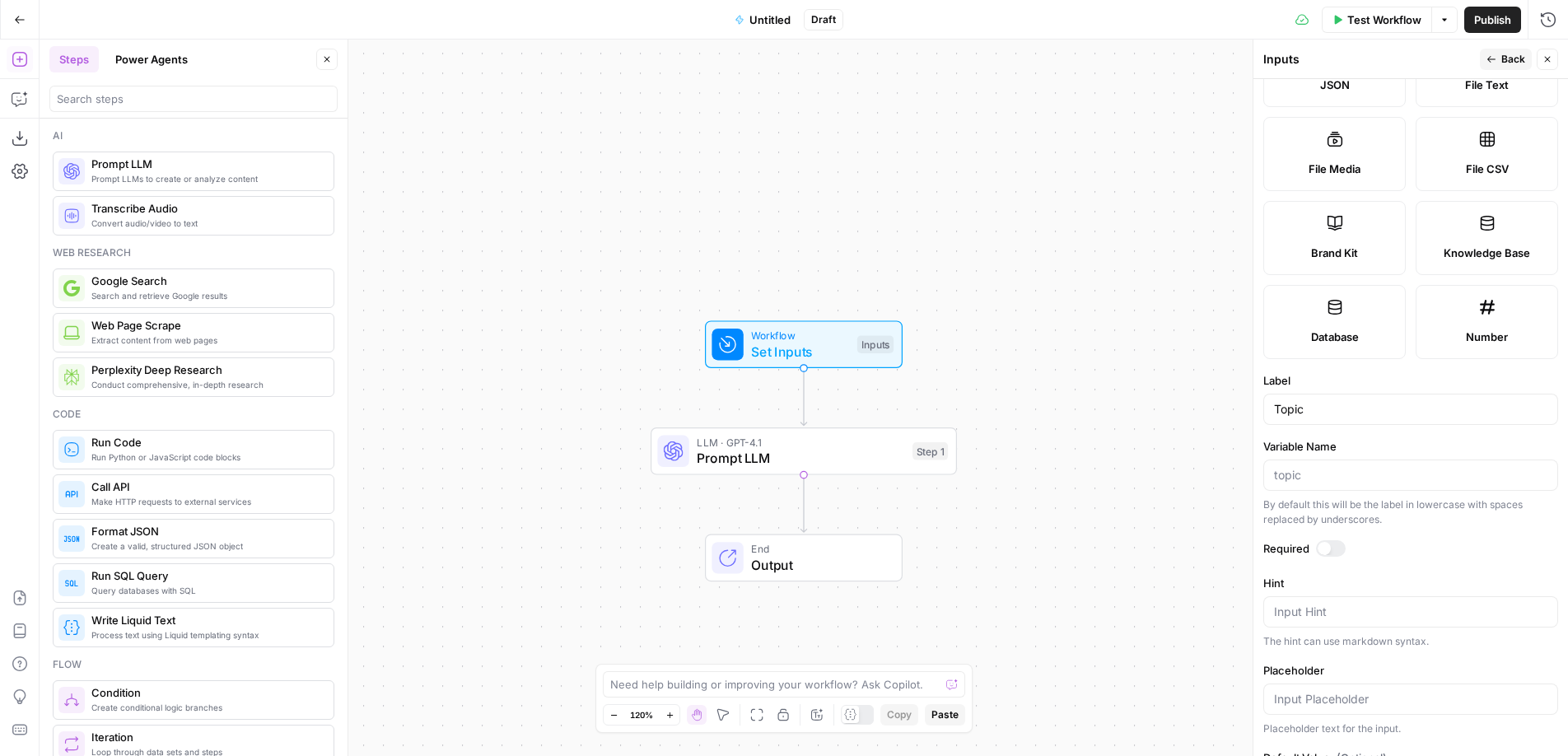 click at bounding box center (1324, 548) 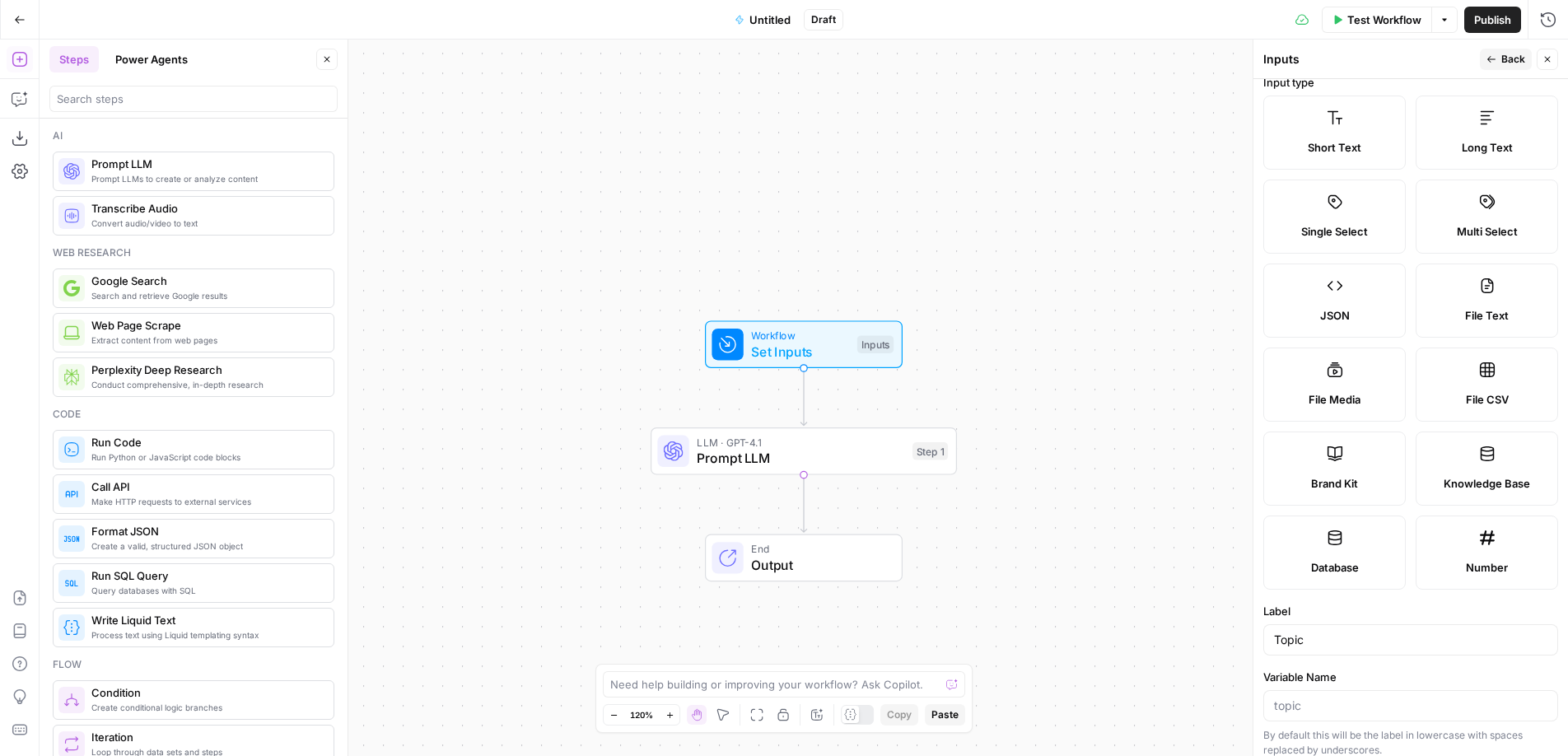 scroll, scrollTop: 0, scrollLeft: 0, axis: both 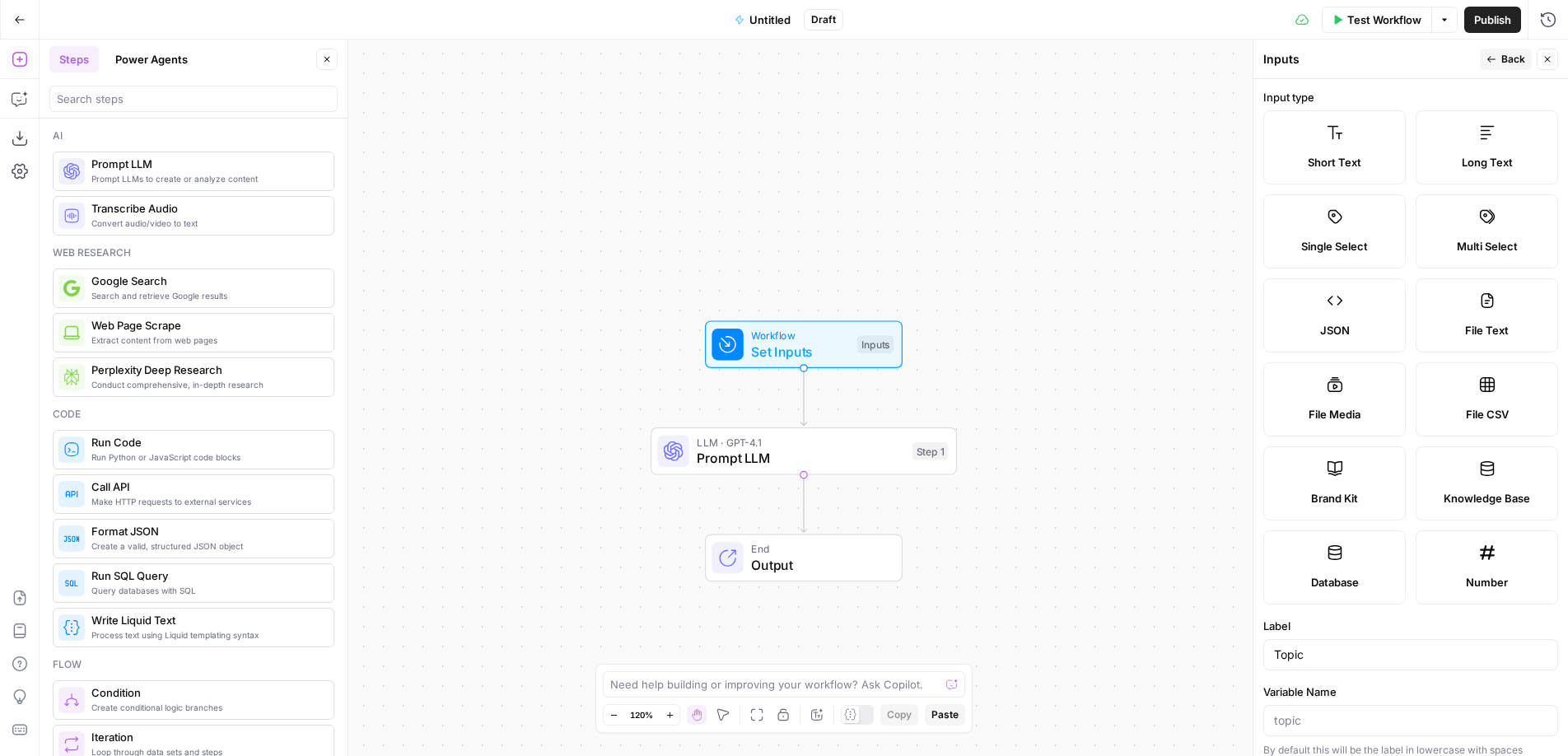 click on "Long Text" at bounding box center (1486, 147) 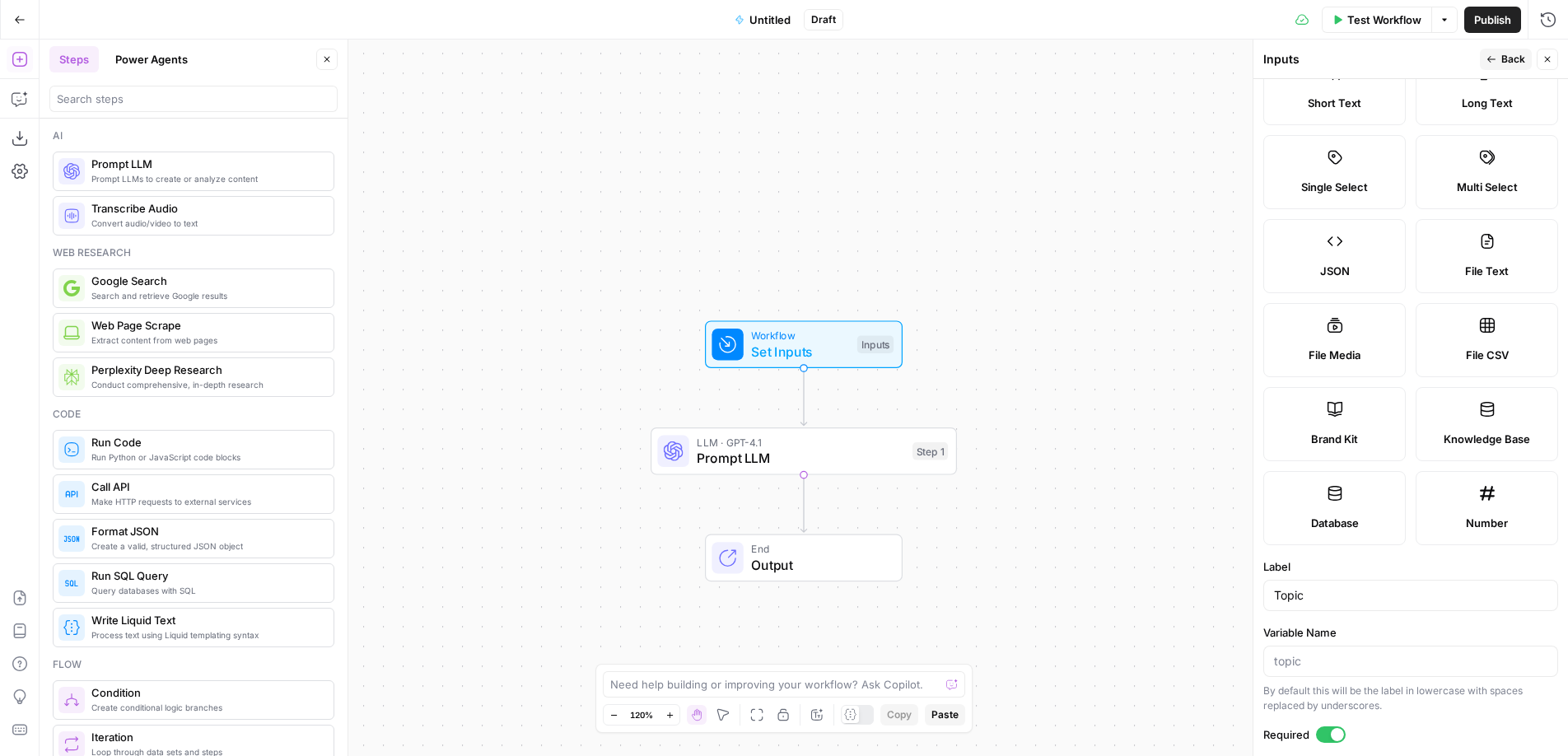 scroll, scrollTop: 0, scrollLeft: 0, axis: both 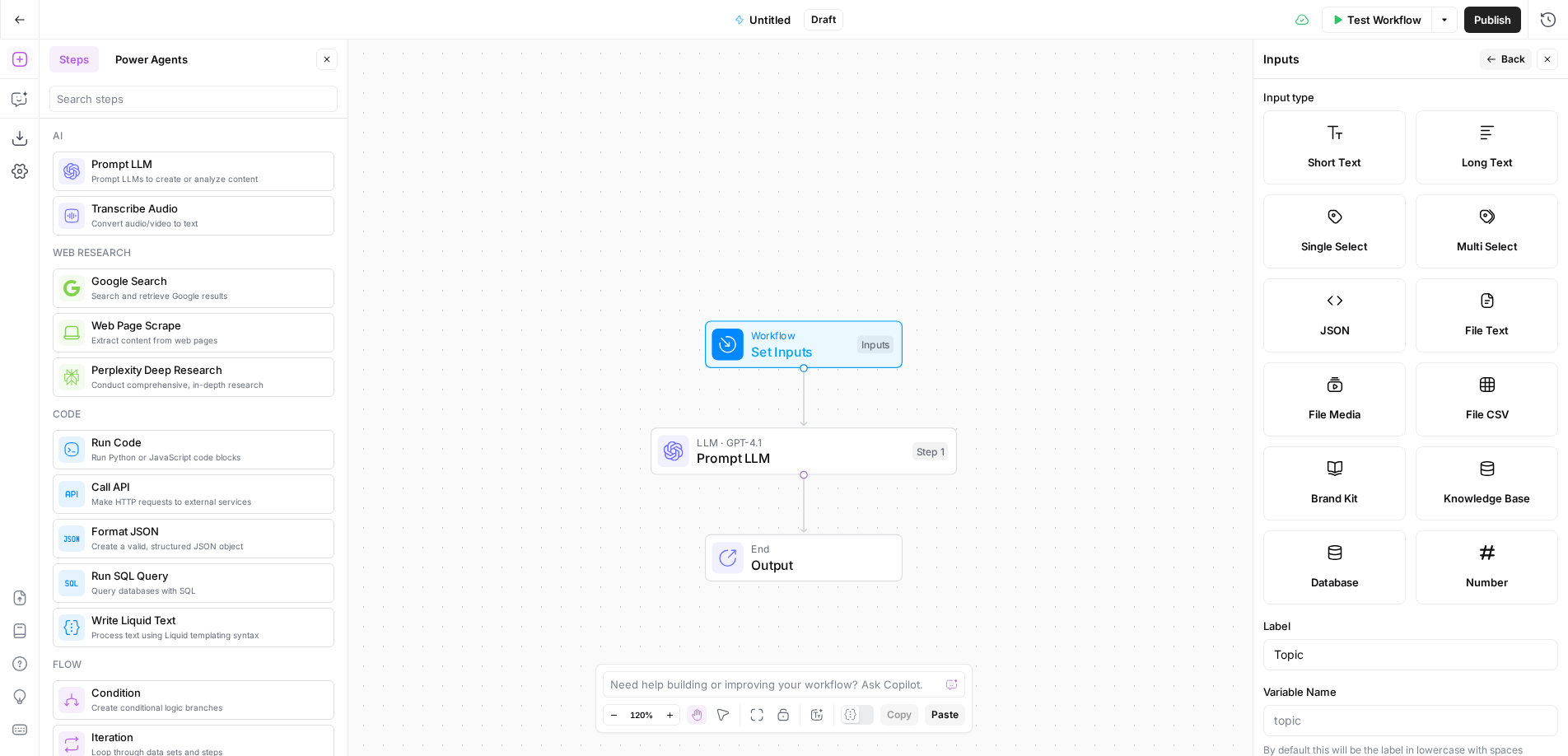 click on "Back" at bounding box center (1505, 59) 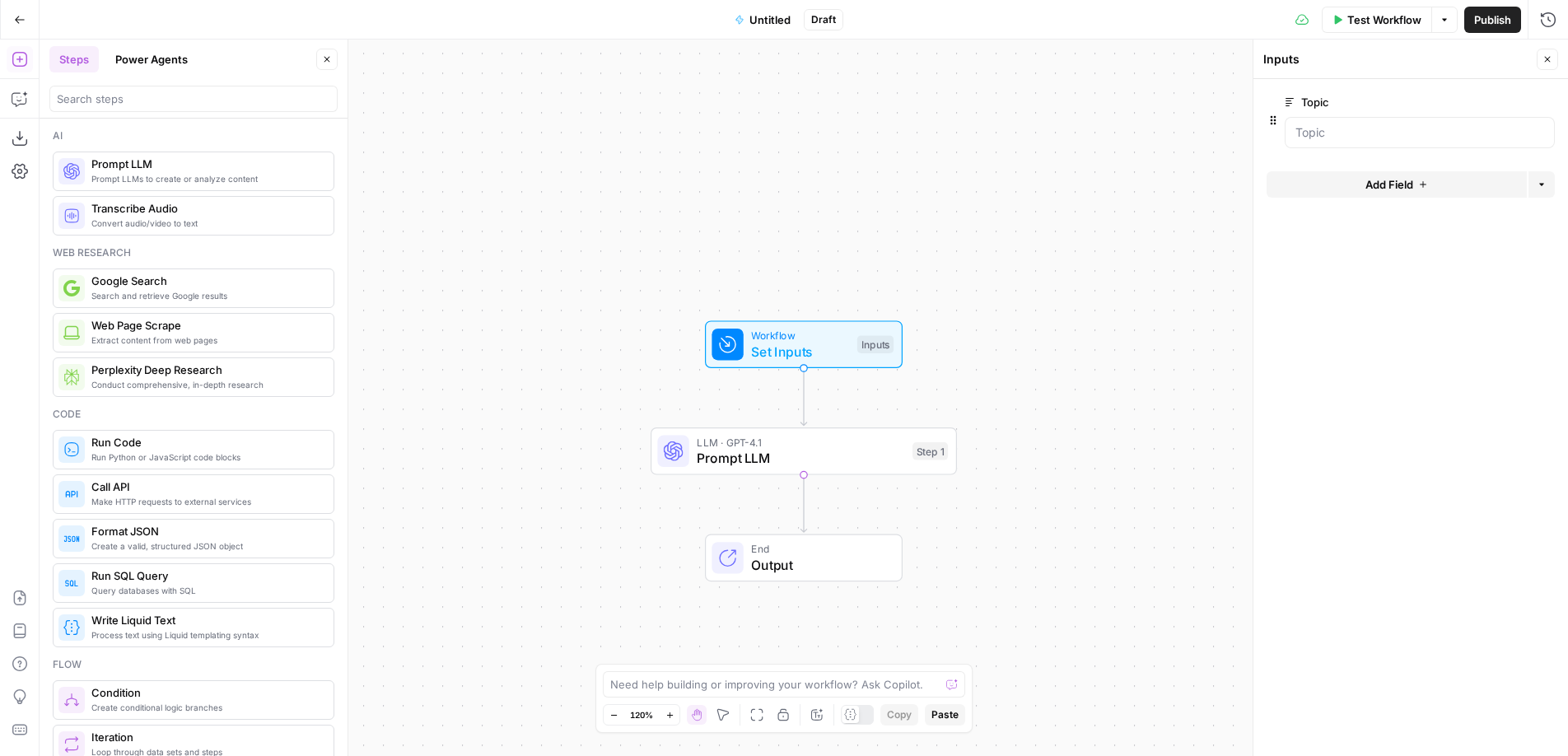 click on "Add Field" at bounding box center [1397, 184] 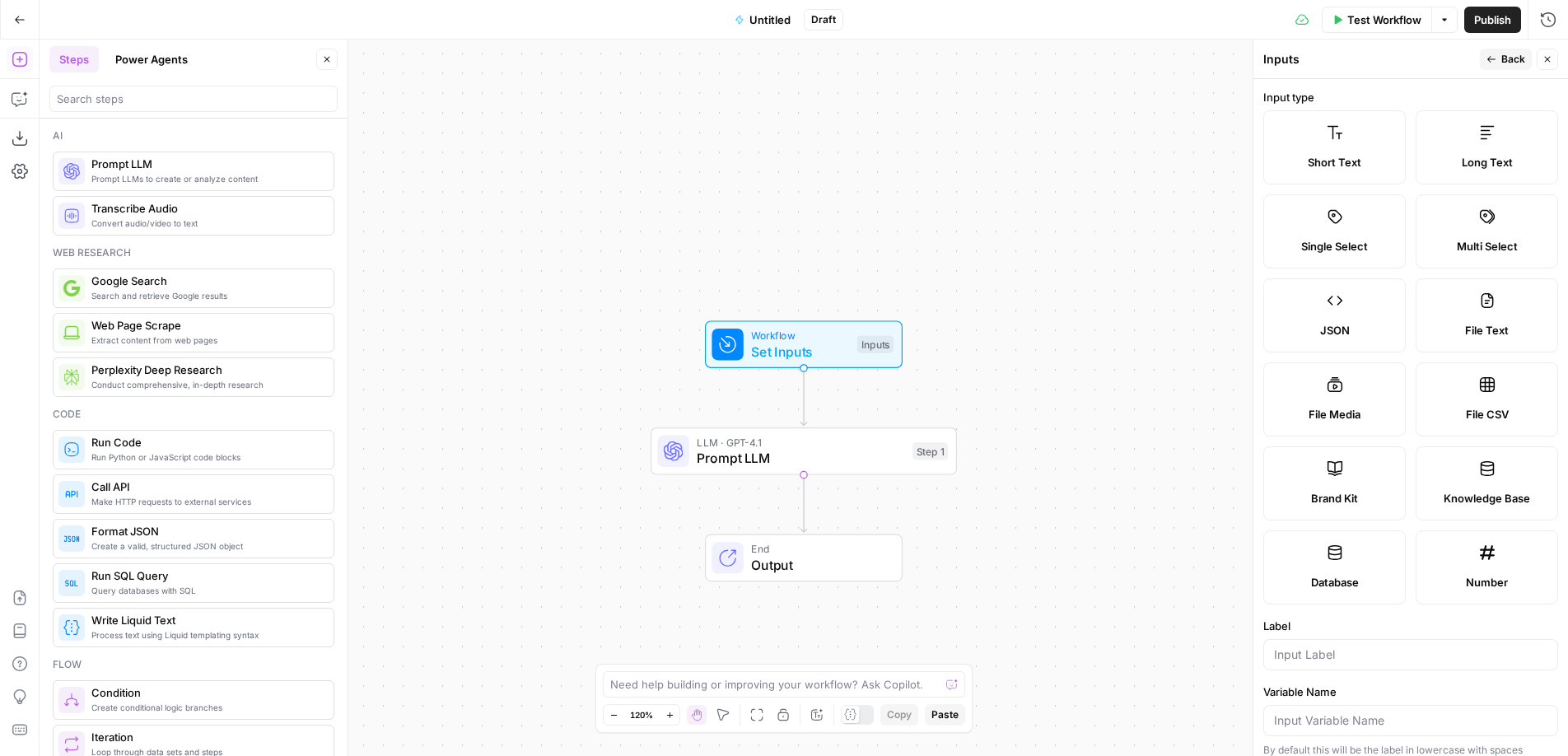 click on "Brand Kit" at bounding box center (1334, 498) 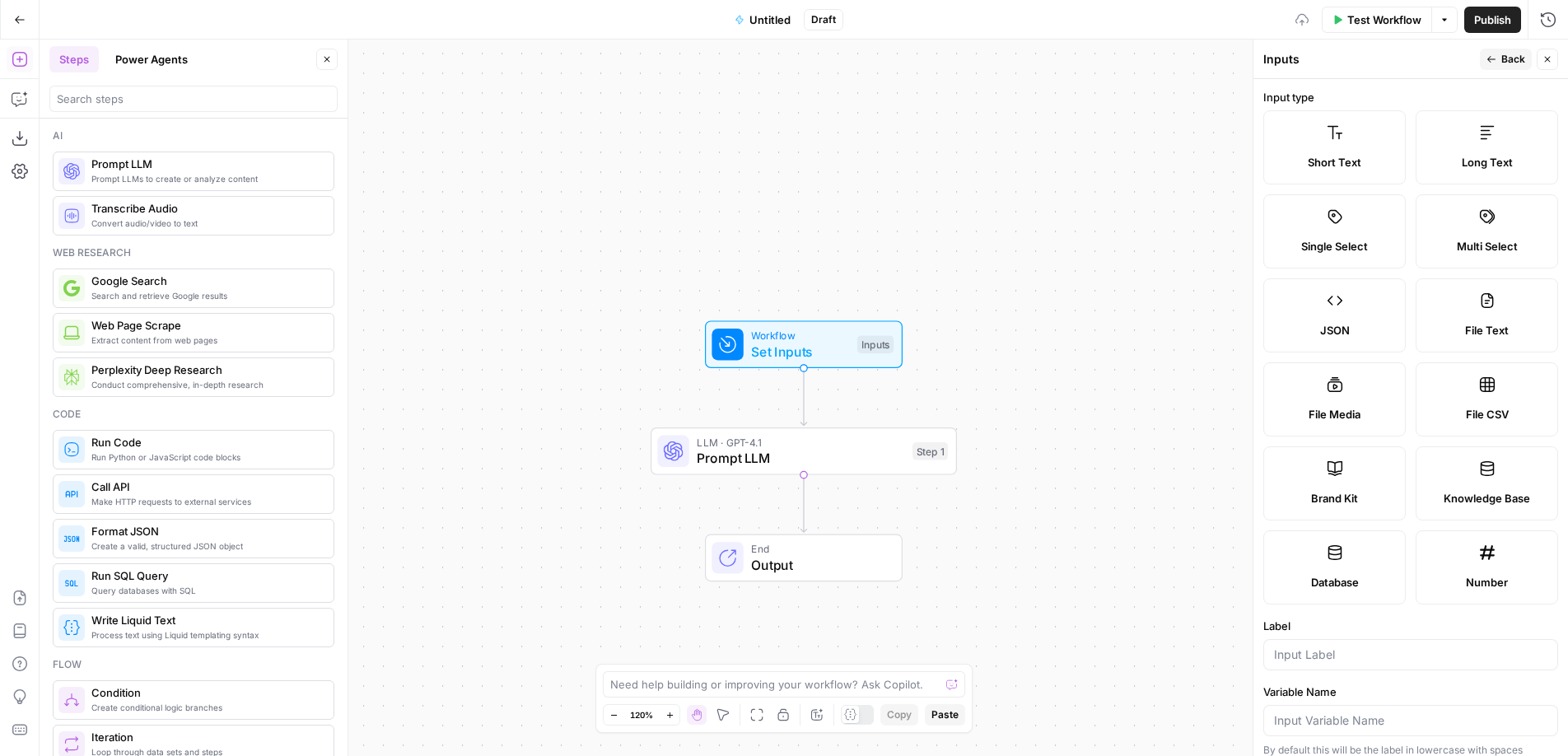 scroll, scrollTop: 148, scrollLeft: 0, axis: vertical 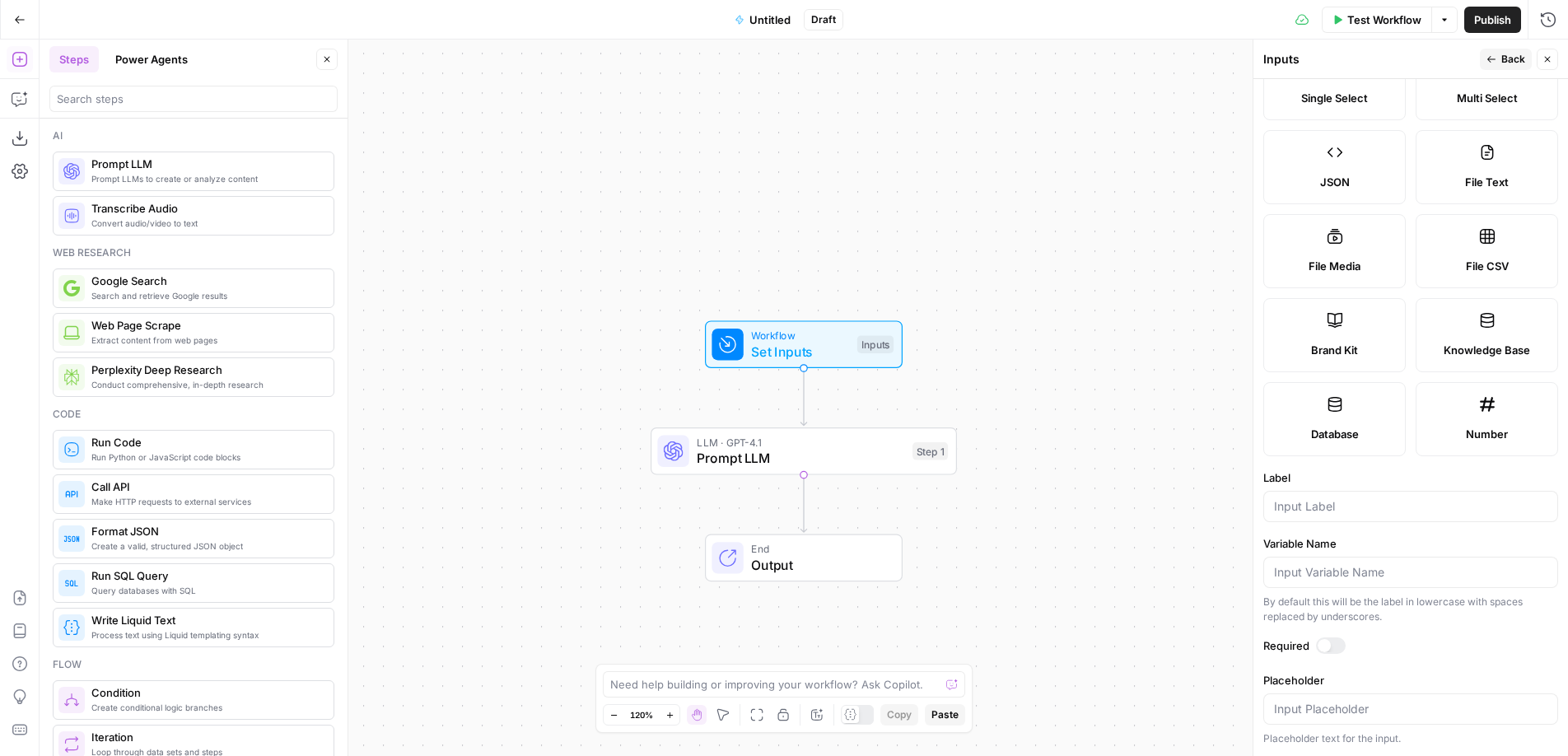 click at bounding box center (1411, 506) 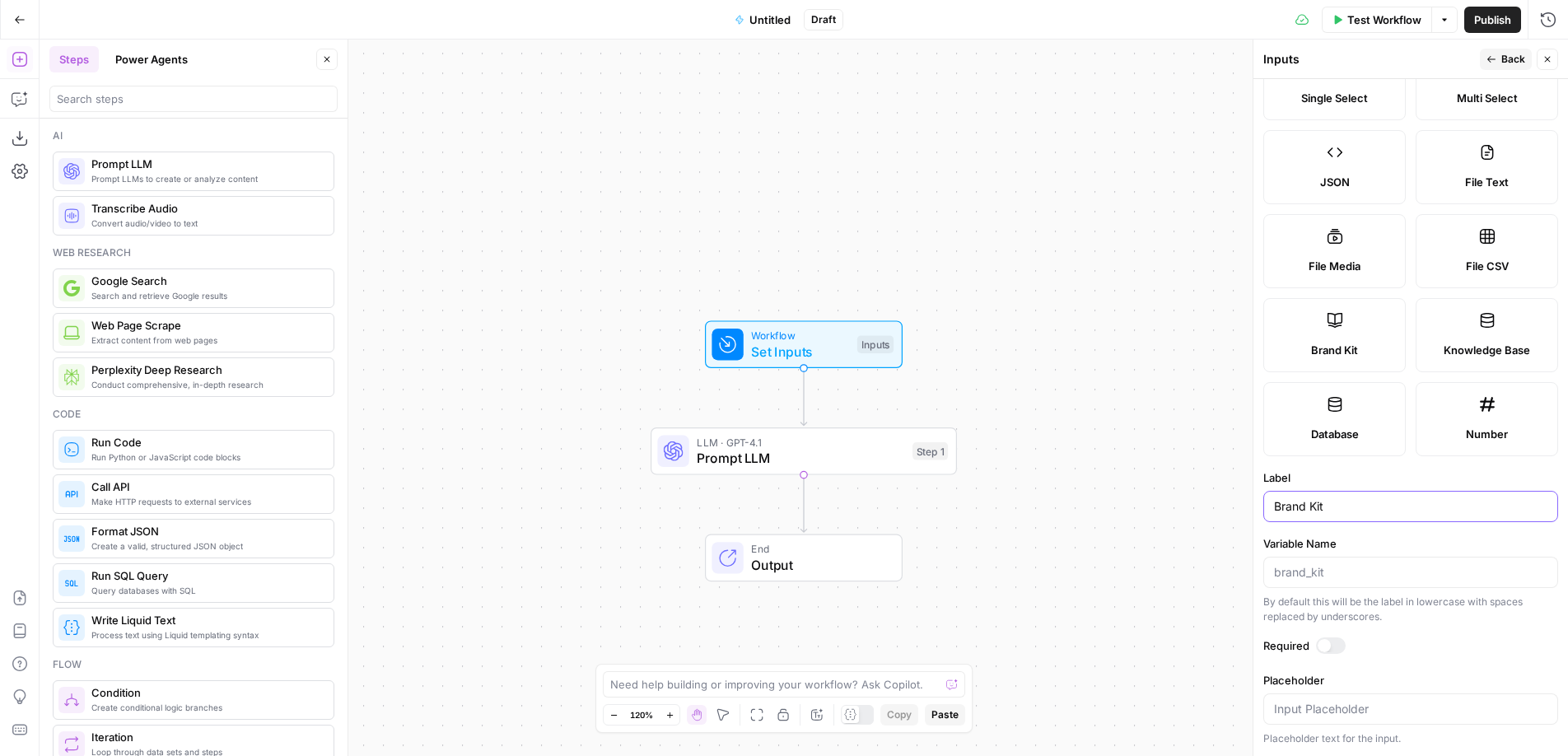 type on "Brand Kit" 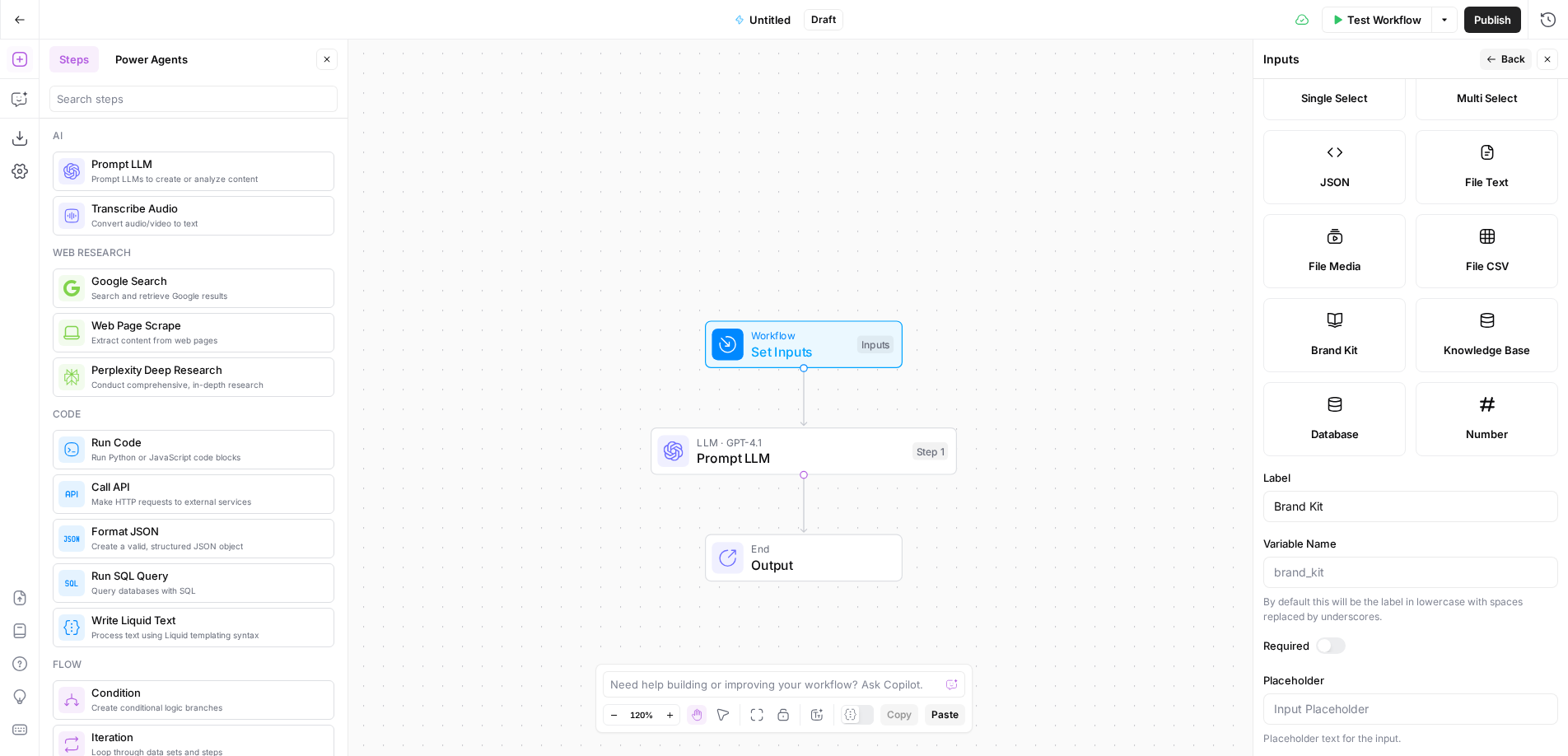 click at bounding box center (1324, 646) 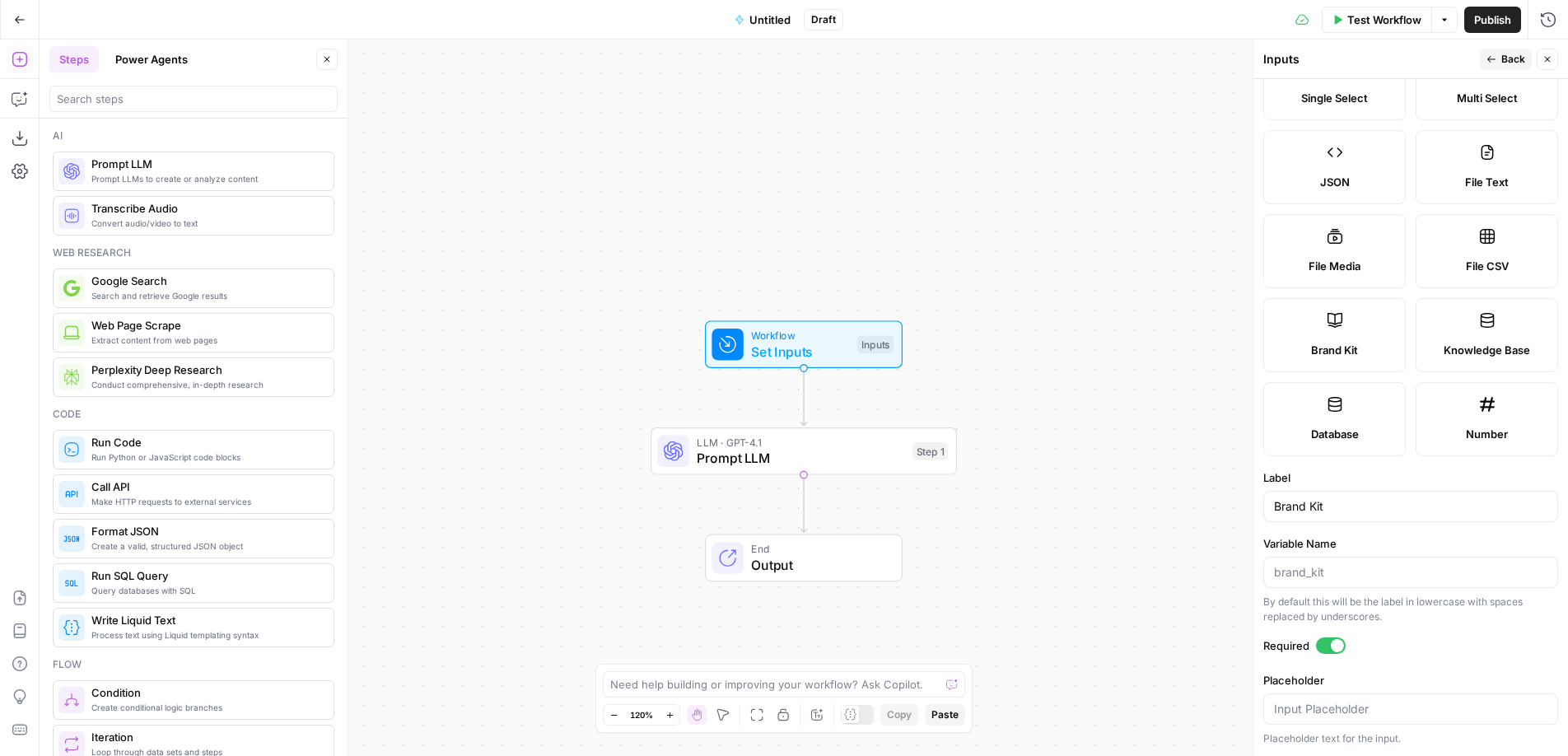 click on "Workflow Set Inputs Inputs LLM · GPT-4.1 Prompt LLM Step 1 End Output" at bounding box center [804, 398] 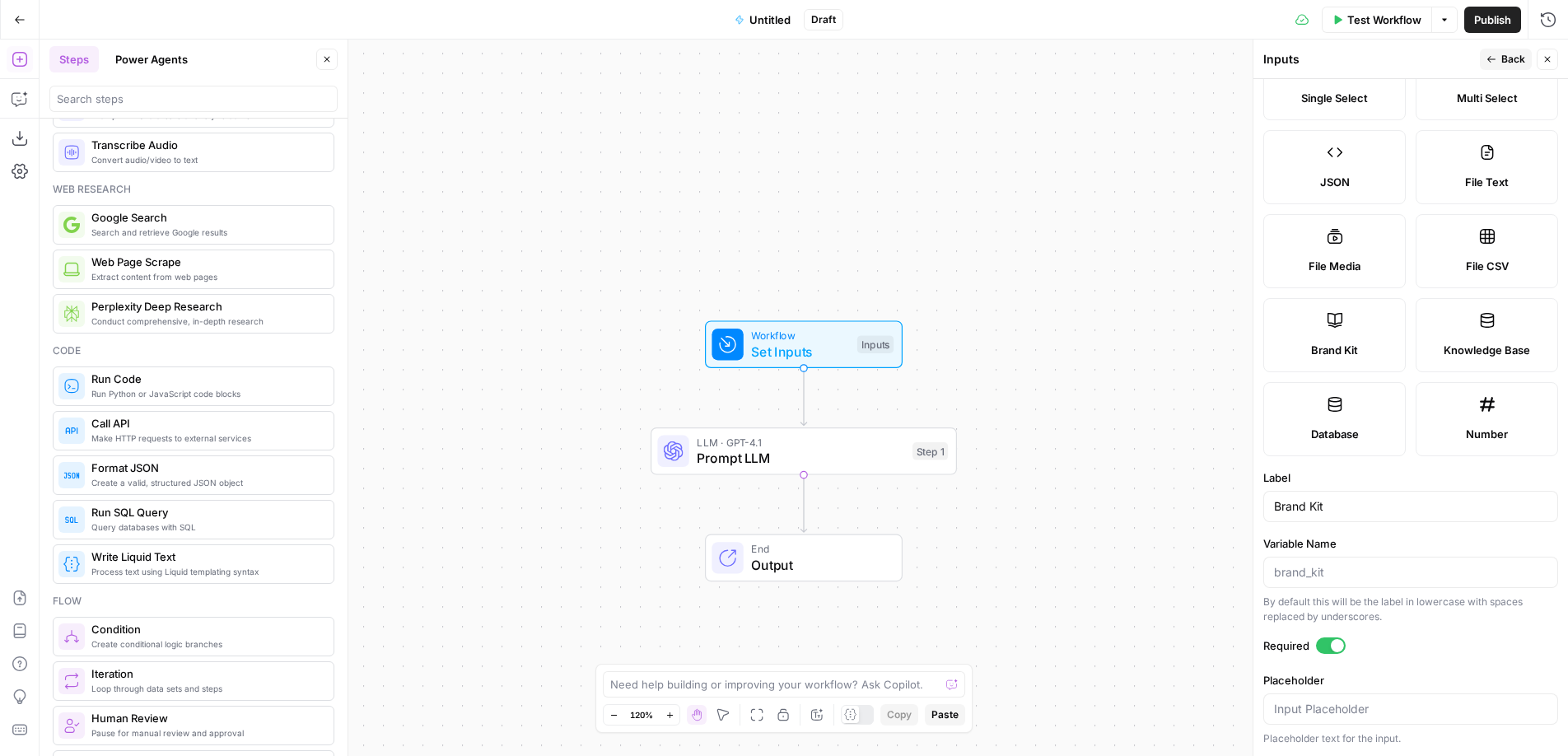 scroll, scrollTop: 0, scrollLeft: 0, axis: both 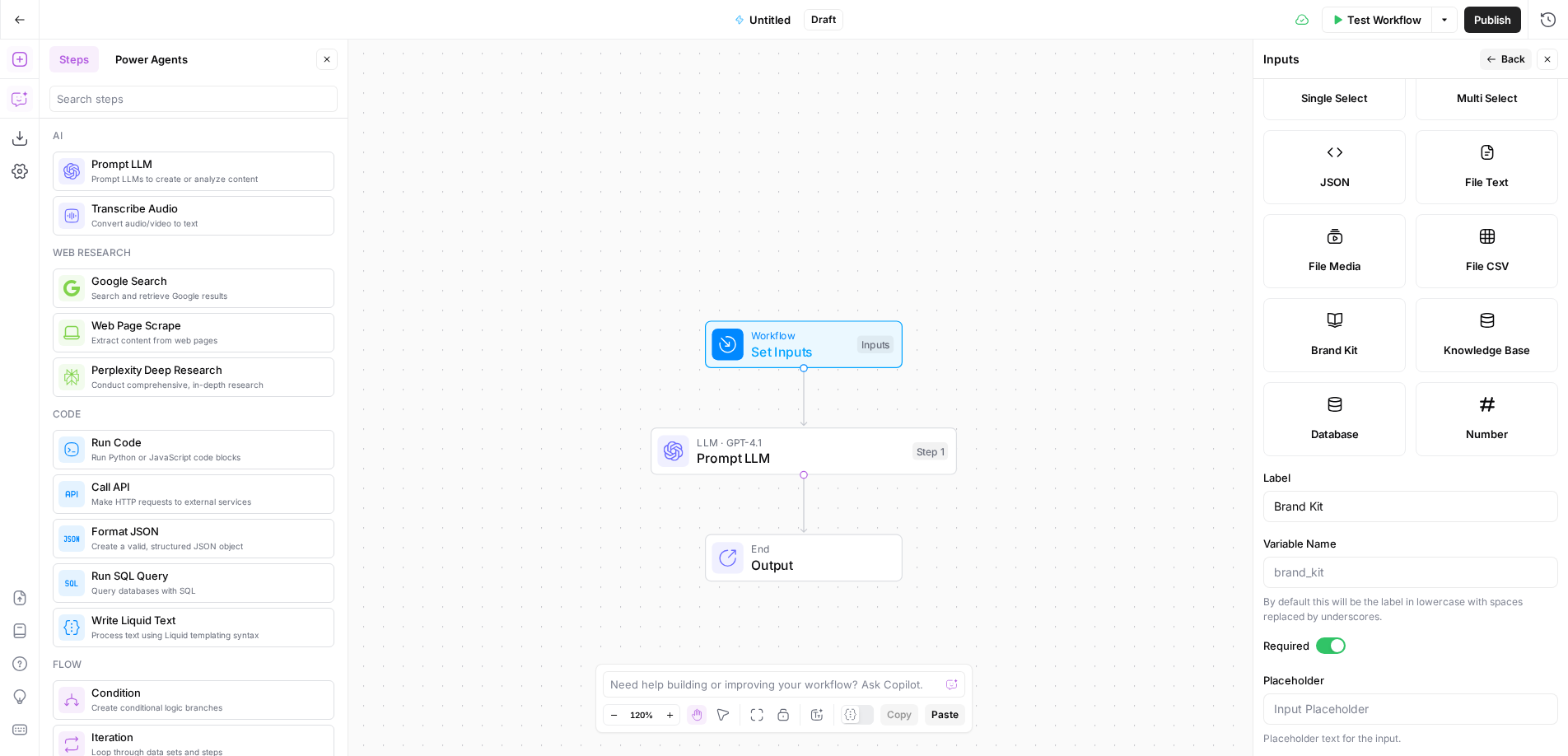 click 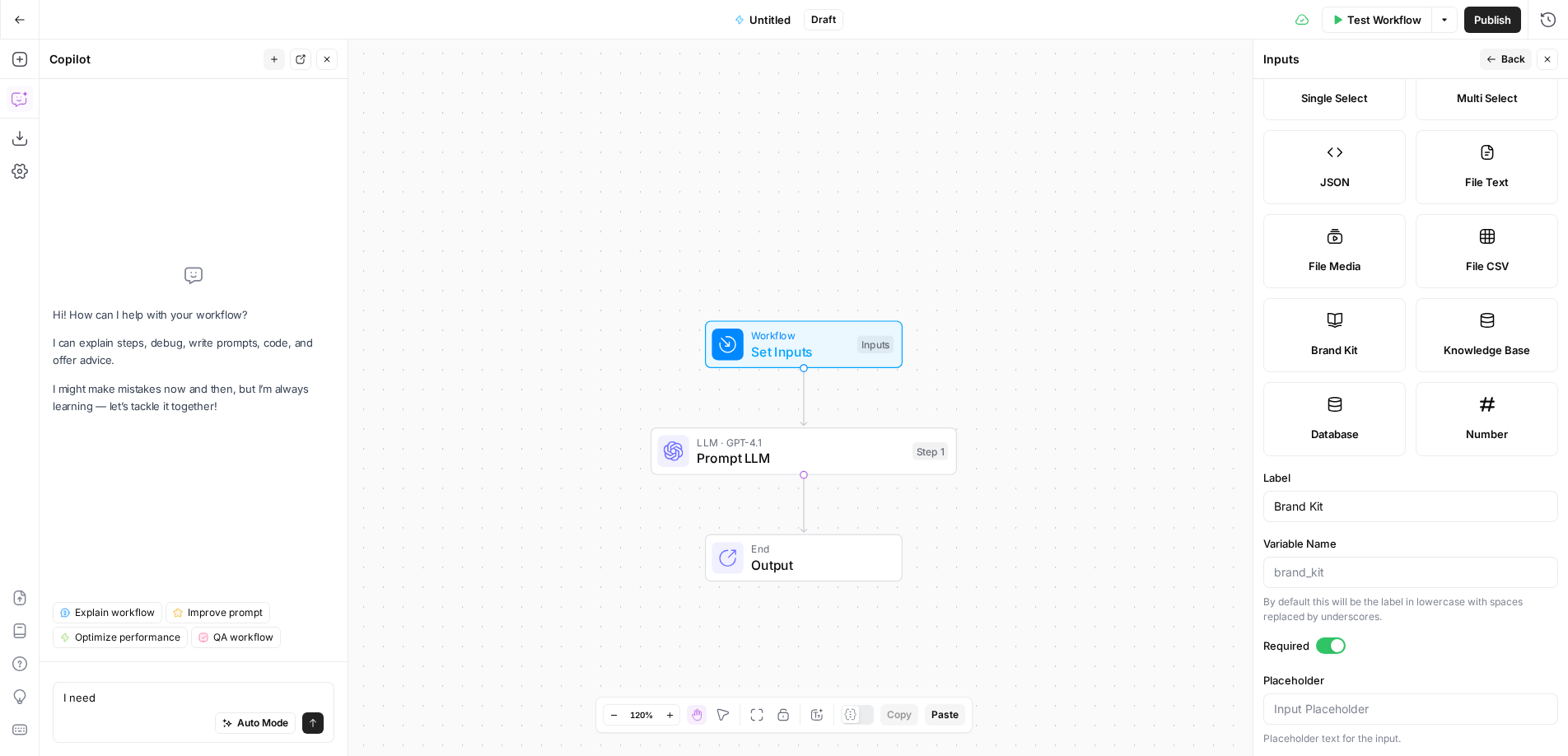 click on "Back" at bounding box center [1513, 59] 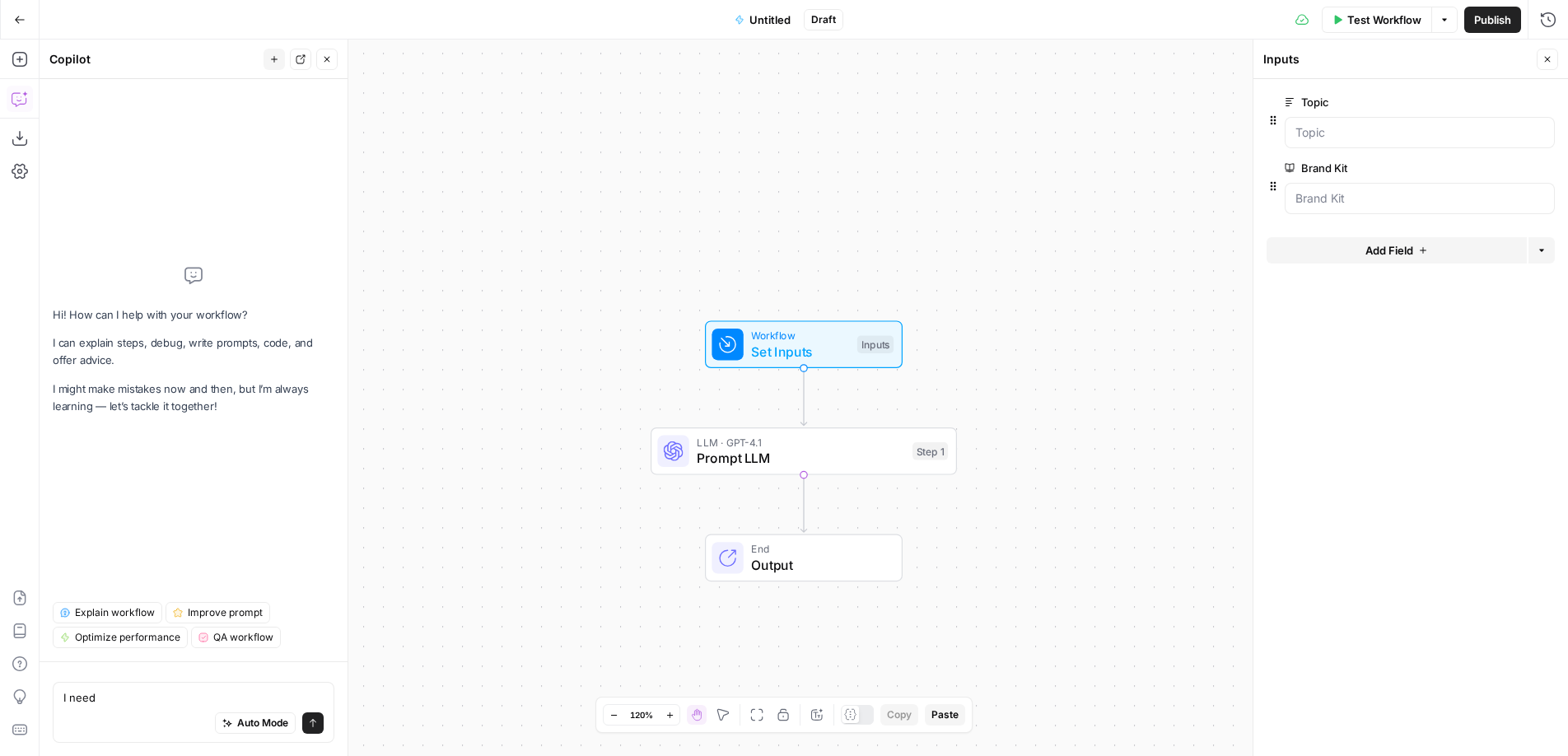 click on "Auto Mode Send" at bounding box center [194, 724] 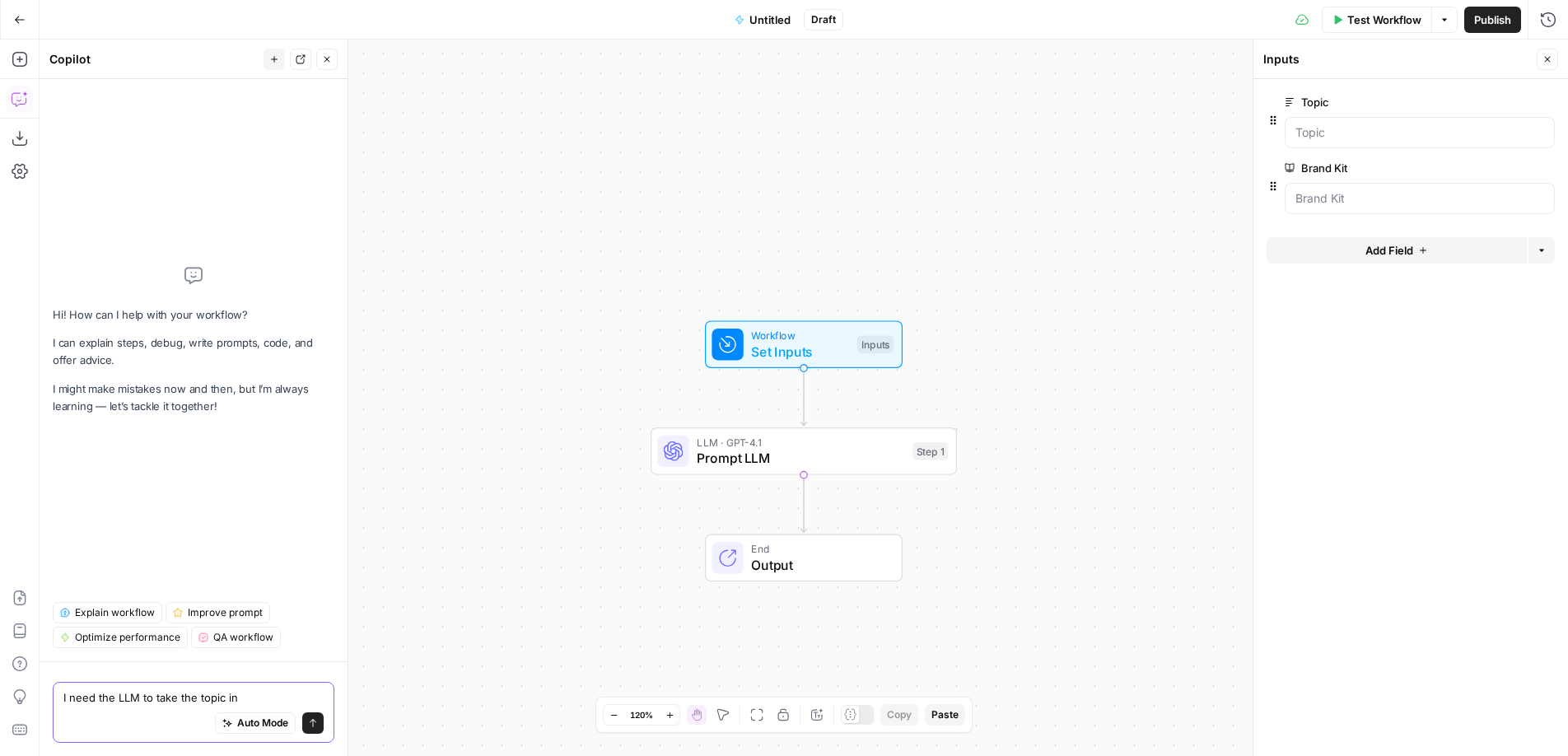 type on "I need the LLM to take the topic in t" 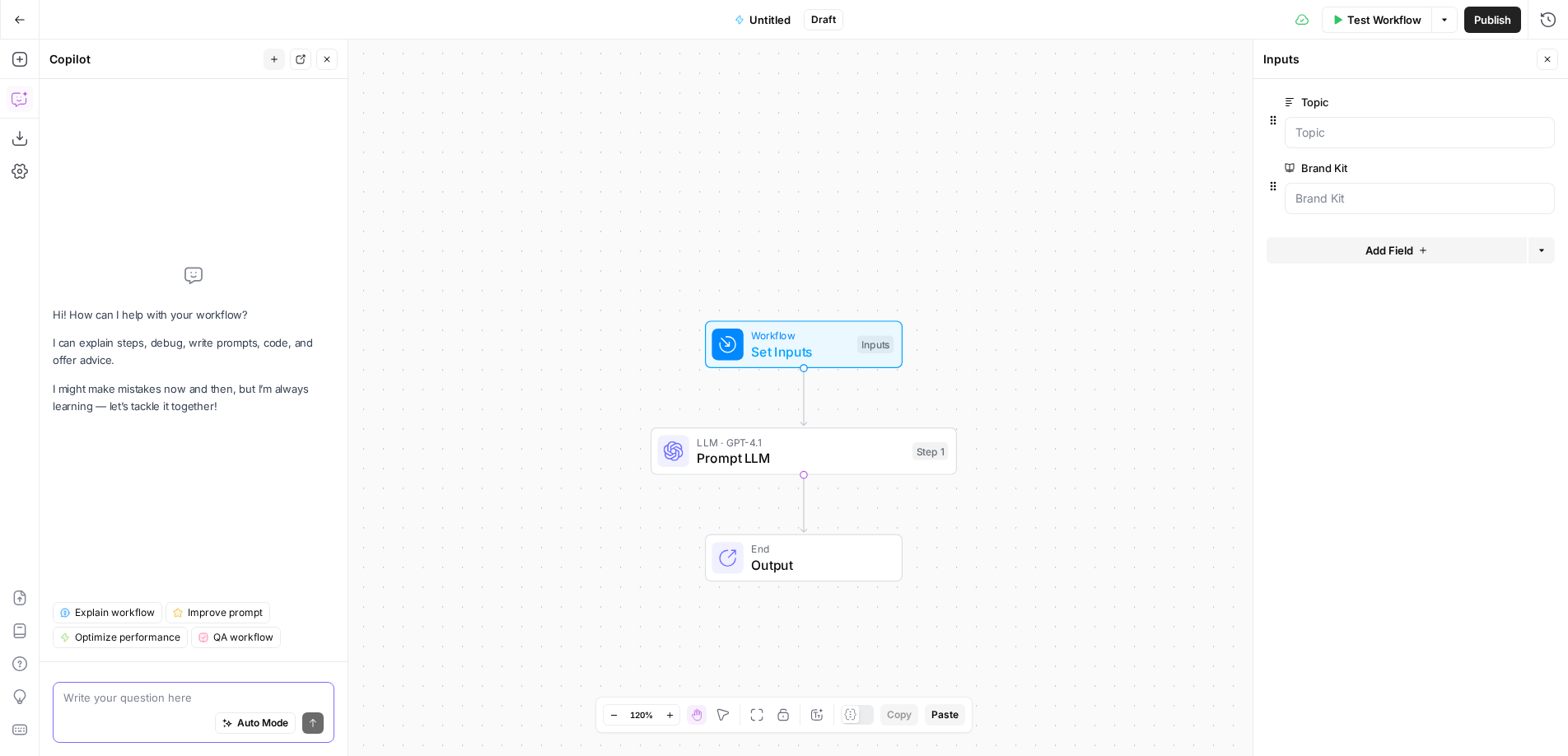type 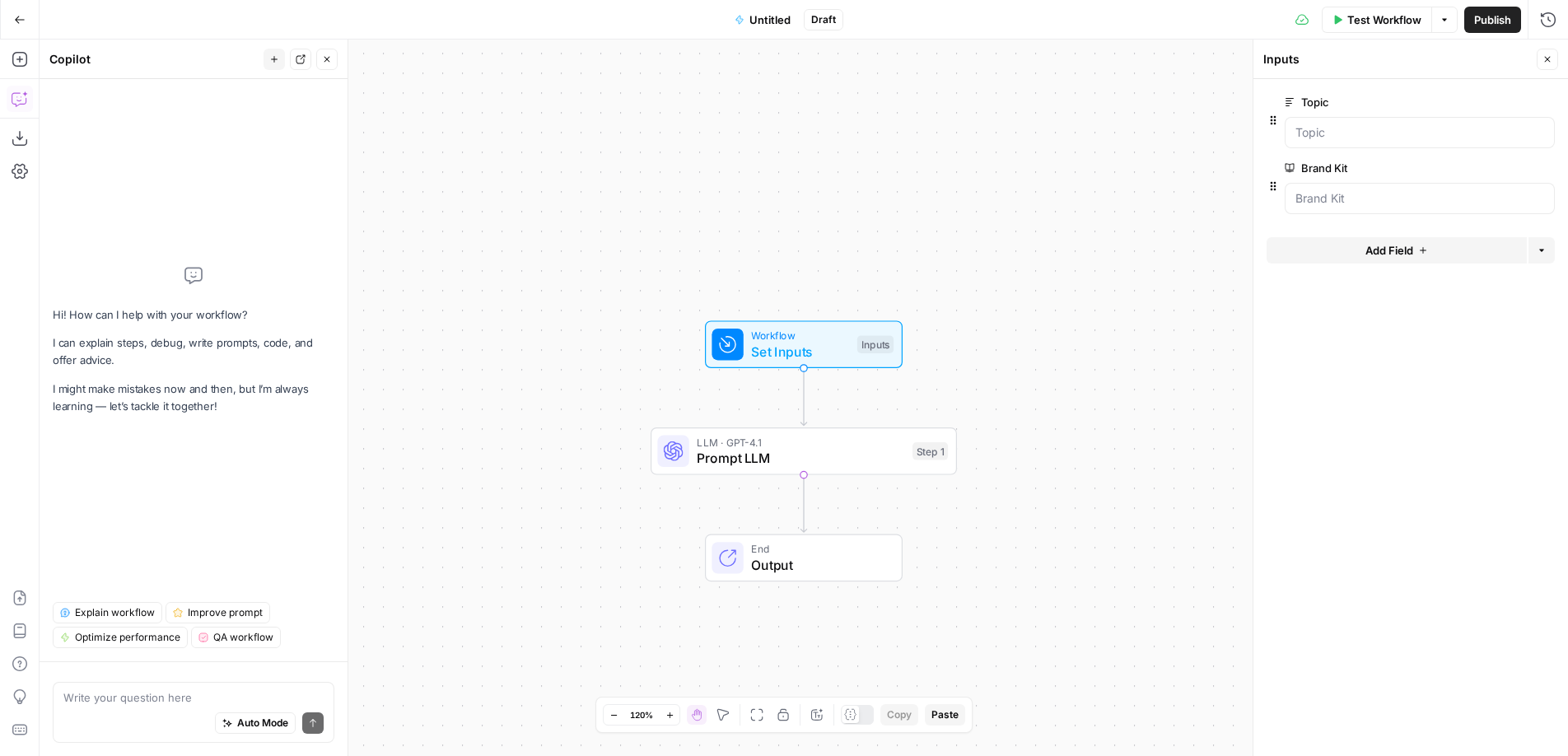 click on "Prompt LLM" at bounding box center [800, 458] 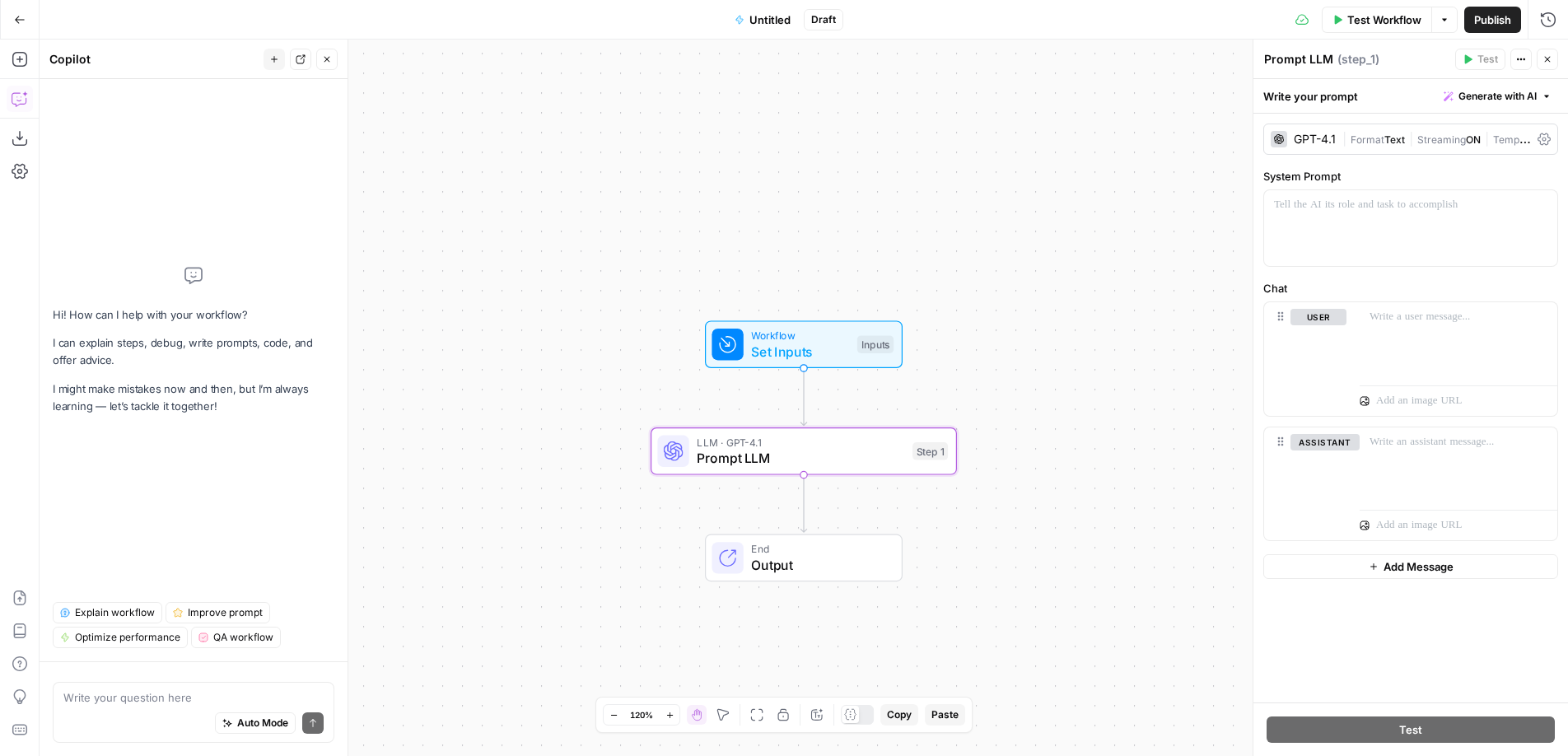 click on "Generate with AI" at bounding box center [1497, 96] 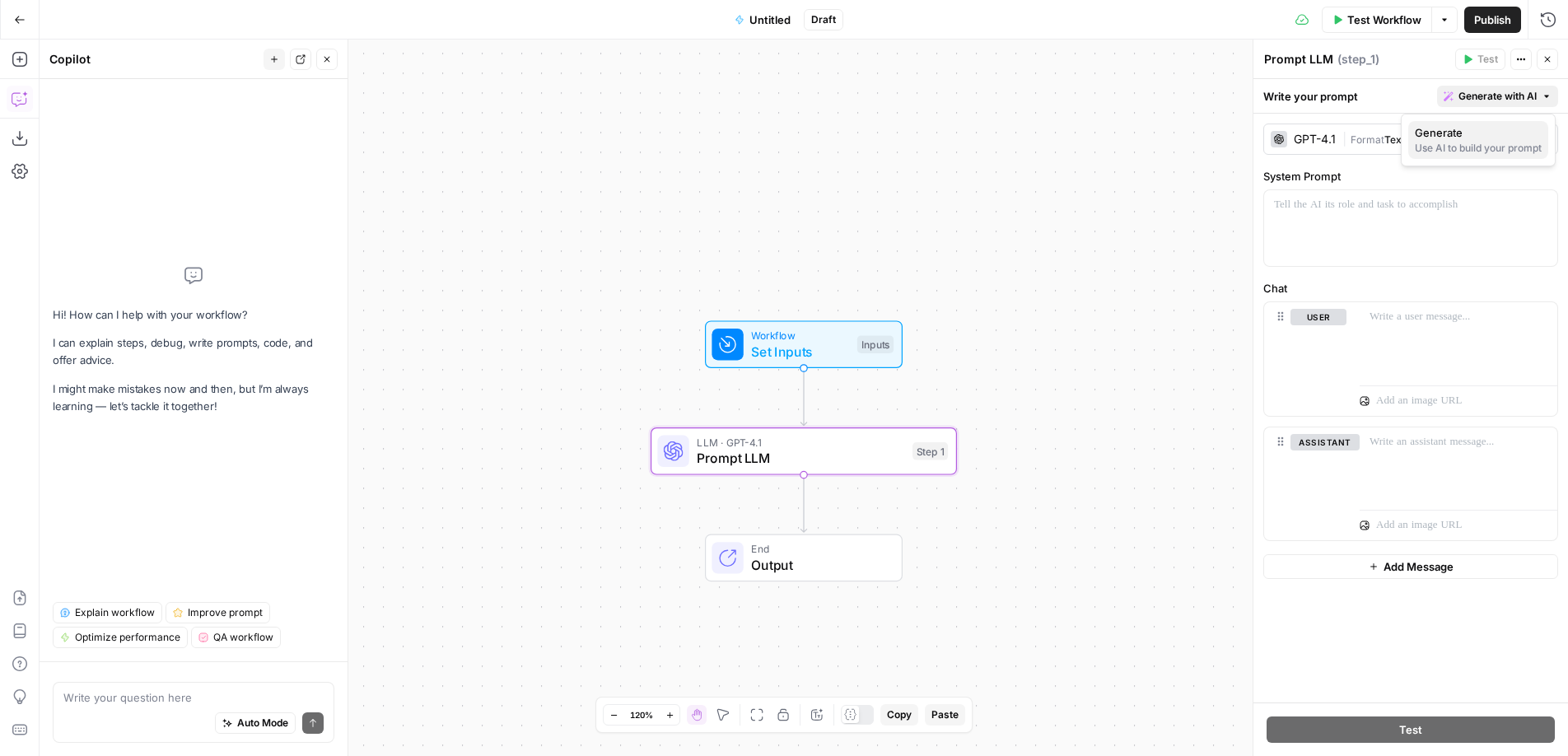 click on "Generate" at bounding box center [1475, 133] 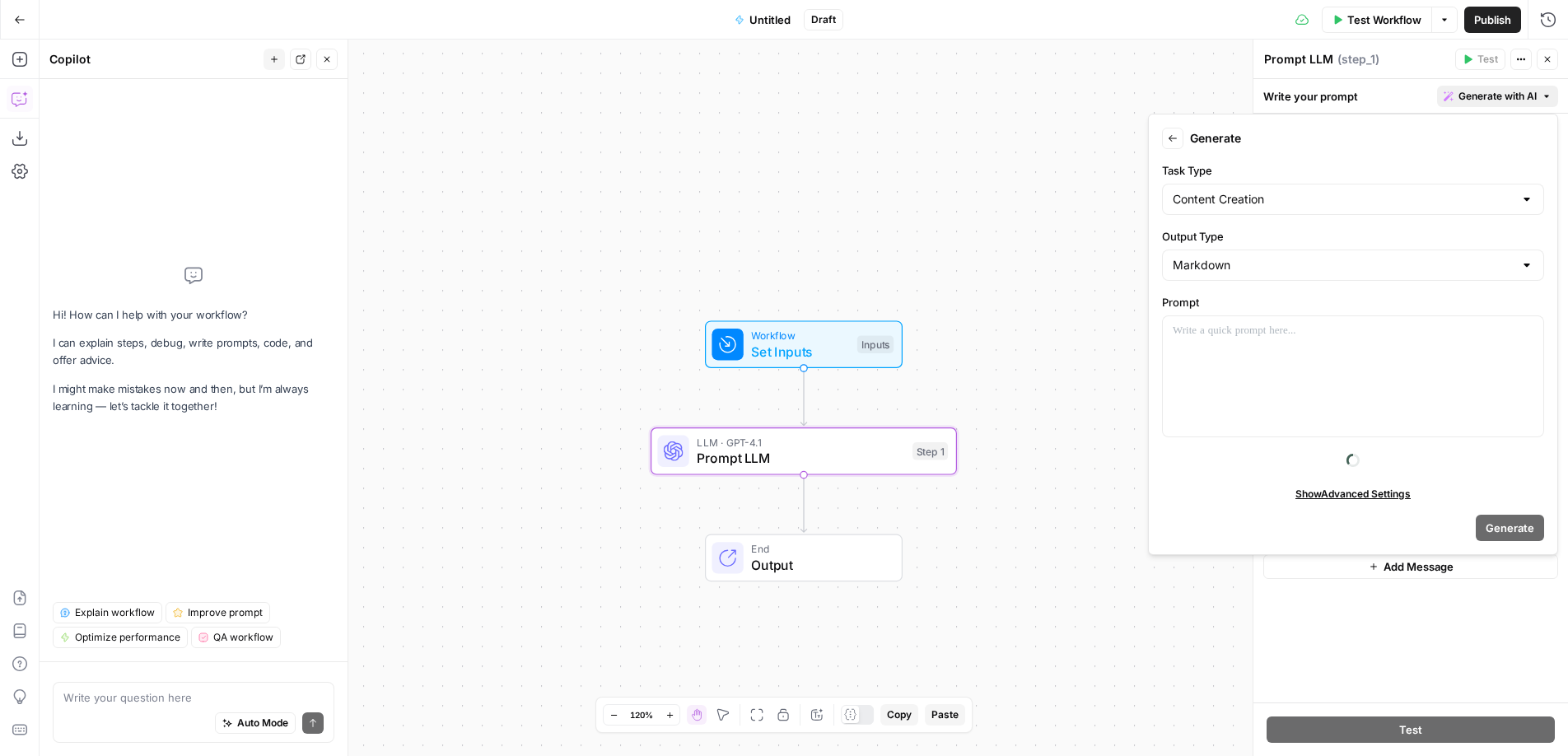 click on "Content Creation" at bounding box center [1353, 199] 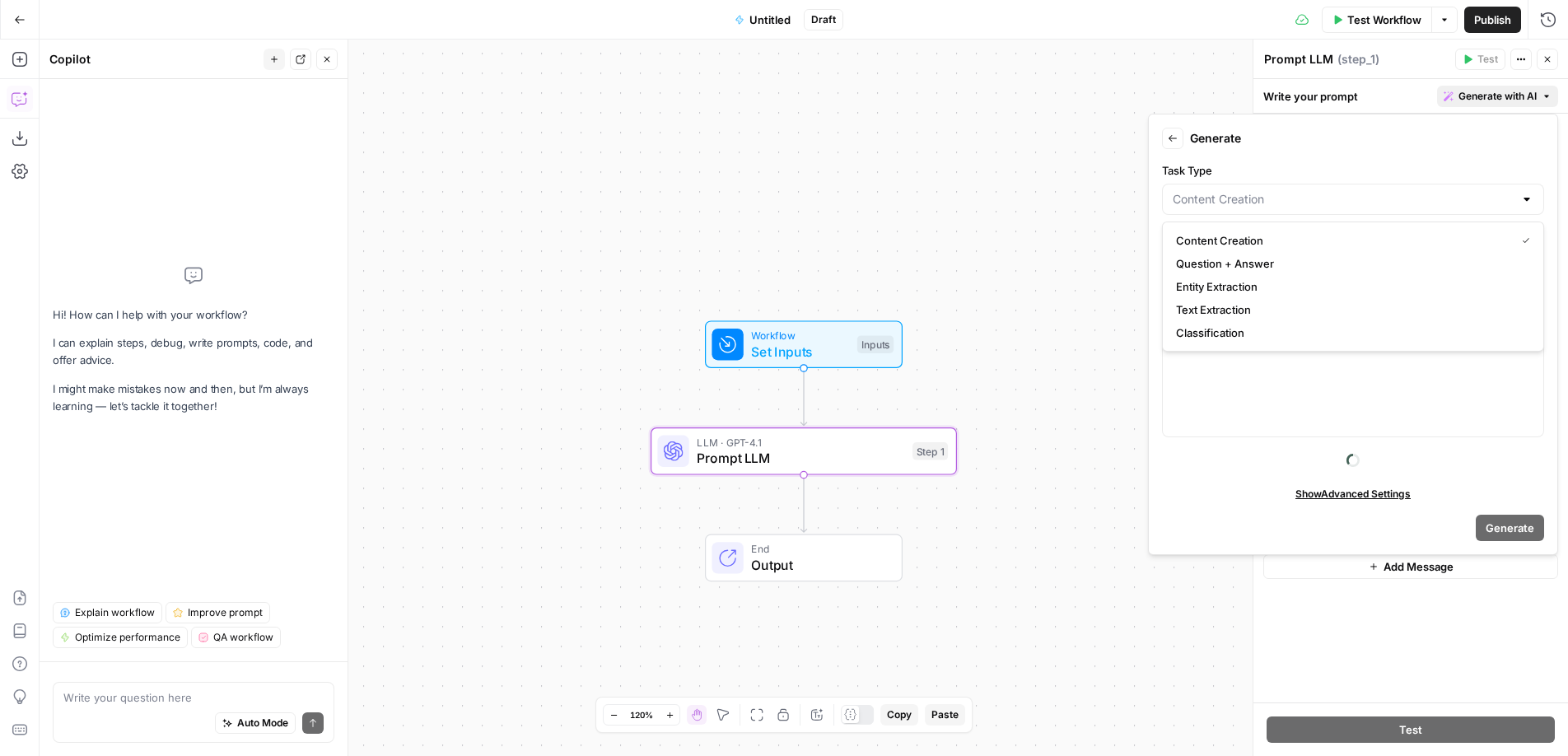 type on "Content Creation" 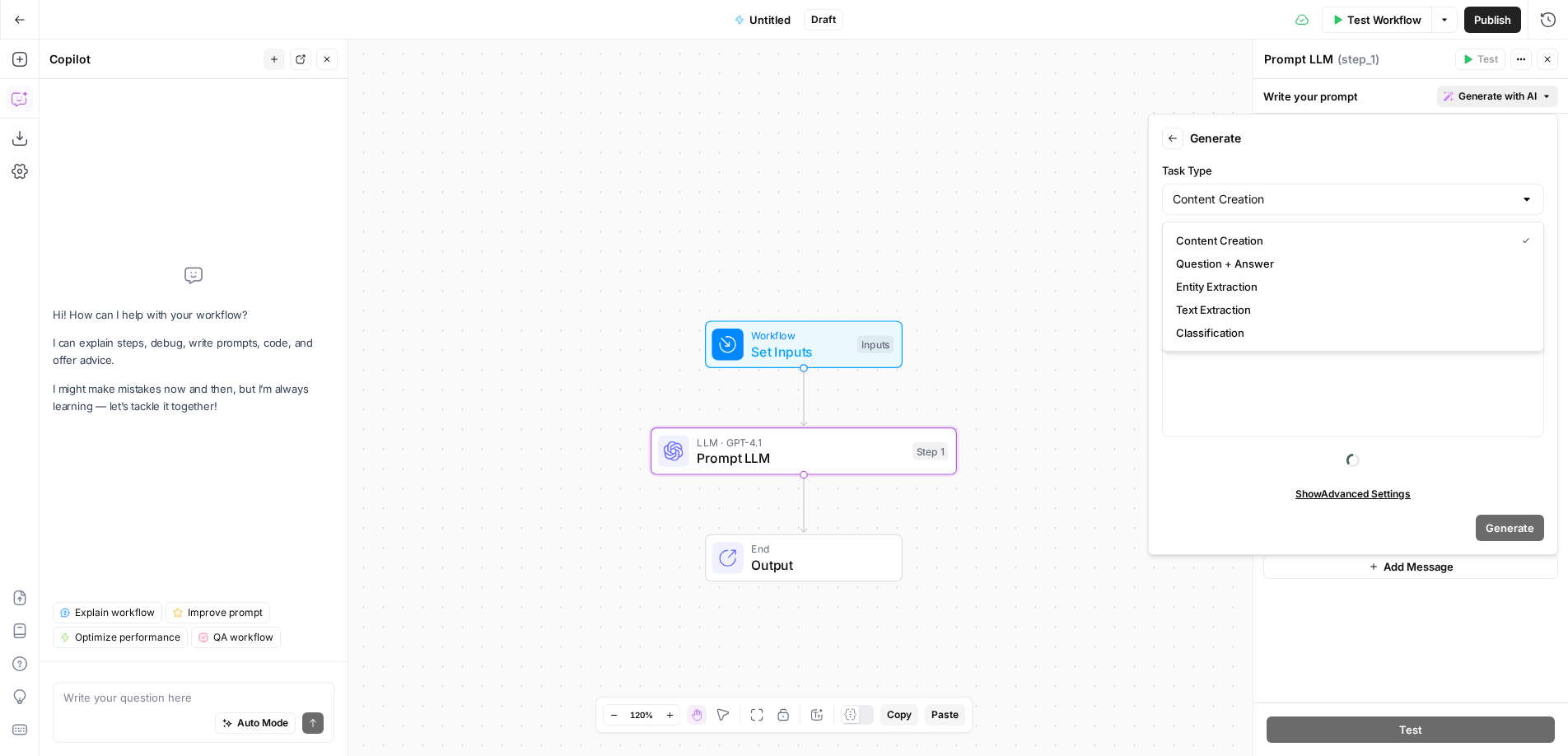 click on "Show  Advanced Settings" at bounding box center [1353, 494] 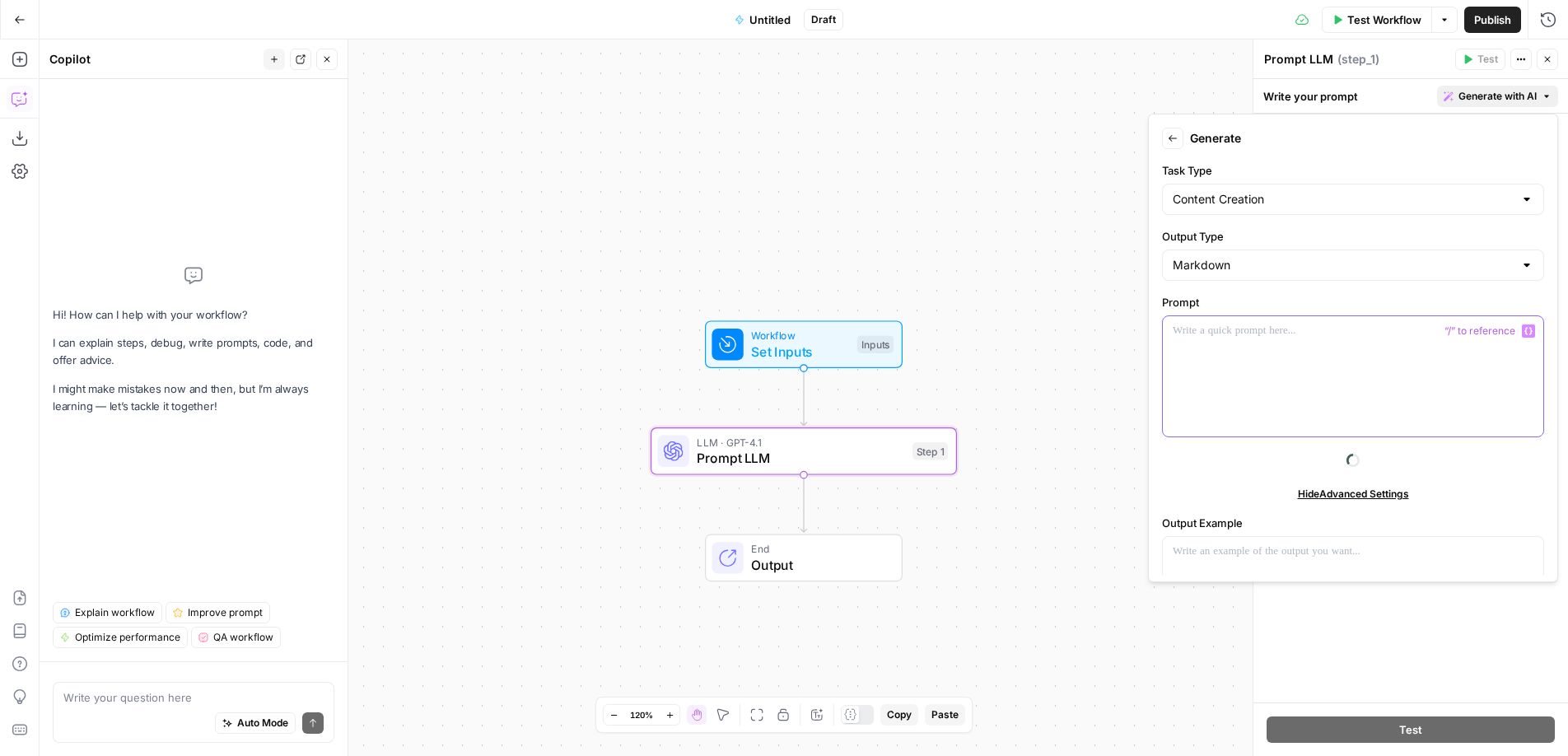 click at bounding box center [1353, 376] 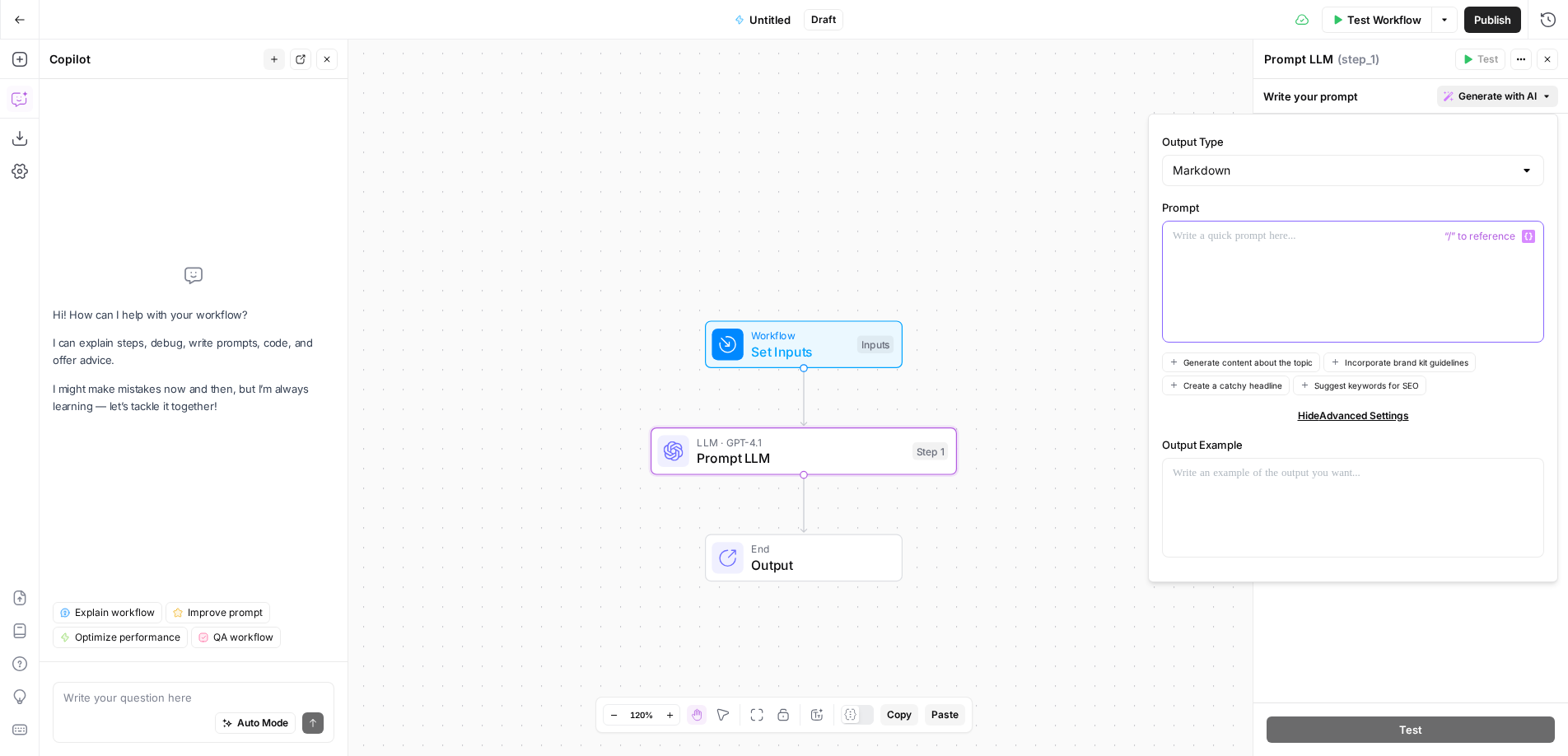 scroll, scrollTop: 93, scrollLeft: 0, axis: vertical 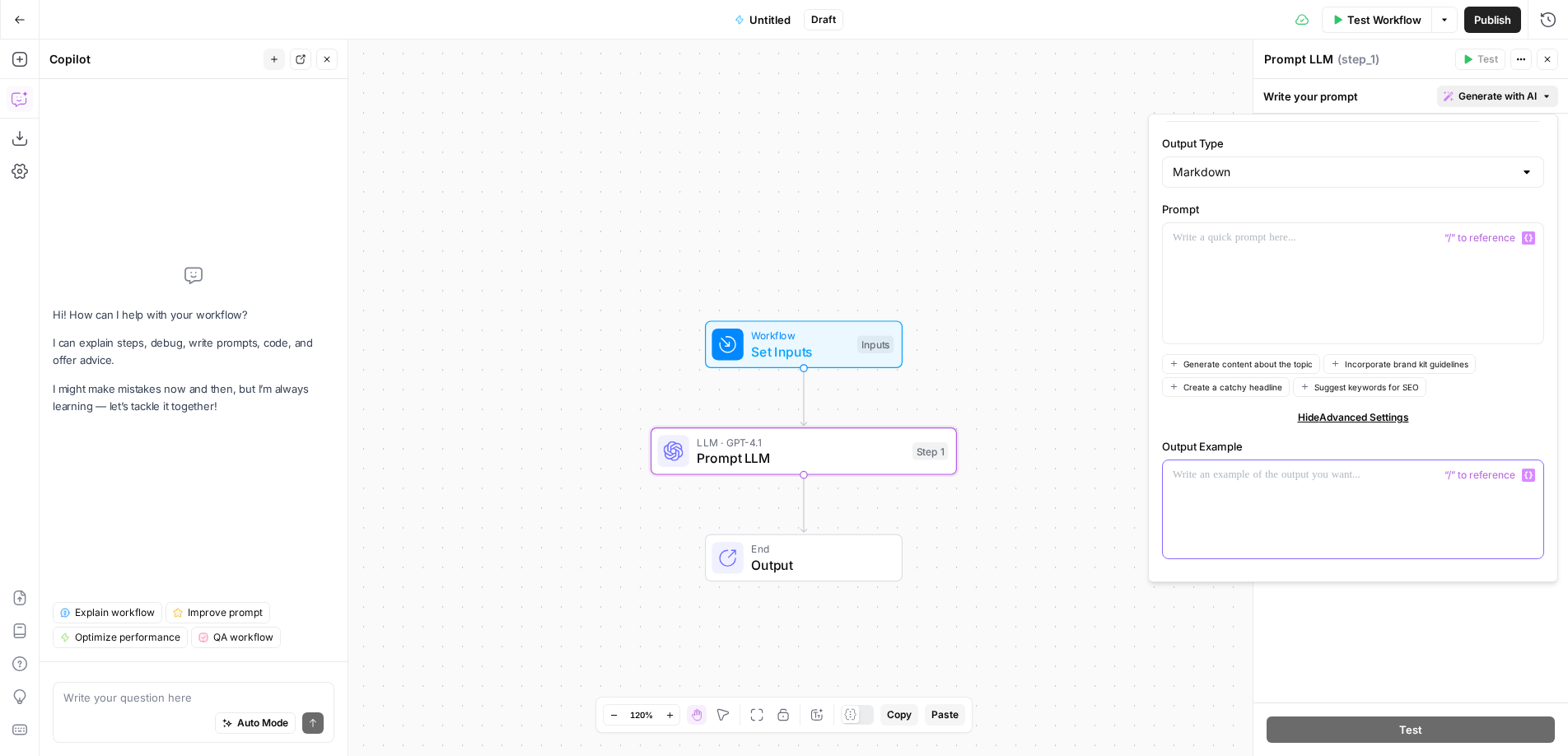 click at bounding box center (1353, 509) 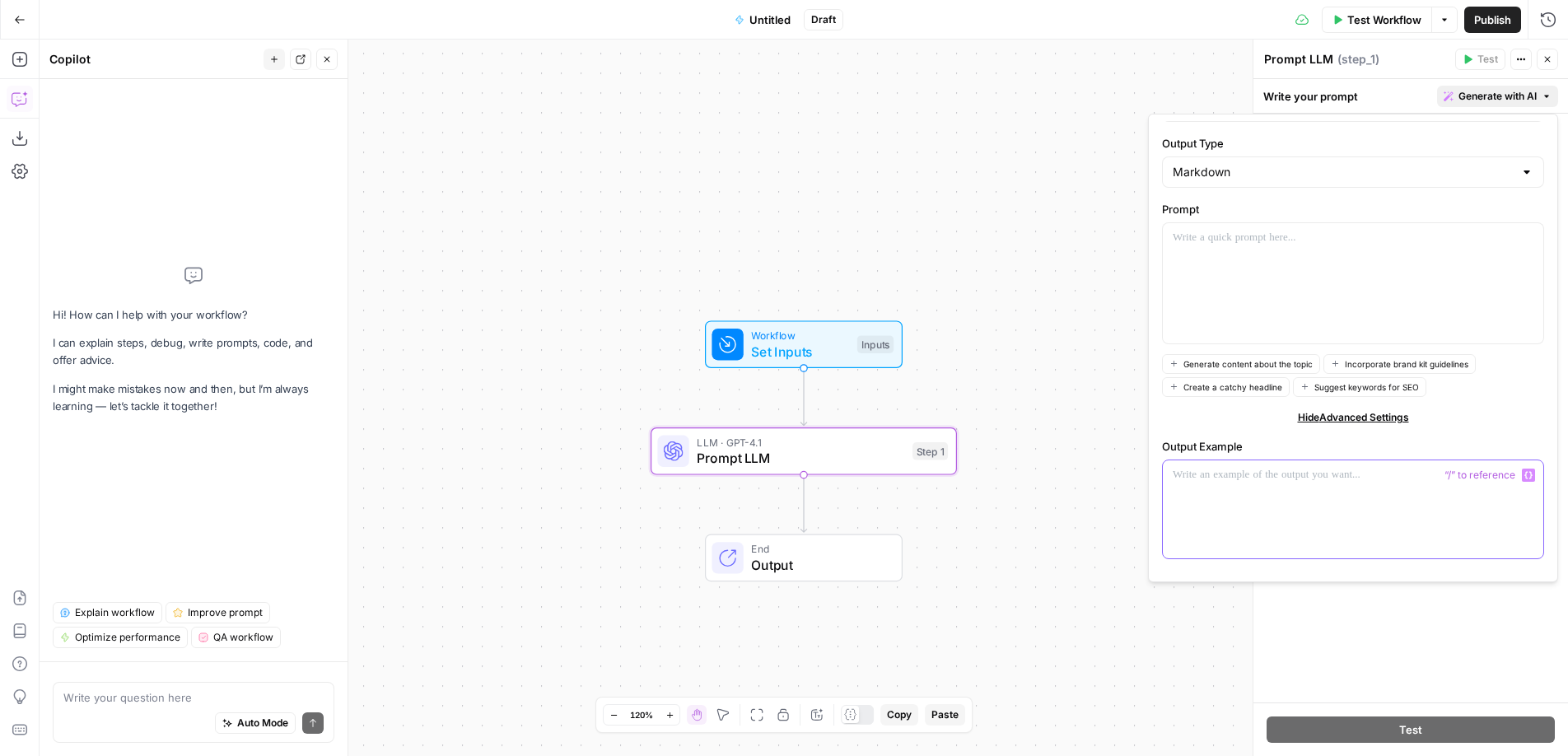 type 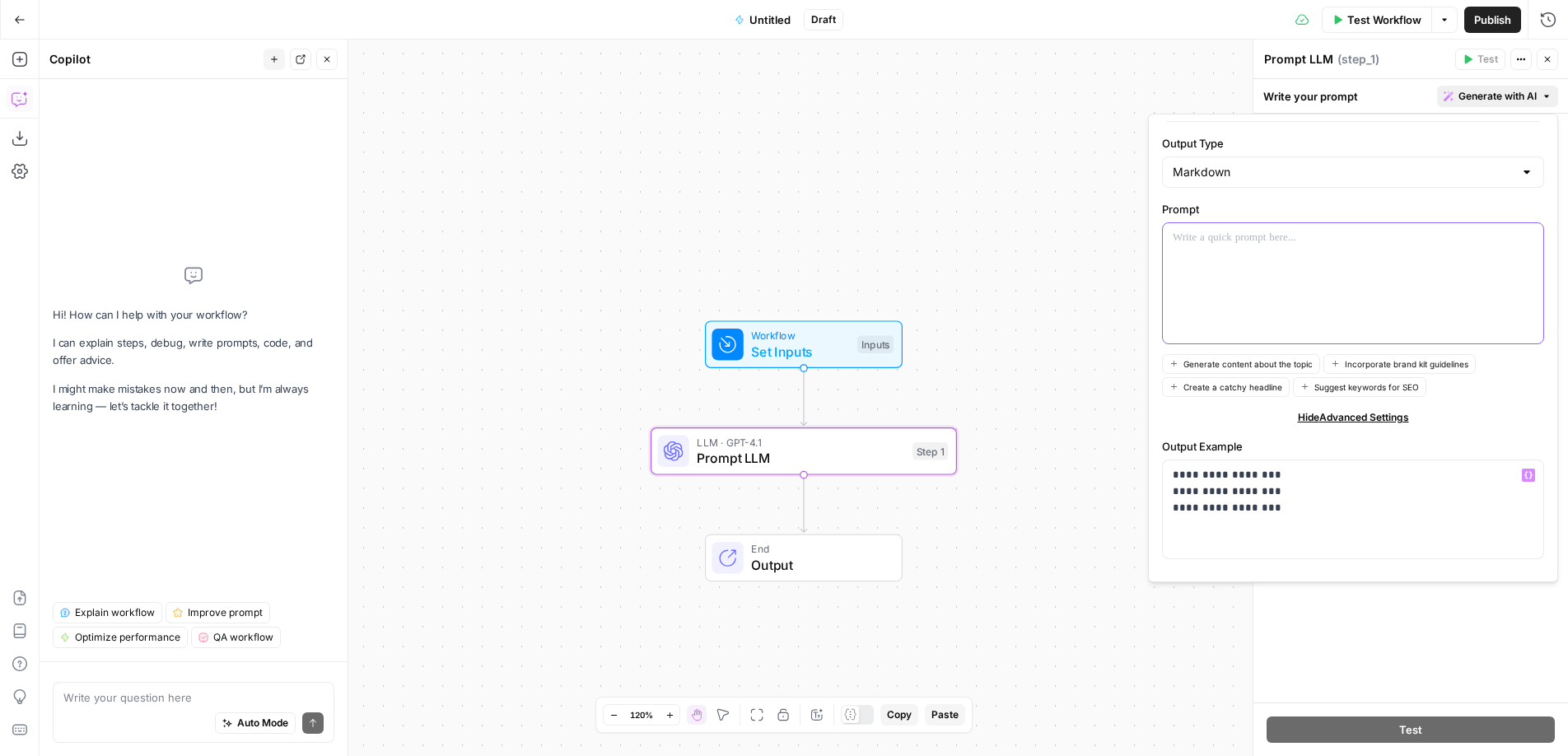 click at bounding box center (1353, 283) 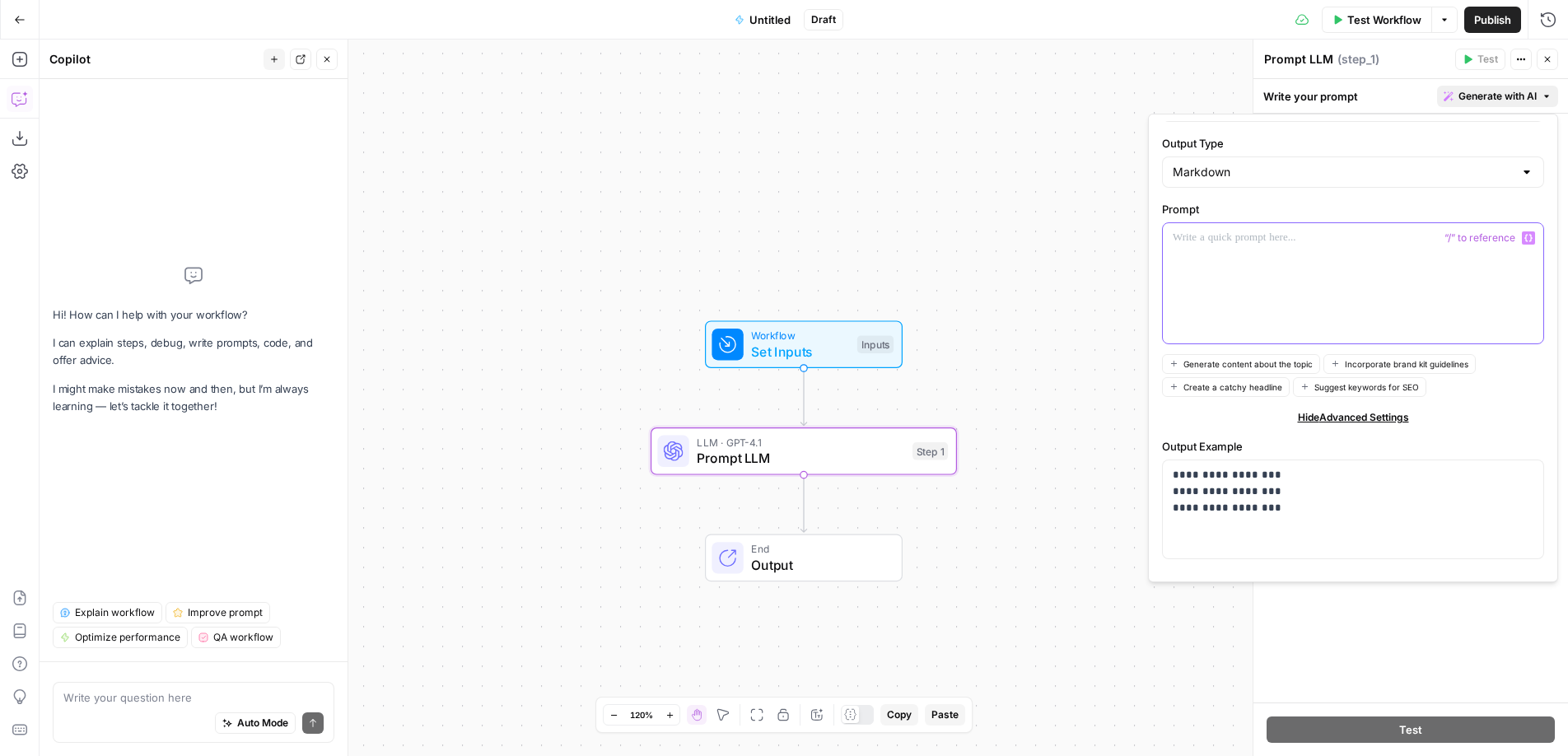 type 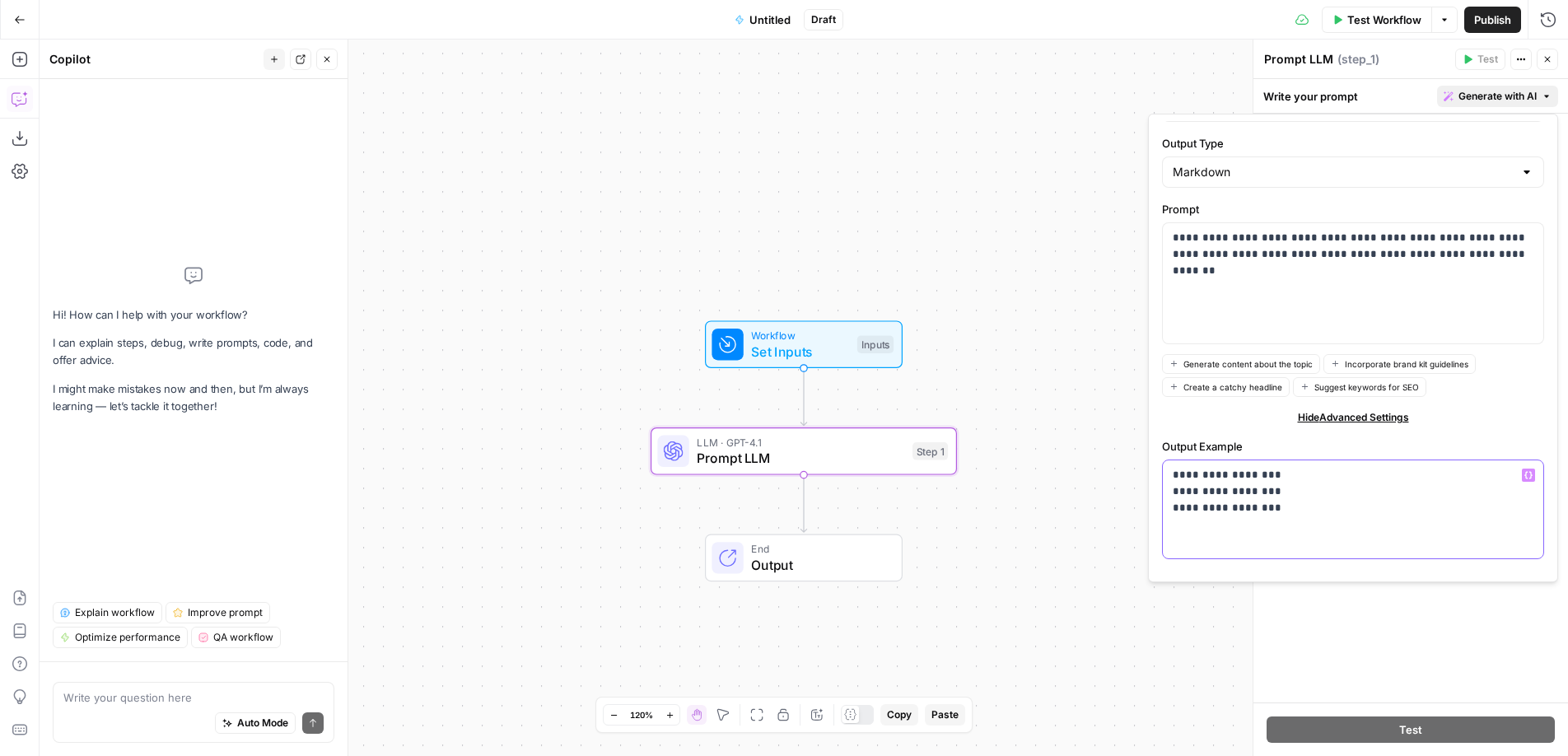 click on "**********" at bounding box center (1353, 509) 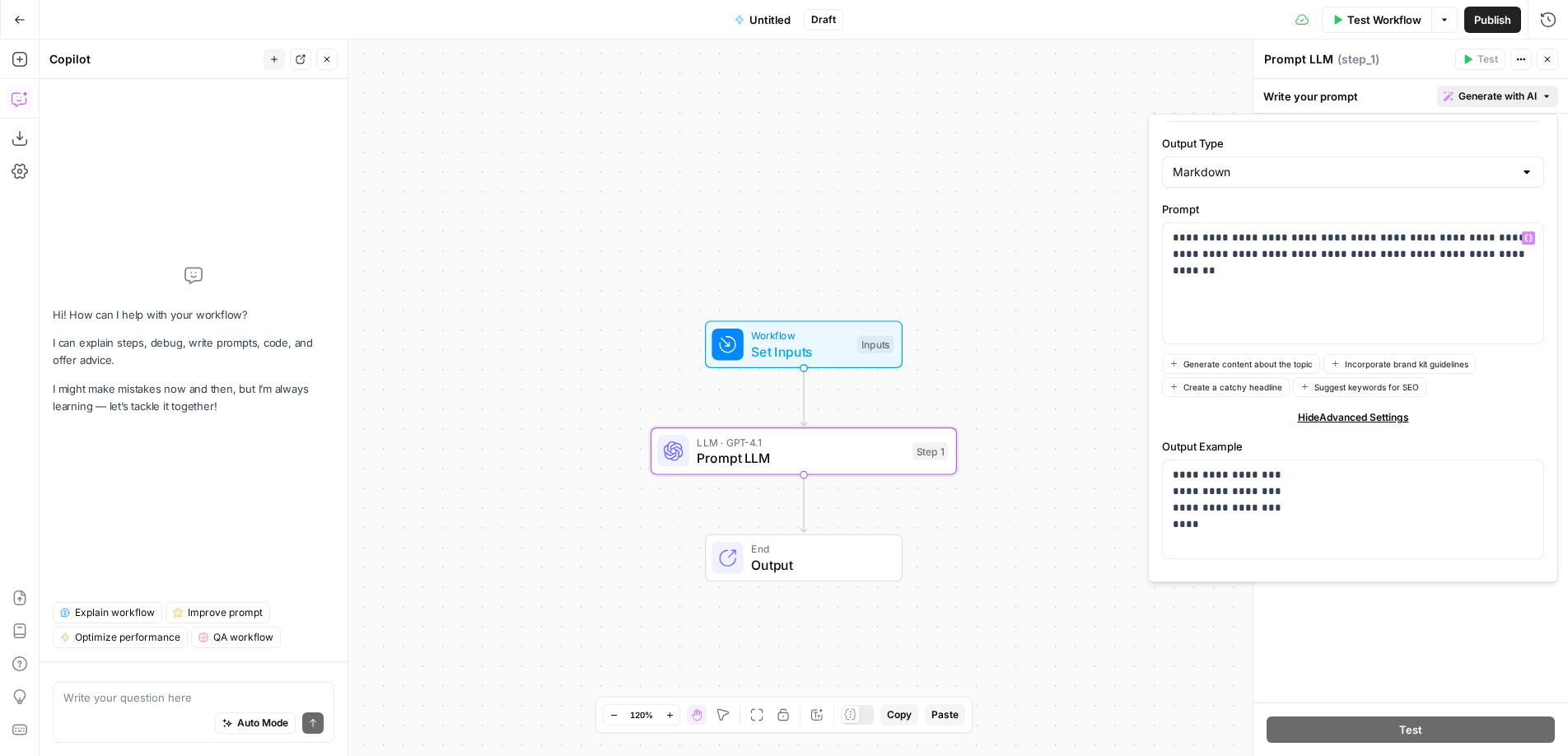 scroll, scrollTop: 189, scrollLeft: 0, axis: vertical 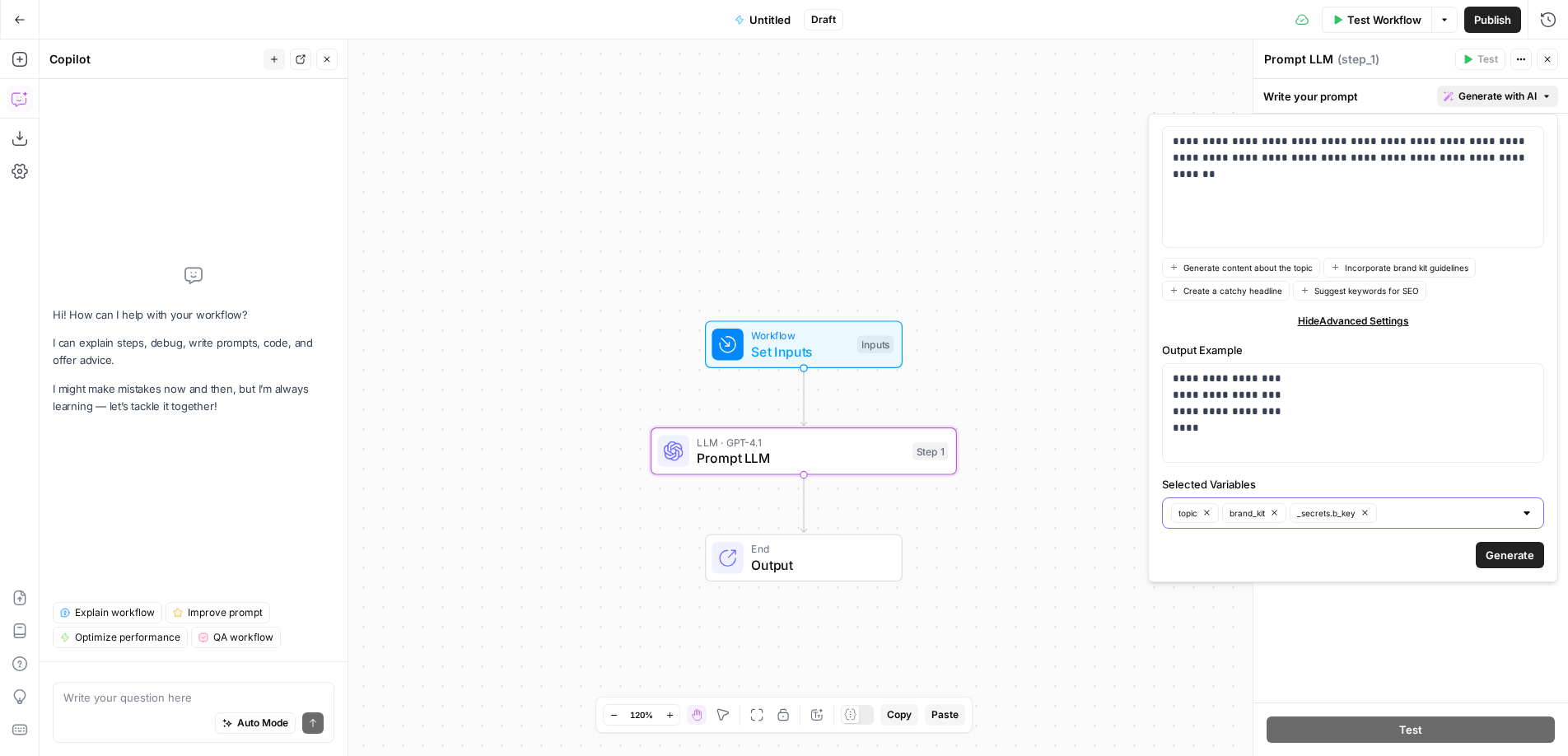 click on "_secrets.b_key" at bounding box center [1326, 513] 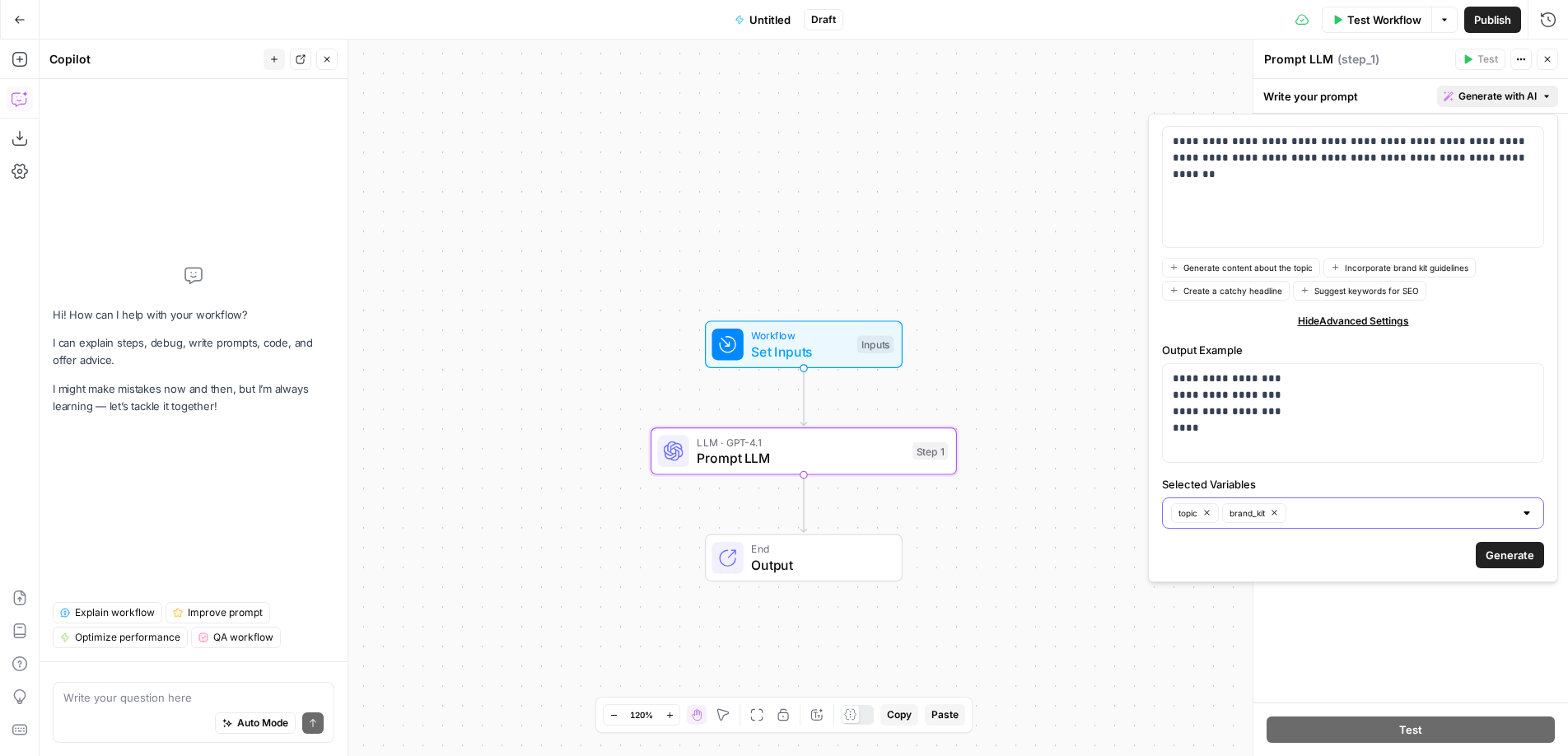 click on "Generate" at bounding box center [1510, 555] 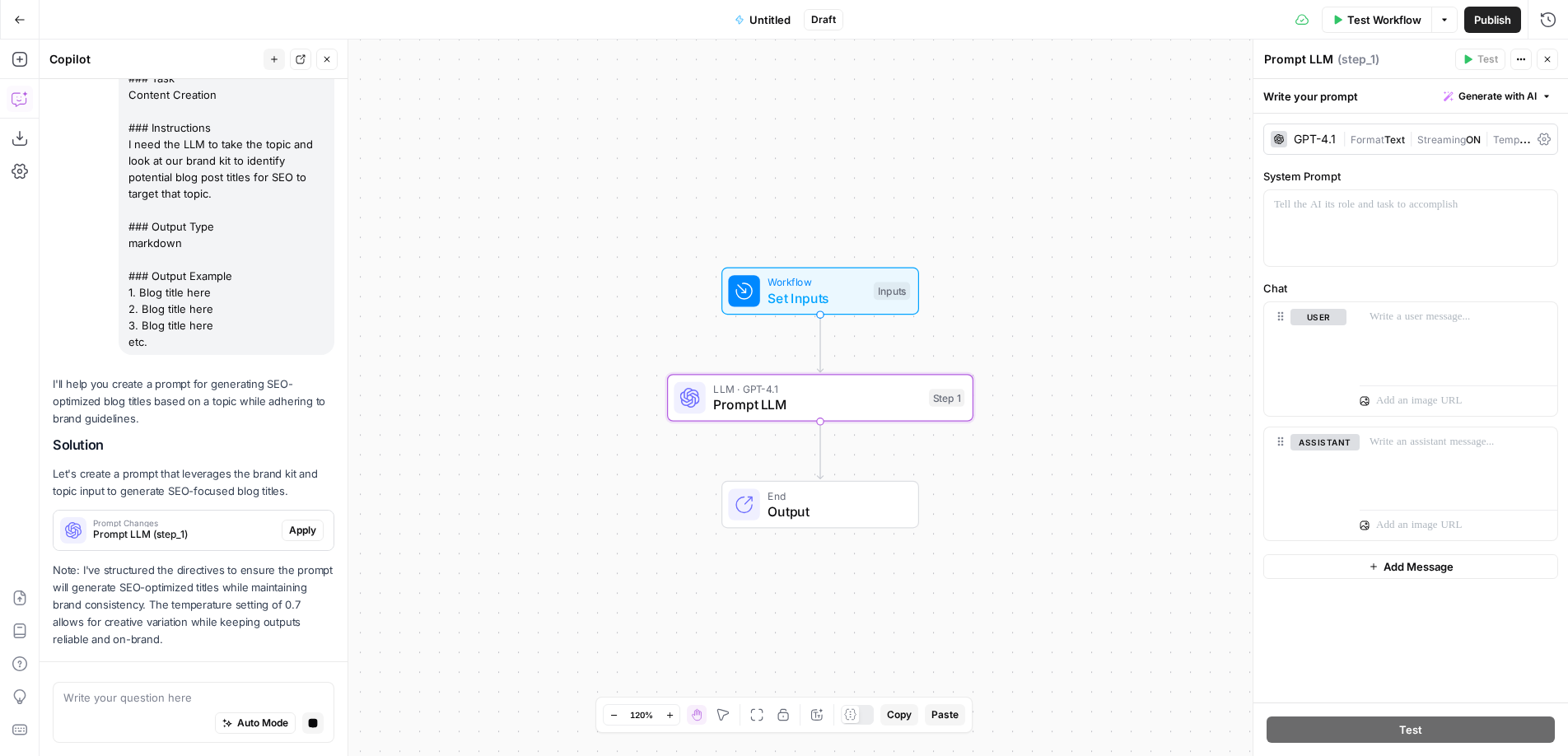 scroll, scrollTop: 232, scrollLeft: 0, axis: vertical 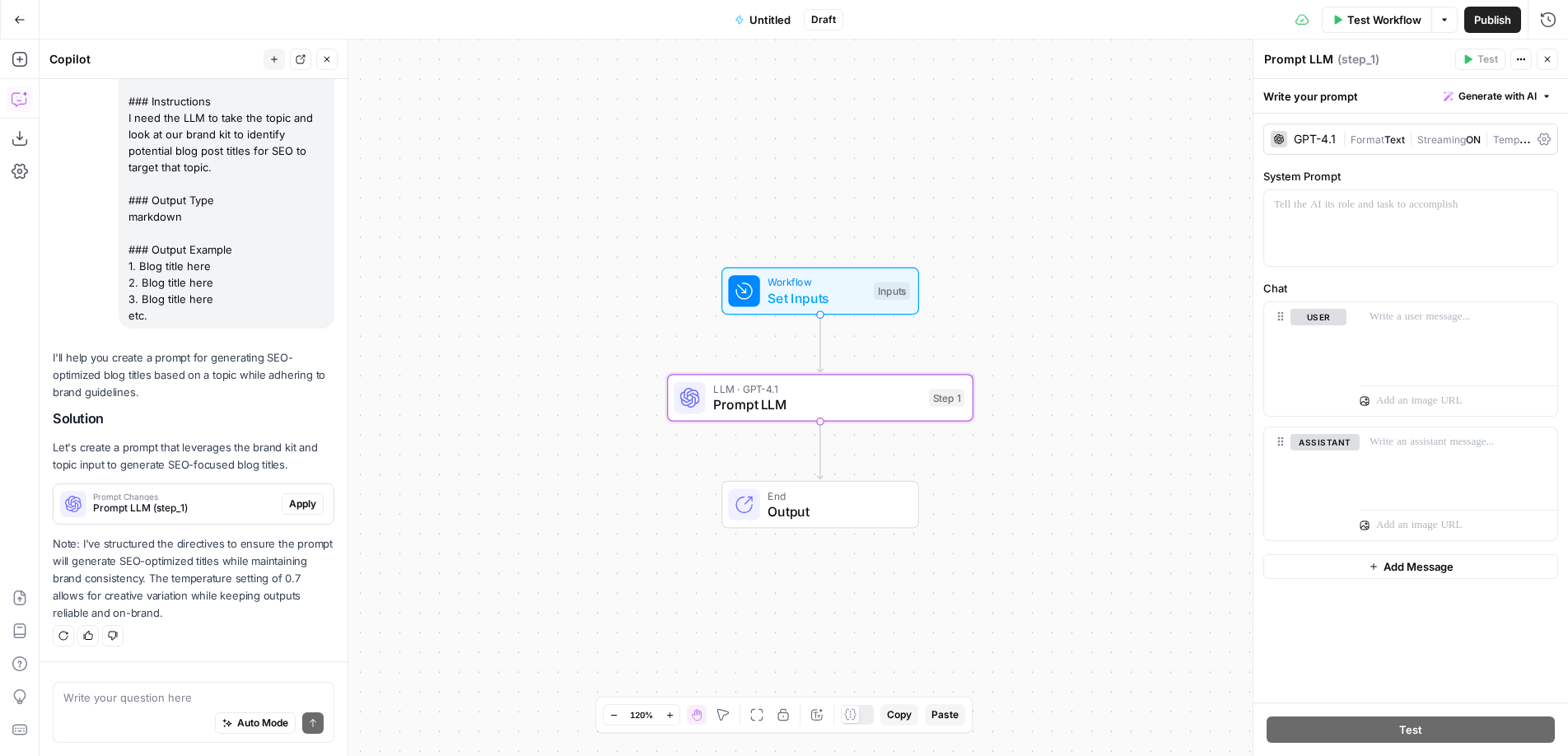 click on "Apply" at bounding box center [302, 504] 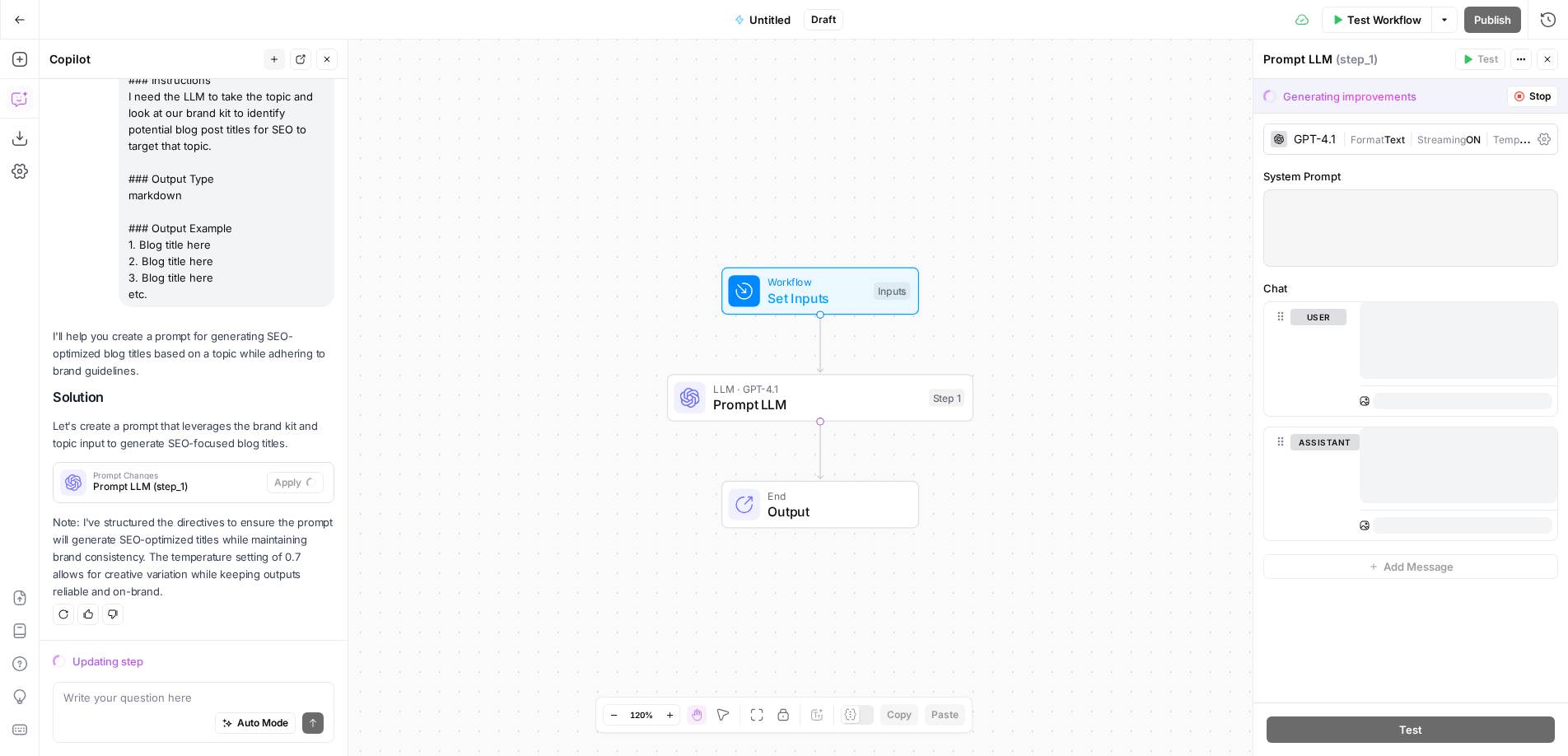 scroll, scrollTop: 232, scrollLeft: 0, axis: vertical 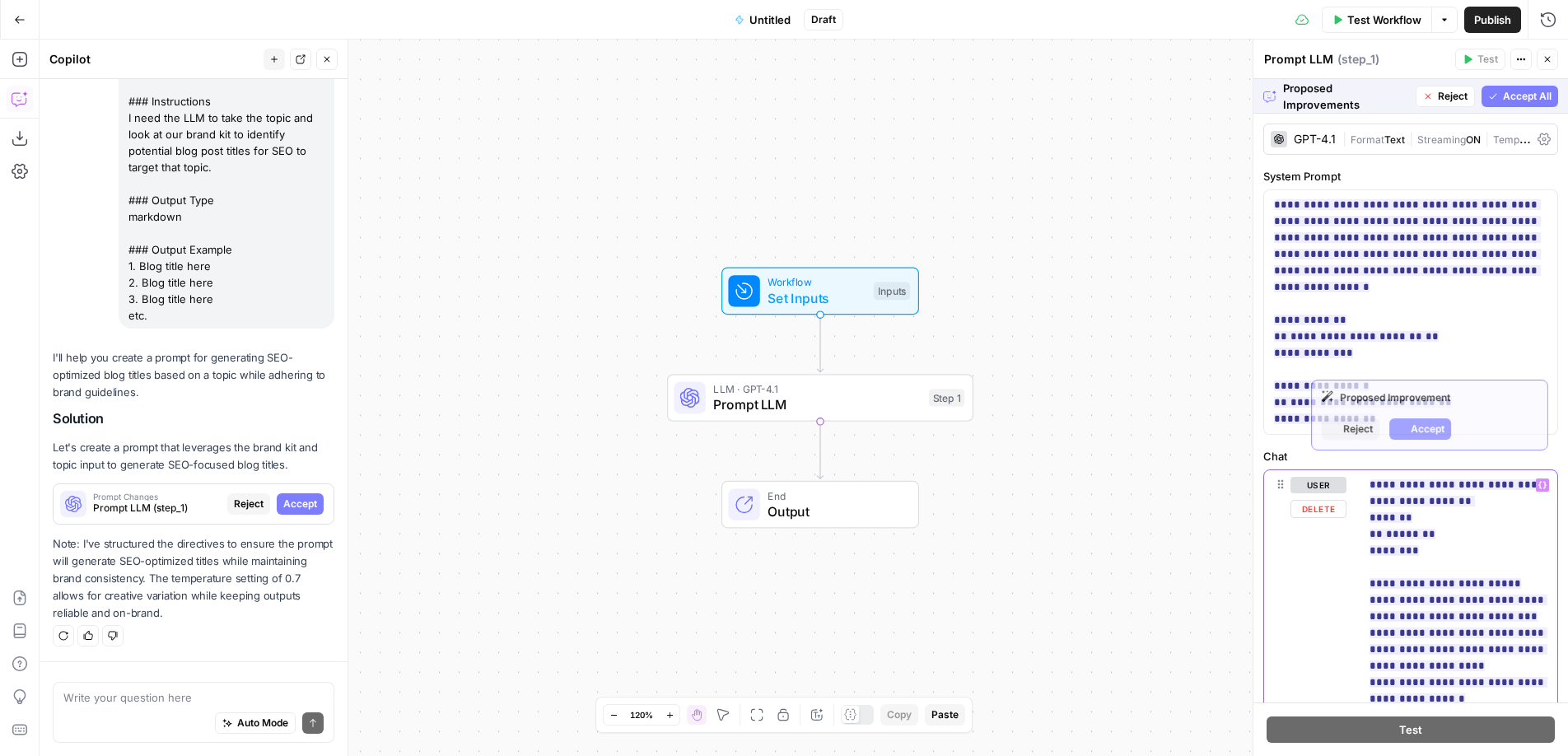 click on "**********" at bounding box center [1458, 665] 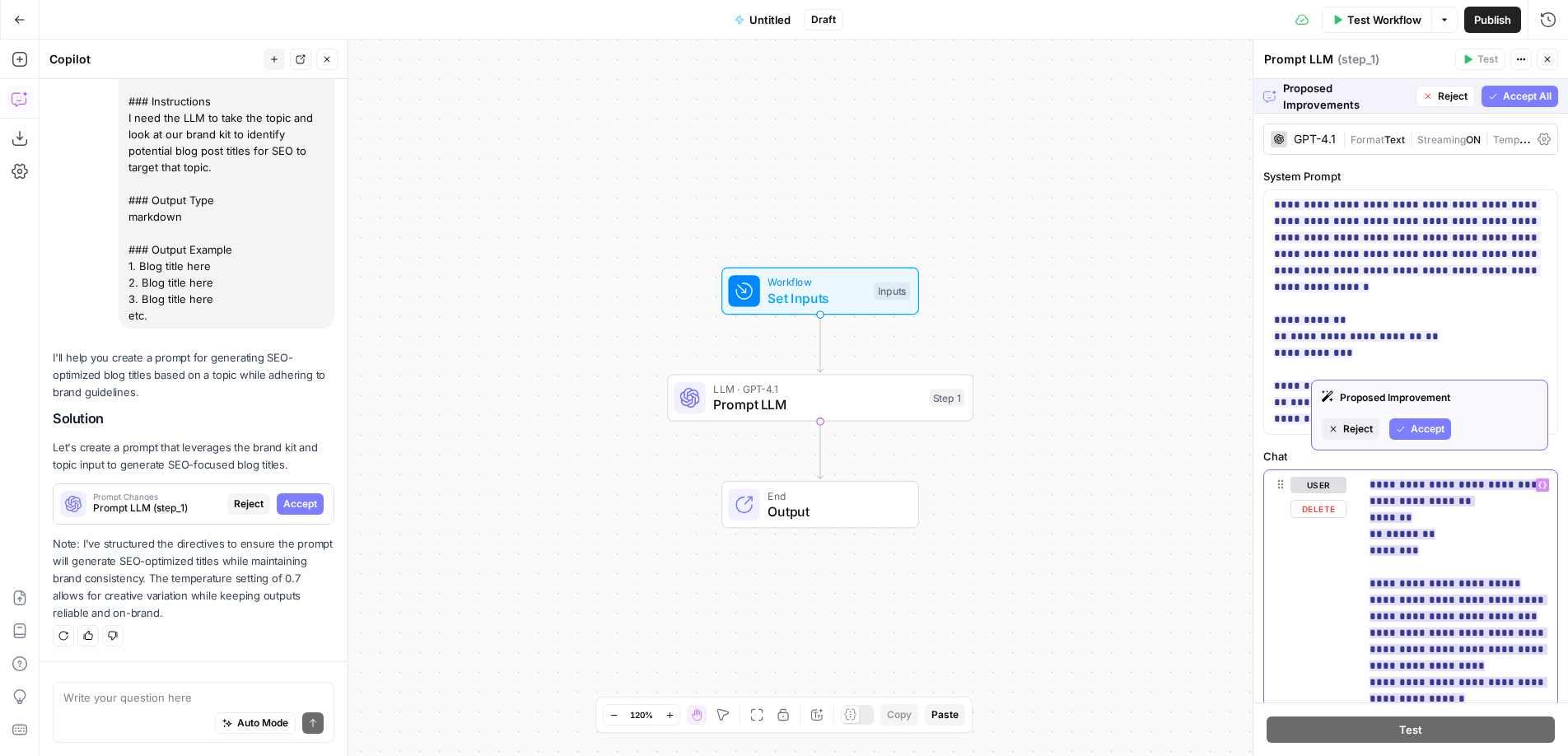 drag, startPoint x: 1422, startPoint y: 469, endPoint x: 1405, endPoint y: 474, distance: 17.720045 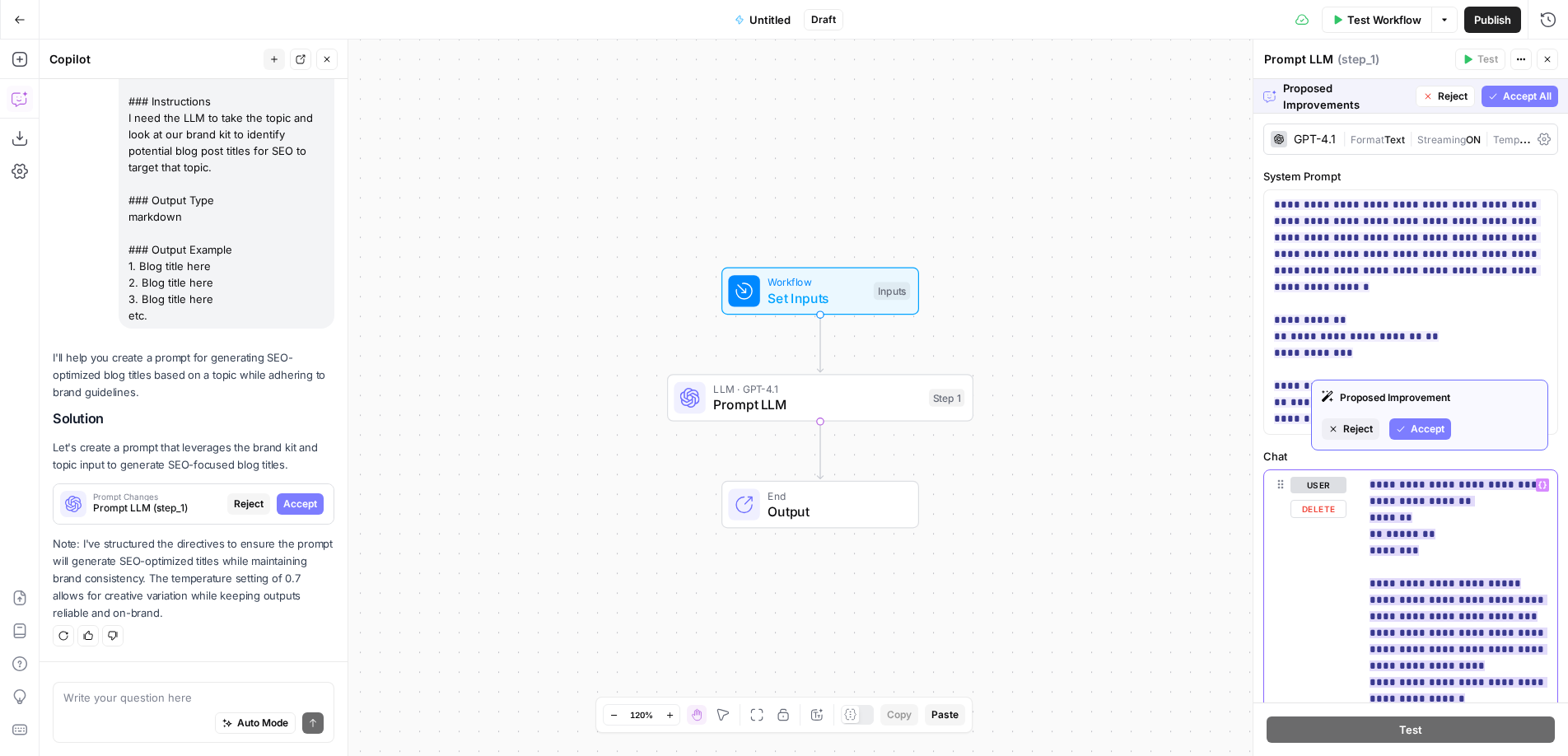 click on "**********" at bounding box center [1458, 665] 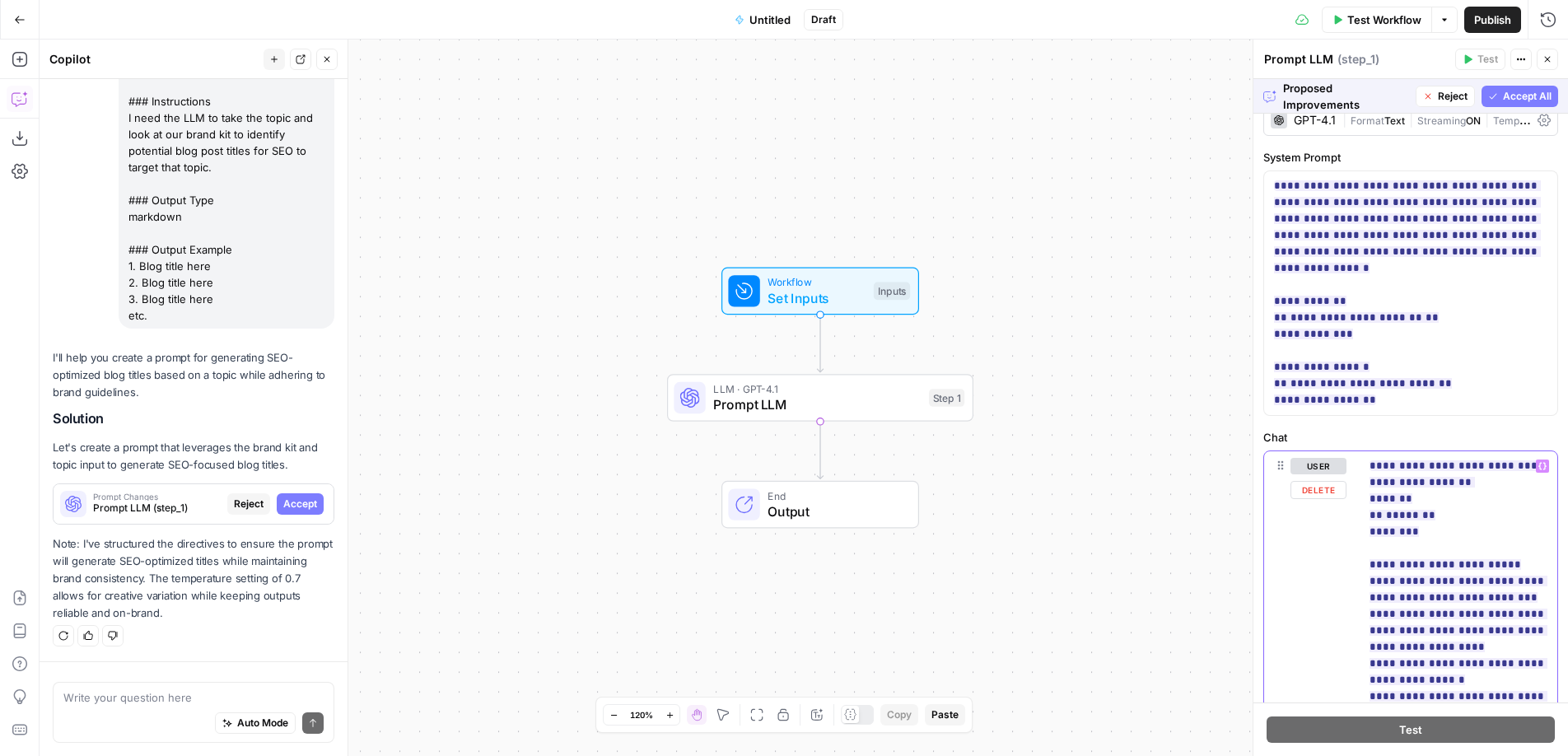 scroll, scrollTop: 0, scrollLeft: 0, axis: both 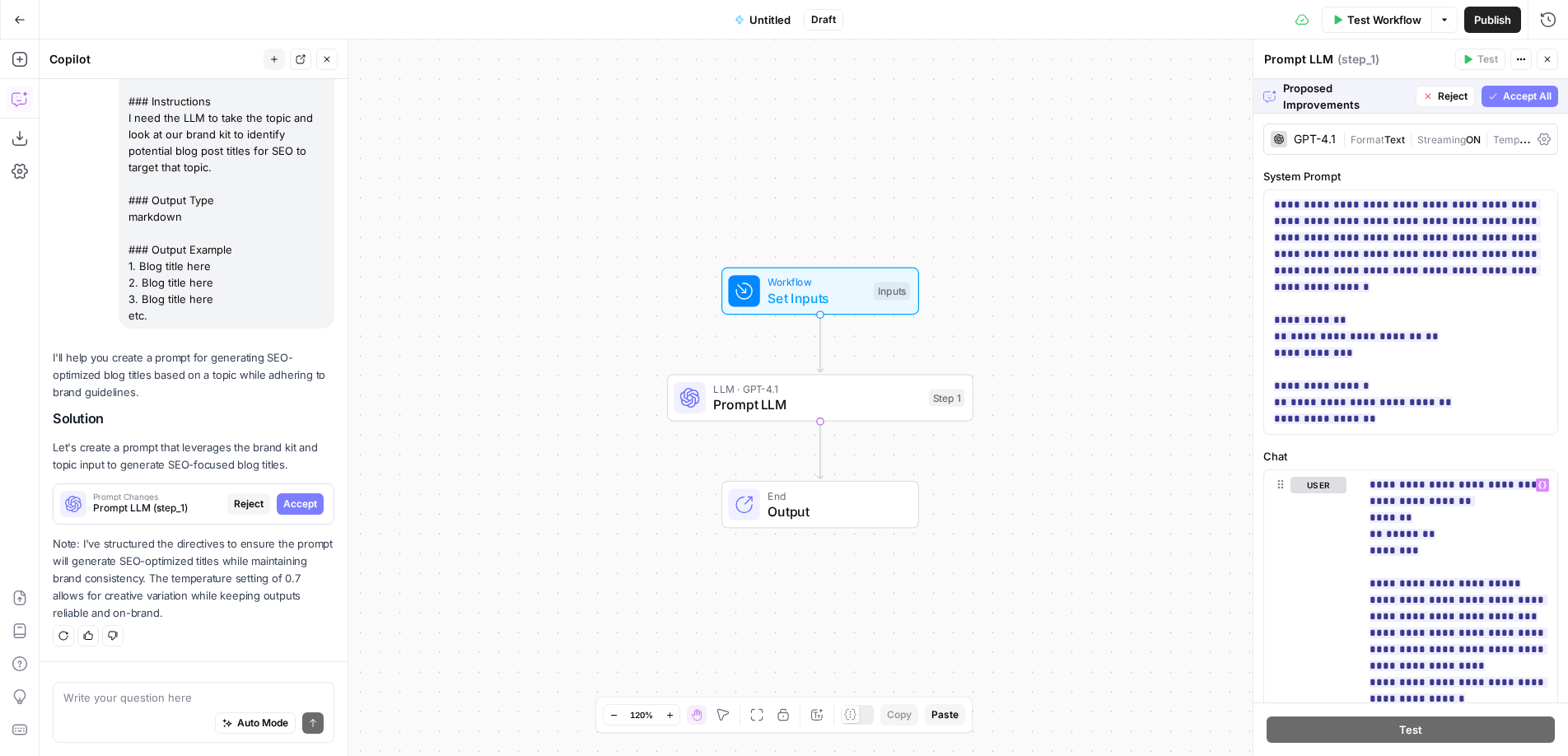 click on "Accept All" at bounding box center [1527, 96] 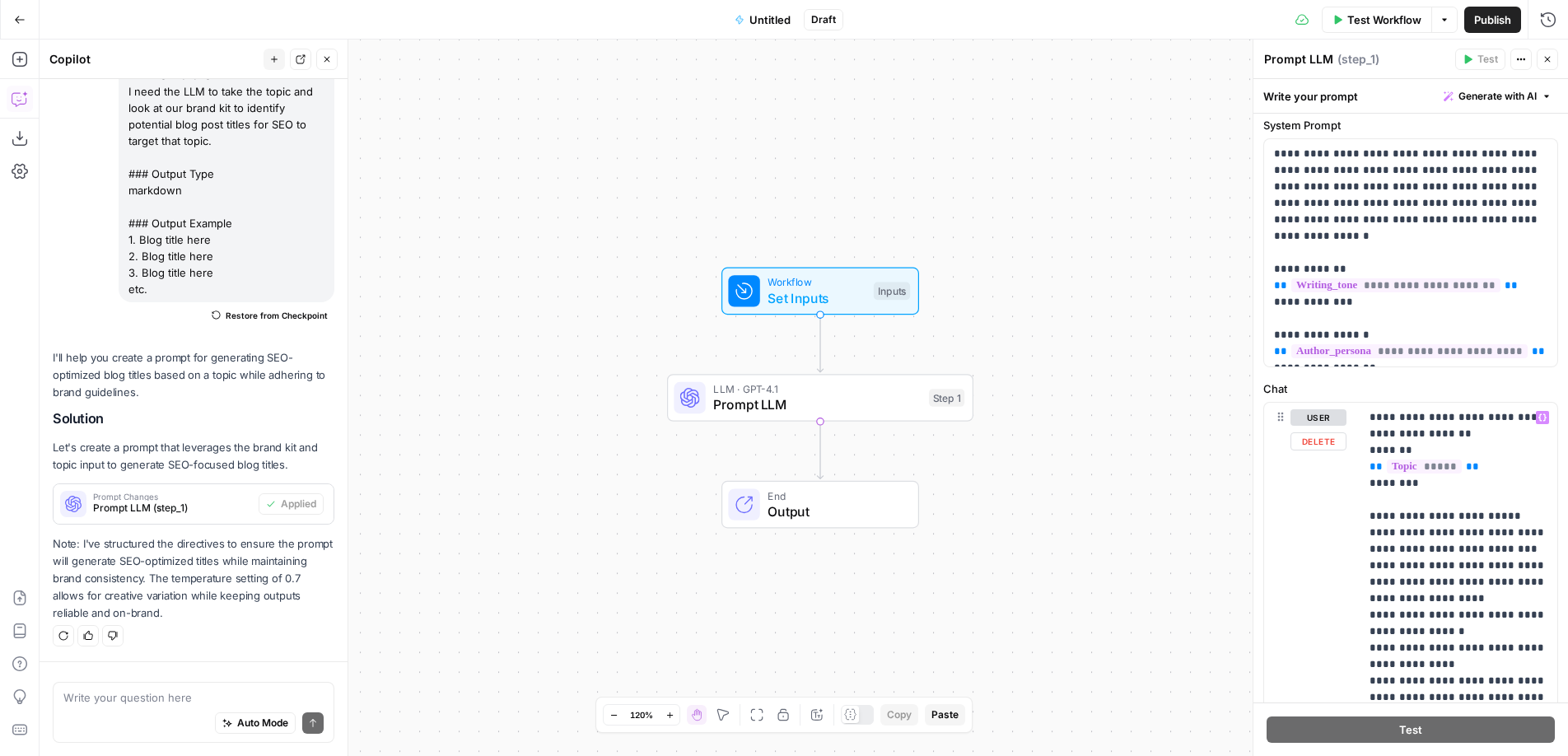 scroll, scrollTop: 0, scrollLeft: 0, axis: both 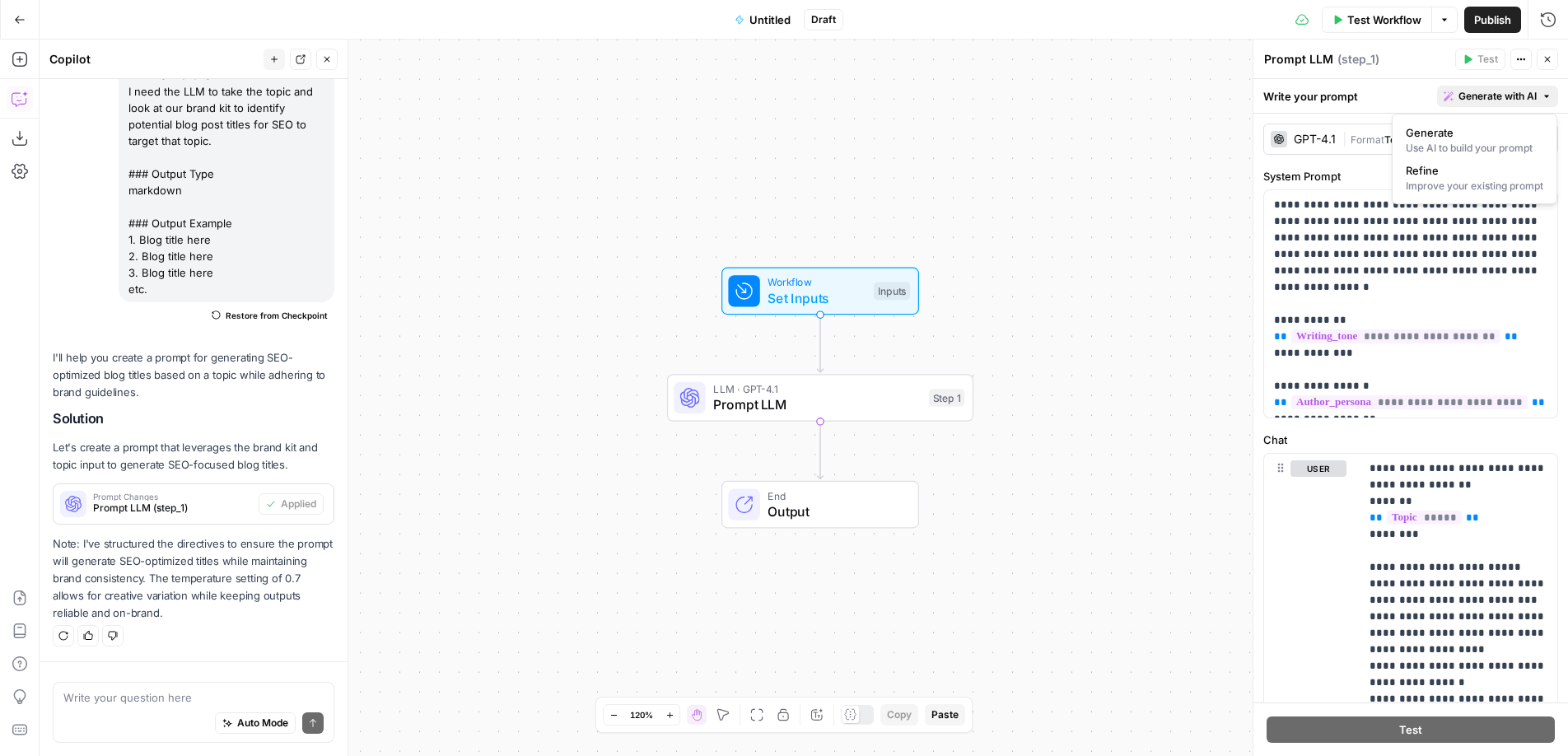 click on "Generate with AI" at bounding box center (1497, 96) 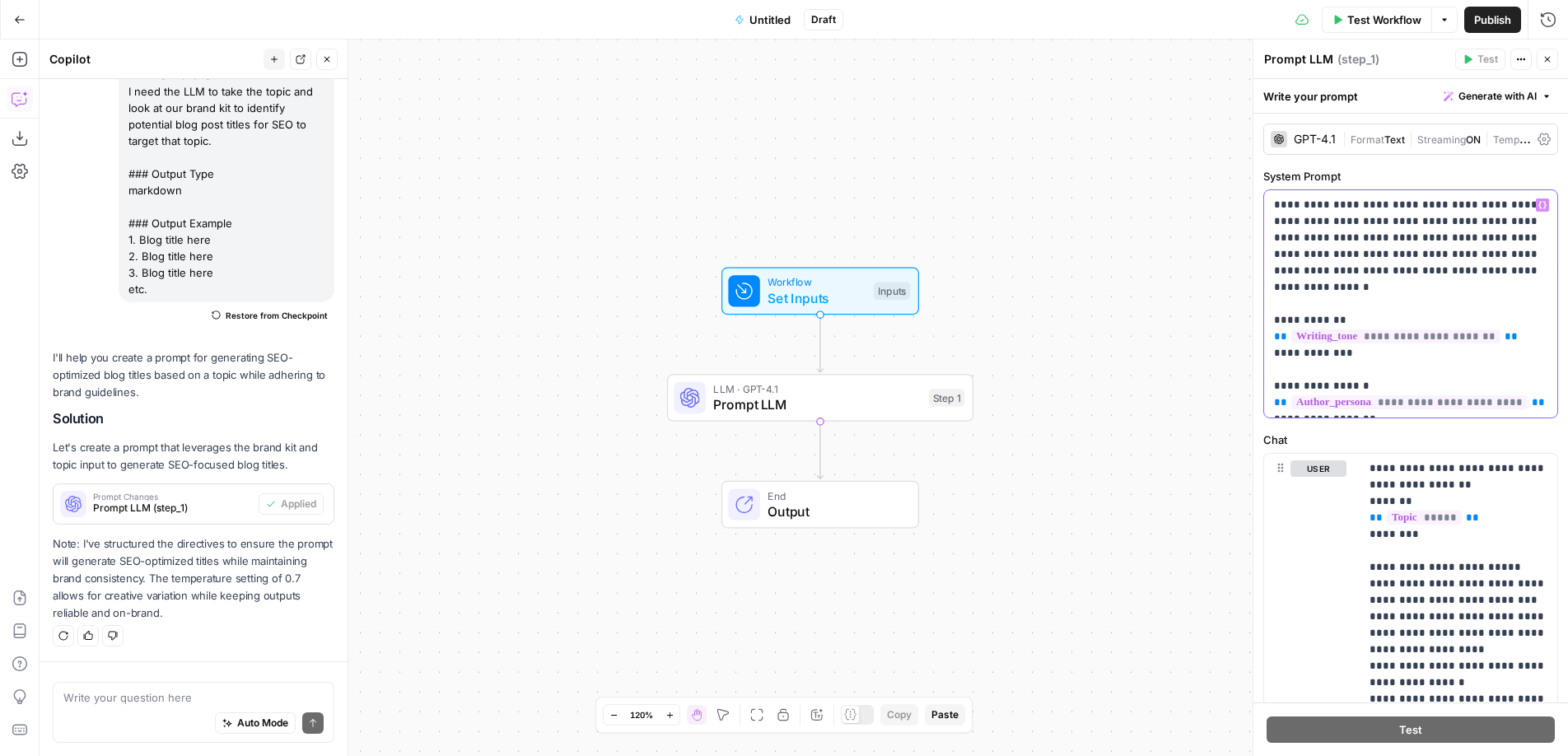 click on "**********" at bounding box center (1411, 304) 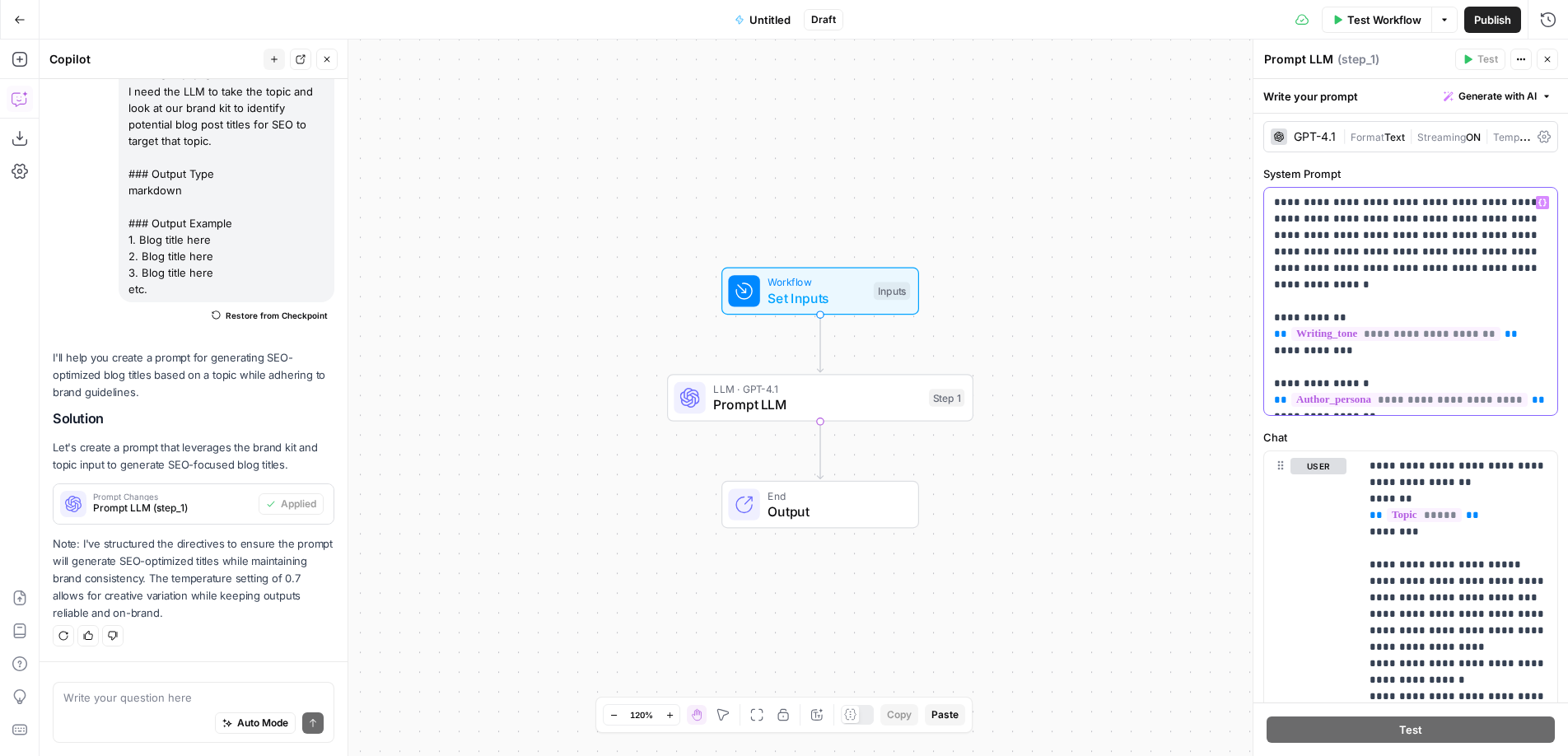 scroll, scrollTop: 0, scrollLeft: 0, axis: both 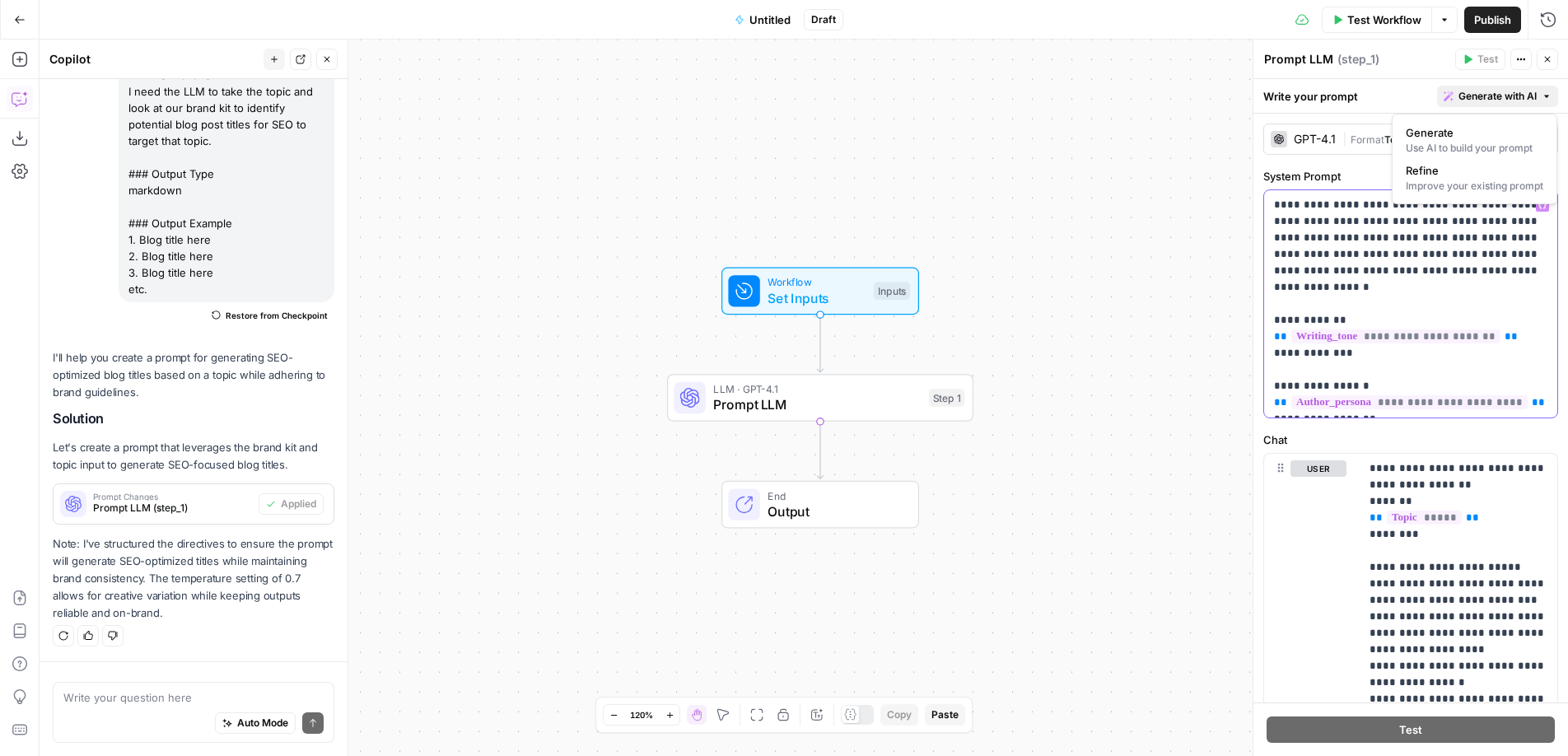 click on "Generate with AI" at bounding box center (1497, 96) 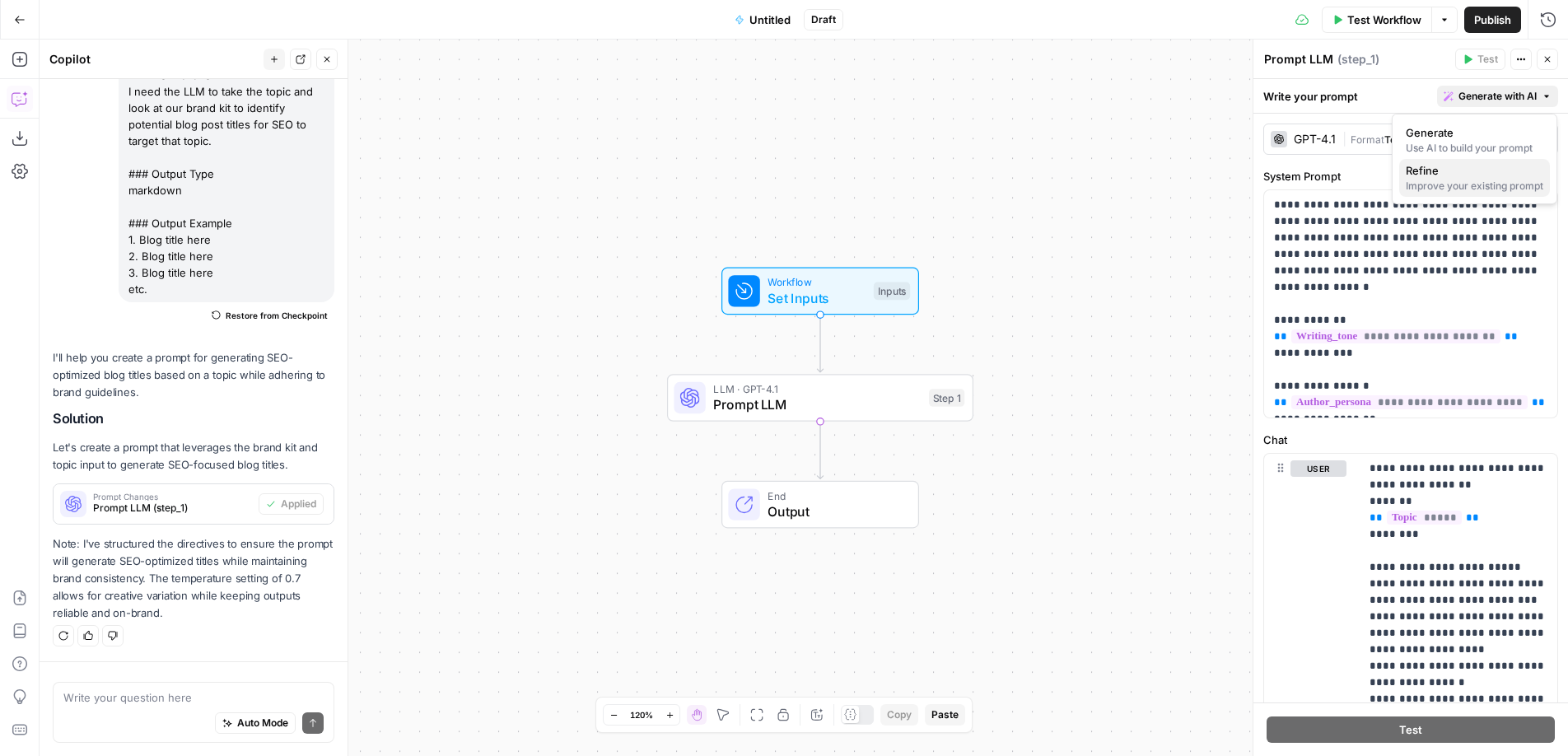 click on "Improve your existing prompt" at bounding box center [1474, 186] 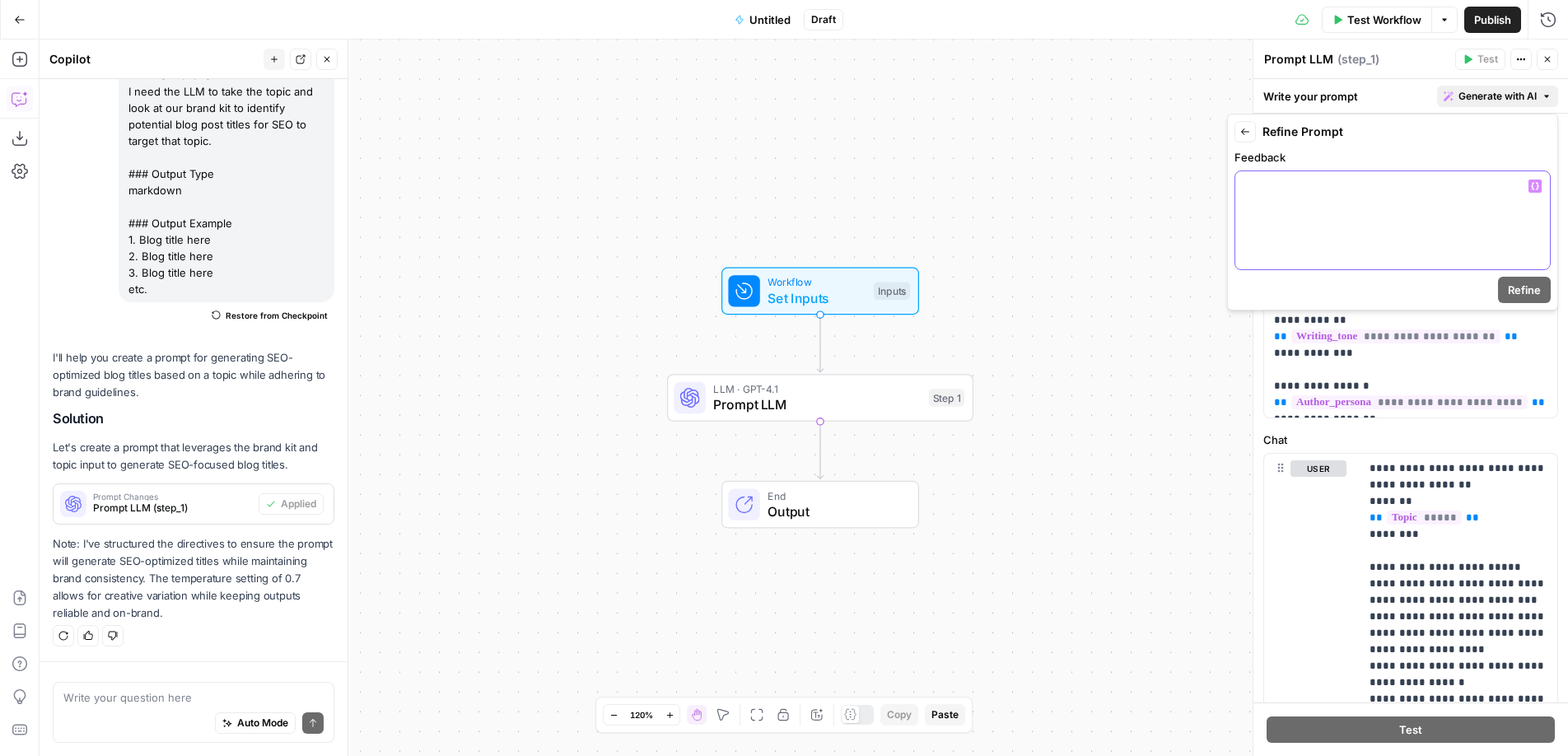 click at bounding box center (1393, 220) 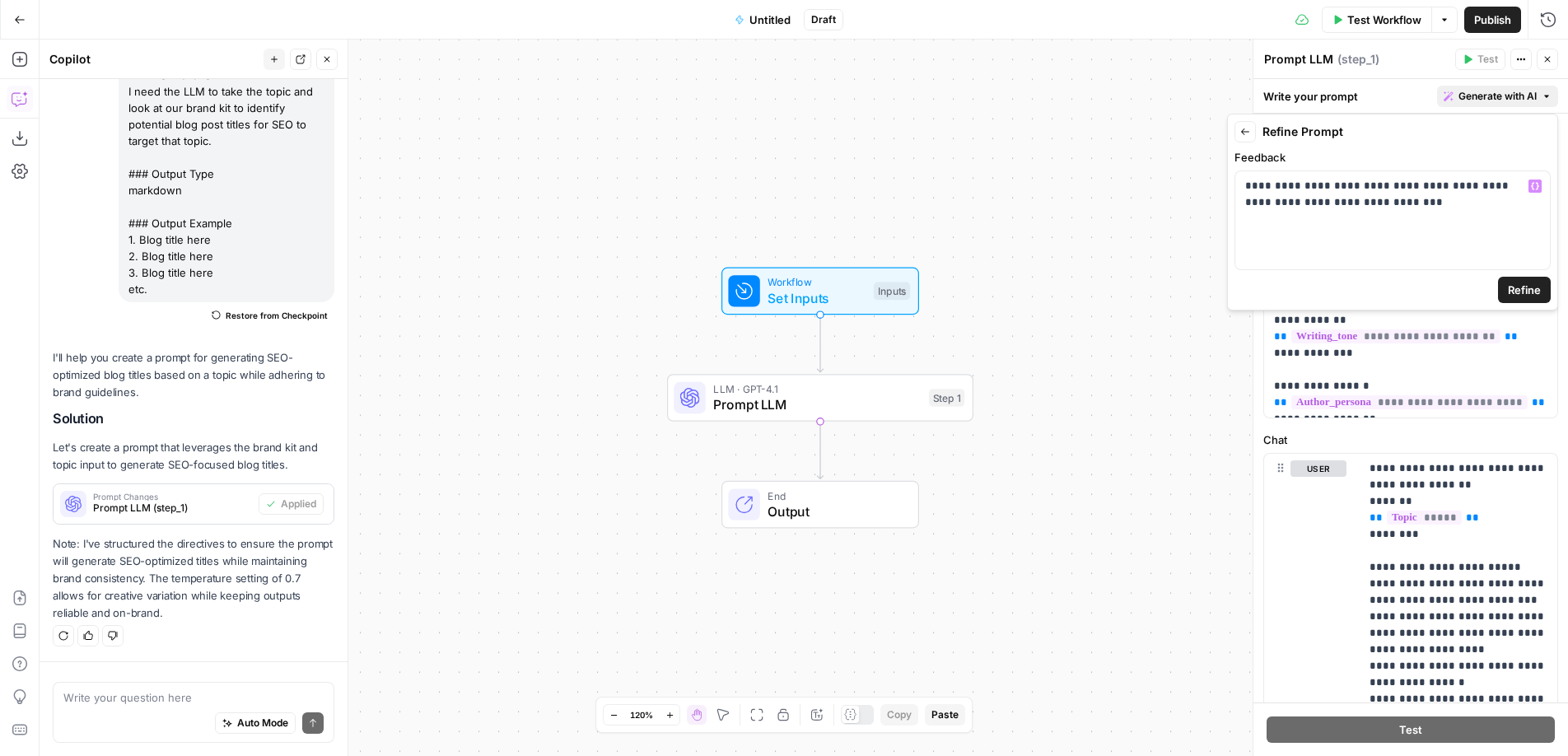 click on "Refine" at bounding box center (1524, 290) 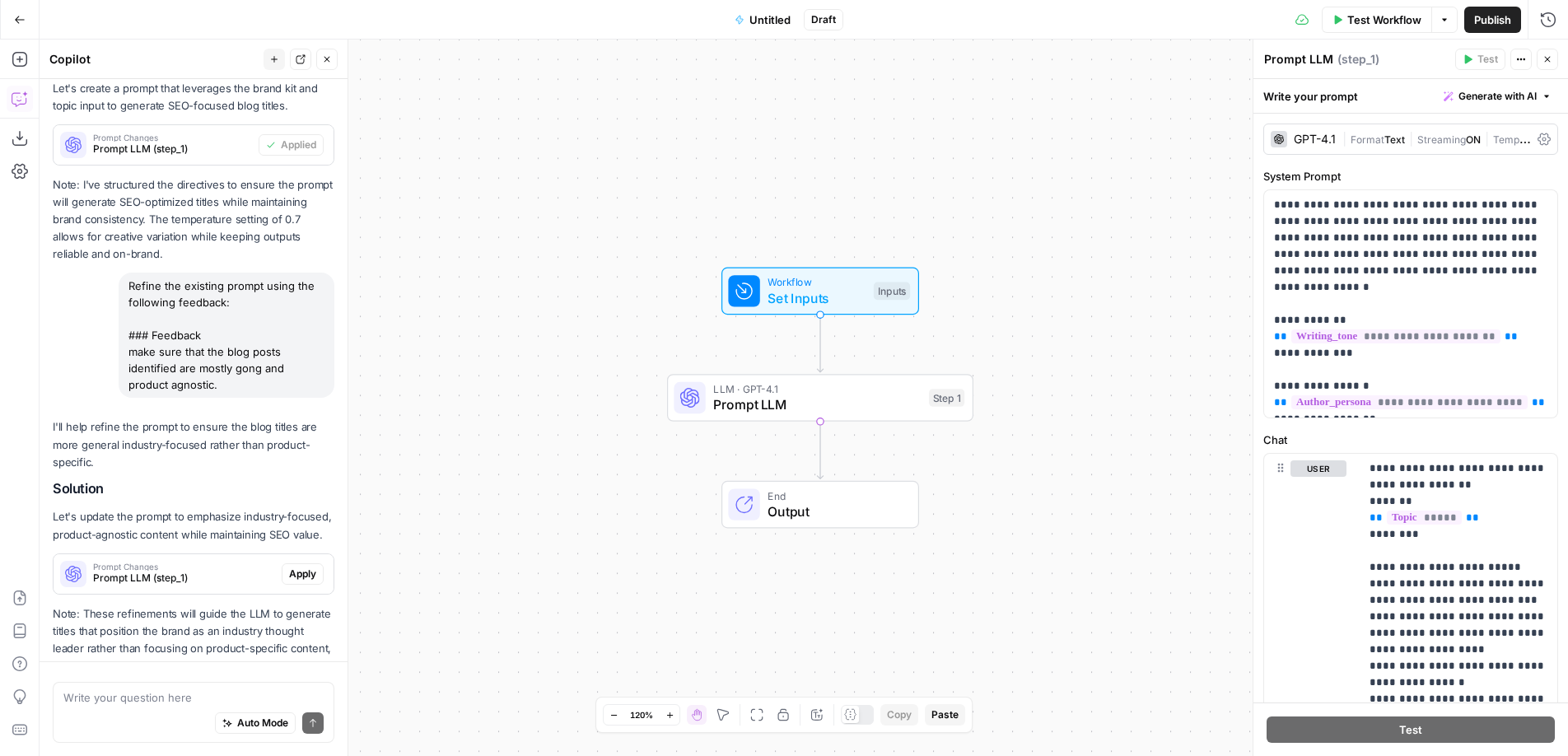 scroll, scrollTop: 670, scrollLeft: 0, axis: vertical 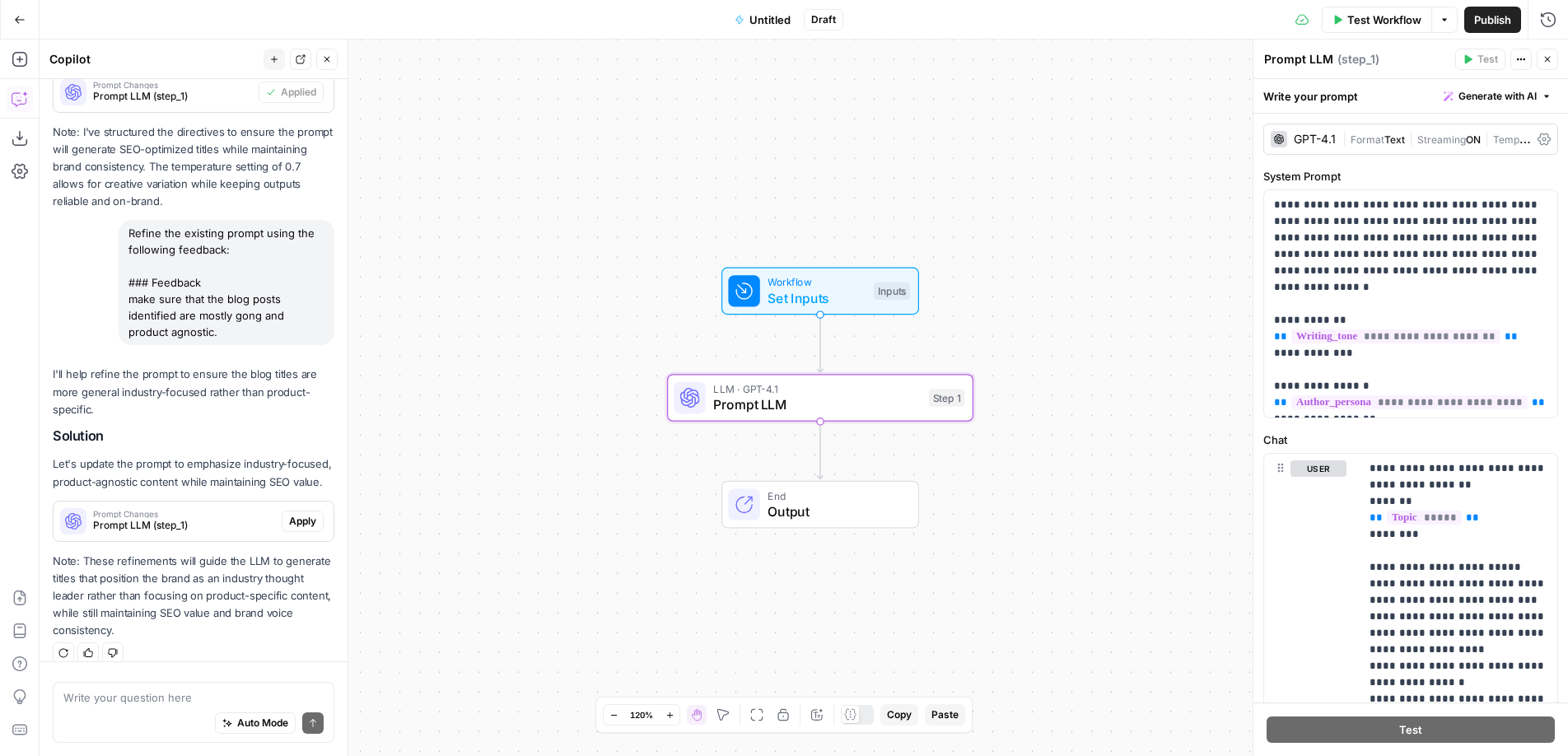 click on "Apply" at bounding box center [302, 521] 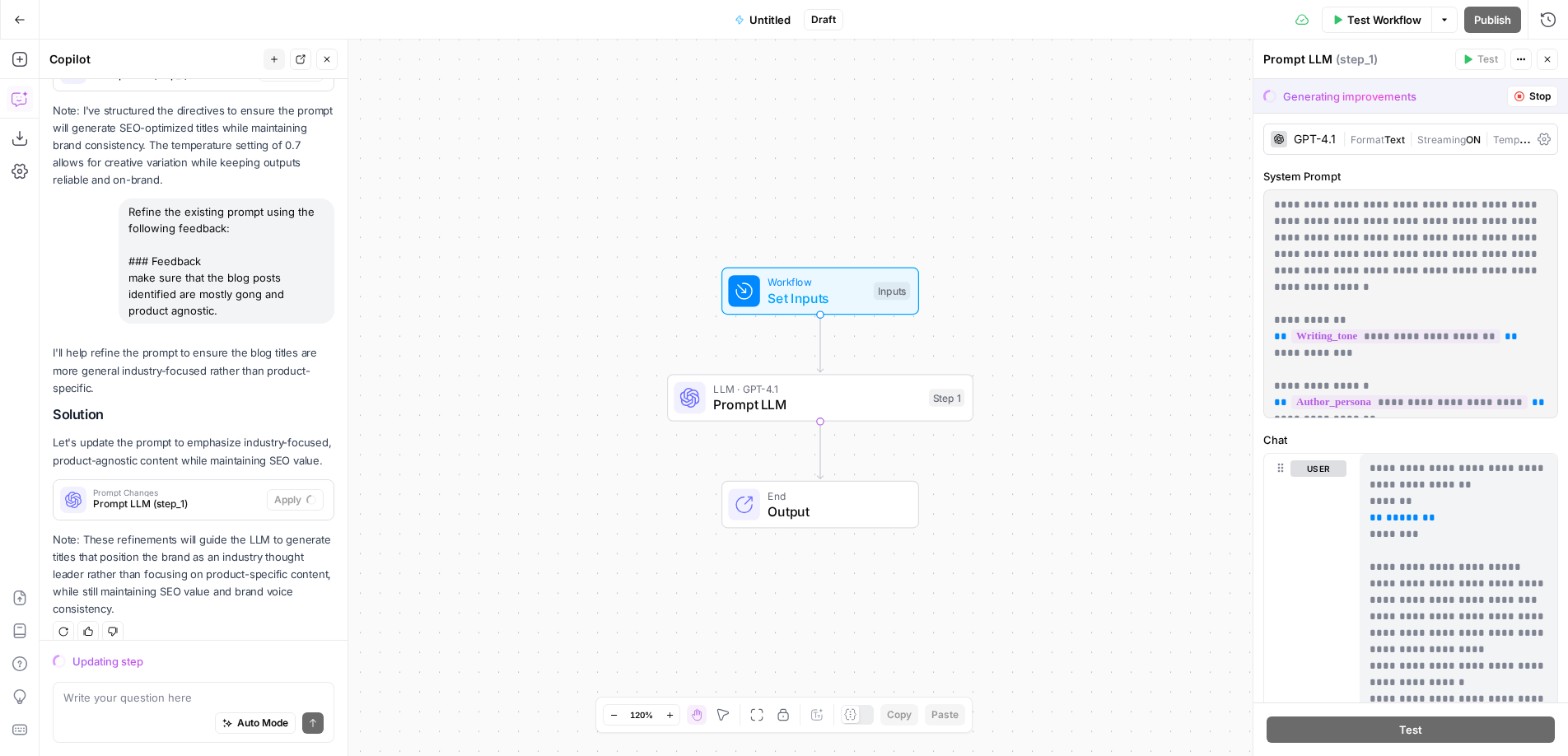scroll, scrollTop: 644, scrollLeft: 0, axis: vertical 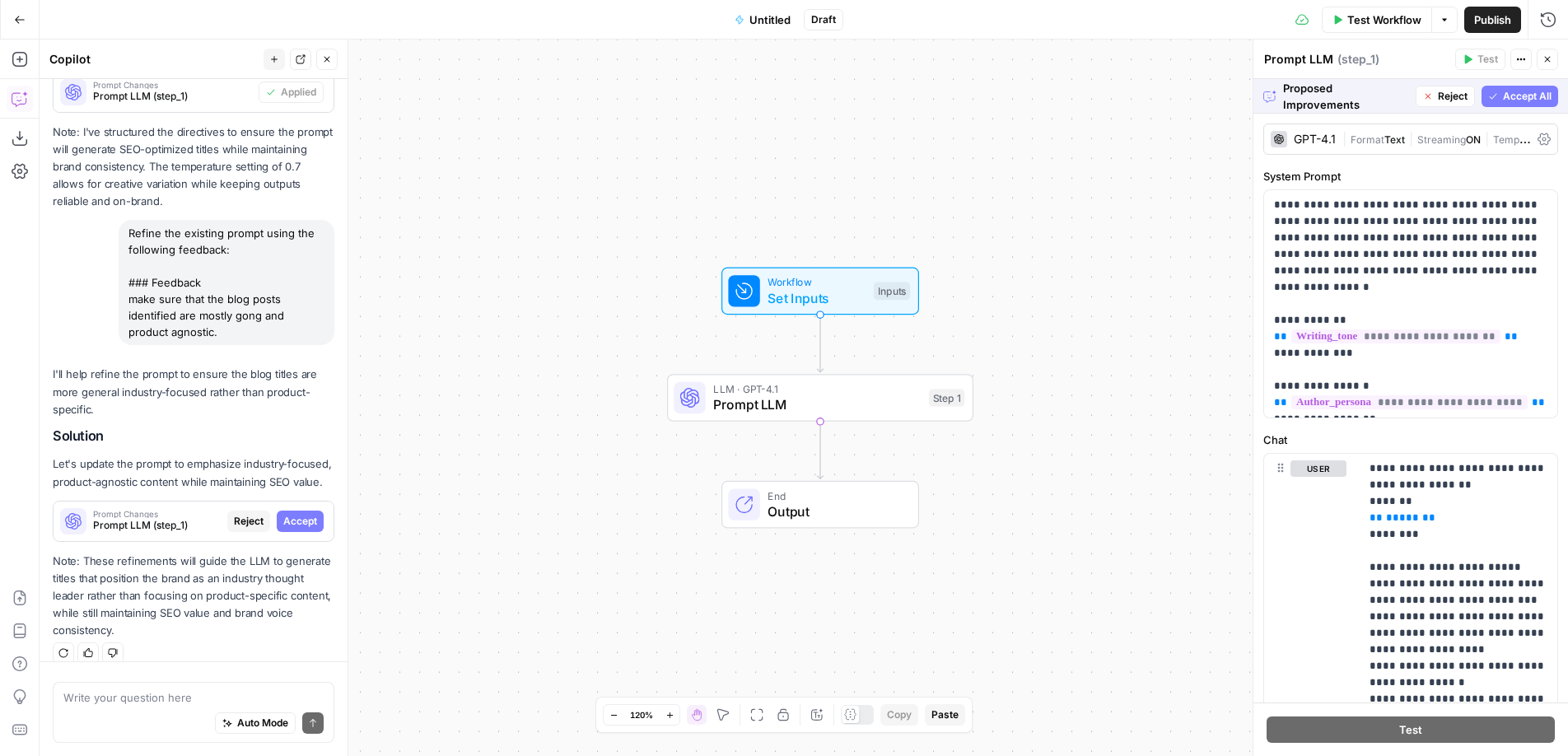 click on "Accept All" at bounding box center [1527, 96] 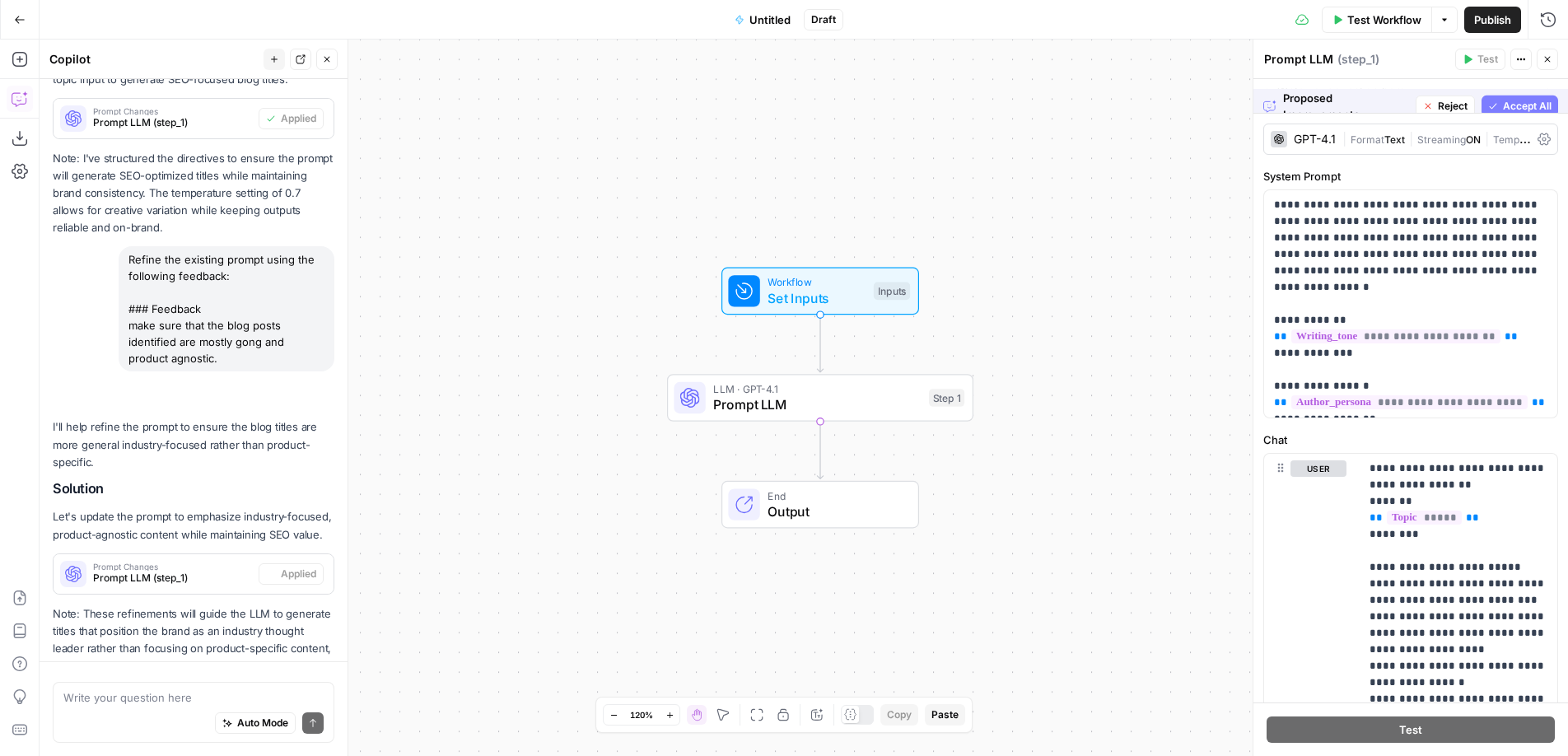 scroll, scrollTop: 697, scrollLeft: 0, axis: vertical 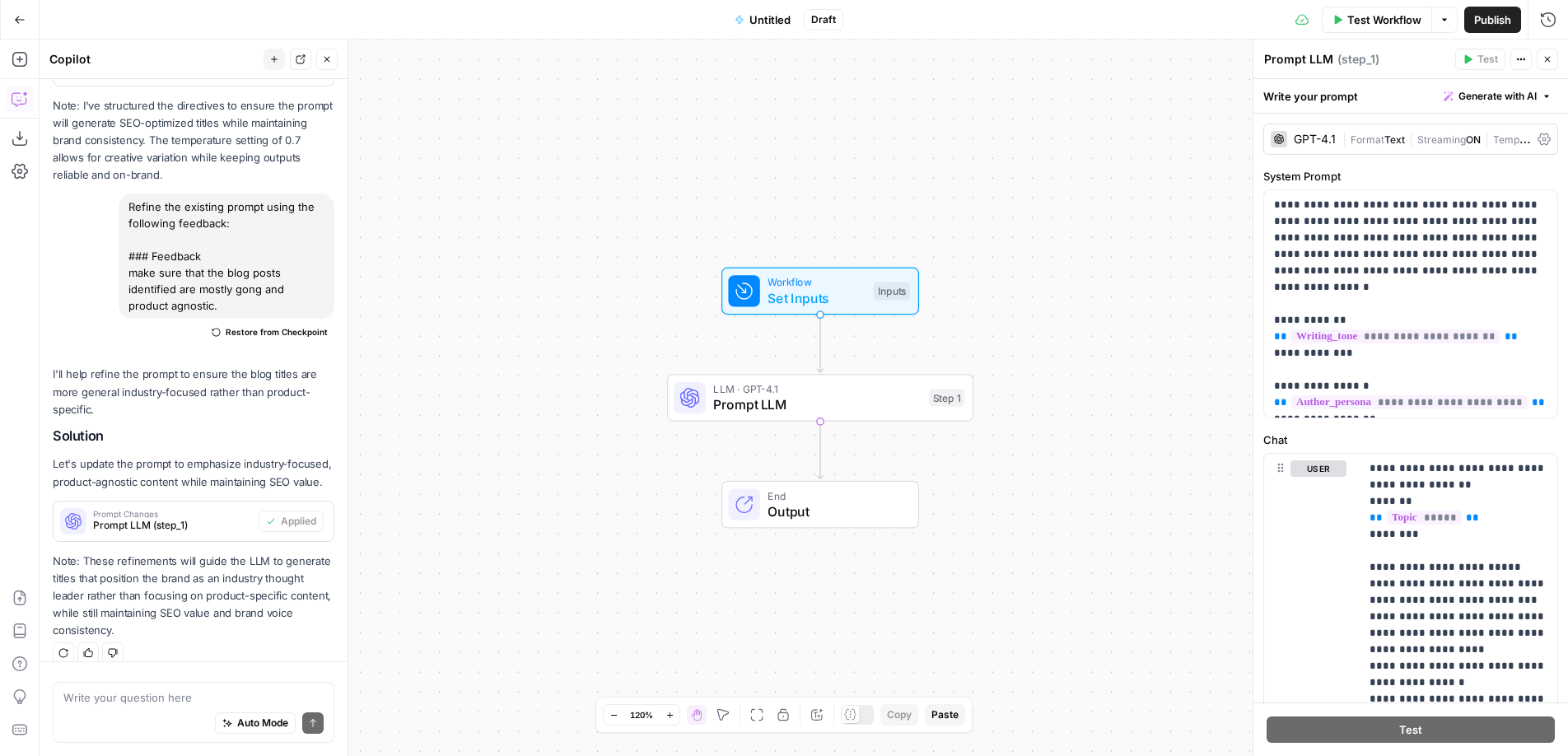 click on "Test Workflow" at bounding box center (1384, 20) 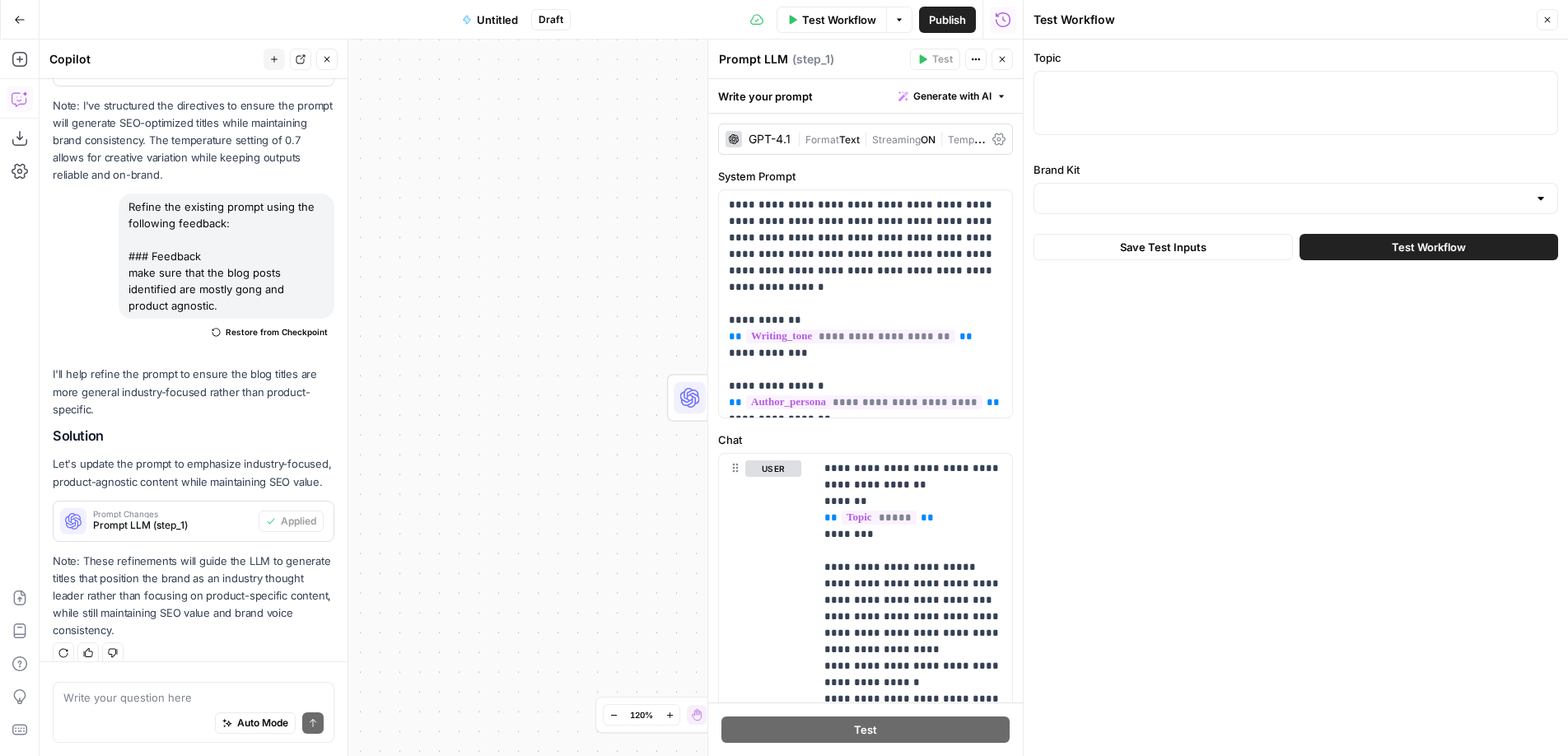 click at bounding box center [1295, 198] 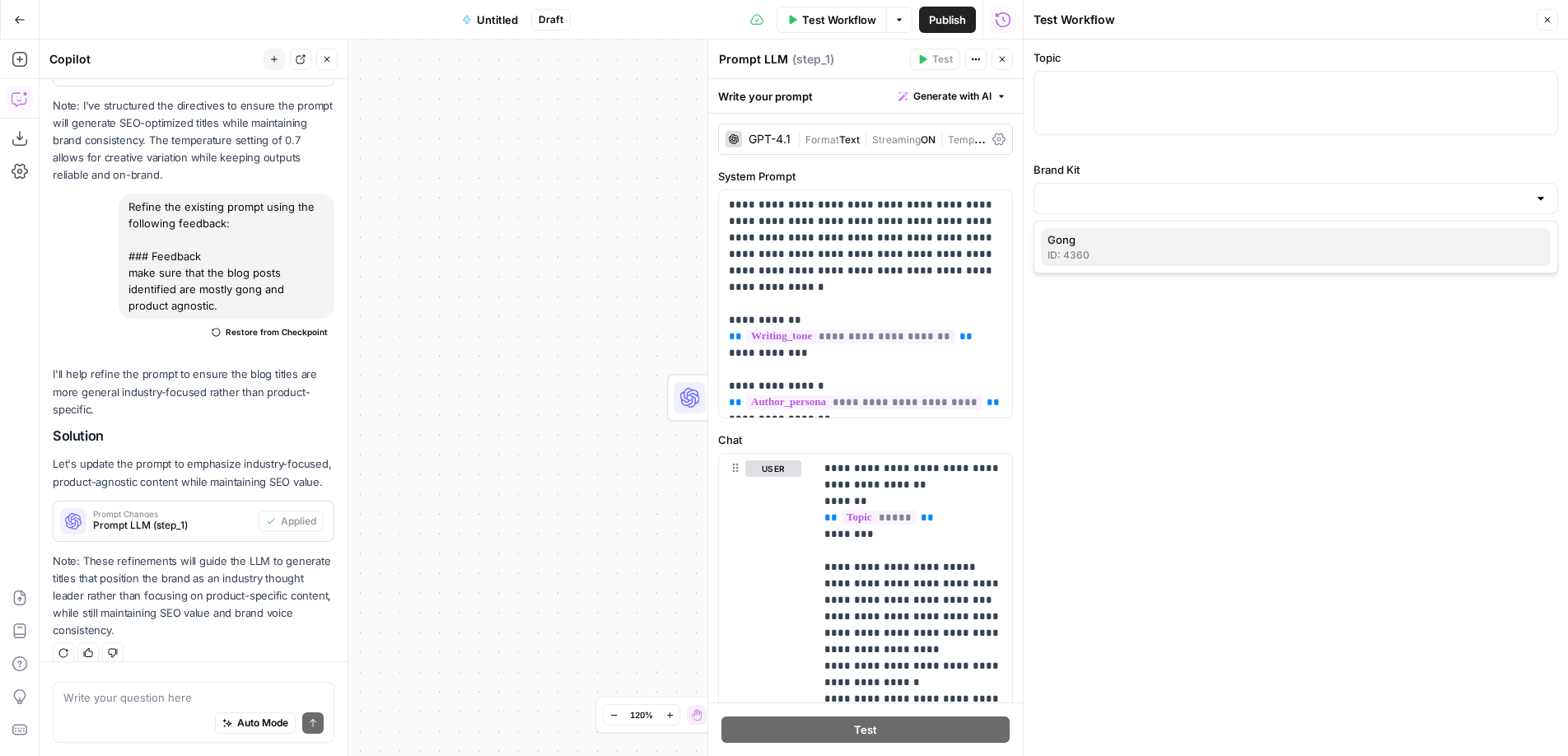 click on "Gong" at bounding box center (1292, 240) 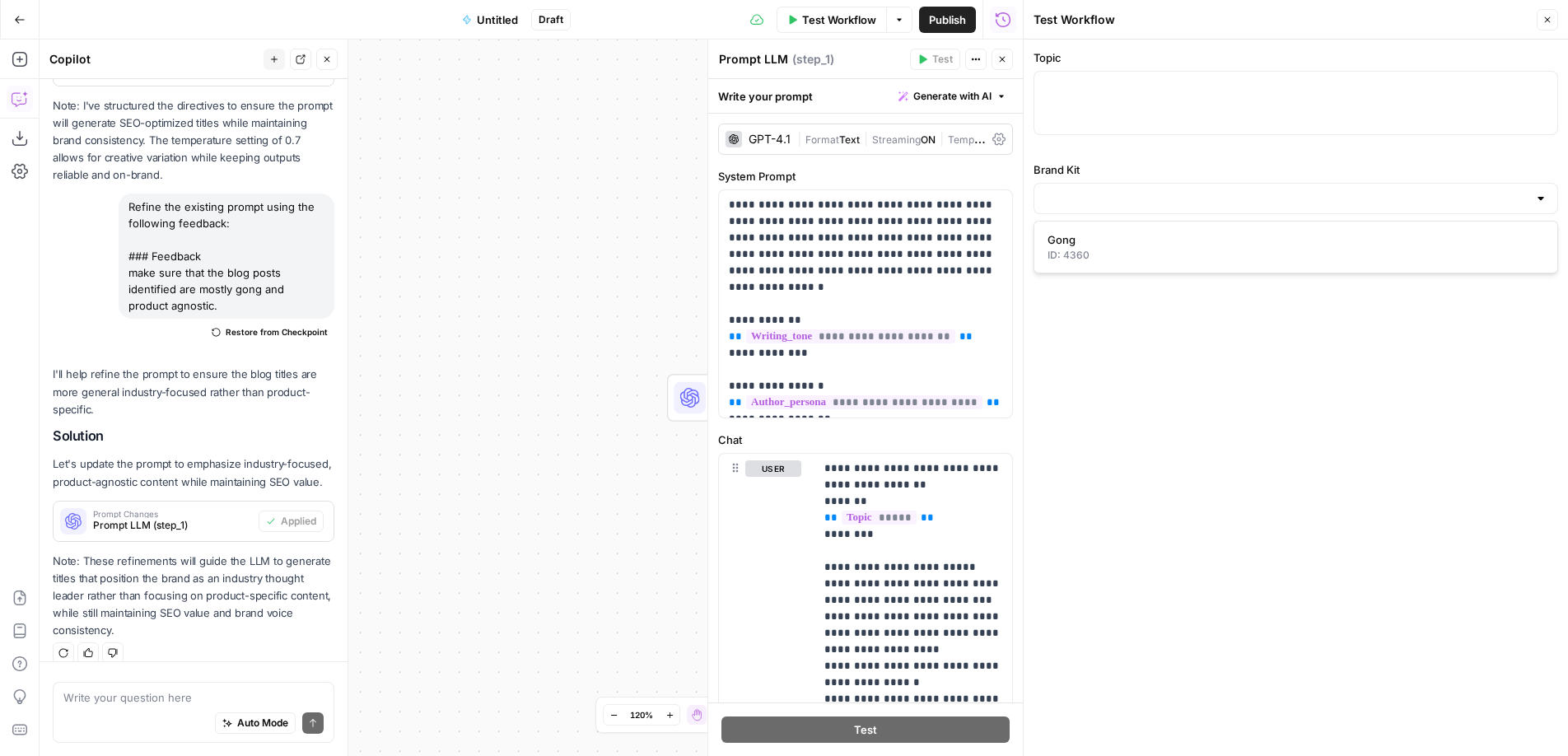 type on "Gong" 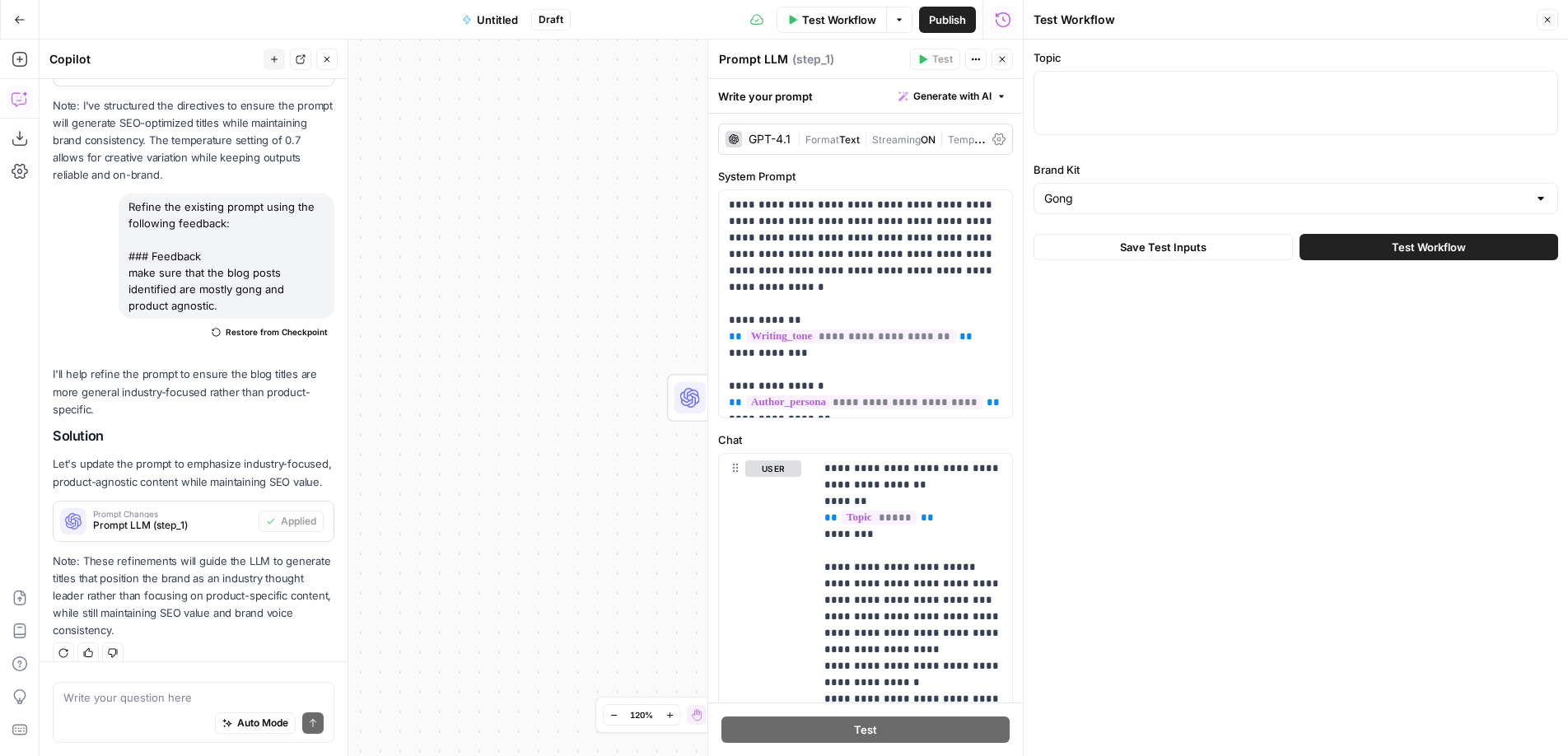 click at bounding box center (1295, 103) 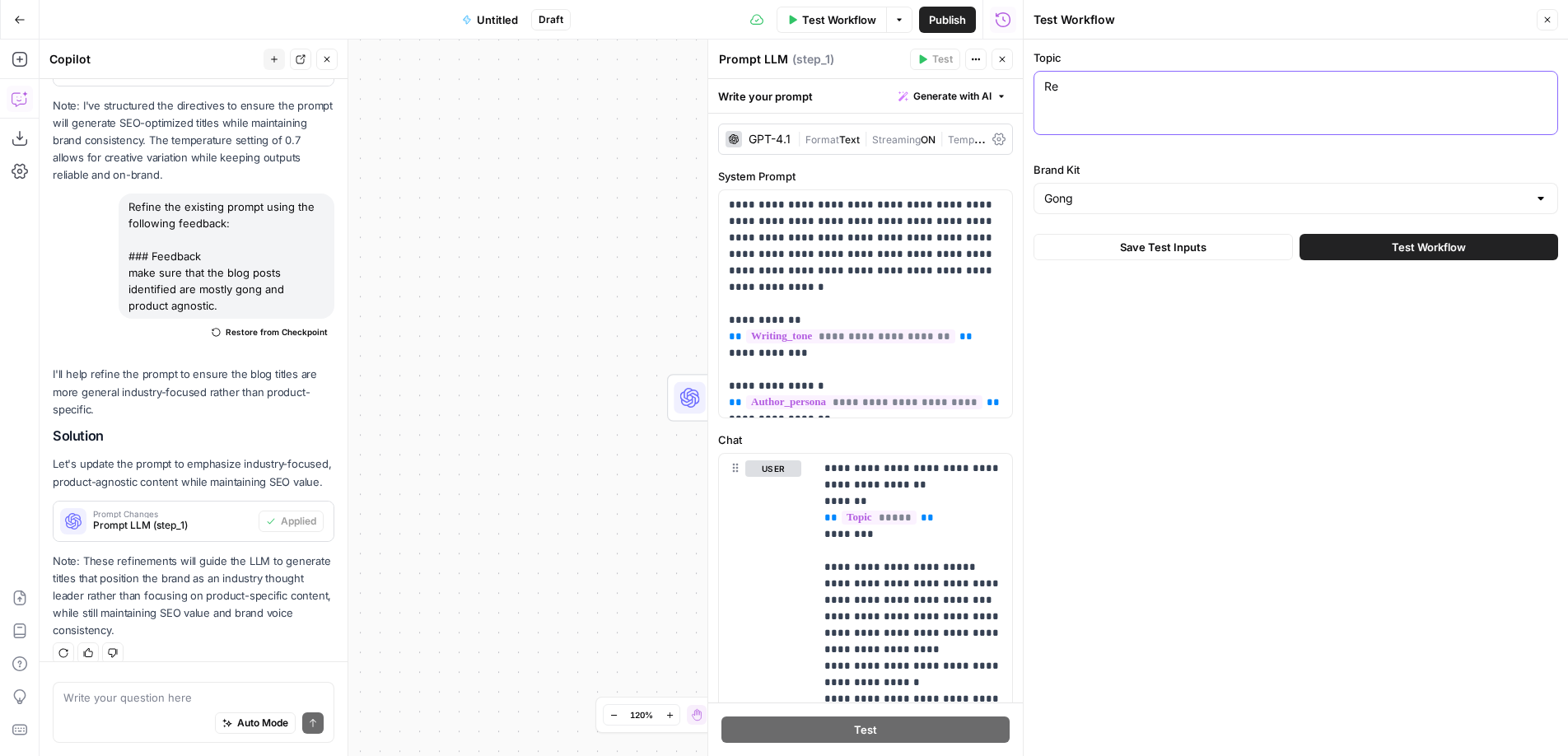 type on "R" 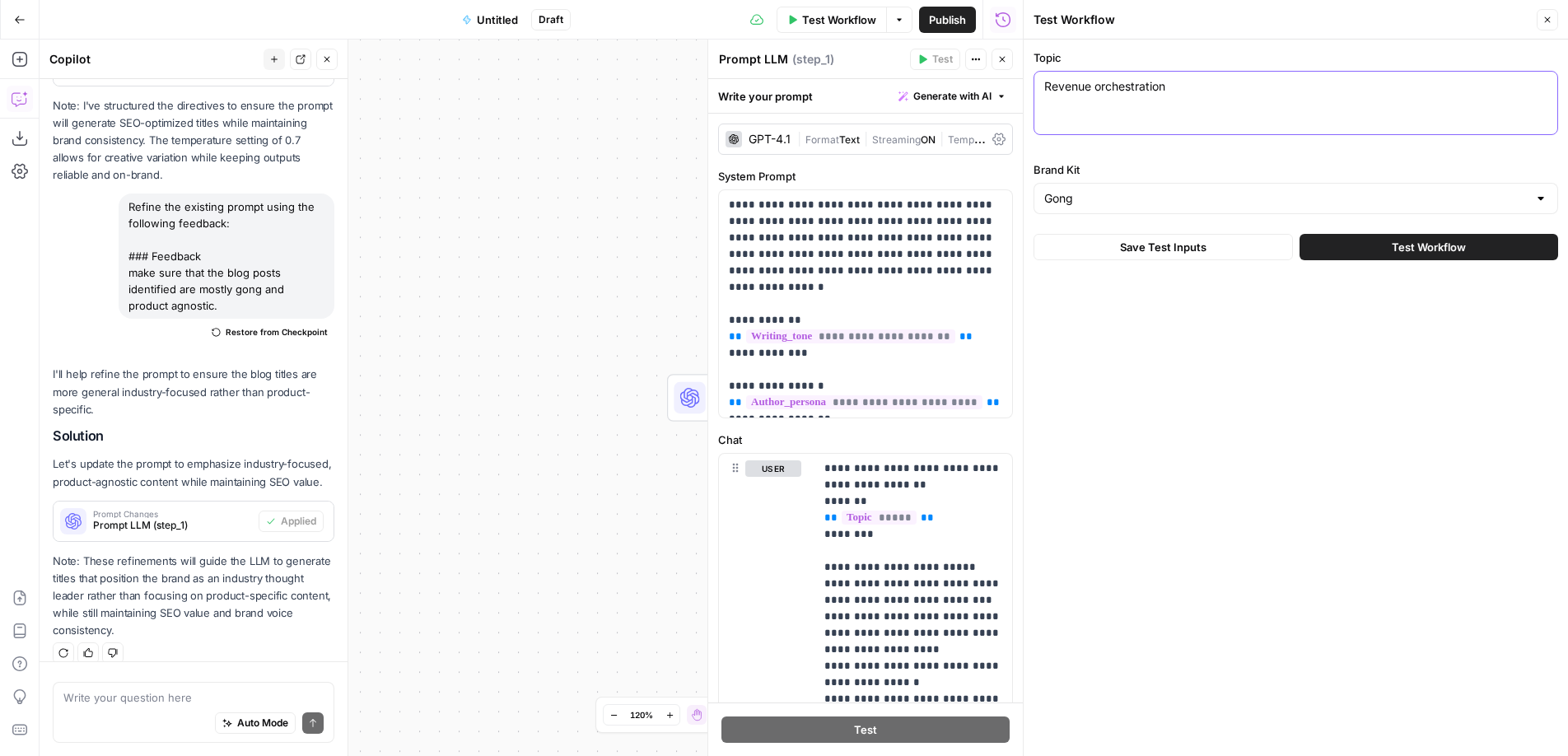 type on "Revenue orchestration" 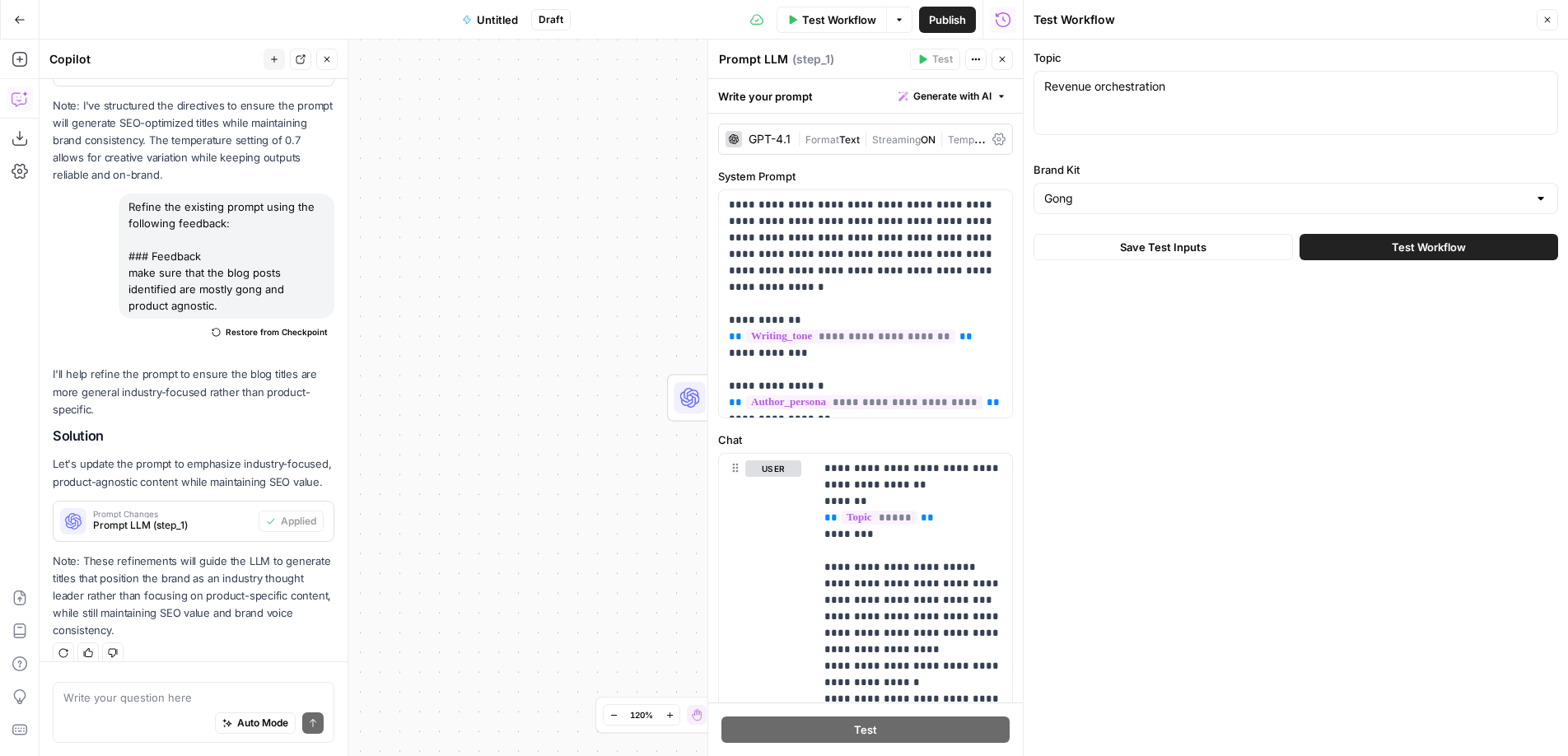 click on "Test Workflow" at bounding box center [1429, 247] 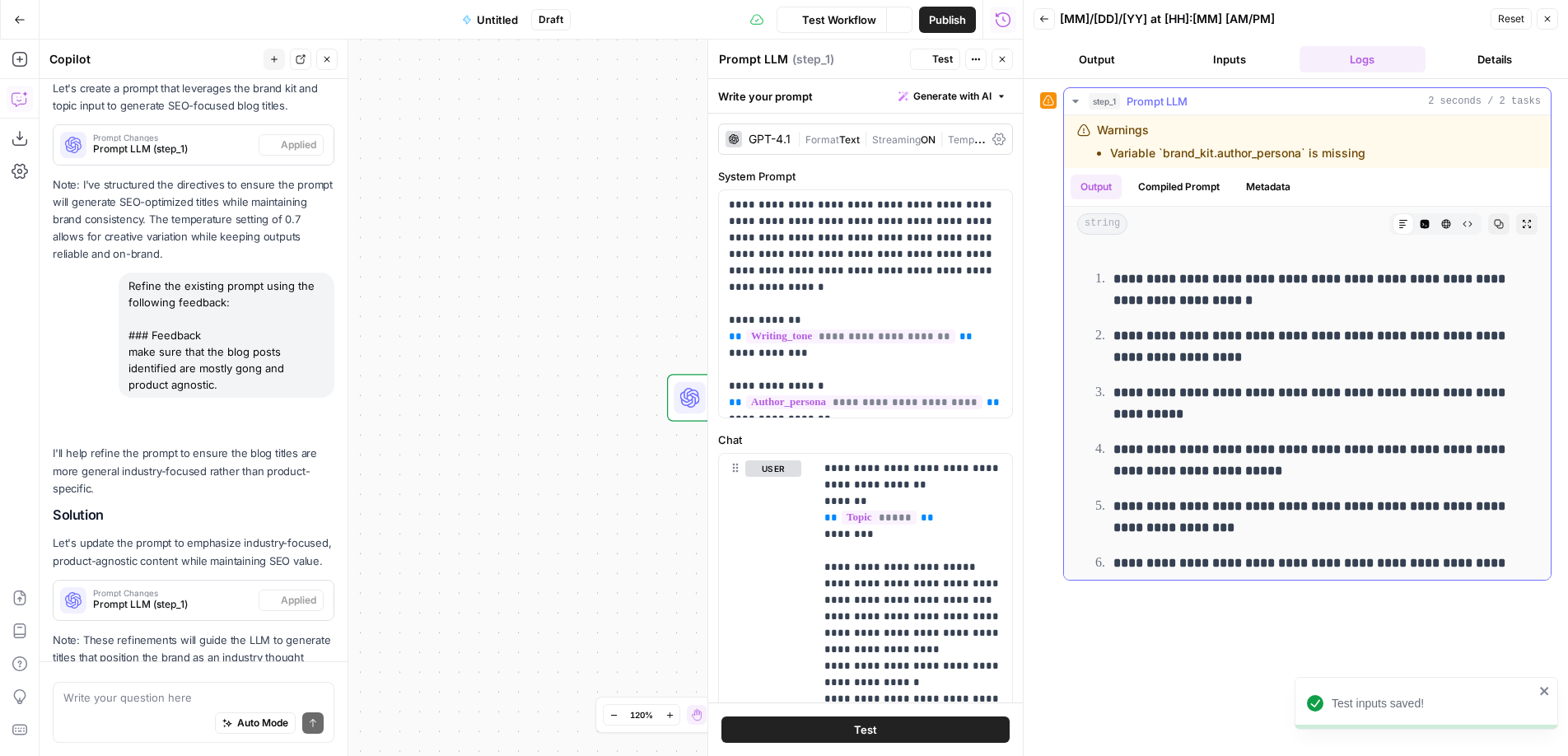 scroll, scrollTop: 697, scrollLeft: 0, axis: vertical 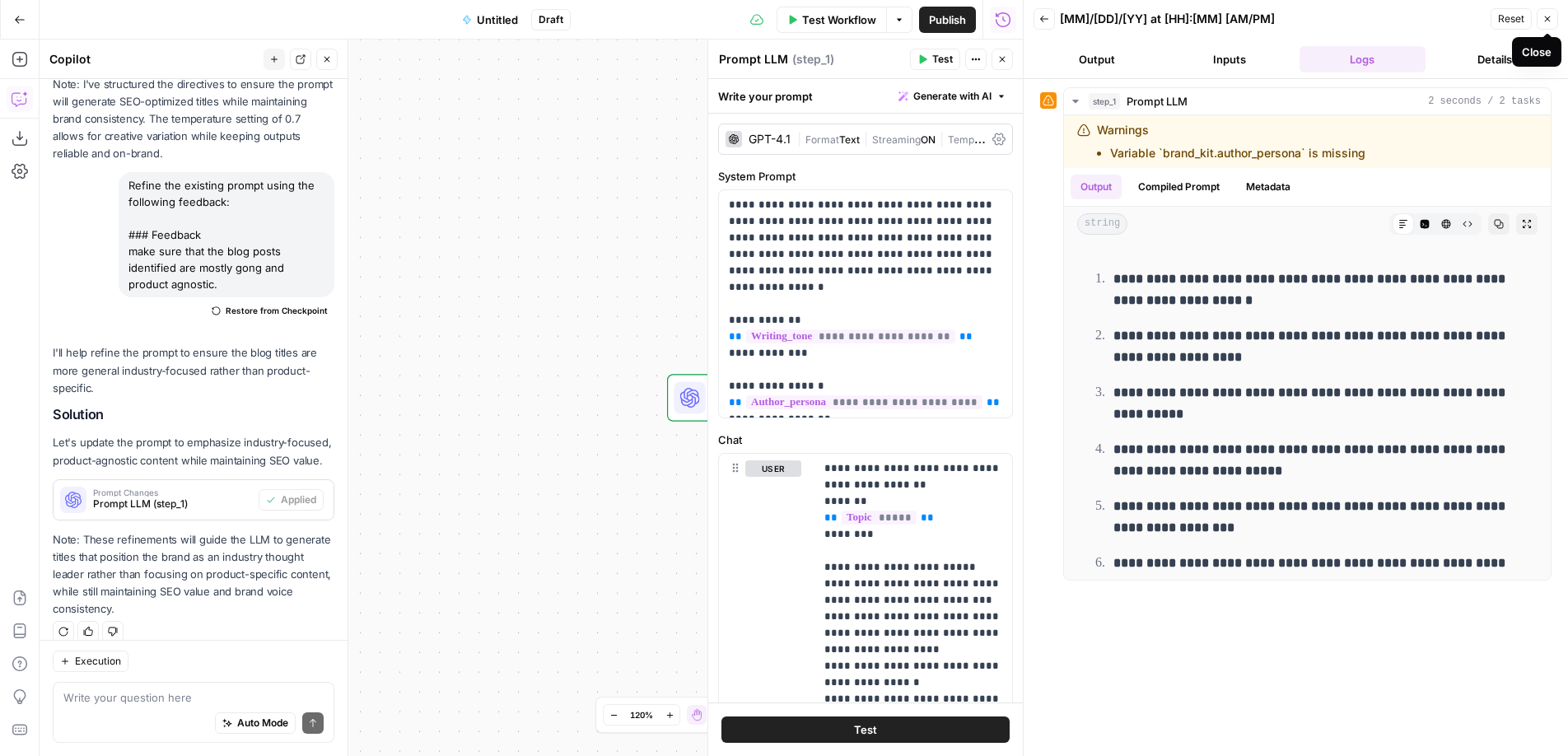 click 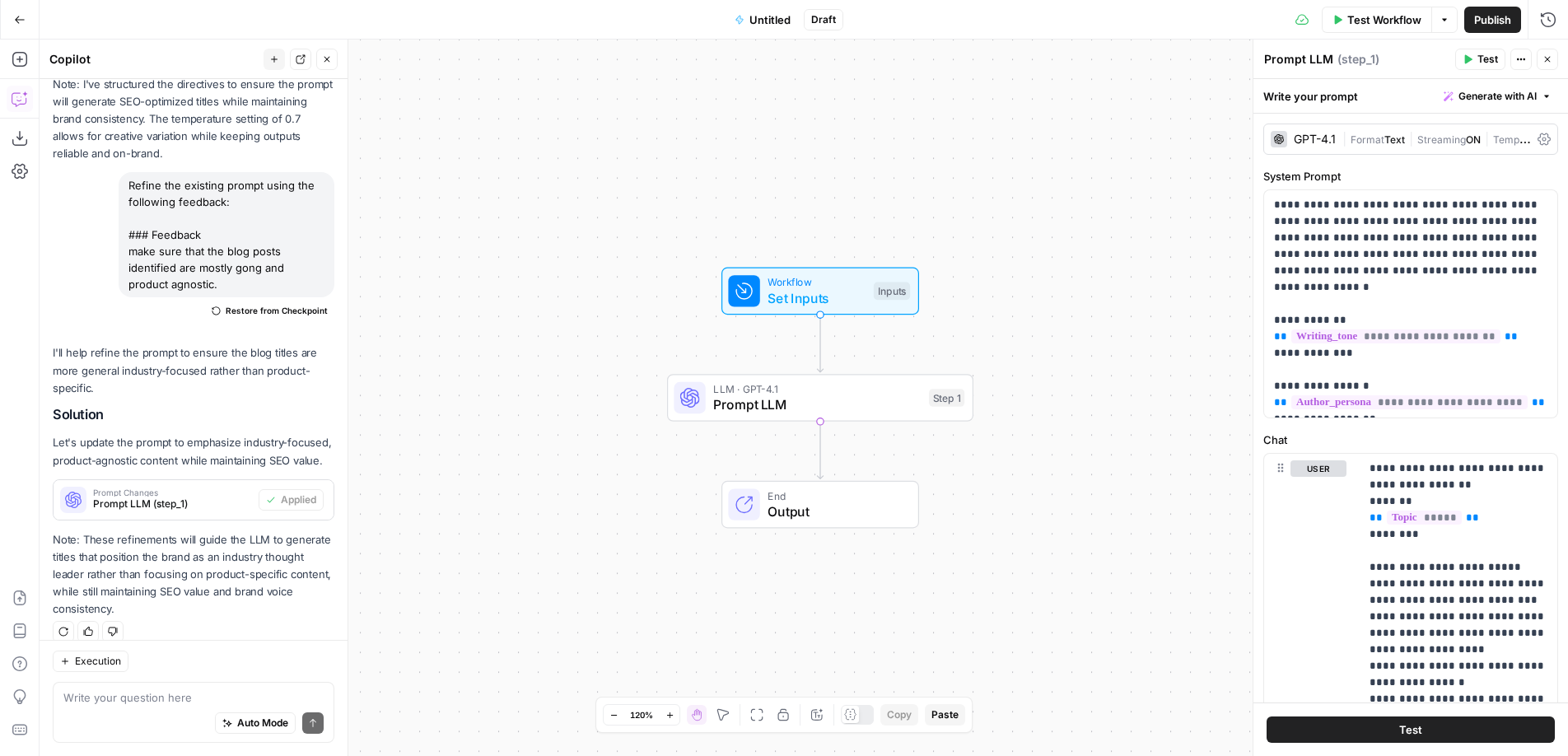 click on "Generate with AI" at bounding box center [1497, 96] 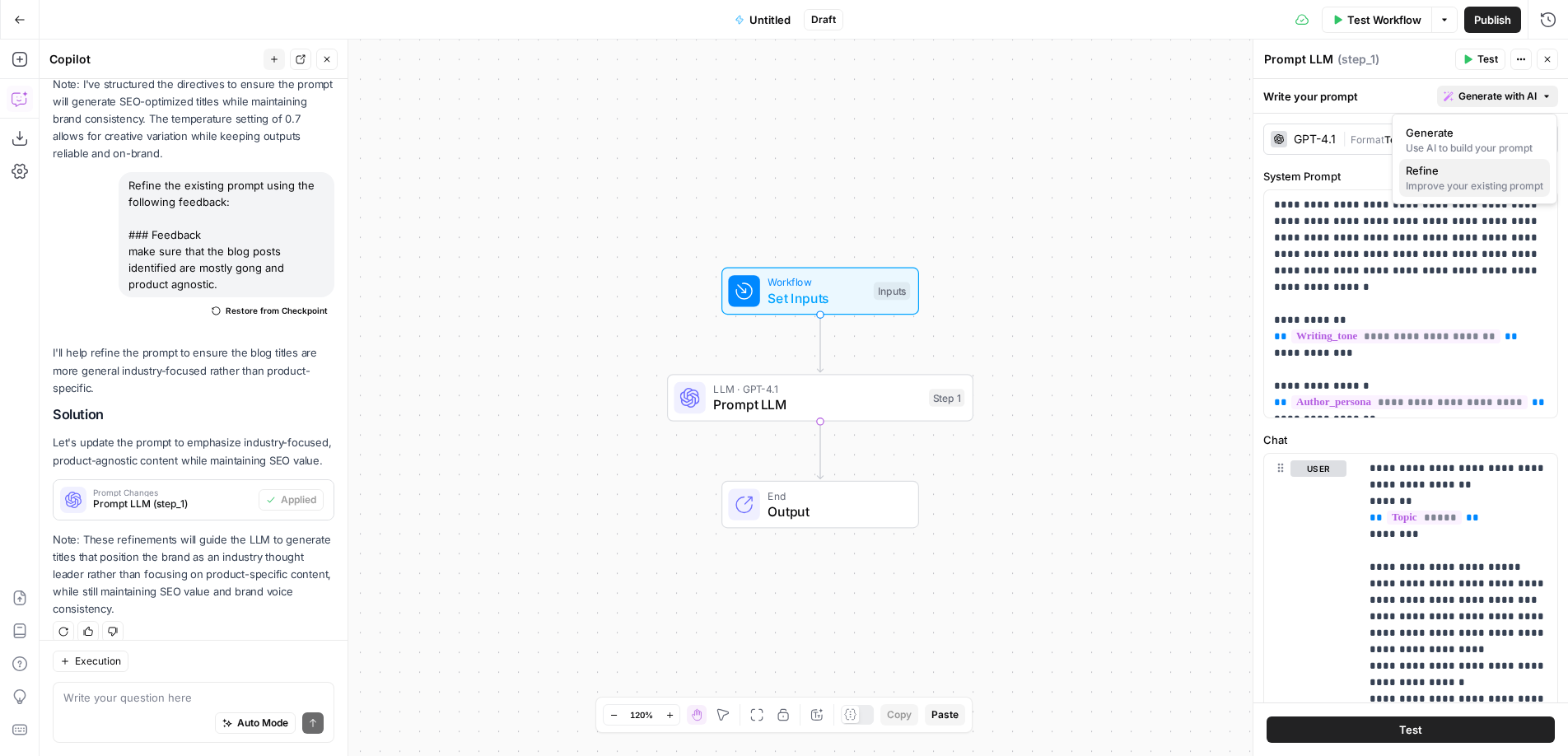 click on "Improve your existing prompt" at bounding box center (1474, 186) 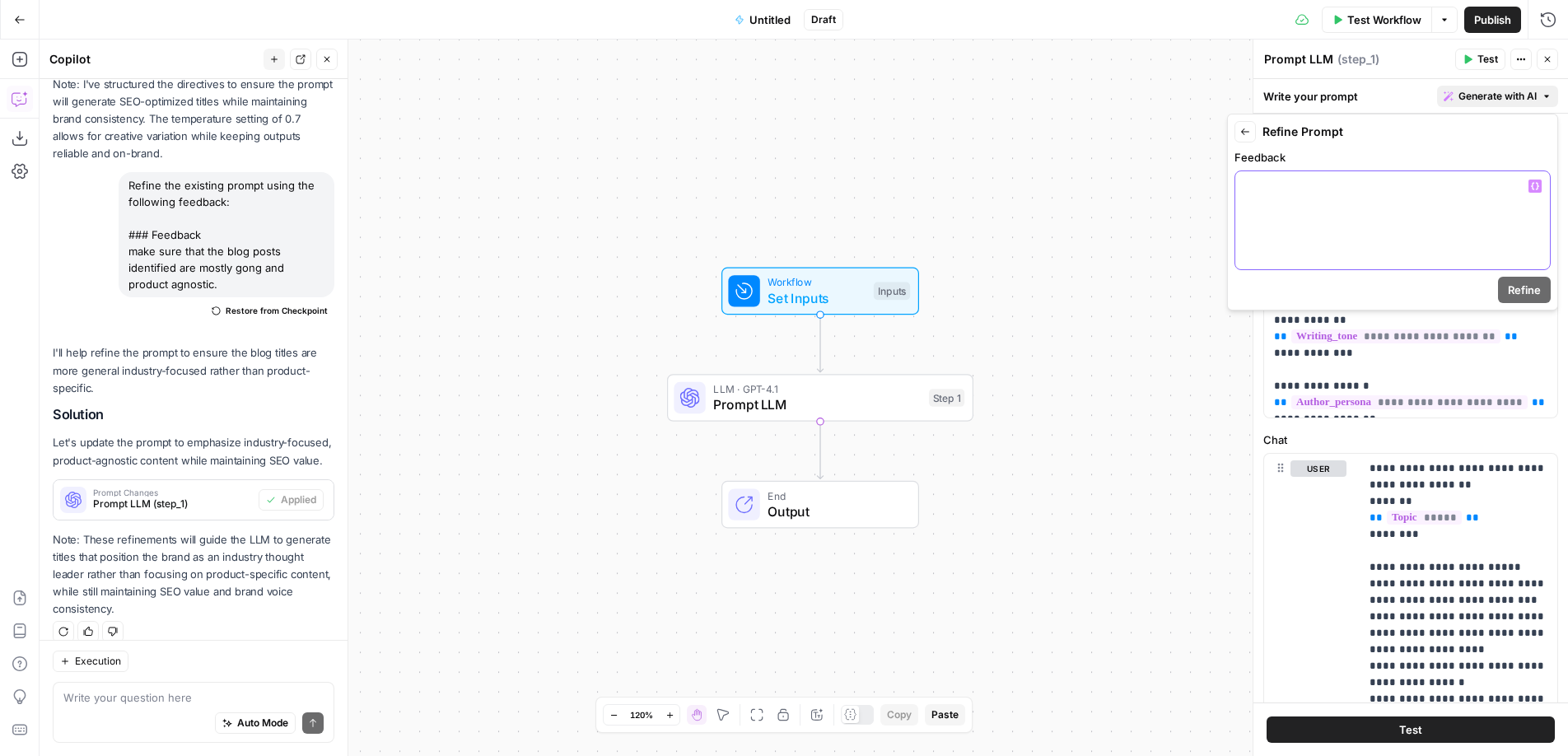 click at bounding box center [1393, 220] 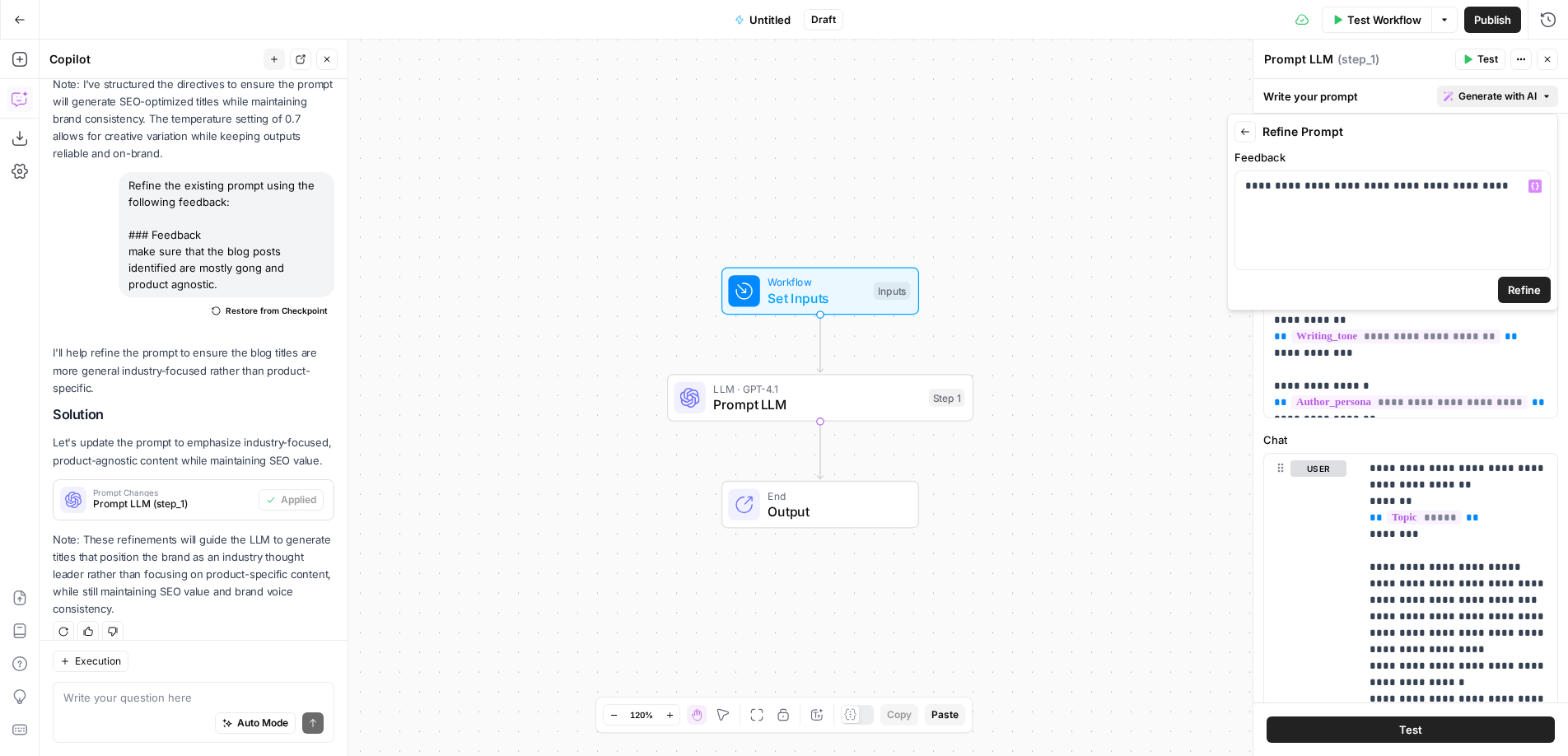 click on "Refine" at bounding box center [1524, 290] 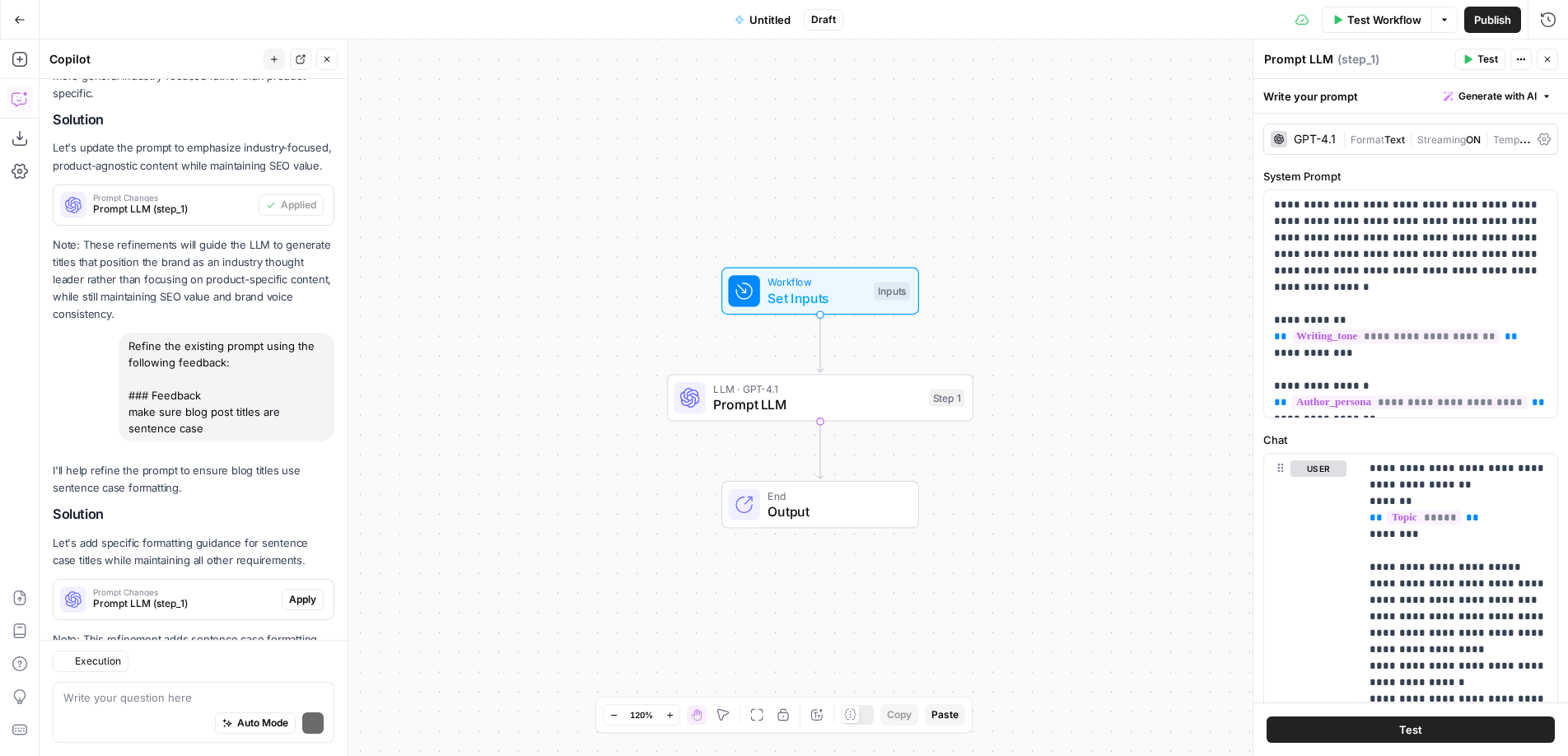scroll, scrollTop: 1113, scrollLeft: 0, axis: vertical 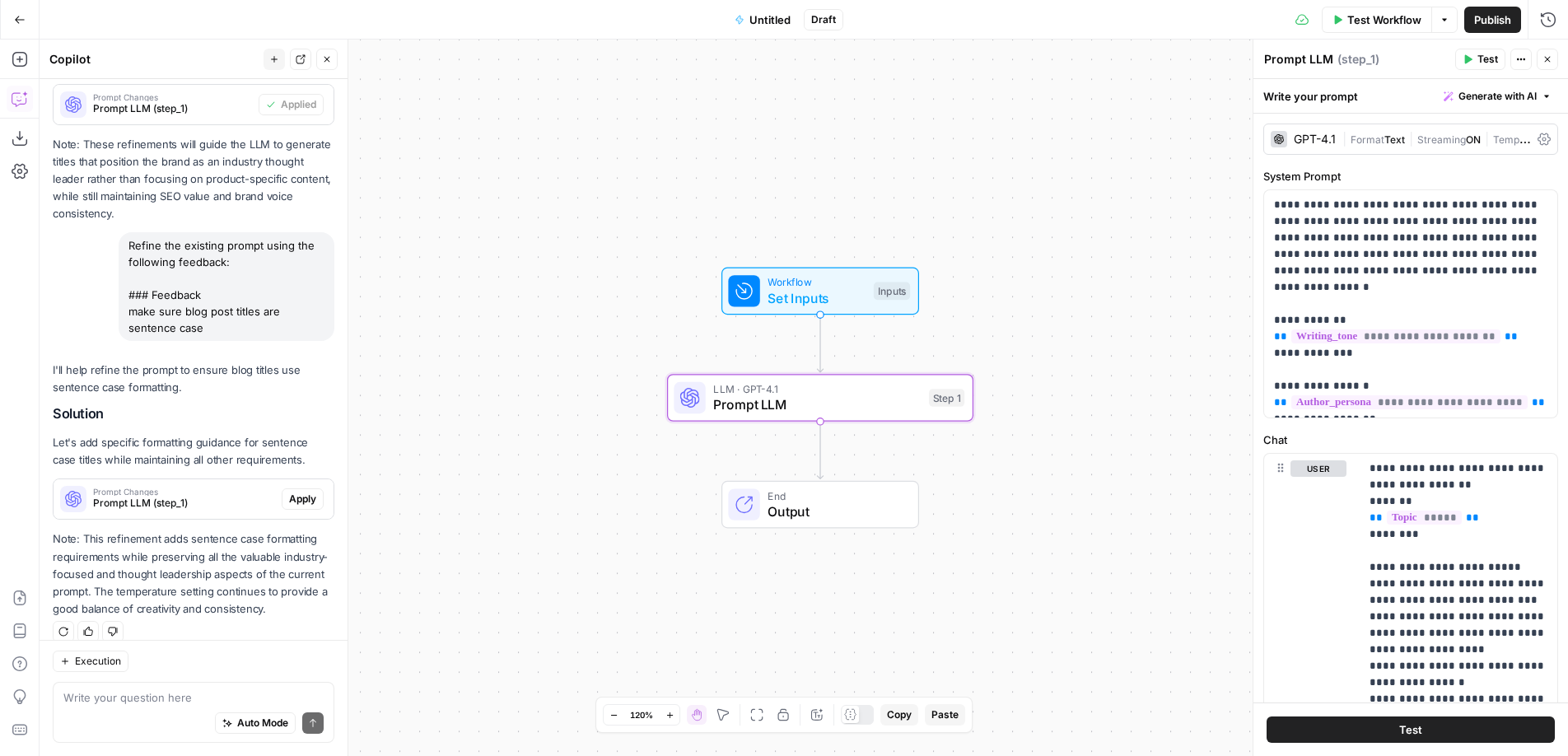 click on "Apply" at bounding box center [302, 499] 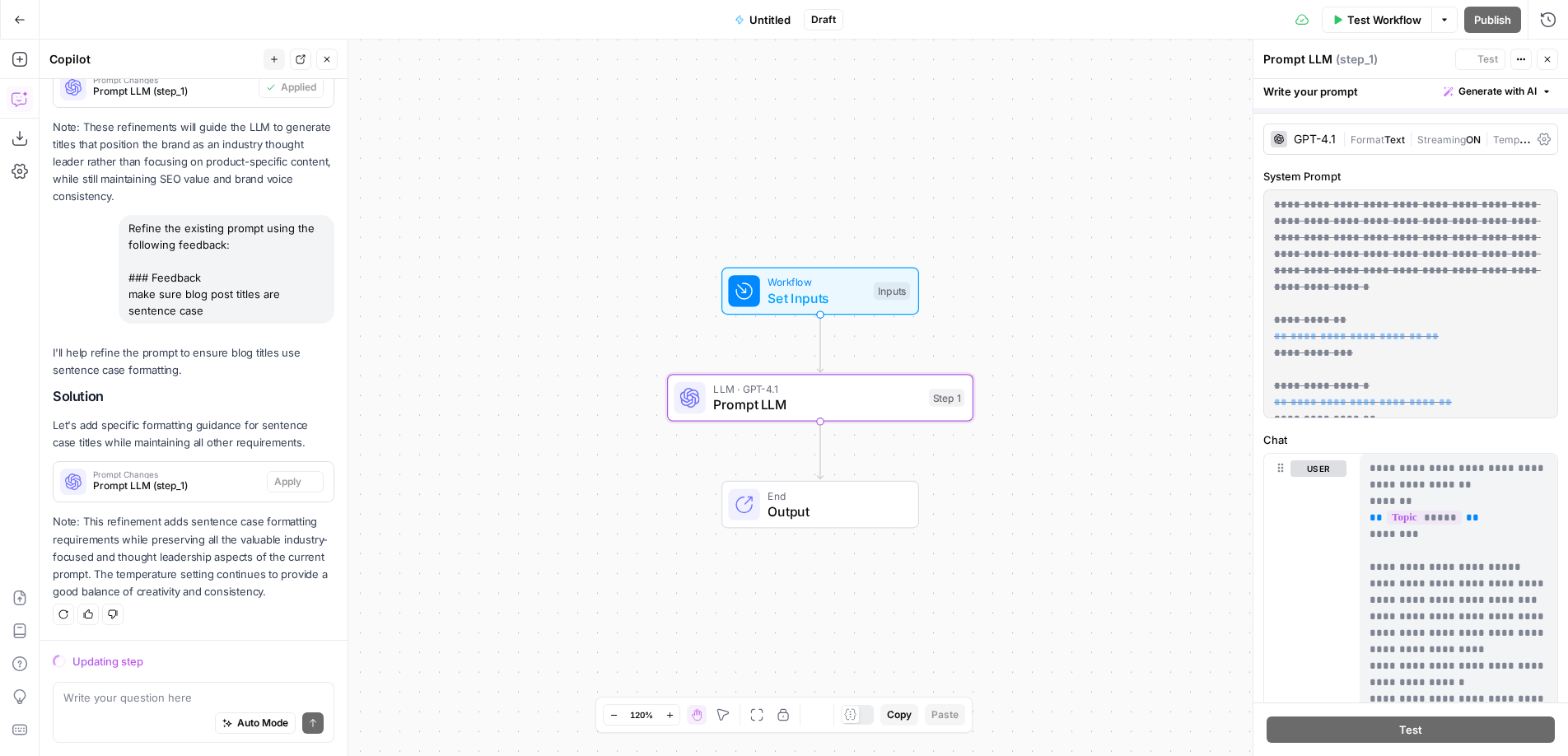 scroll, scrollTop: 1061, scrollLeft: 0, axis: vertical 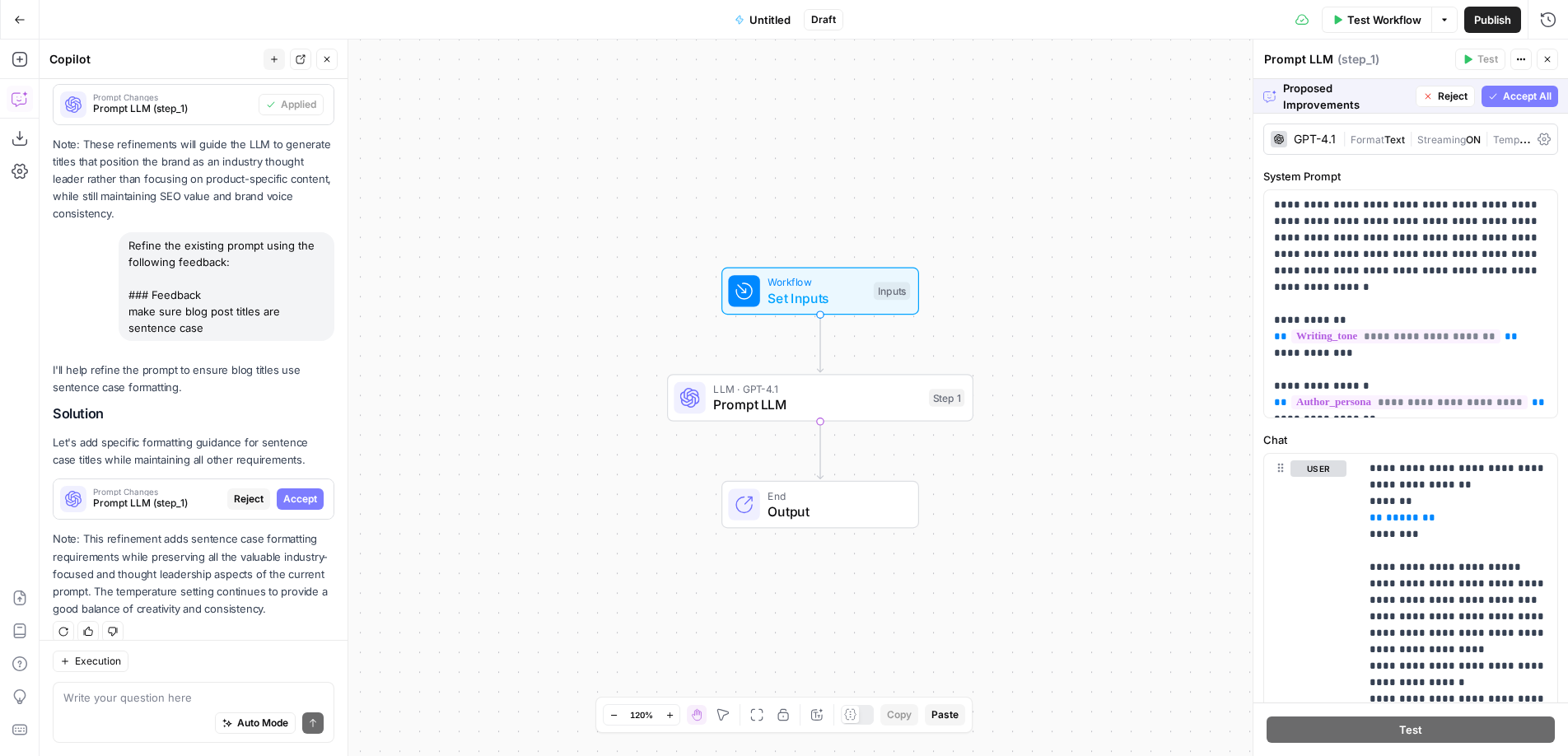 click on "Accept All" at bounding box center [1527, 96] 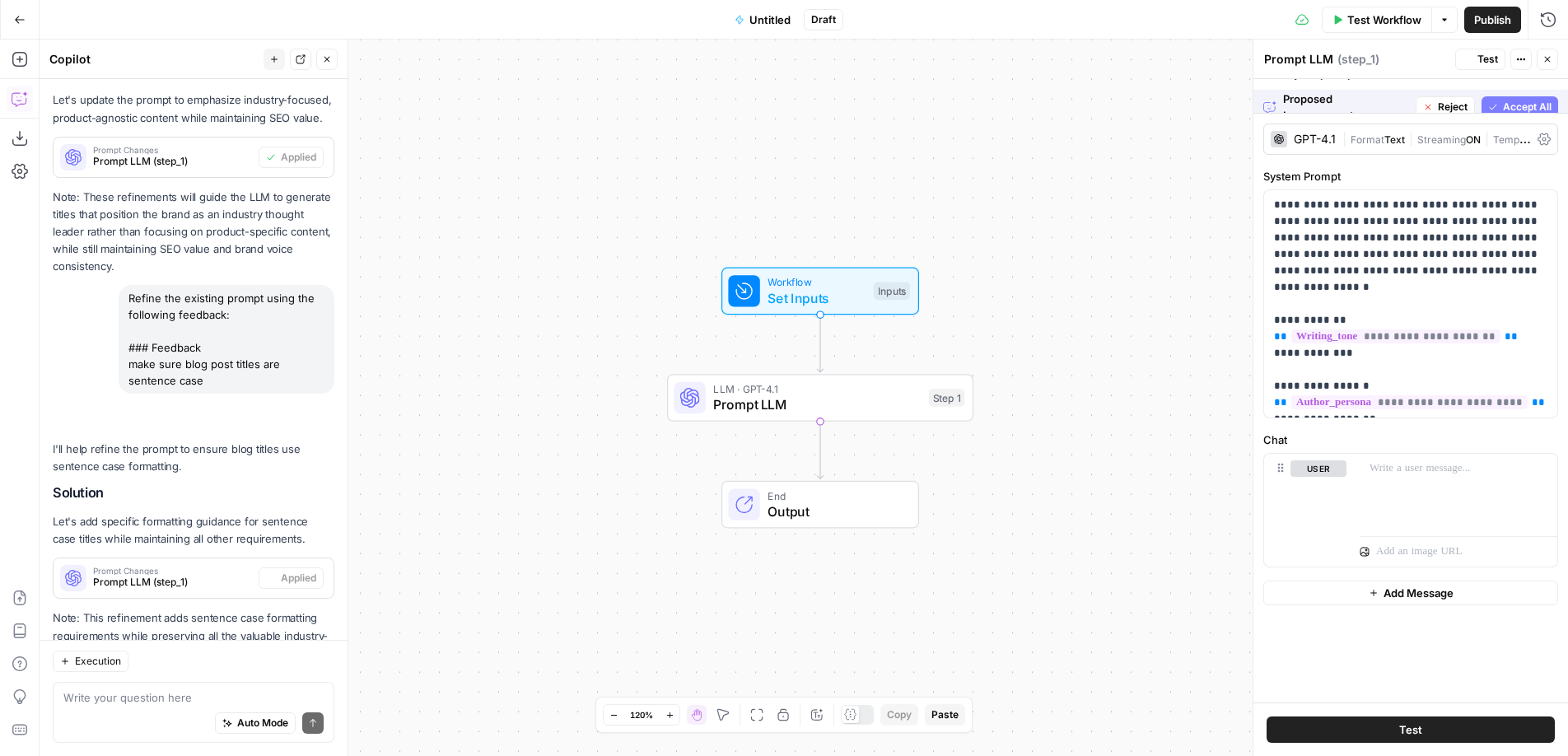 scroll, scrollTop: 1140, scrollLeft: 0, axis: vertical 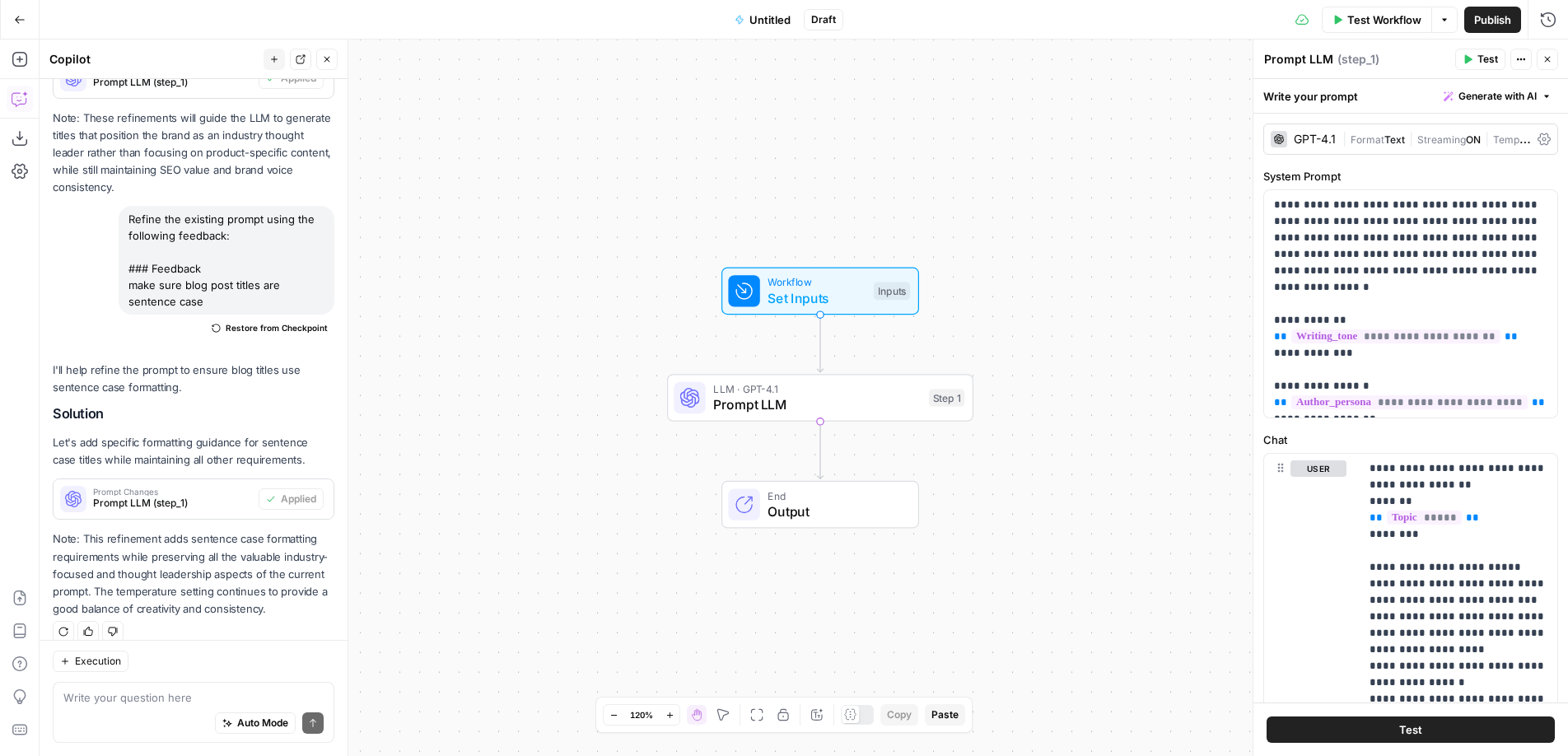 click on "Untitled" at bounding box center (770, 20) 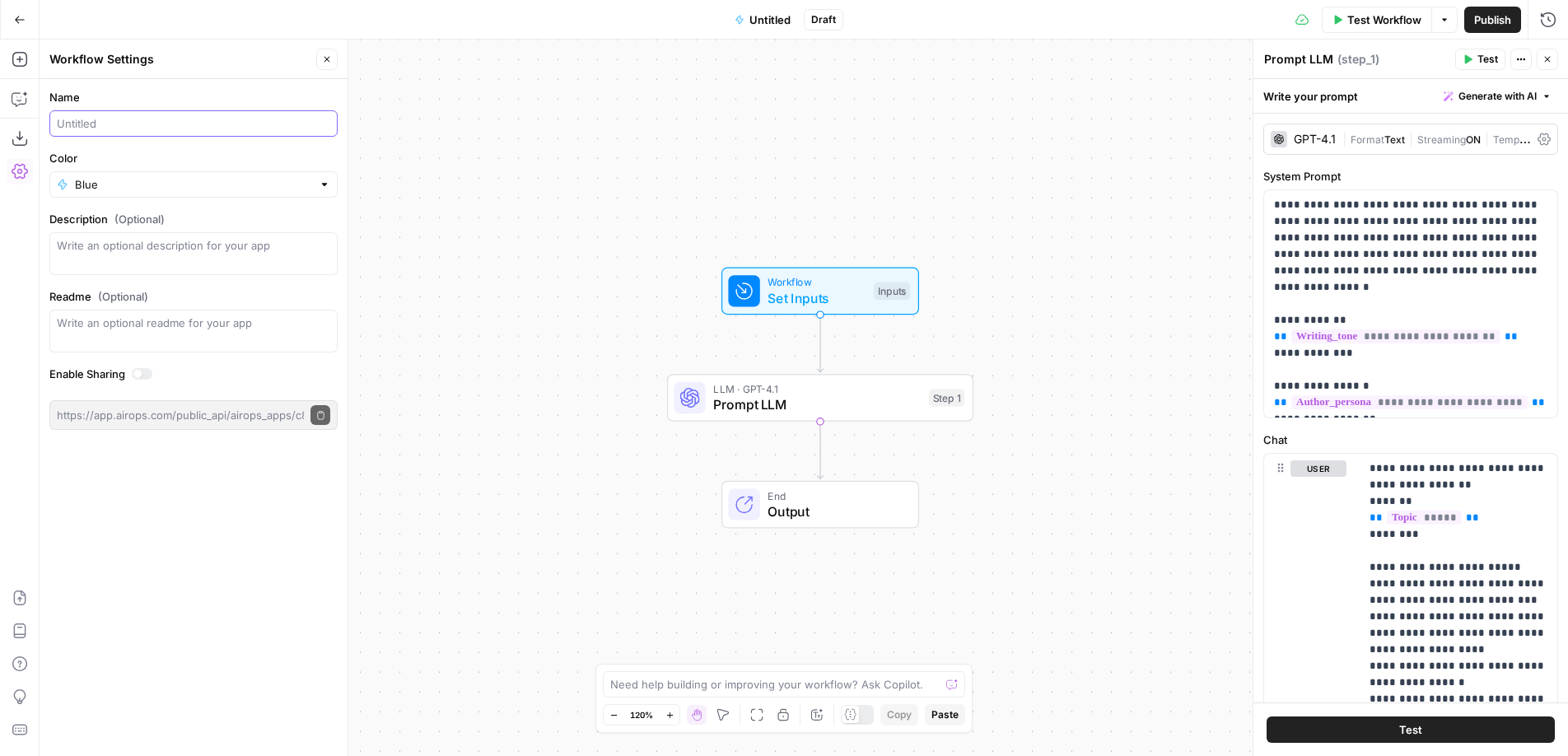 click on "Name" at bounding box center (194, 124) 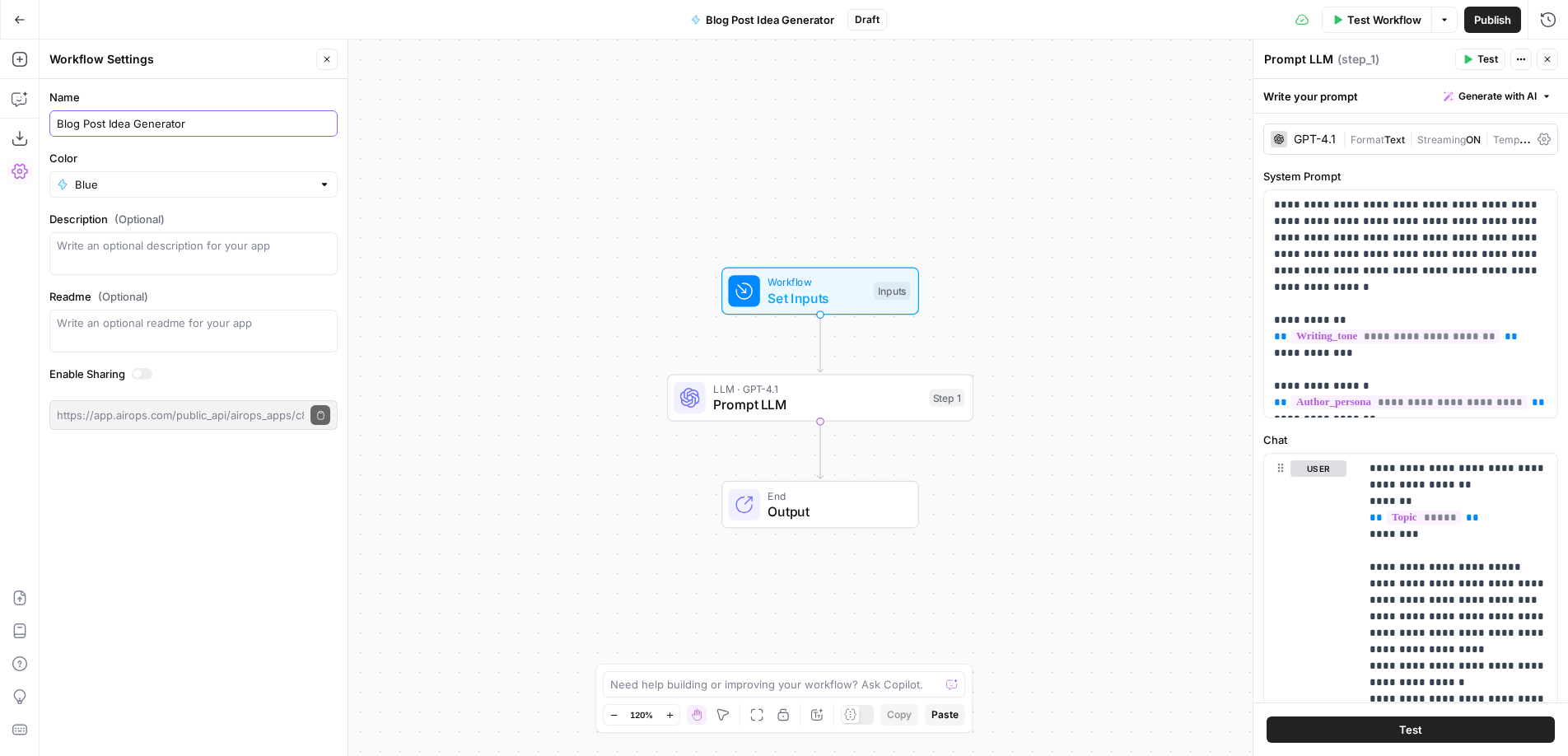 type on "Blog Post Idea Generator" 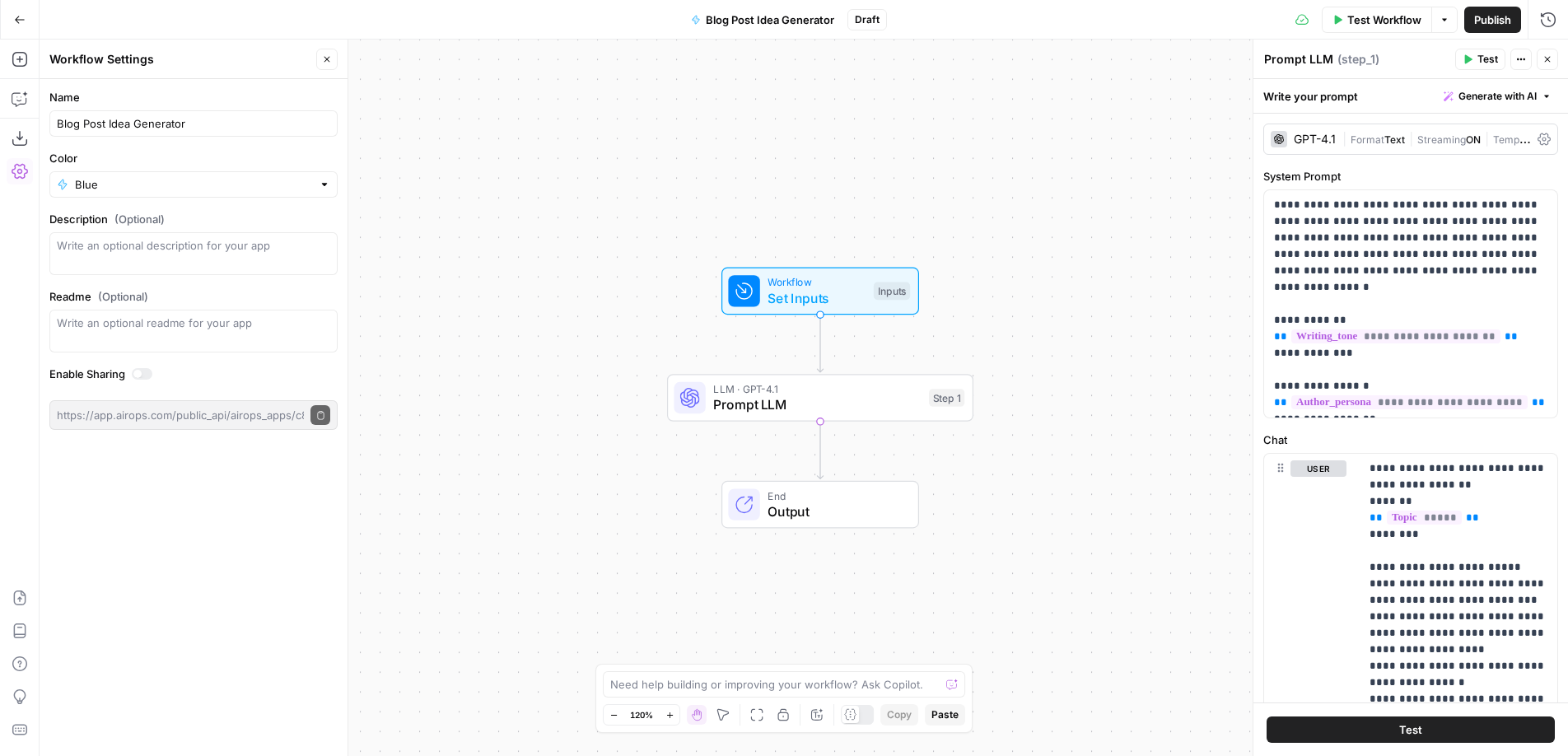 click on "Name Blog Post Idea Generator Color Blue Description   (Optional) Readme   (Optional) Write an optional readme for your app Enable Sharing https://app.airops.com/public_api/airops_apps/c828ded5-e9e7-40af-8cd7-6d932c0c1085/execute Copy public execute URL" at bounding box center [194, 418] 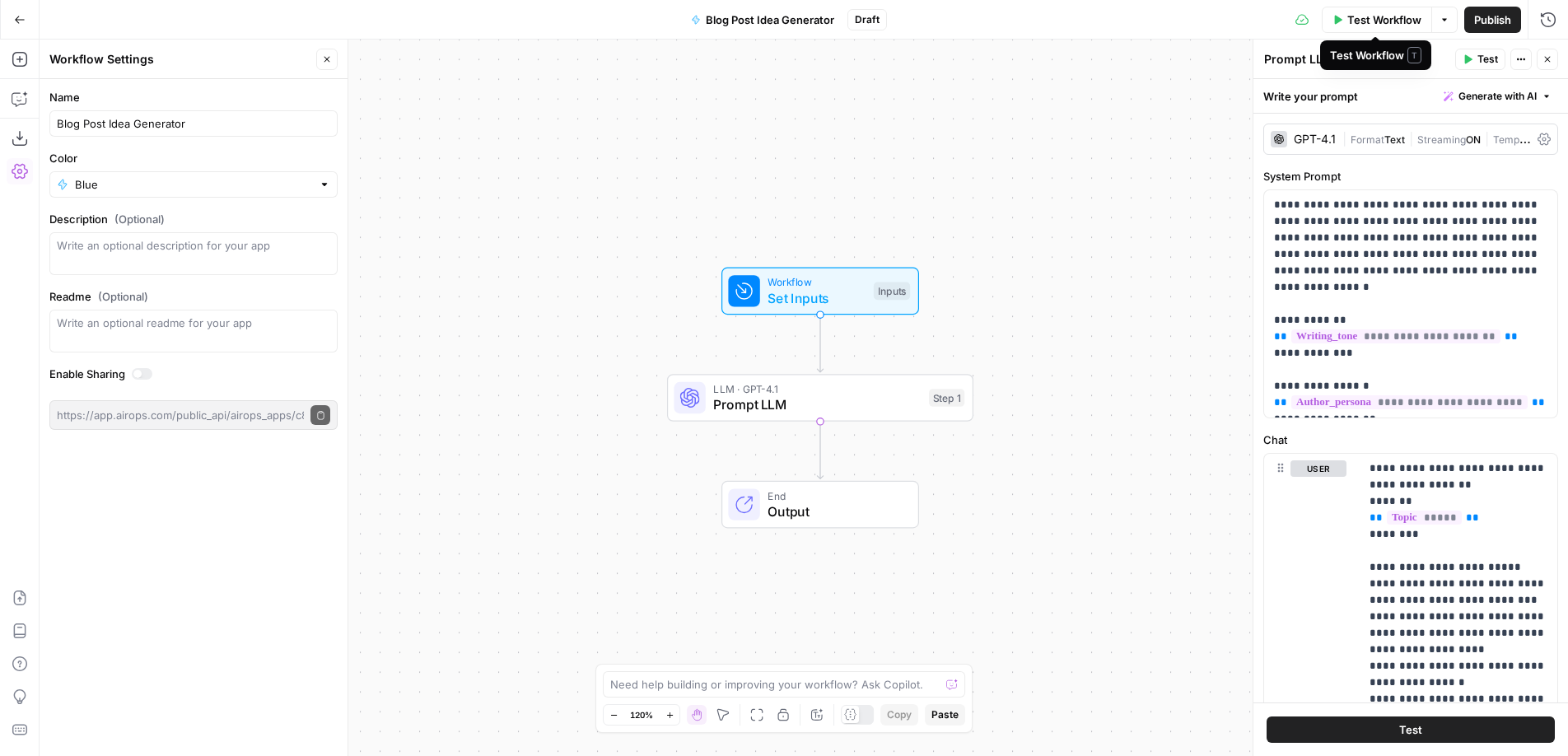 click on "Test Workflow" at bounding box center [1384, 20] 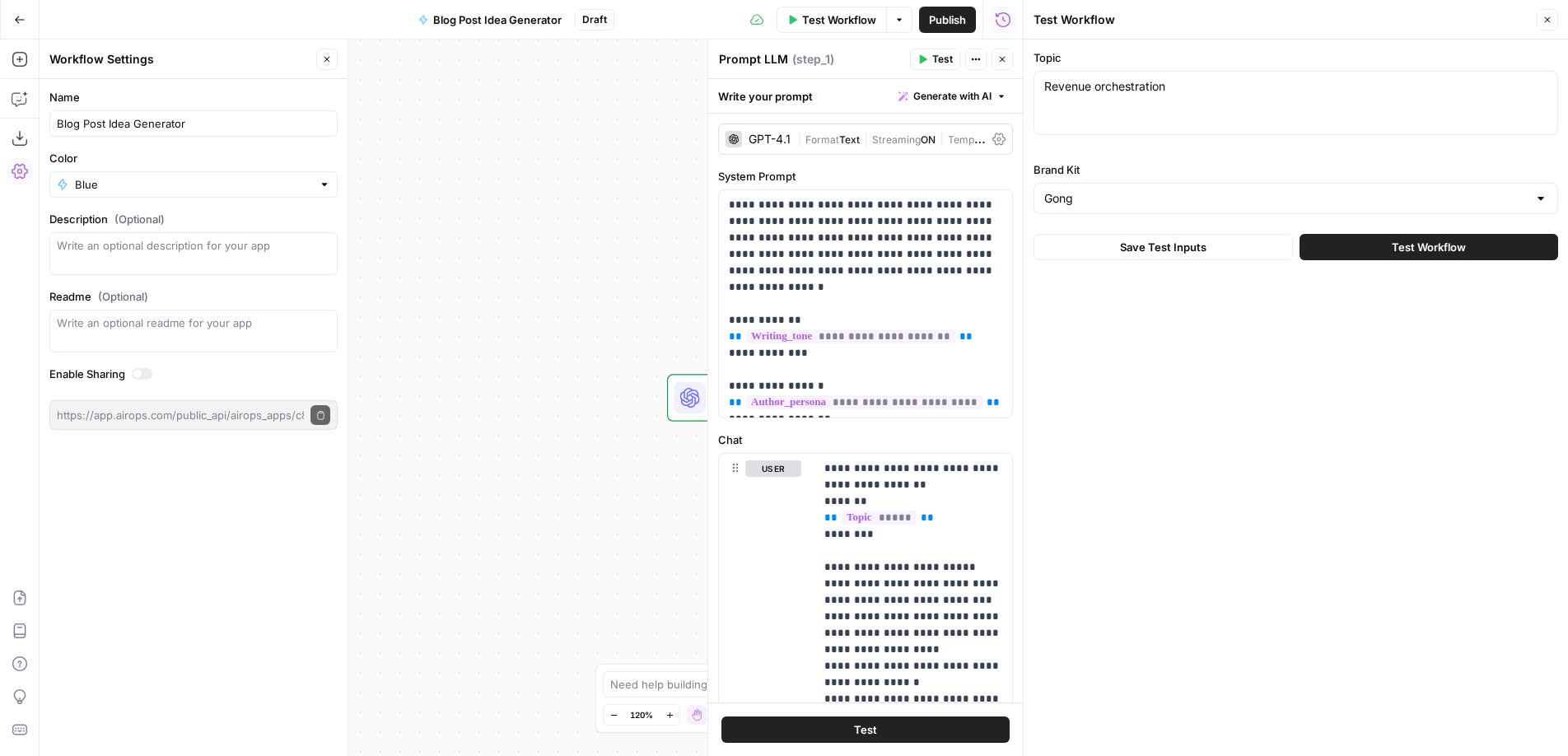 click on "Test Workflow" at bounding box center [1429, 247] 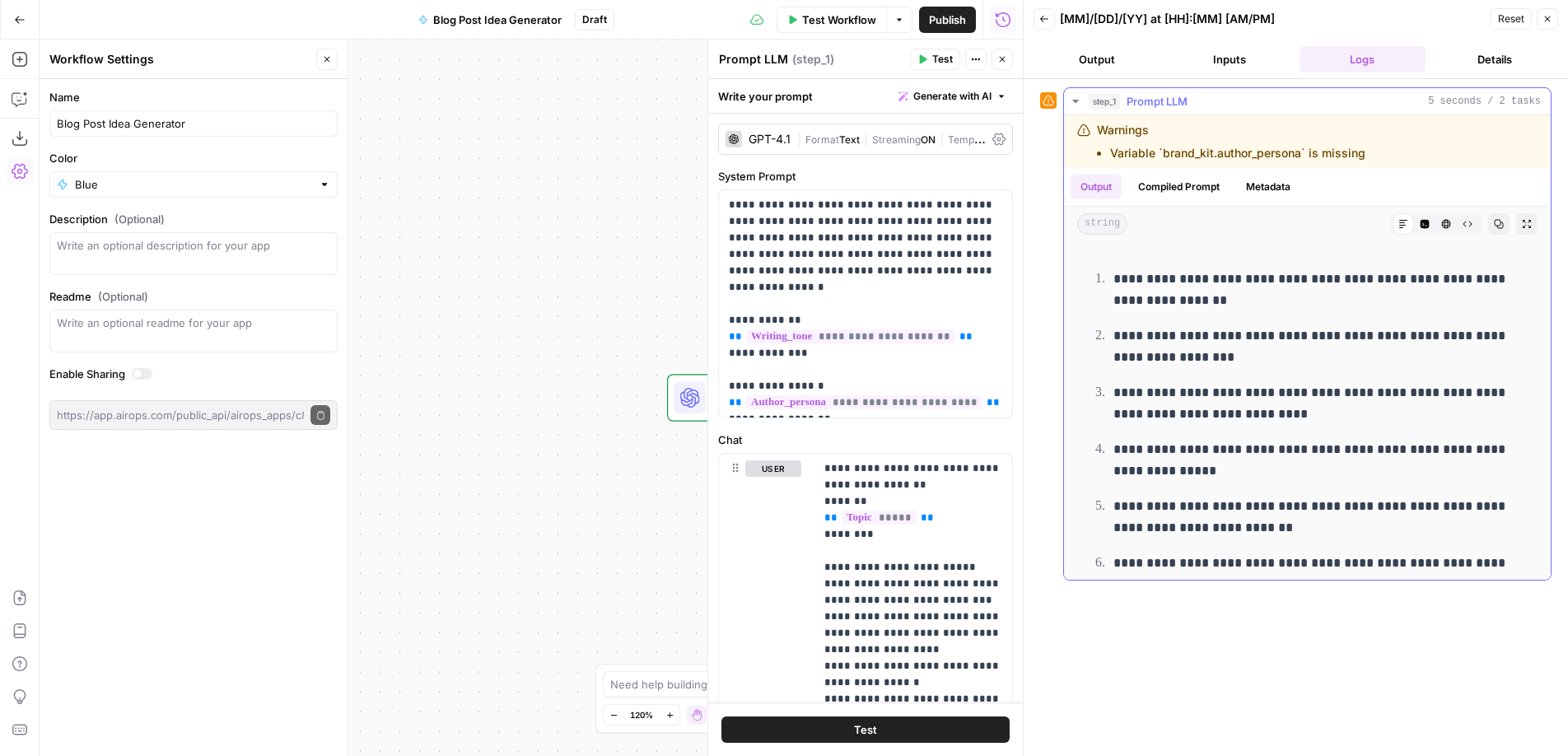 scroll, scrollTop: 92, scrollLeft: 0, axis: vertical 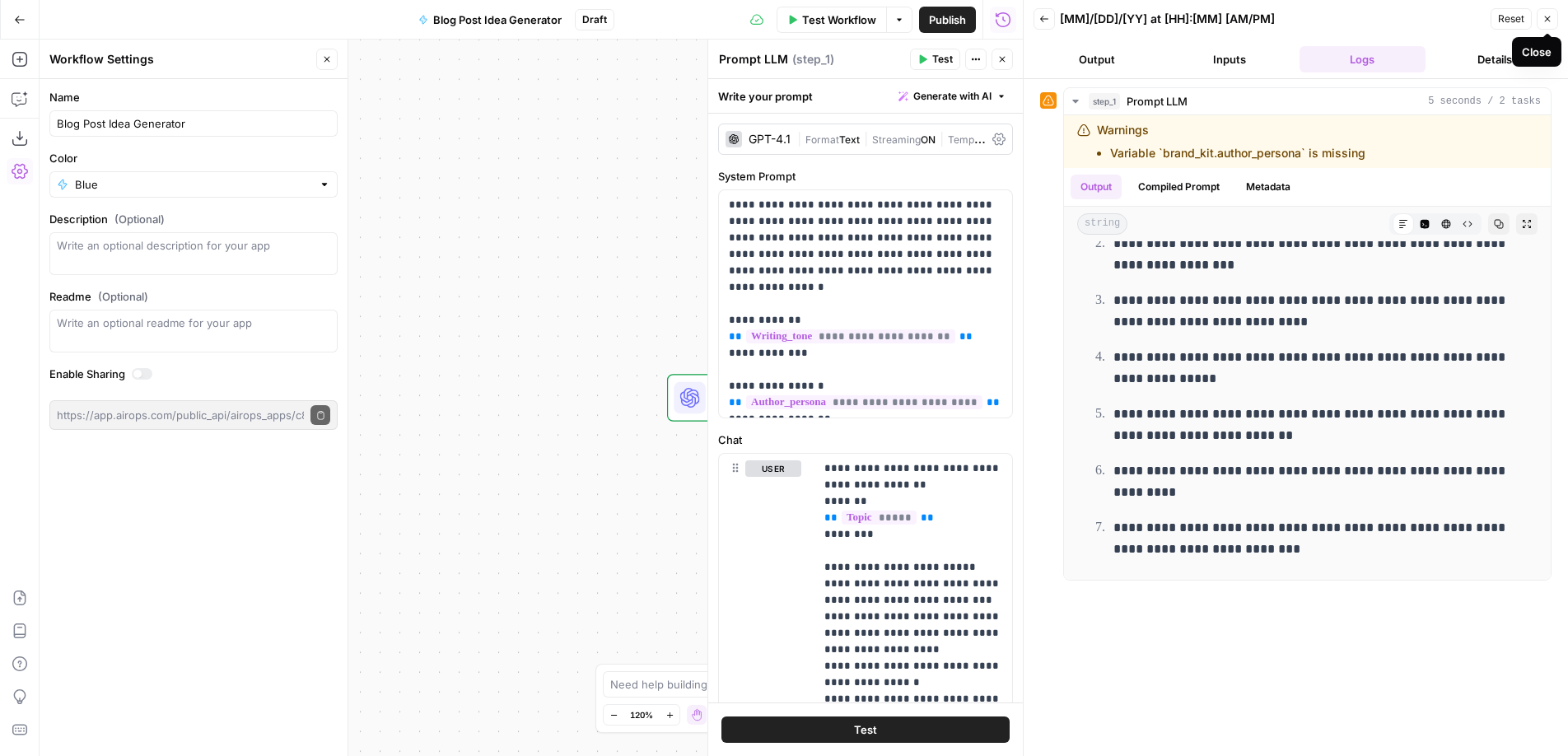 click 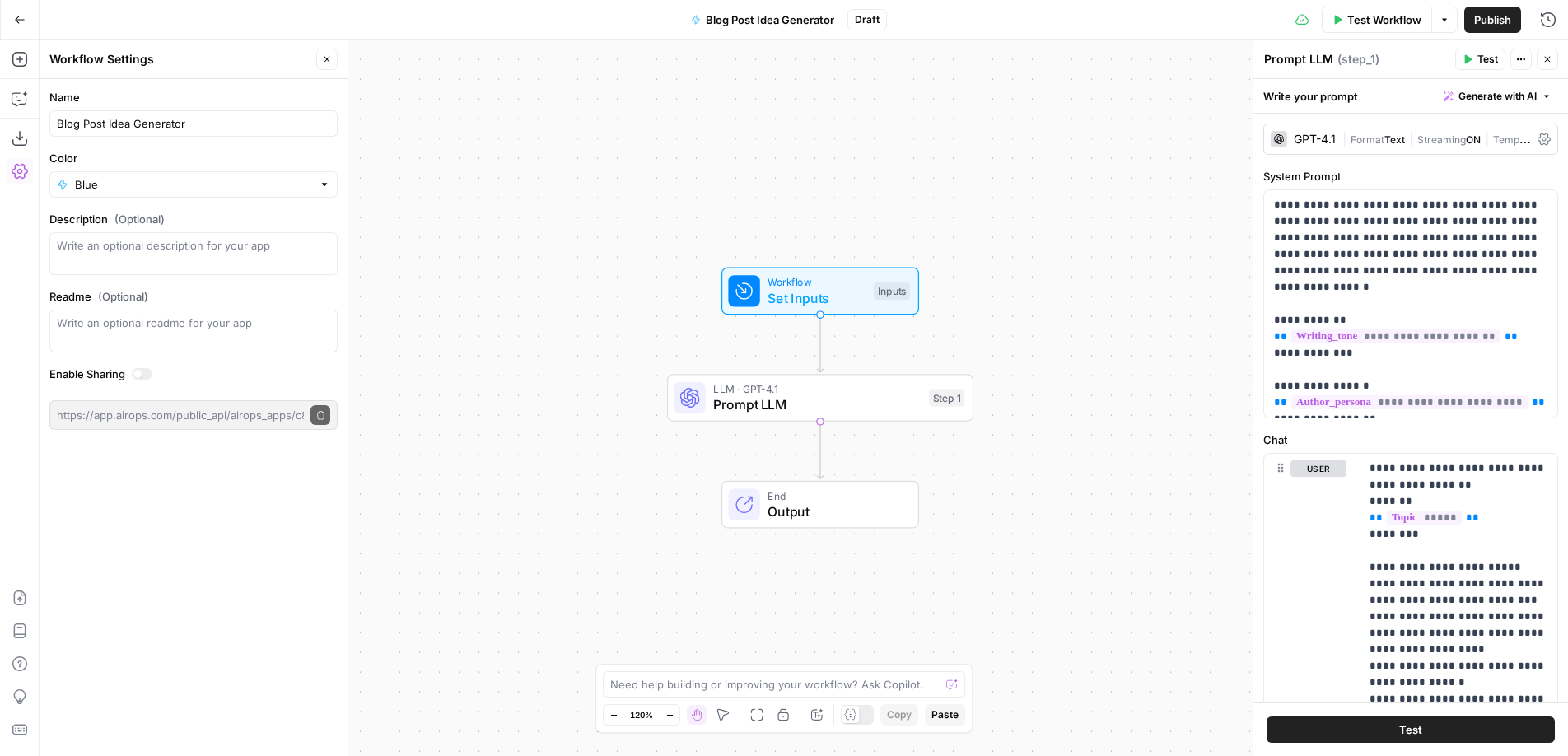 click on "Publish" at bounding box center [1492, 20] 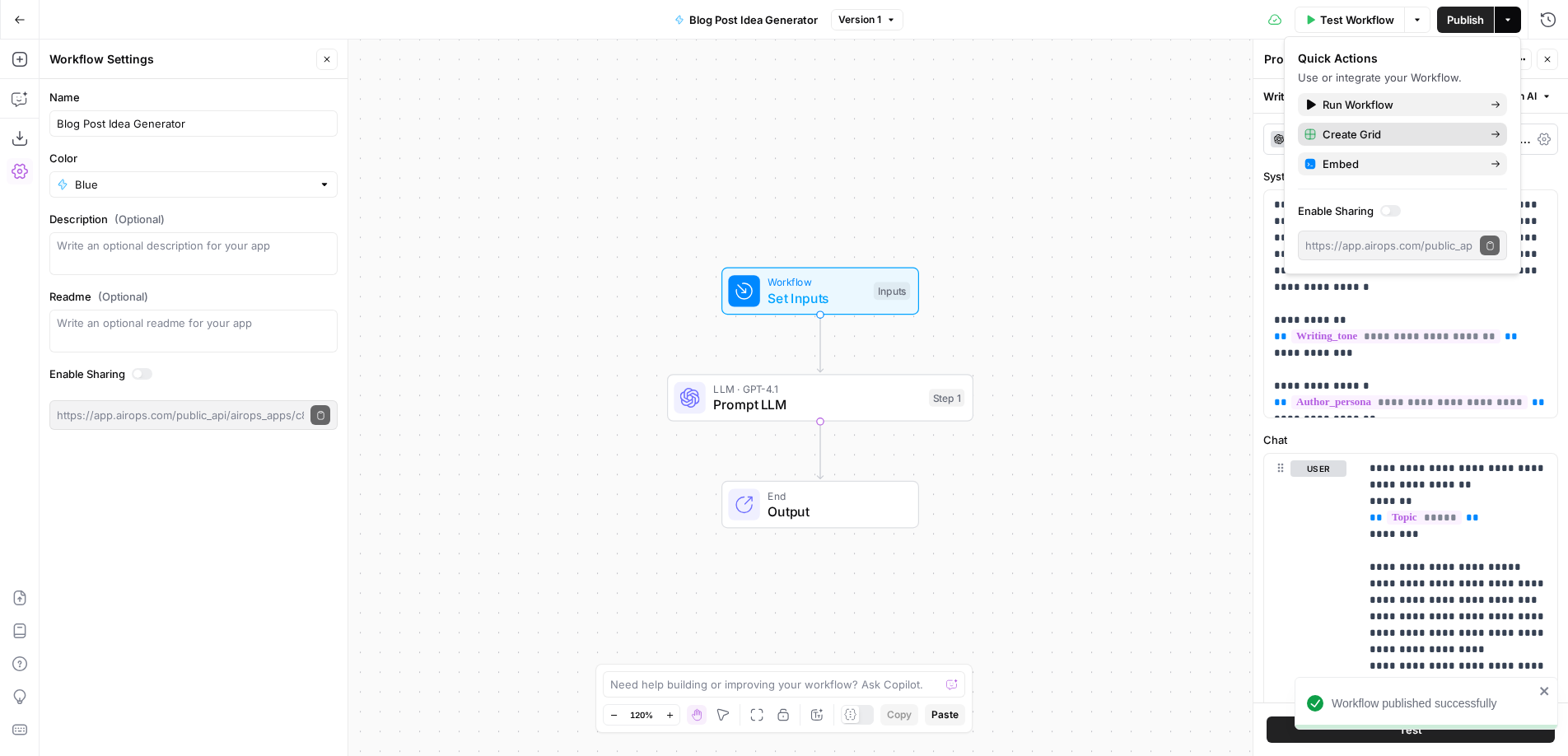 click on "Create Grid" at bounding box center (1400, 134) 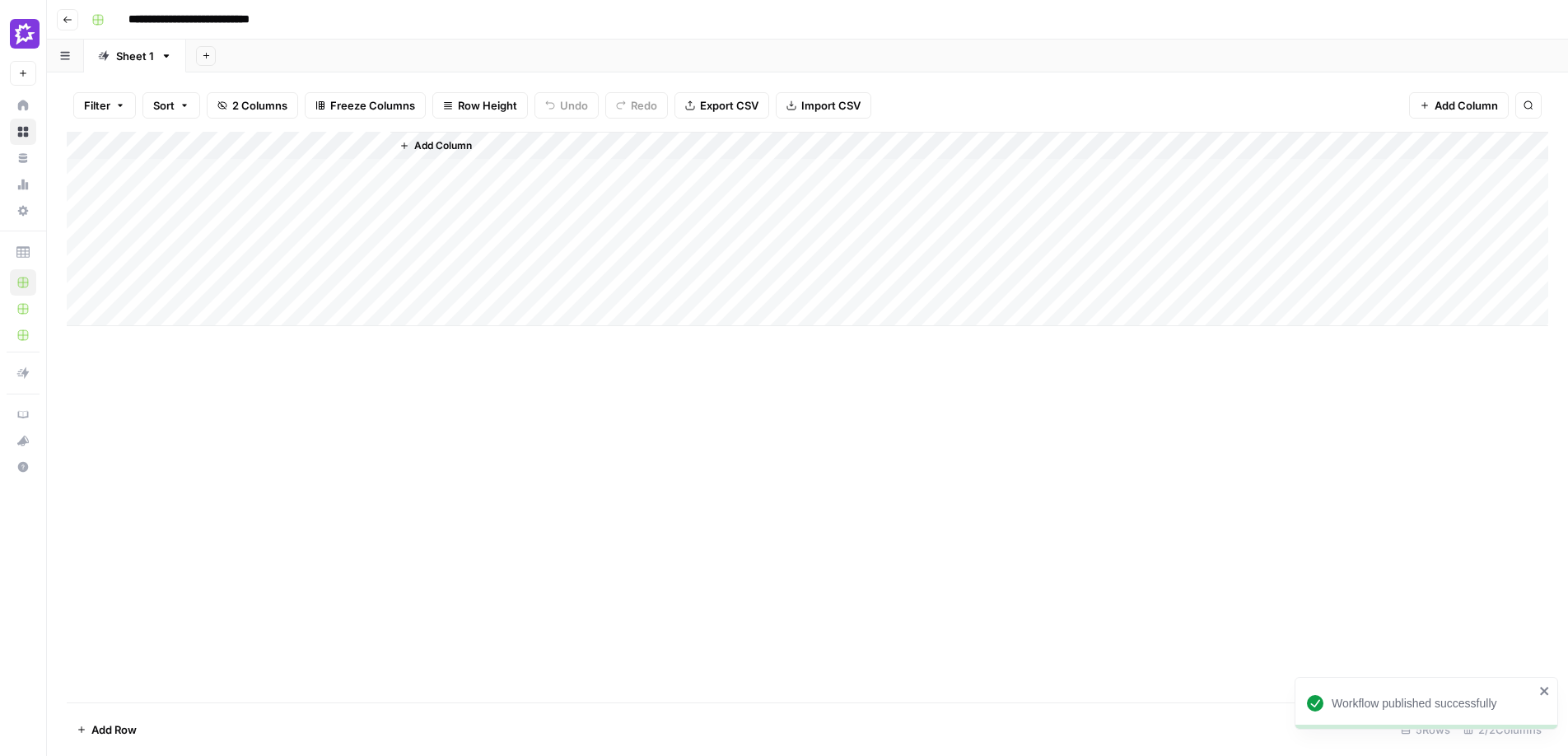 click on "Add Column" at bounding box center (807, 229) 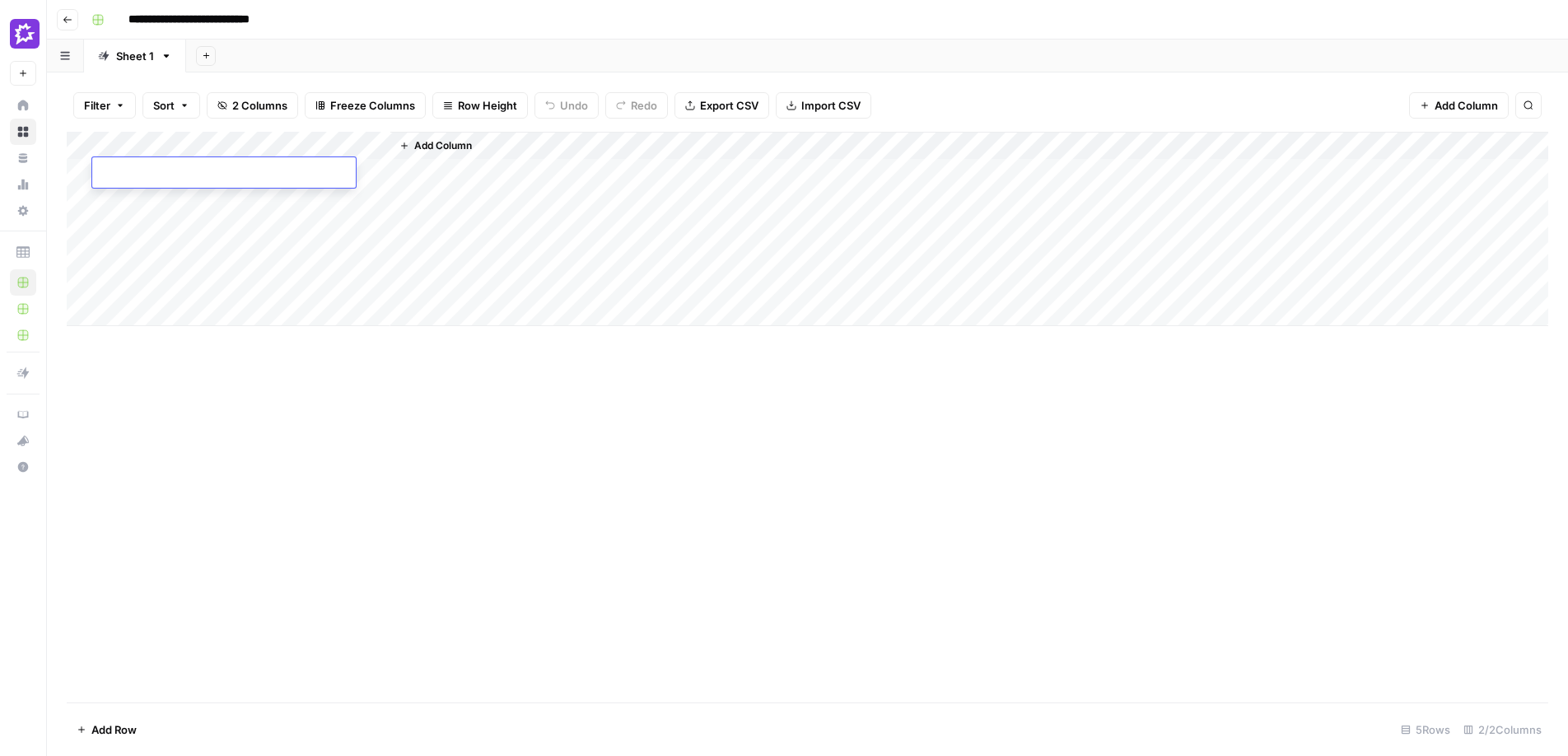 click at bounding box center (224, 174) 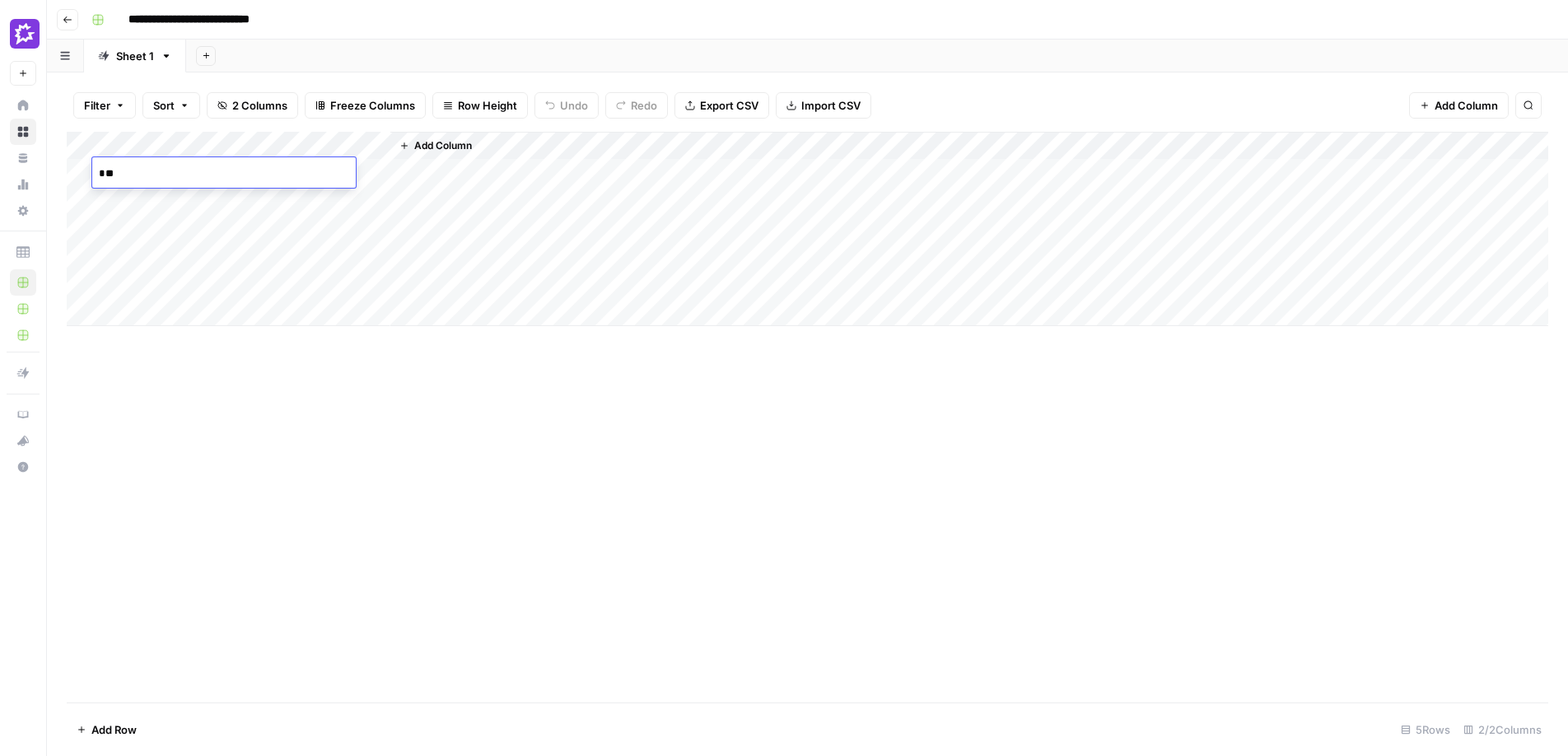 type on "*" 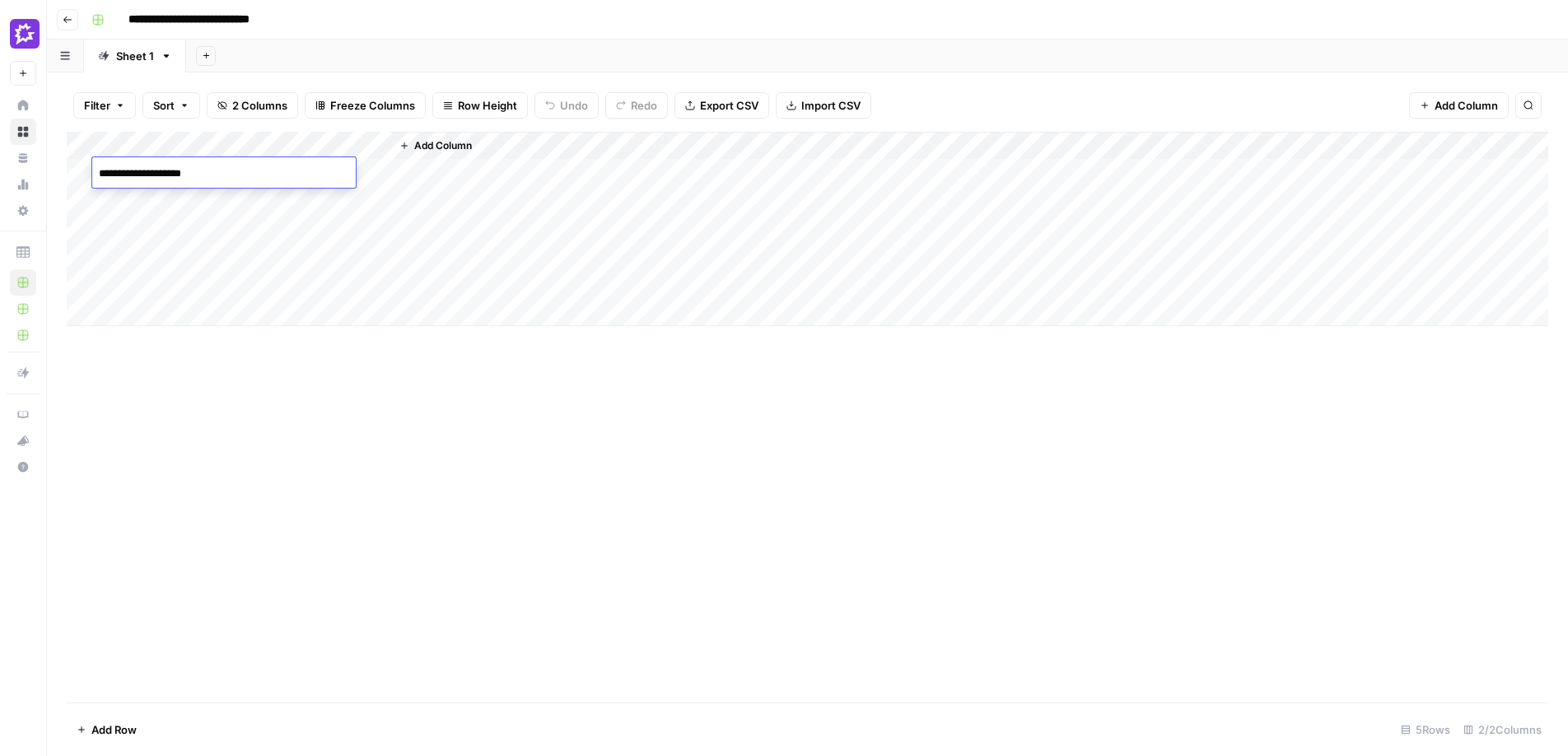 type on "**********" 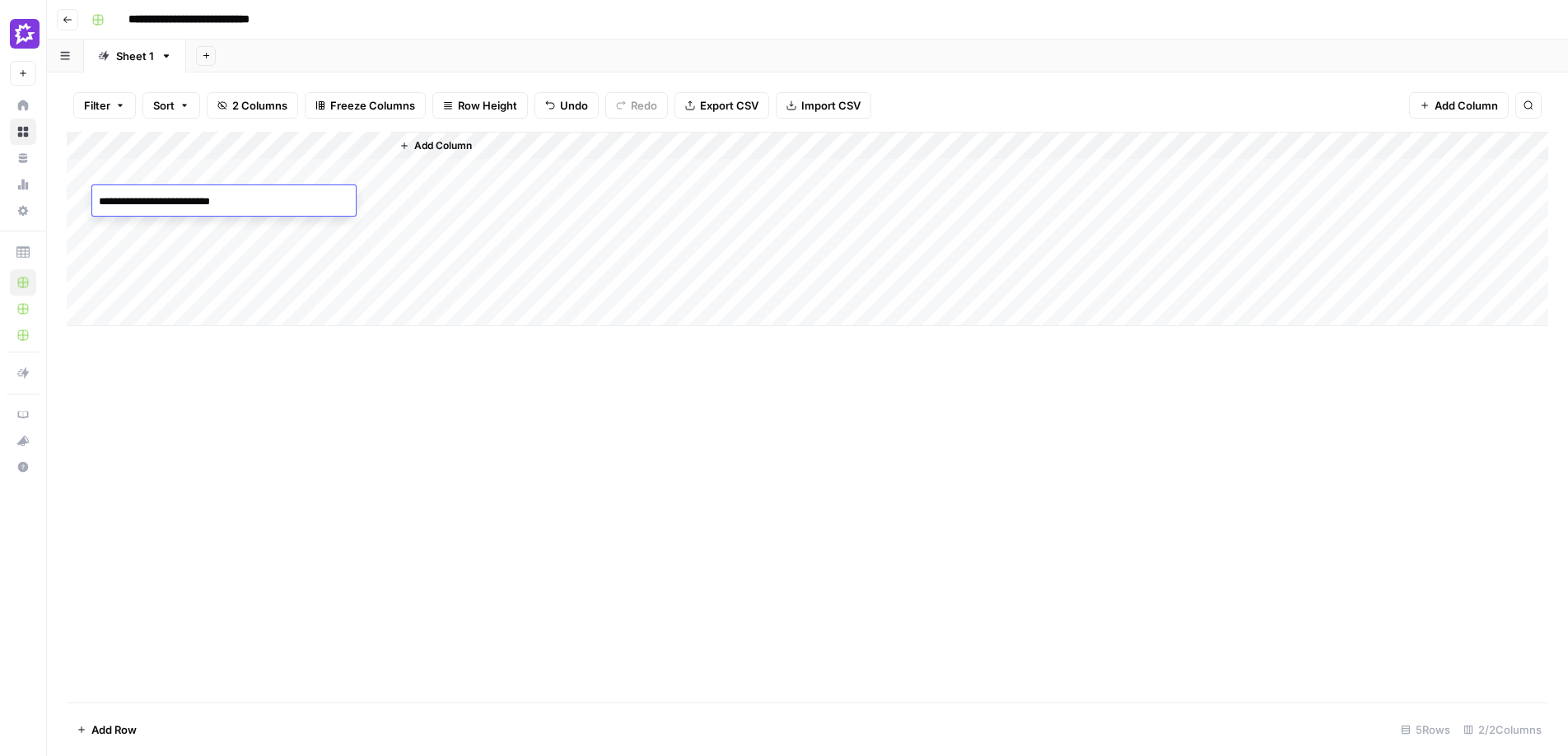 type on "**********" 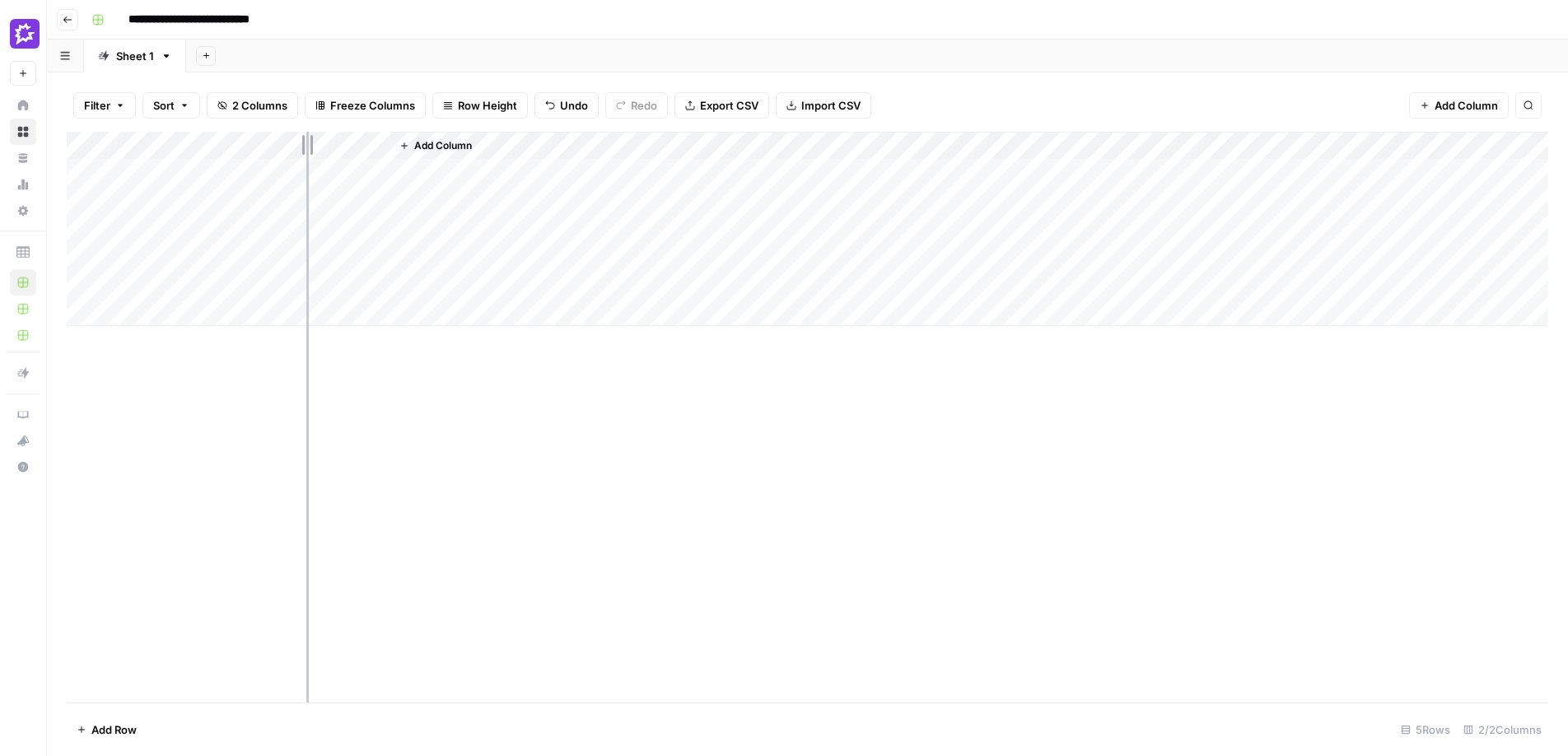 drag, startPoint x: 241, startPoint y: 142, endPoint x: 328, endPoint y: 139, distance: 87.051709 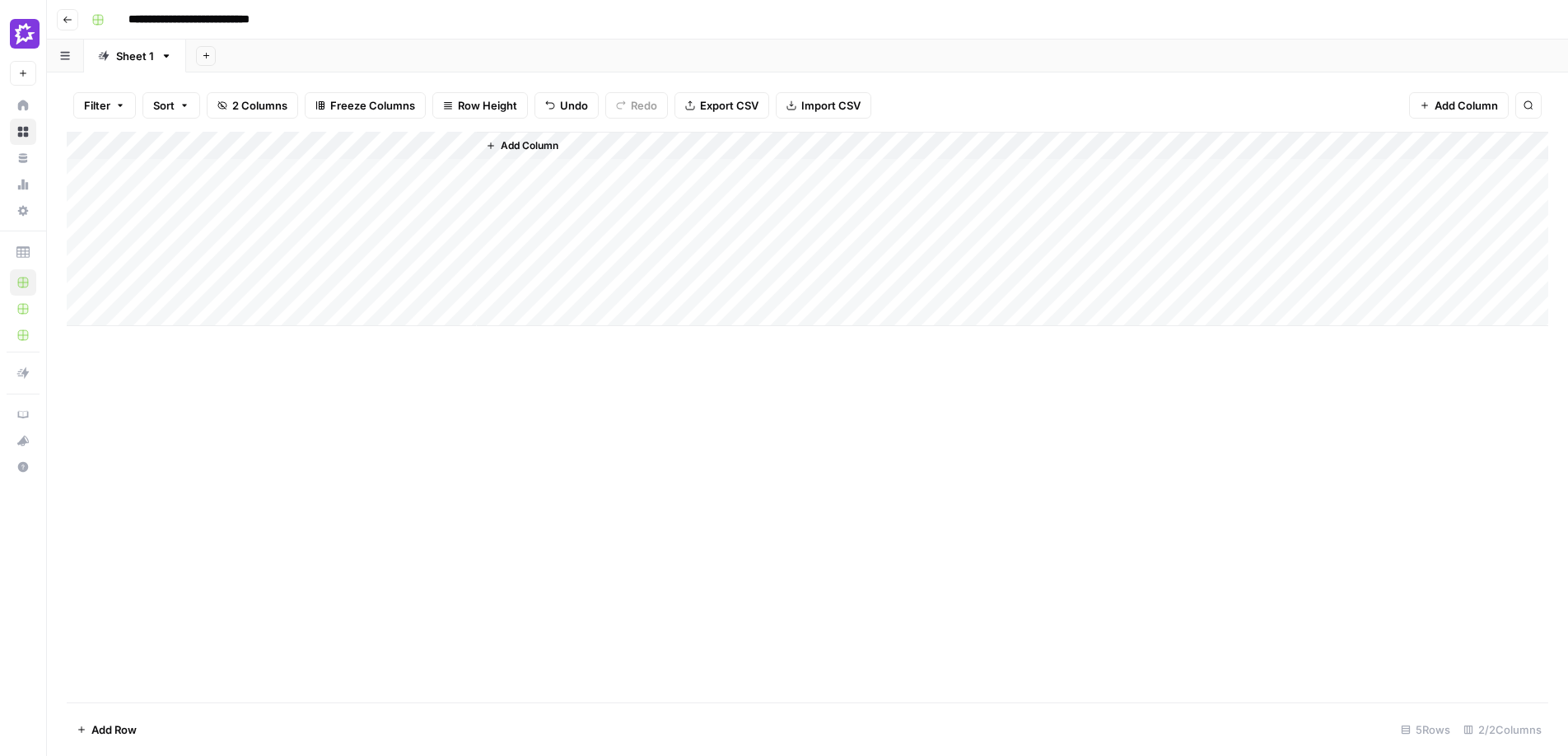 click on "Add Column" at bounding box center (807, 229) 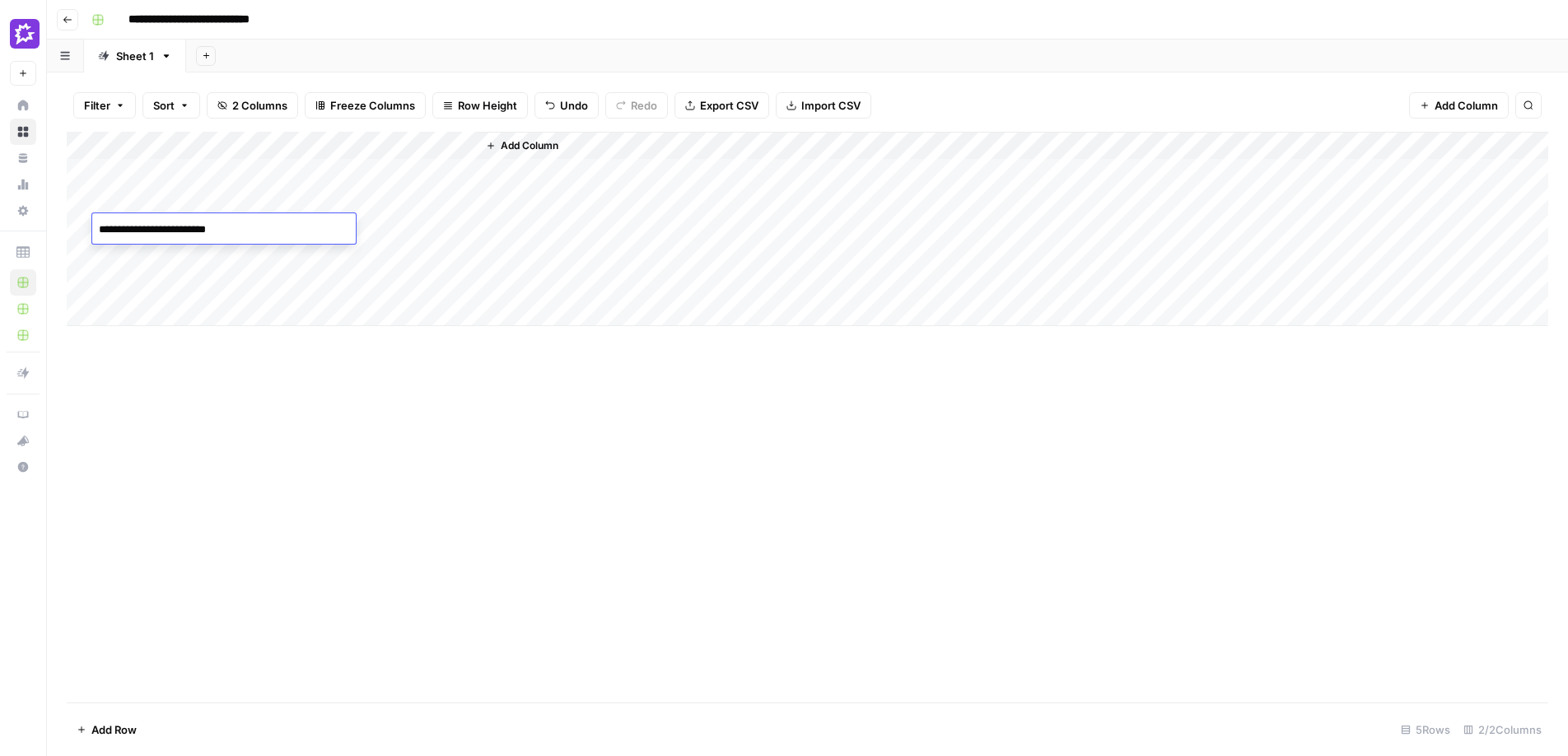 type on "**********" 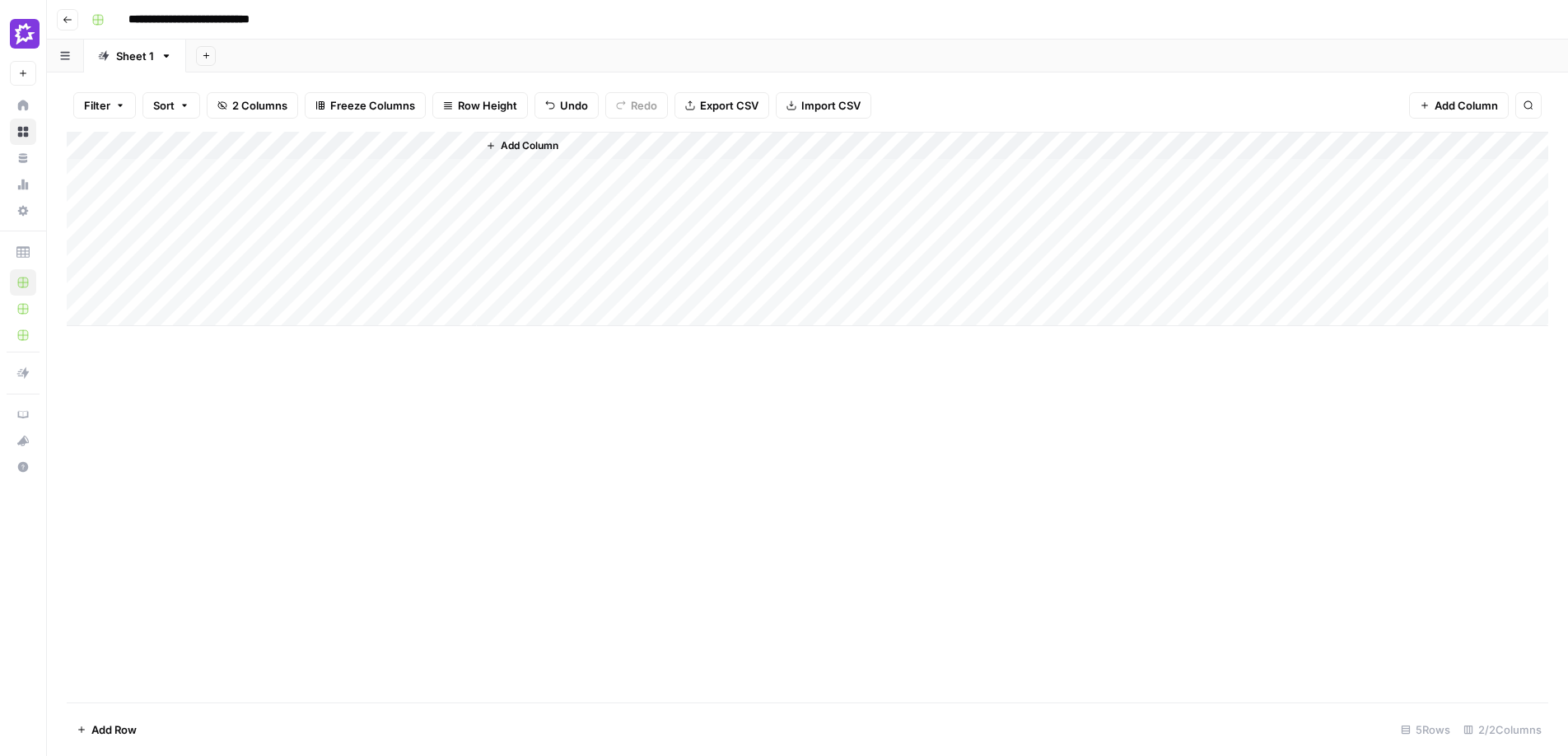 click on "Add Column" at bounding box center [807, 229] 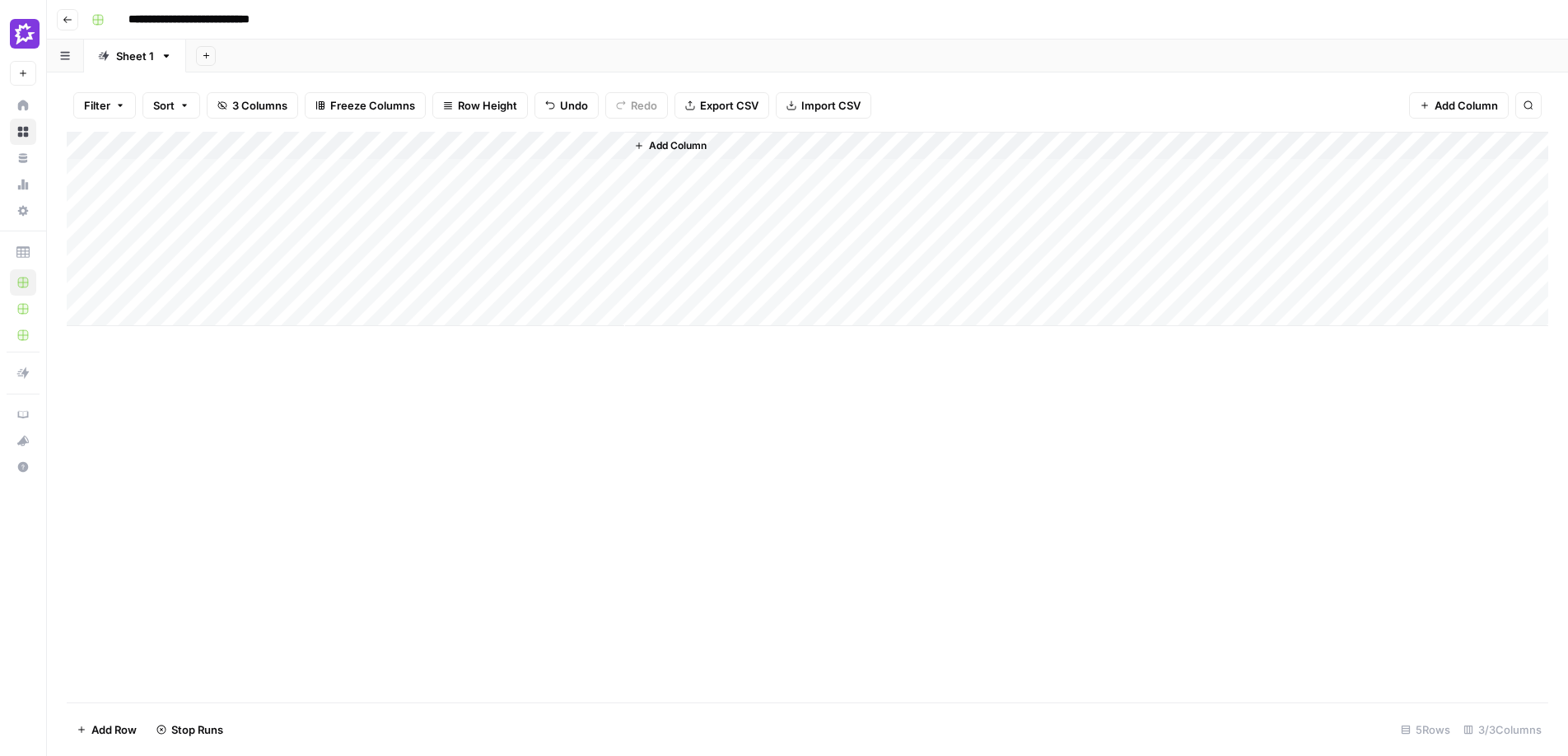 click on "Add Column" at bounding box center [807, 229] 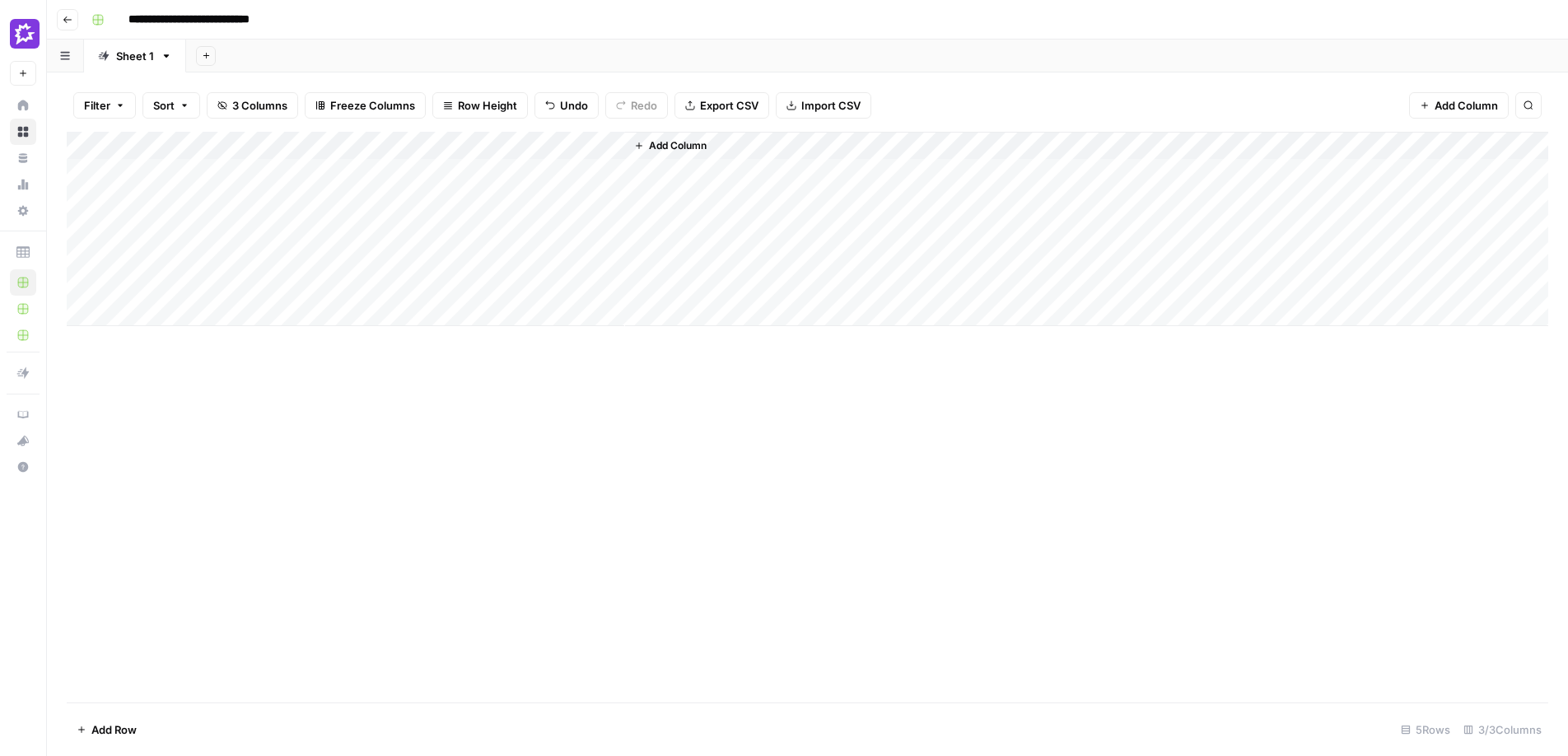 click on "Add Column" at bounding box center (807, 229) 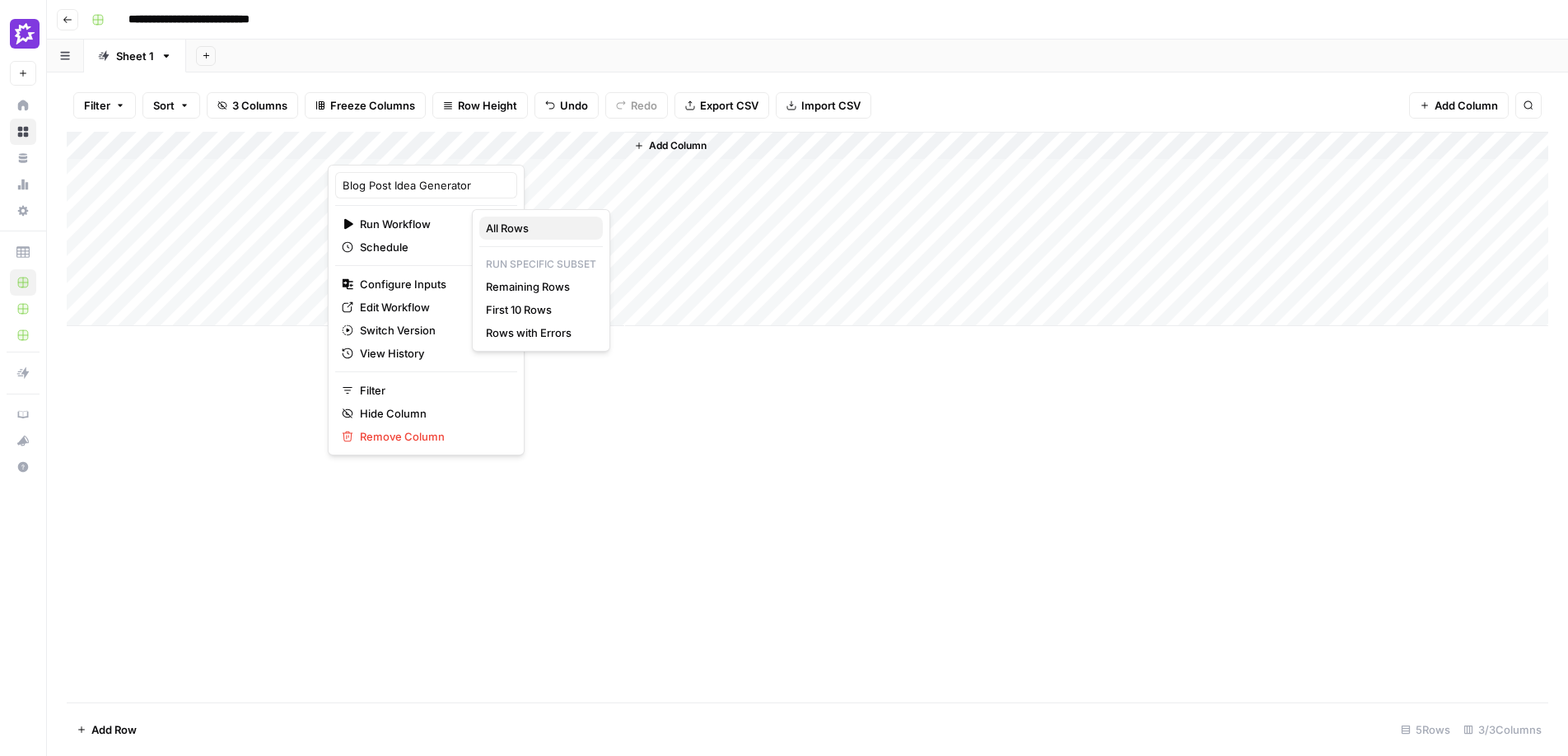 click on "All Rows" at bounding box center (538, 228) 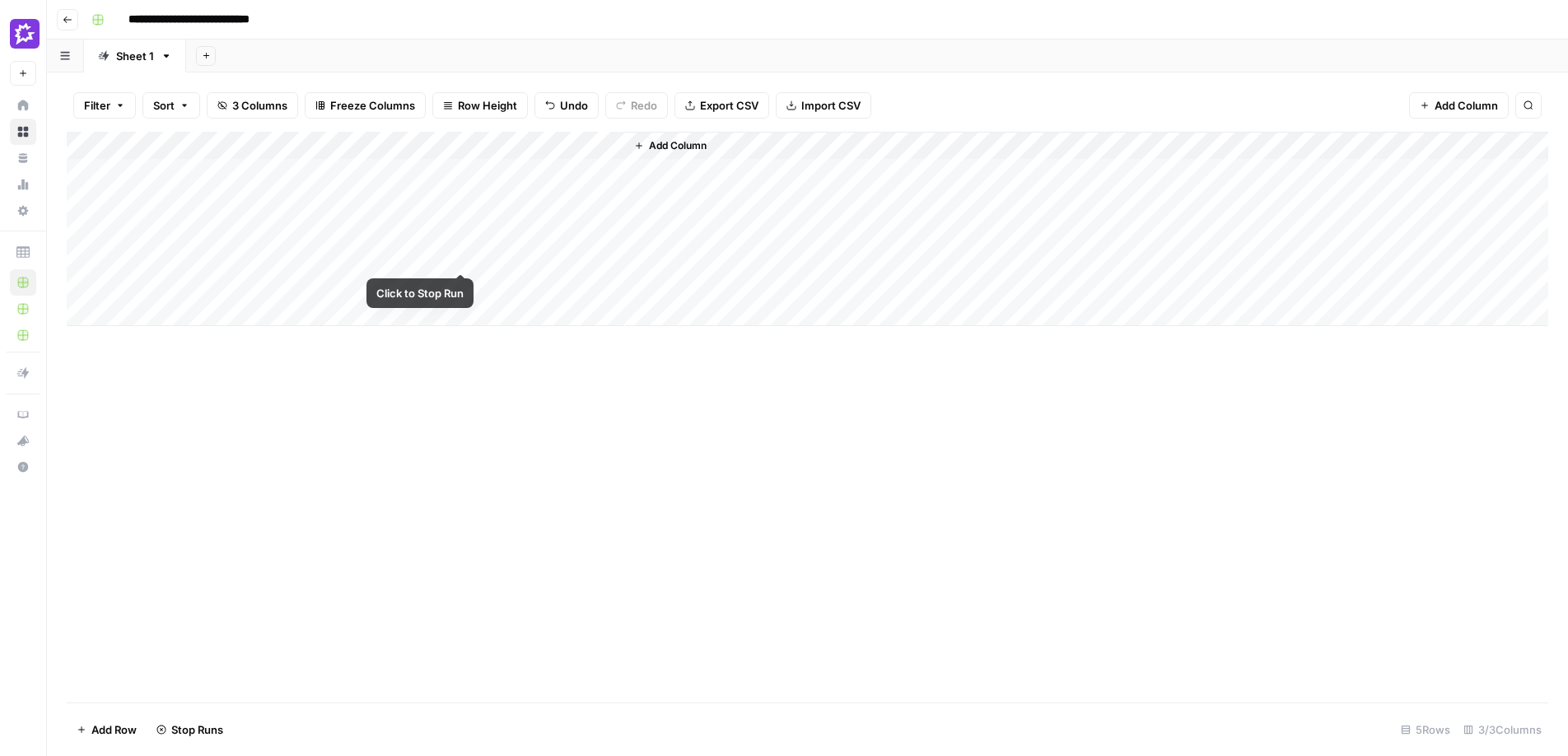 click on "Add Column" at bounding box center (807, 229) 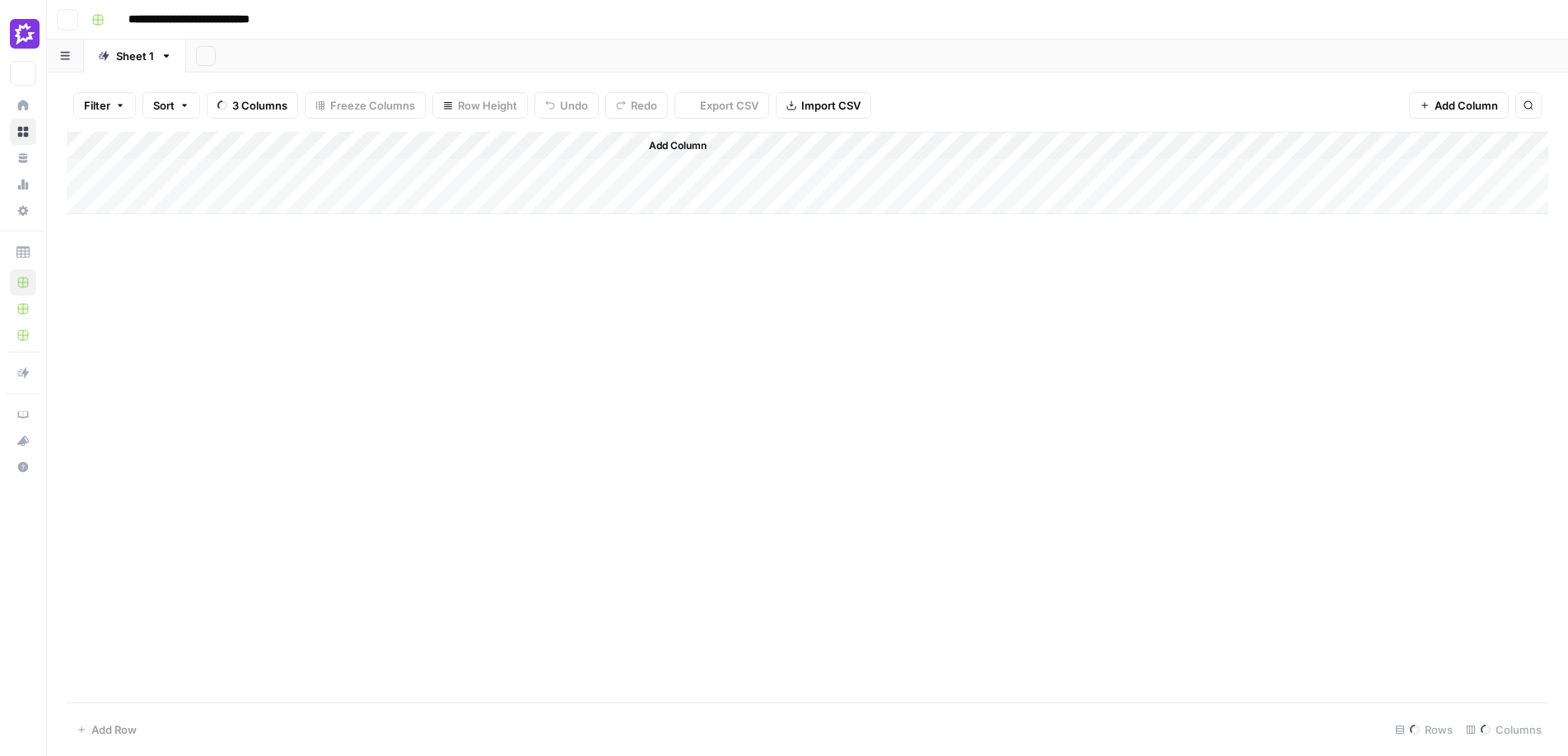 scroll, scrollTop: 0, scrollLeft: 0, axis: both 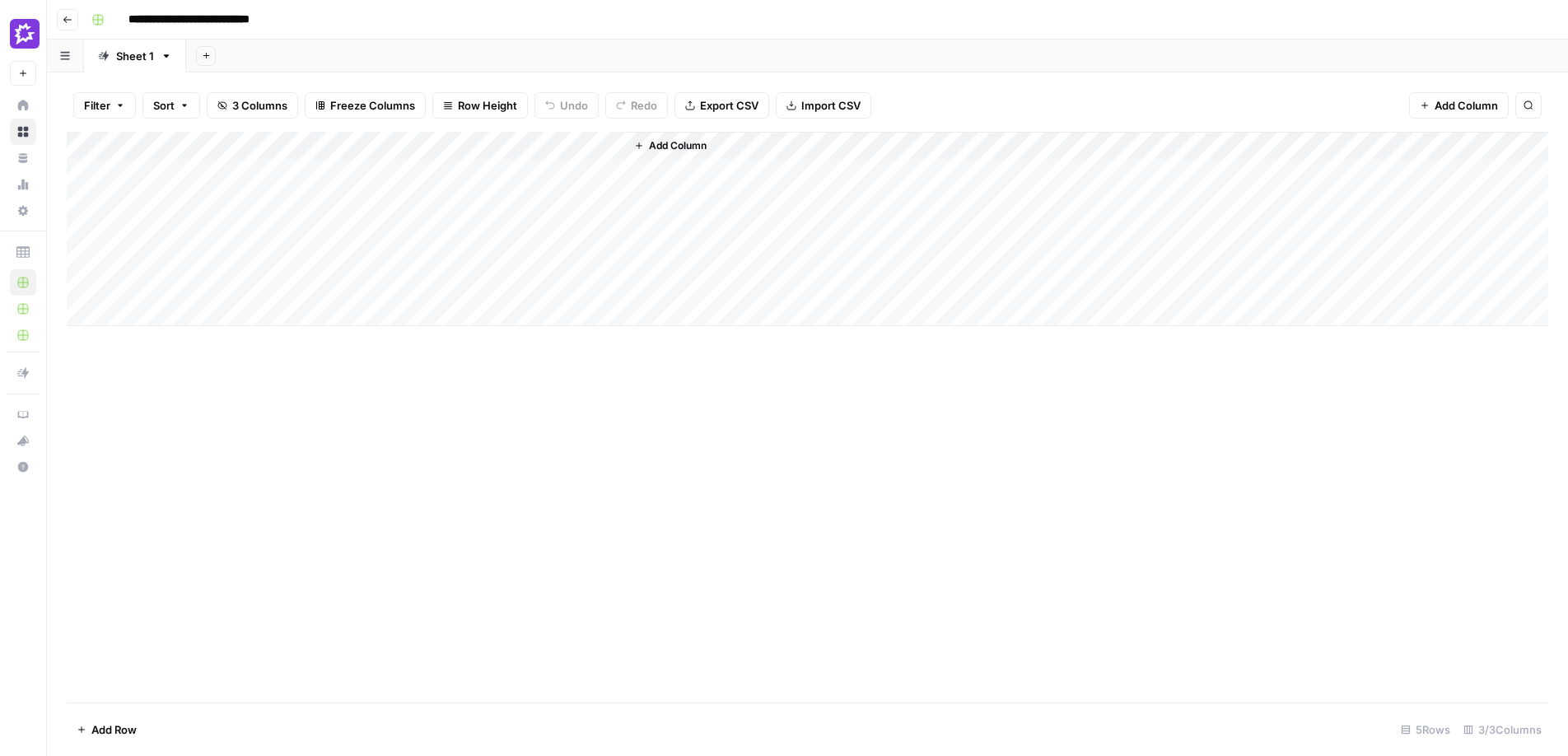 click on "Add Column" at bounding box center [807, 229] 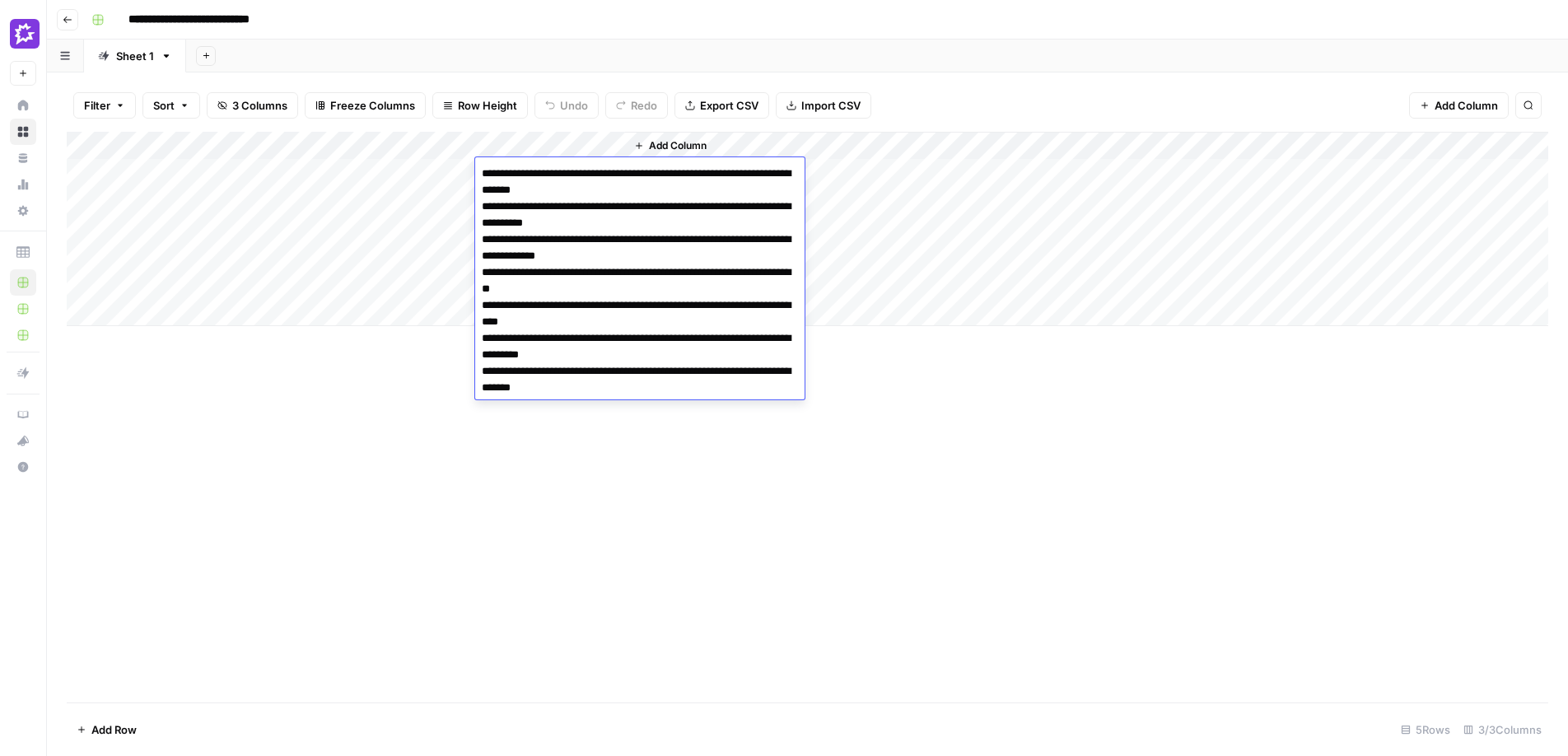 drag, startPoint x: 643, startPoint y: 389, endPoint x: 479, endPoint y: 171, distance: 272.80029 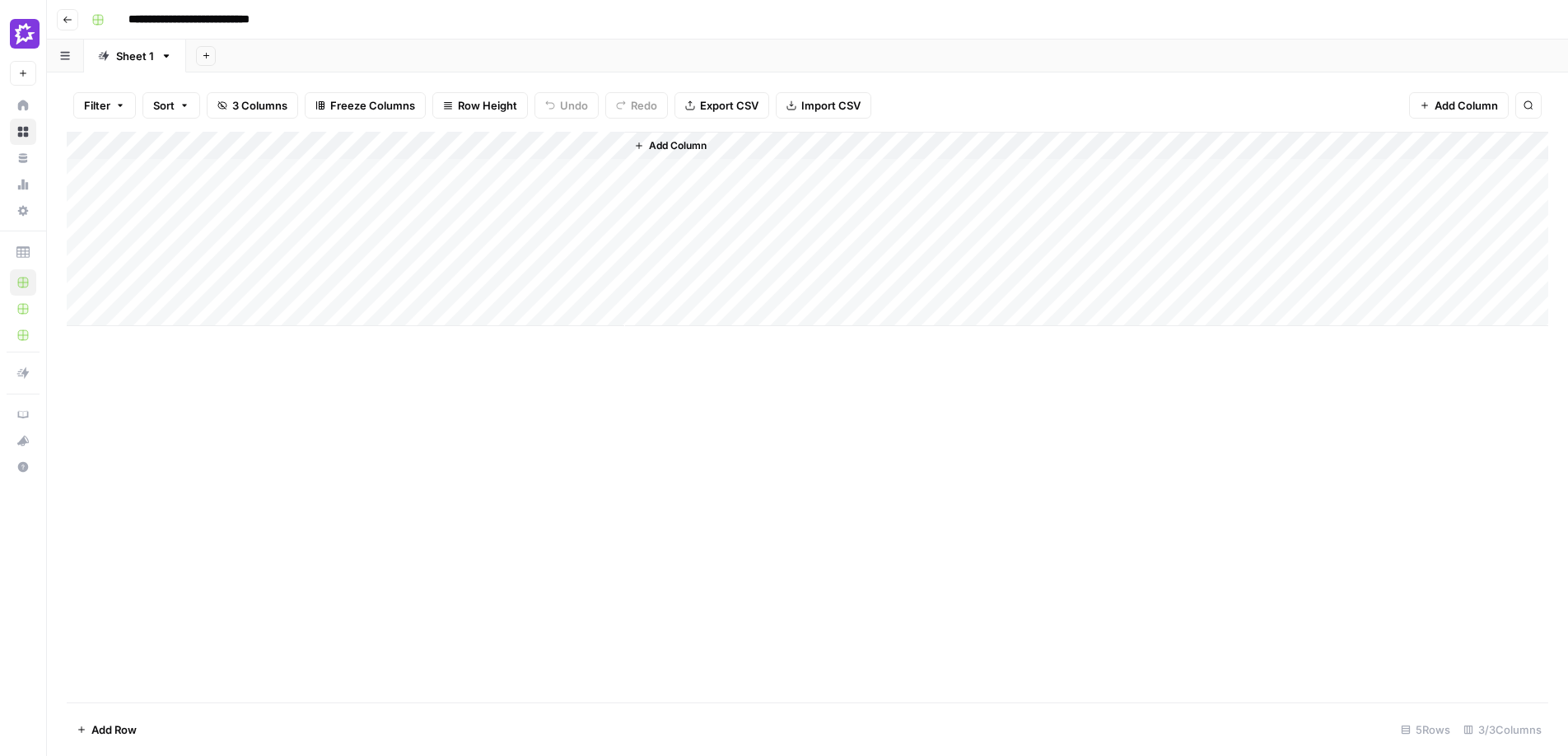 click on "Add Column" at bounding box center [807, 417] 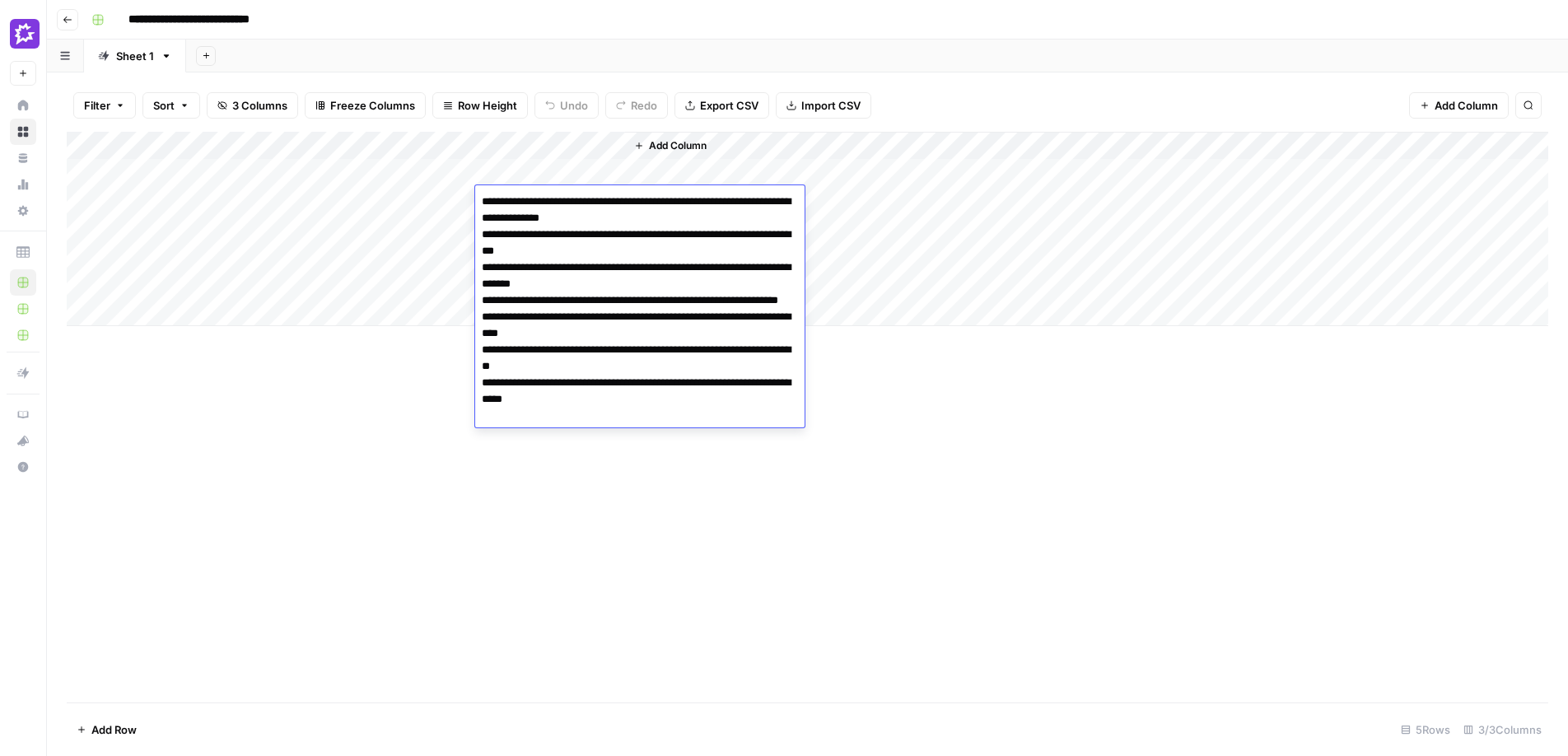 click on "**********" at bounding box center (640, 309) 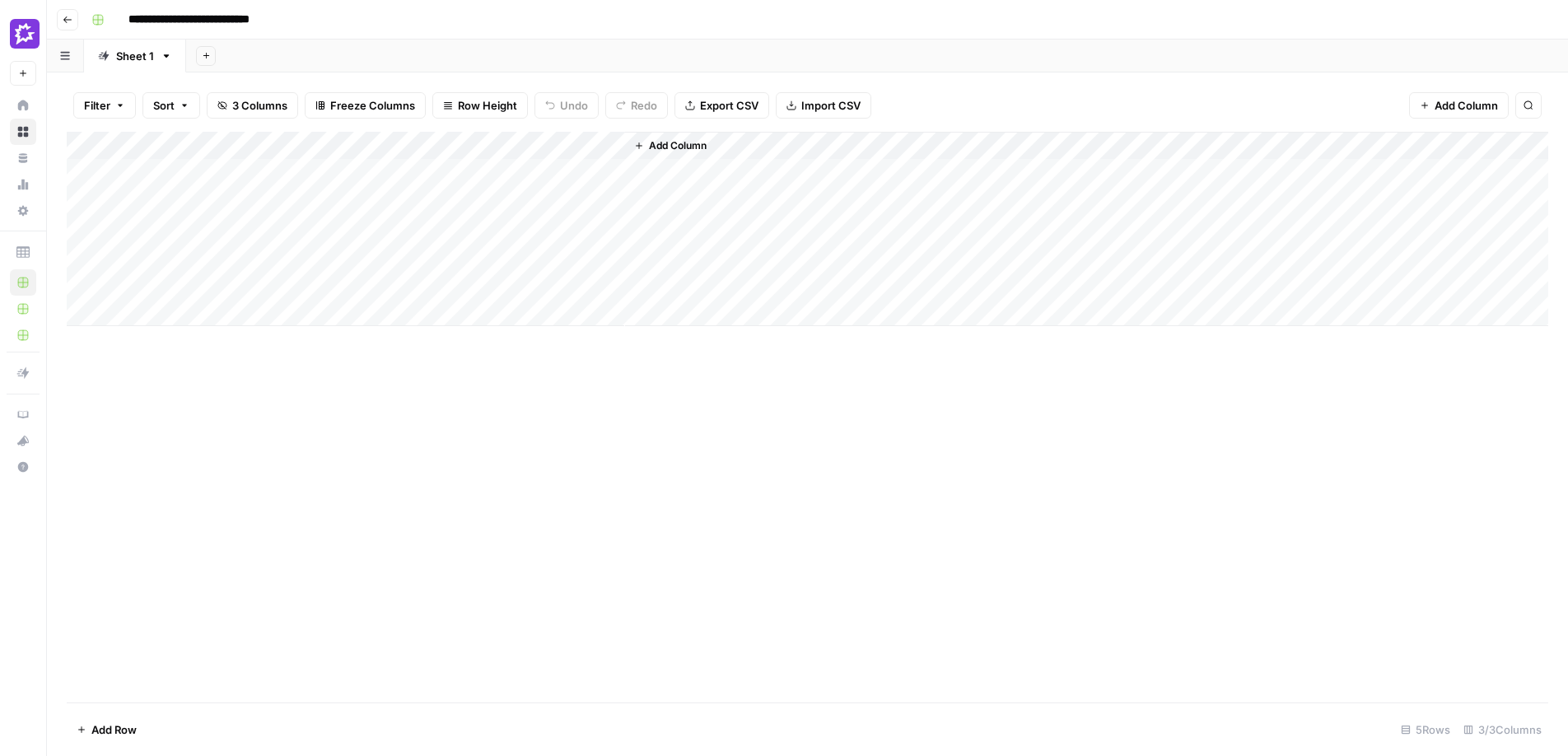 click on "Add Column" at bounding box center (807, 229) 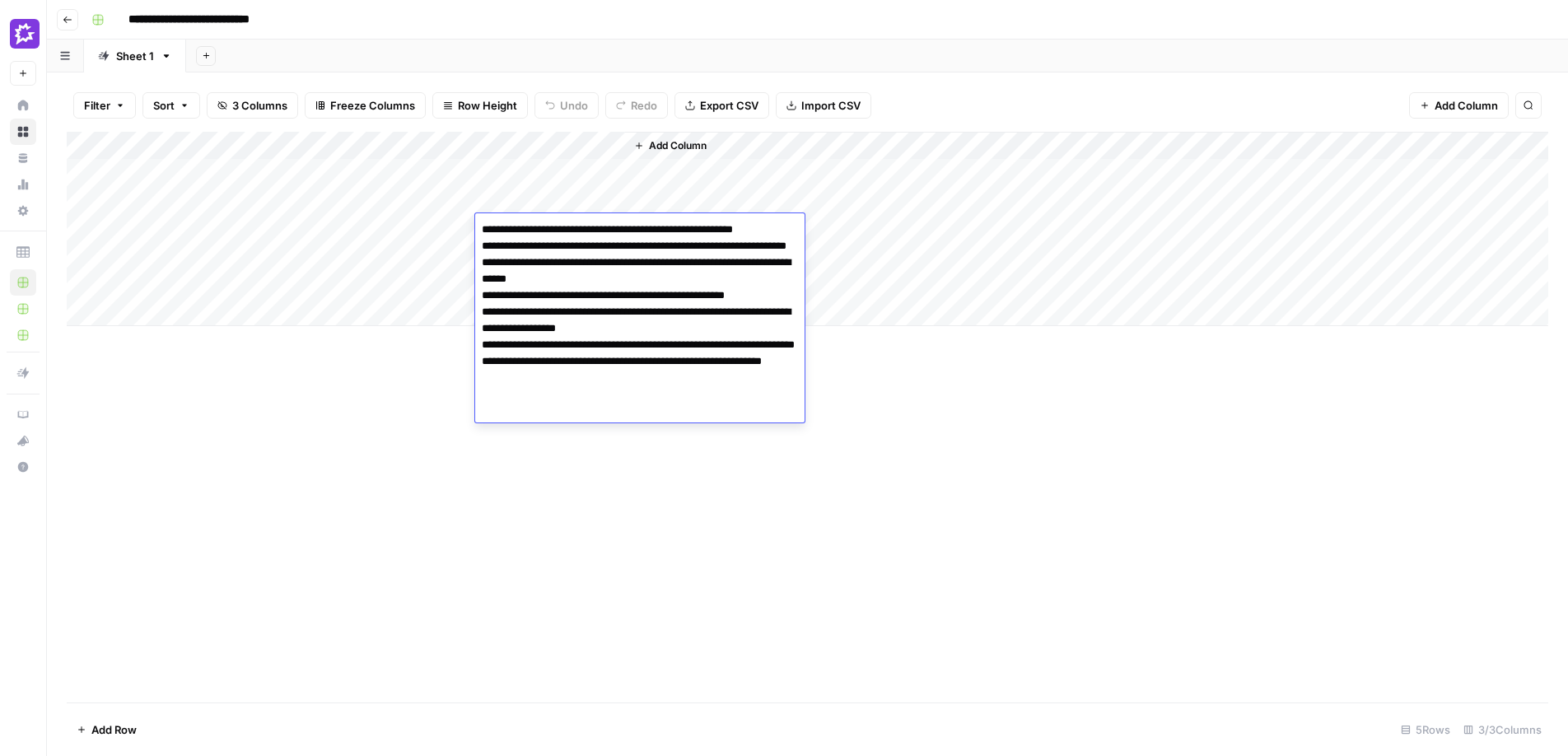 click on "**********" at bounding box center (640, 320) 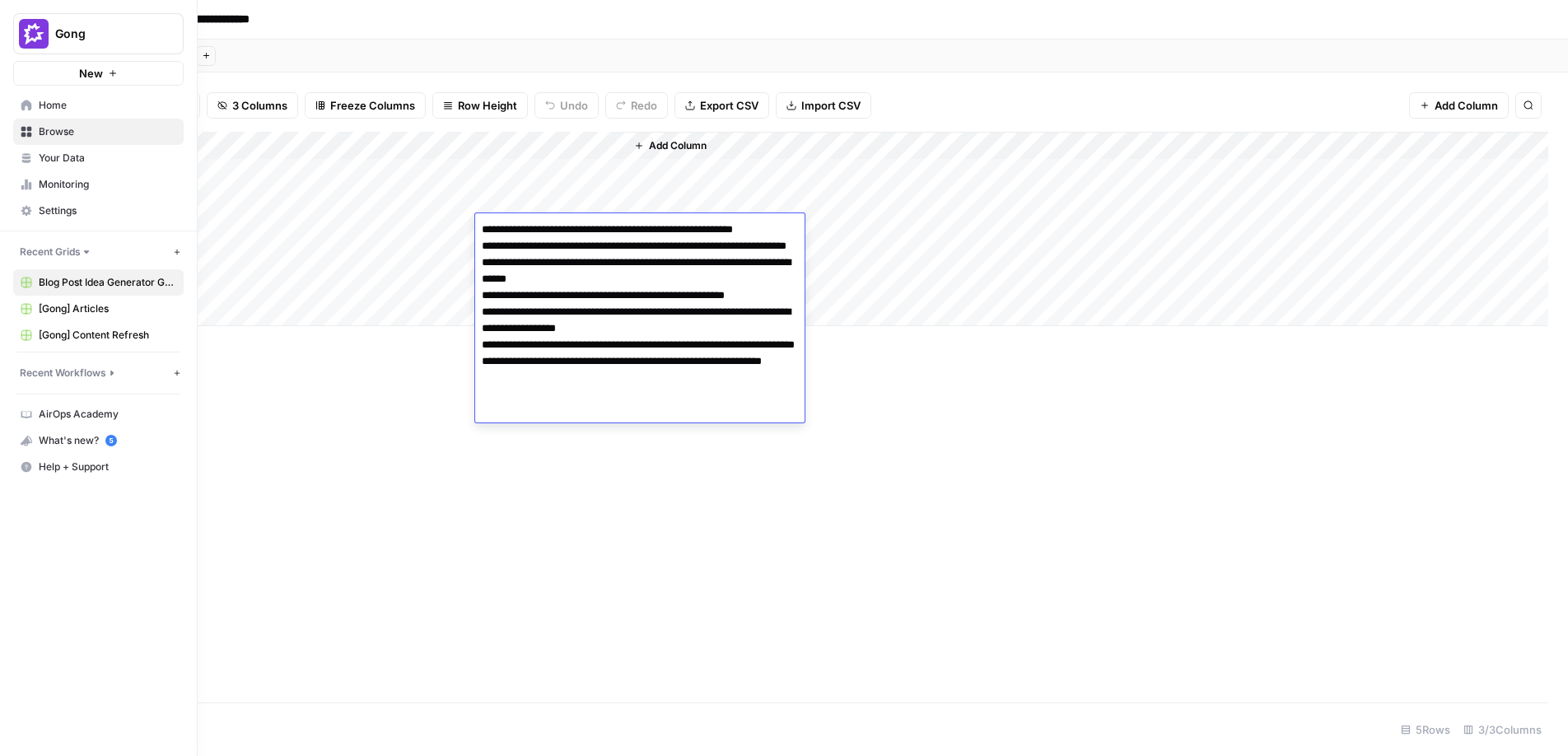 click on "Browse" at bounding box center (107, 132) 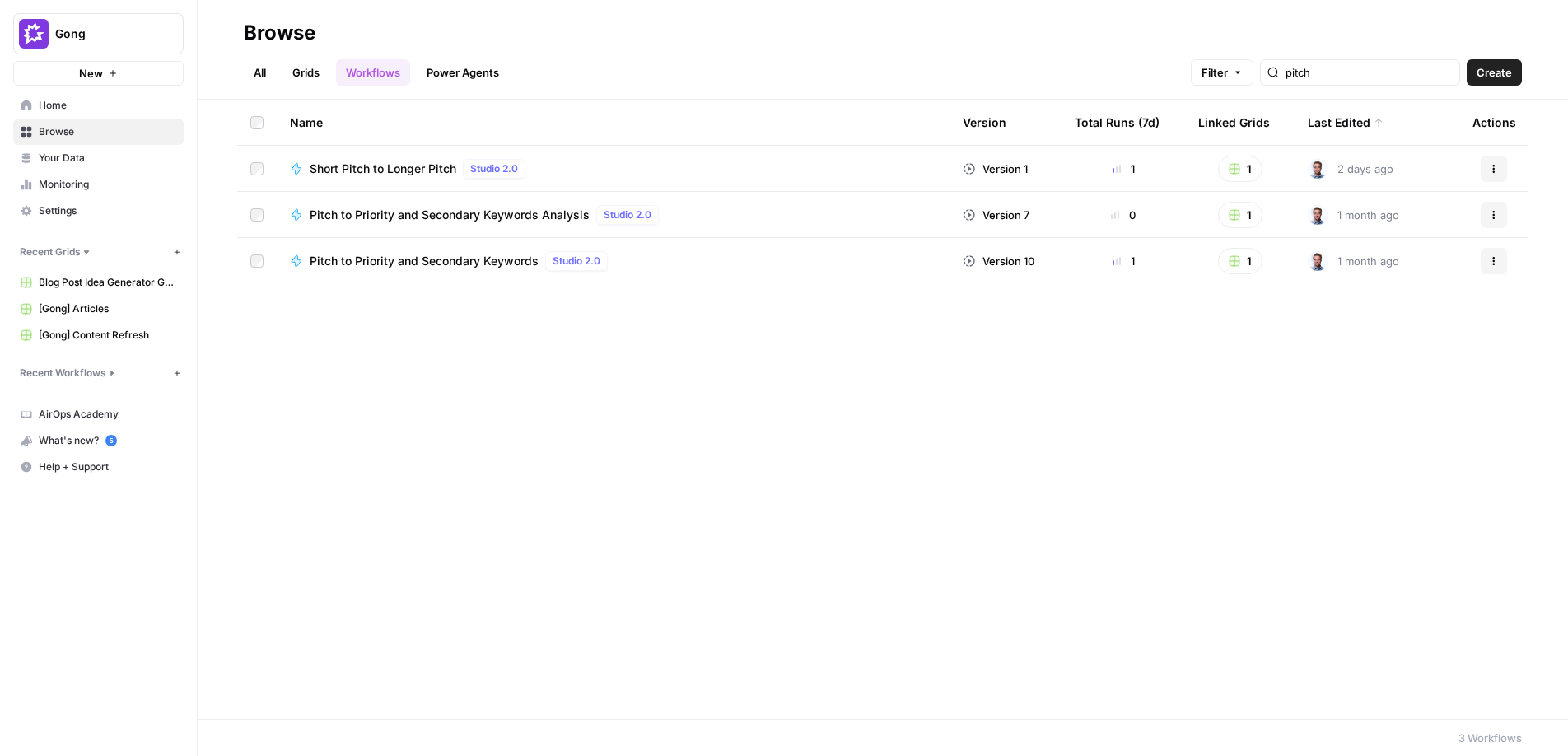 click on "Grids" at bounding box center (306, 72) 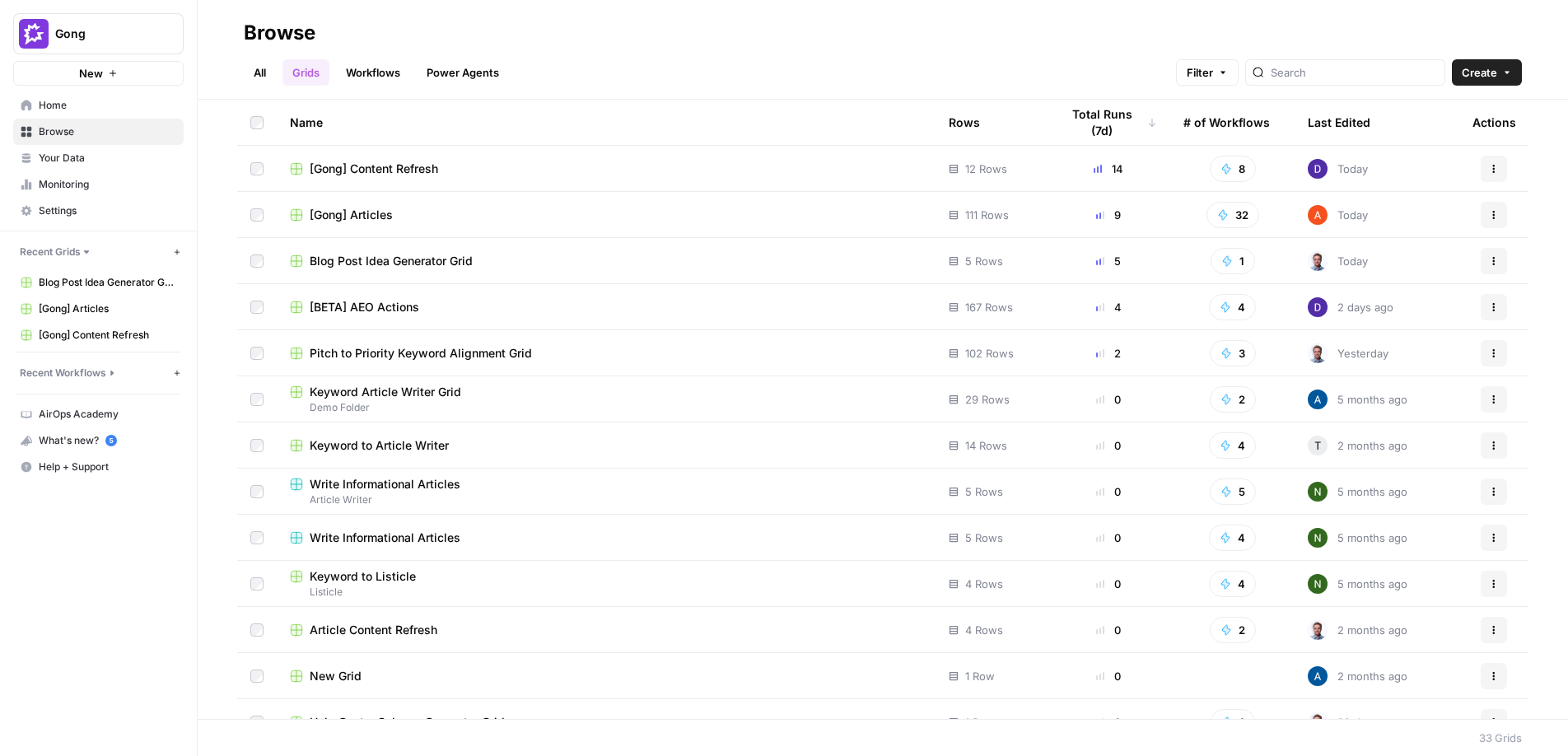 click on "Pitch to Priority Keyword Alignment Grid" at bounding box center [421, 353] 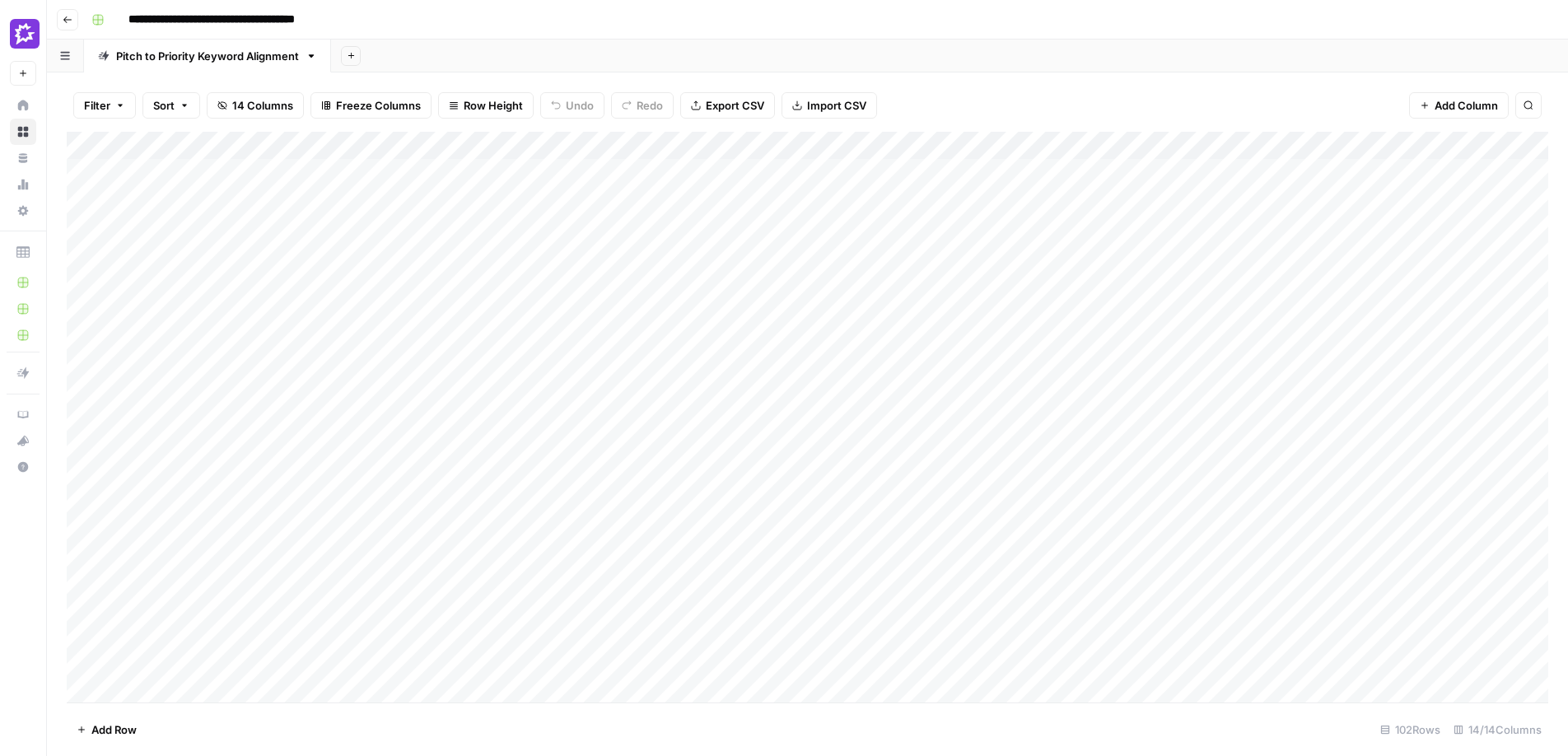scroll, scrollTop: 0, scrollLeft: 0, axis: both 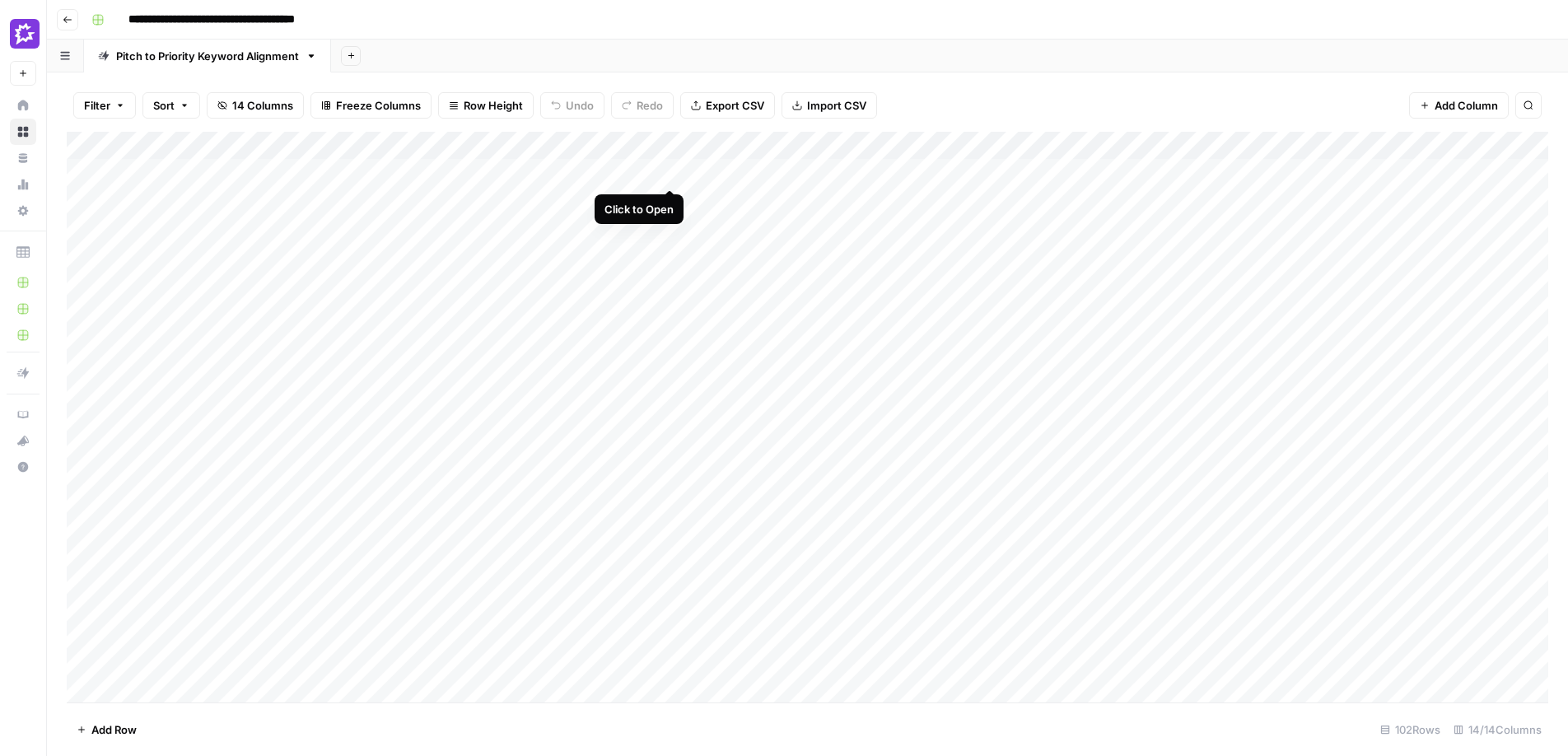 click on "Add Column" at bounding box center [807, 417] 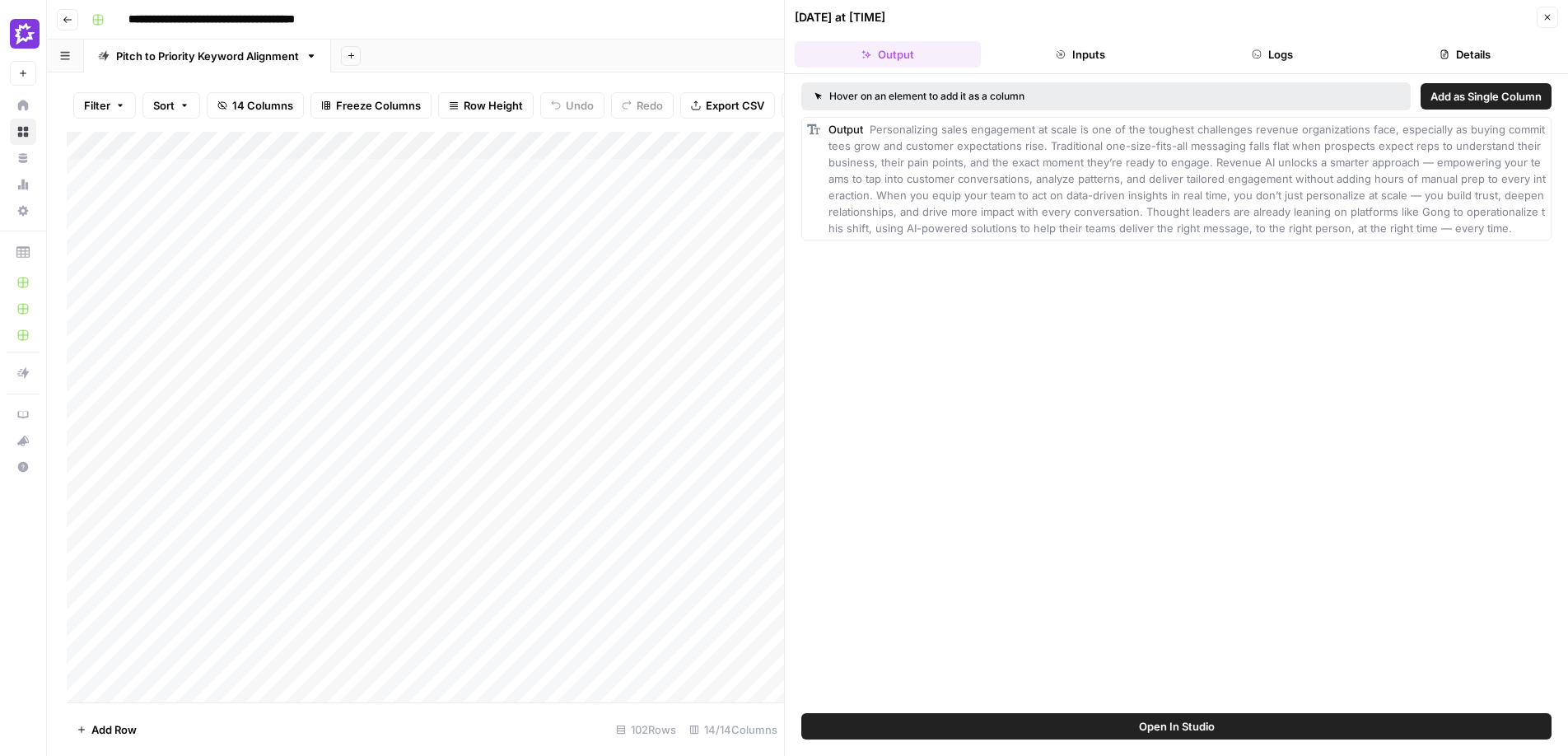 click on "Details" at bounding box center (1465, 54) 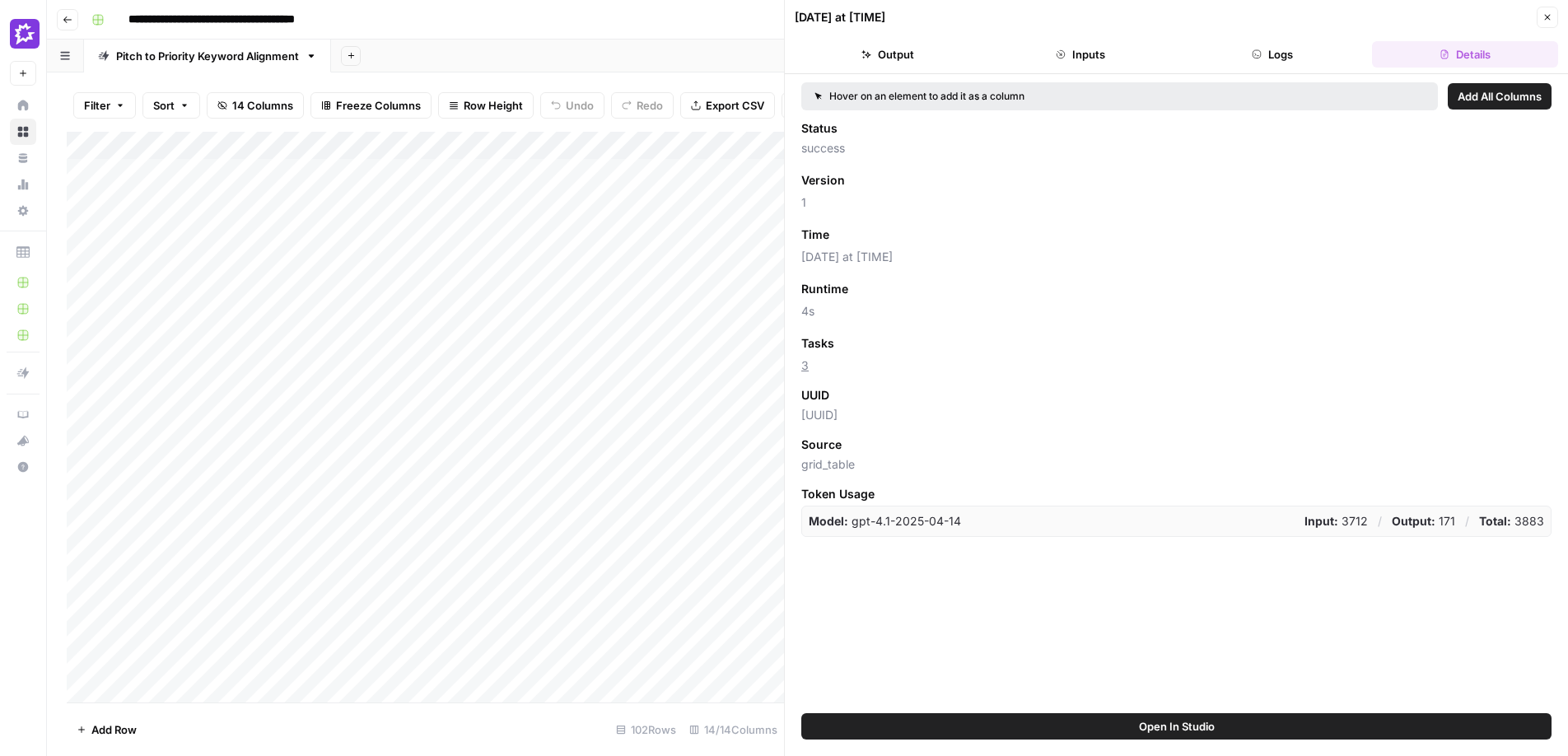 click 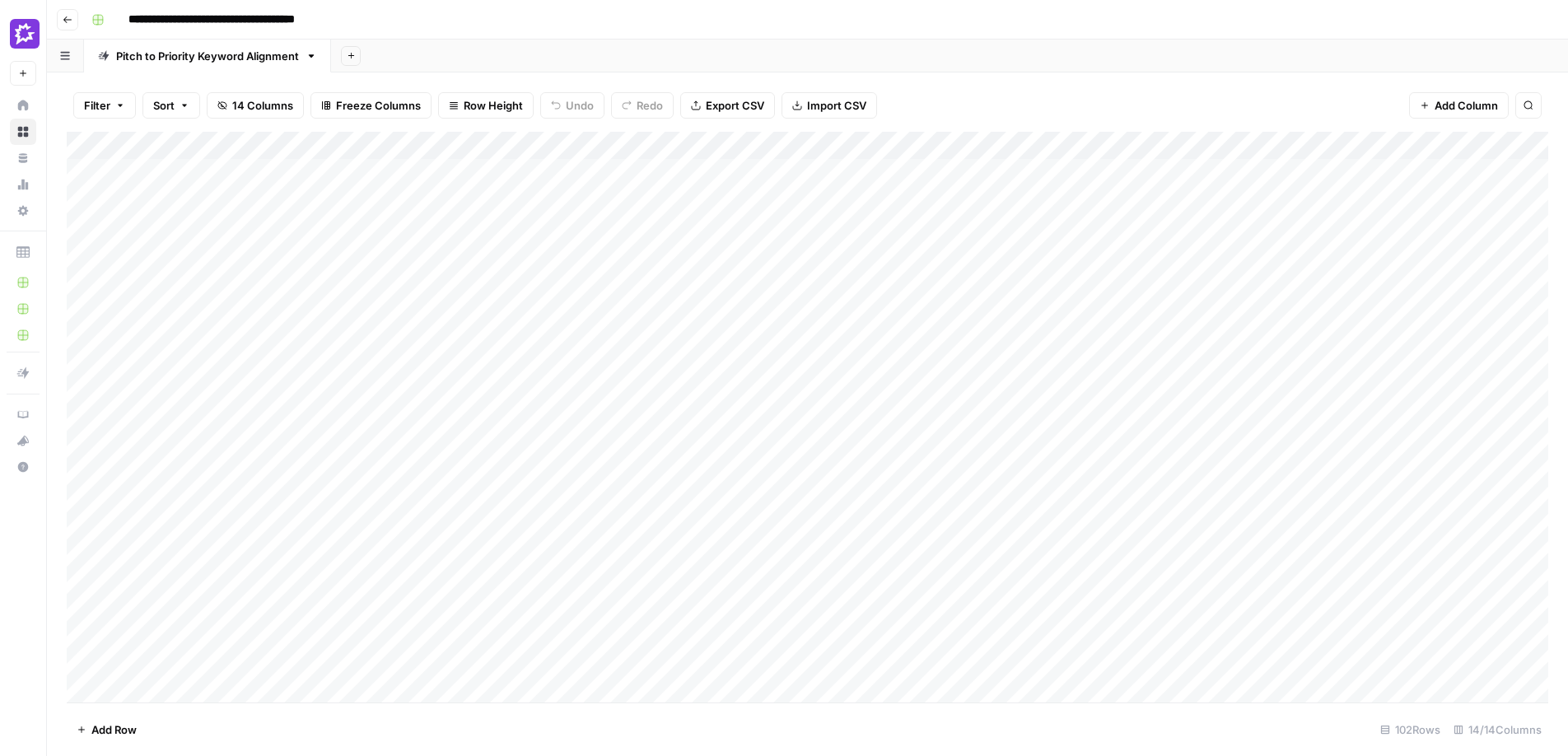 click on "Add Column" at bounding box center (807, 417) 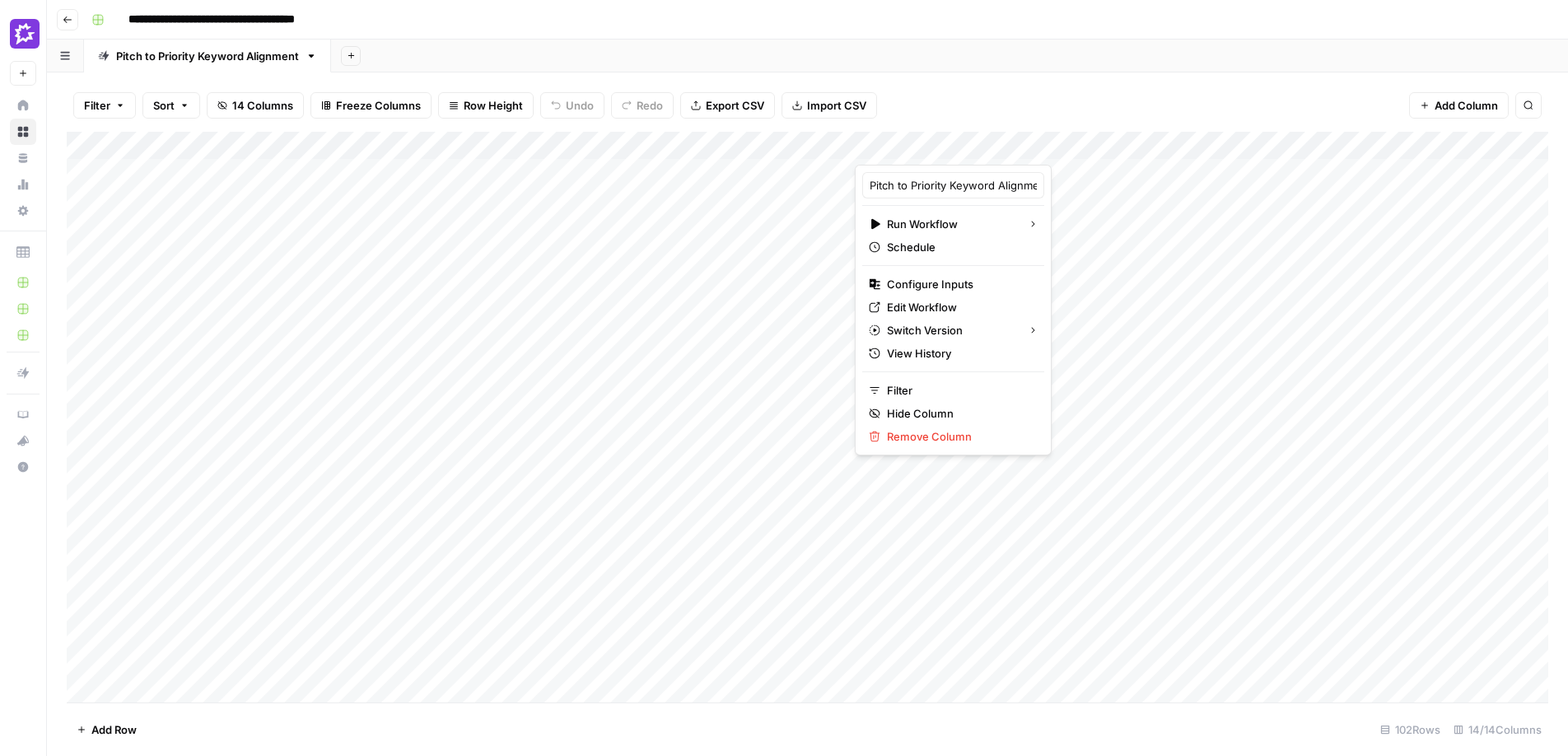 click on "Filter Sort 14 Columns Freeze Columns Row Height Undo Redo Export CSV Import CSV Add Column Search" at bounding box center [807, 105] 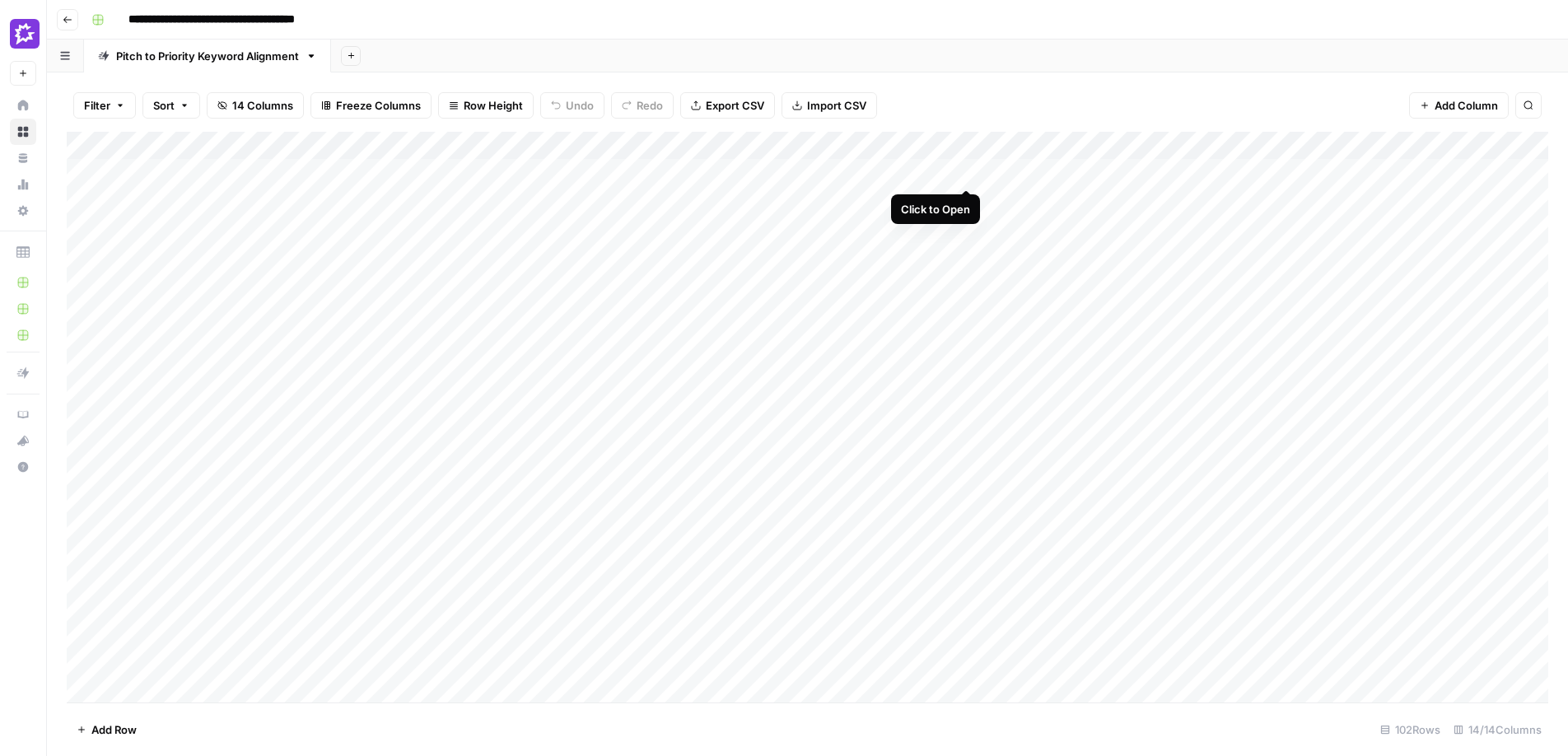 click on "Add Column" at bounding box center [807, 417] 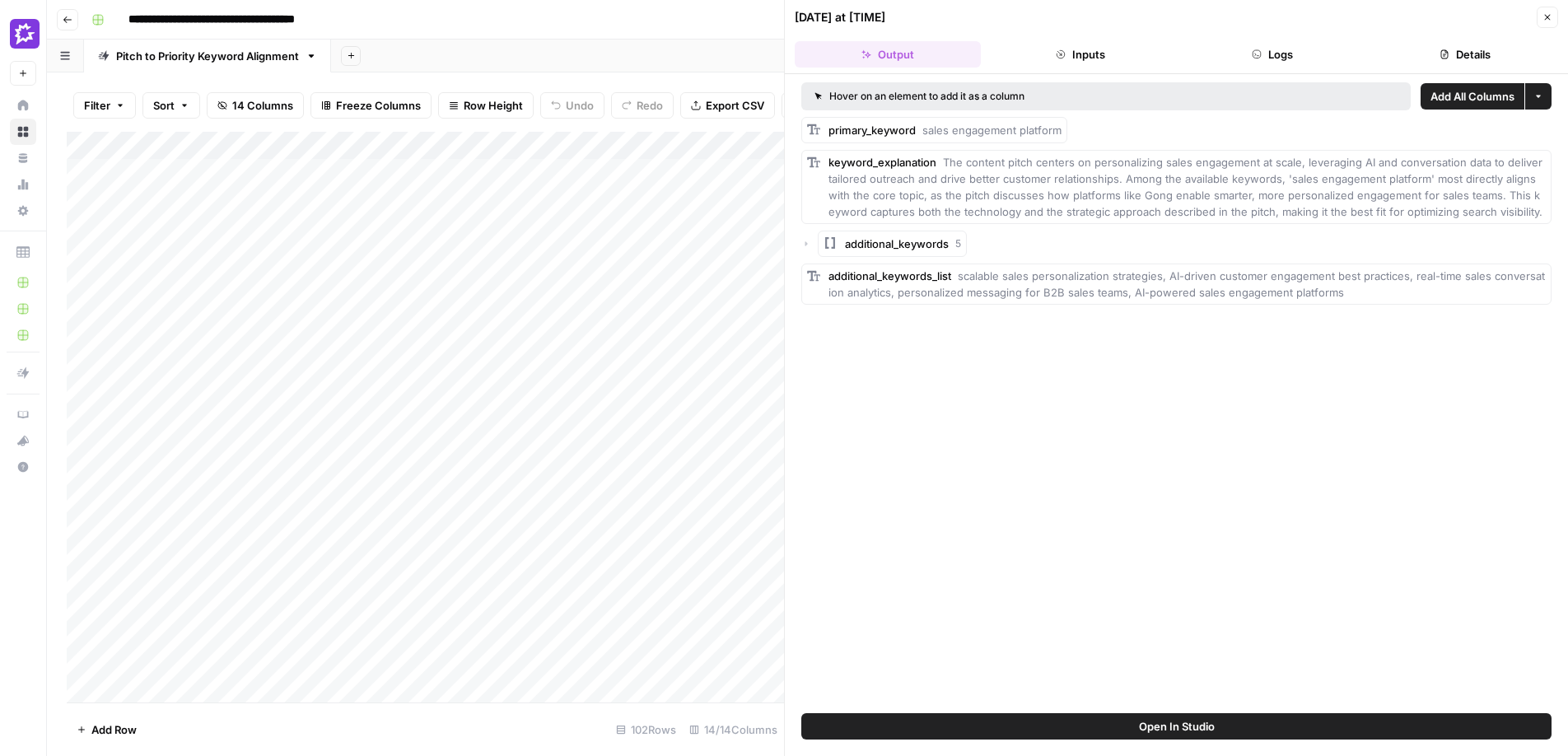 click on "Details" at bounding box center [1465, 54] 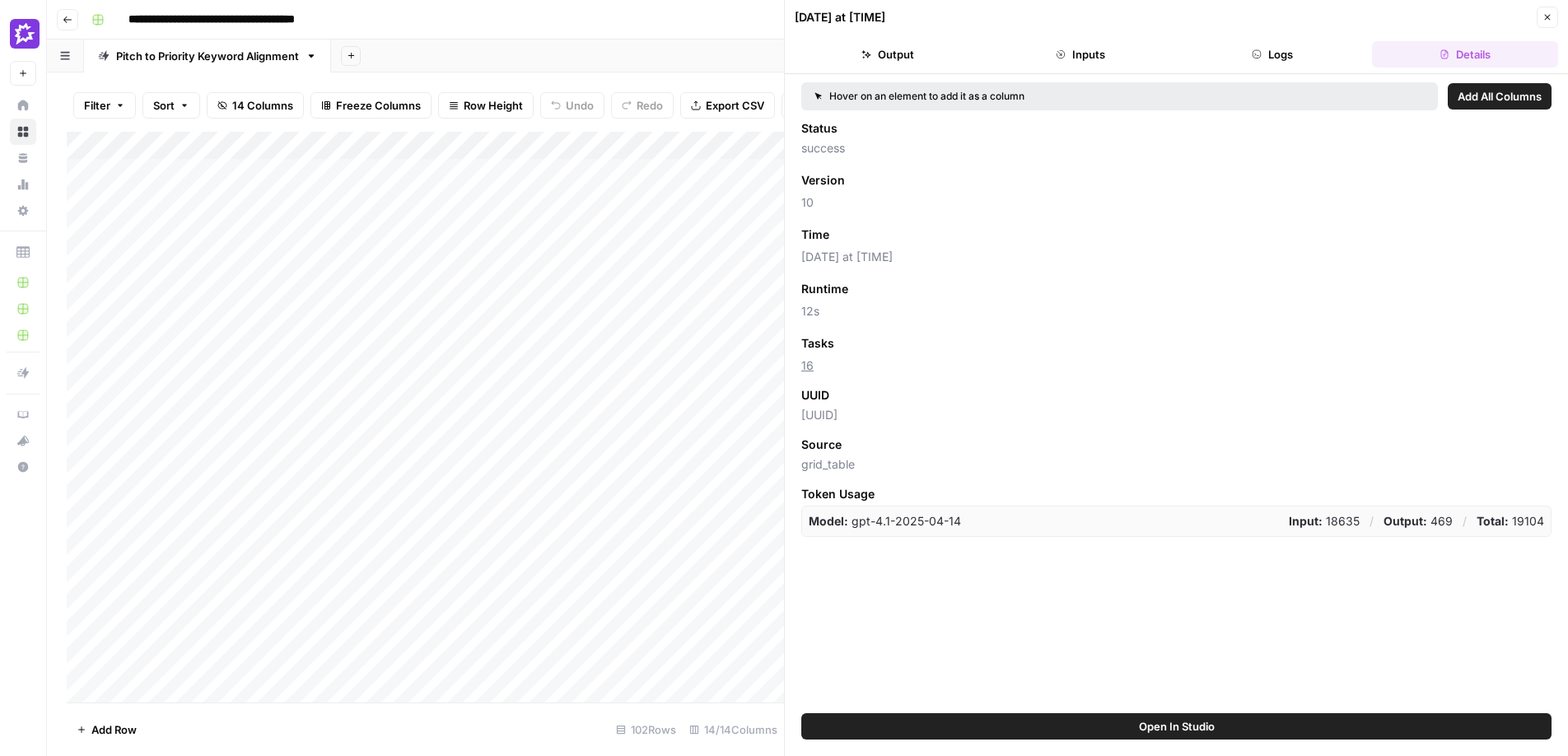 click 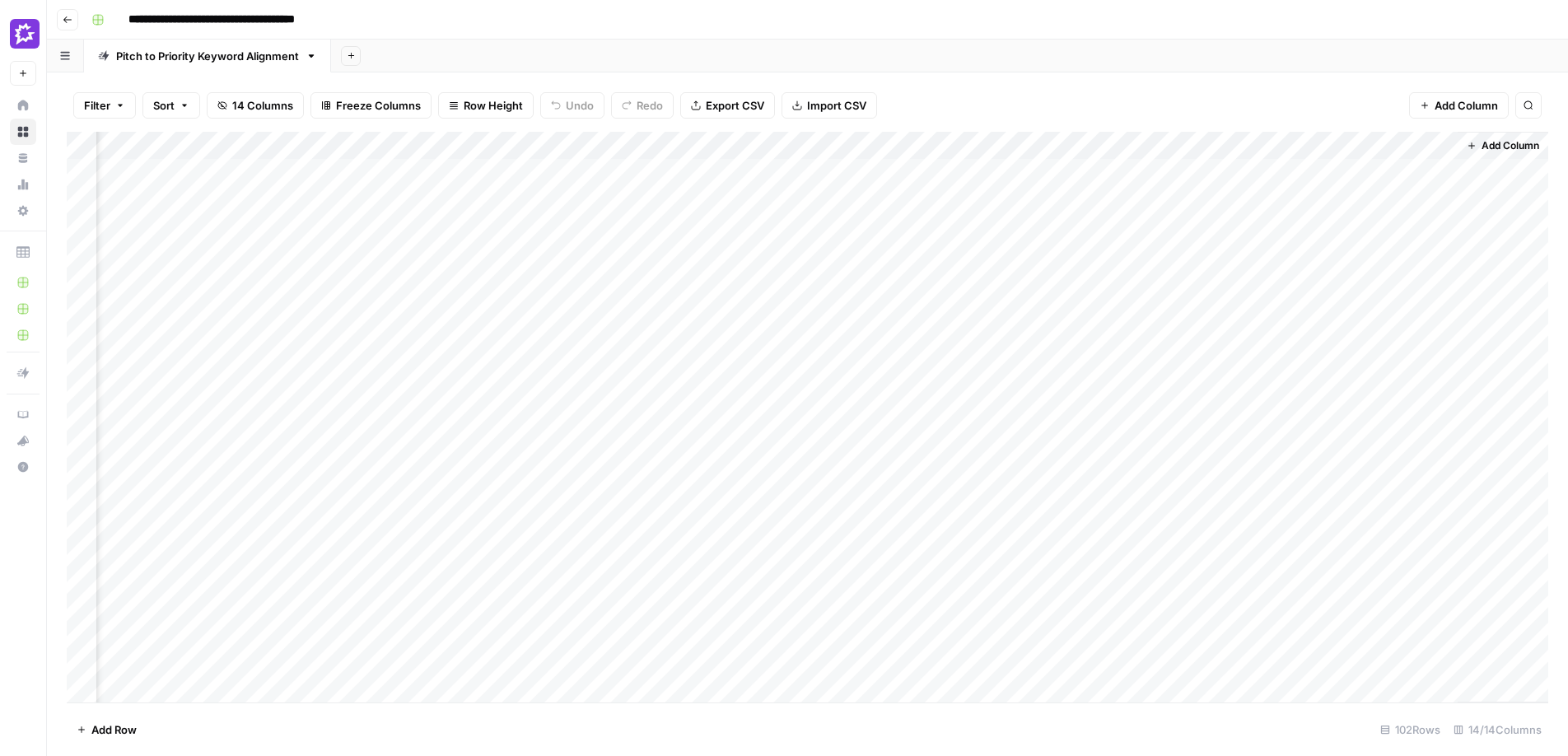 scroll, scrollTop: 0, scrollLeft: 506, axis: horizontal 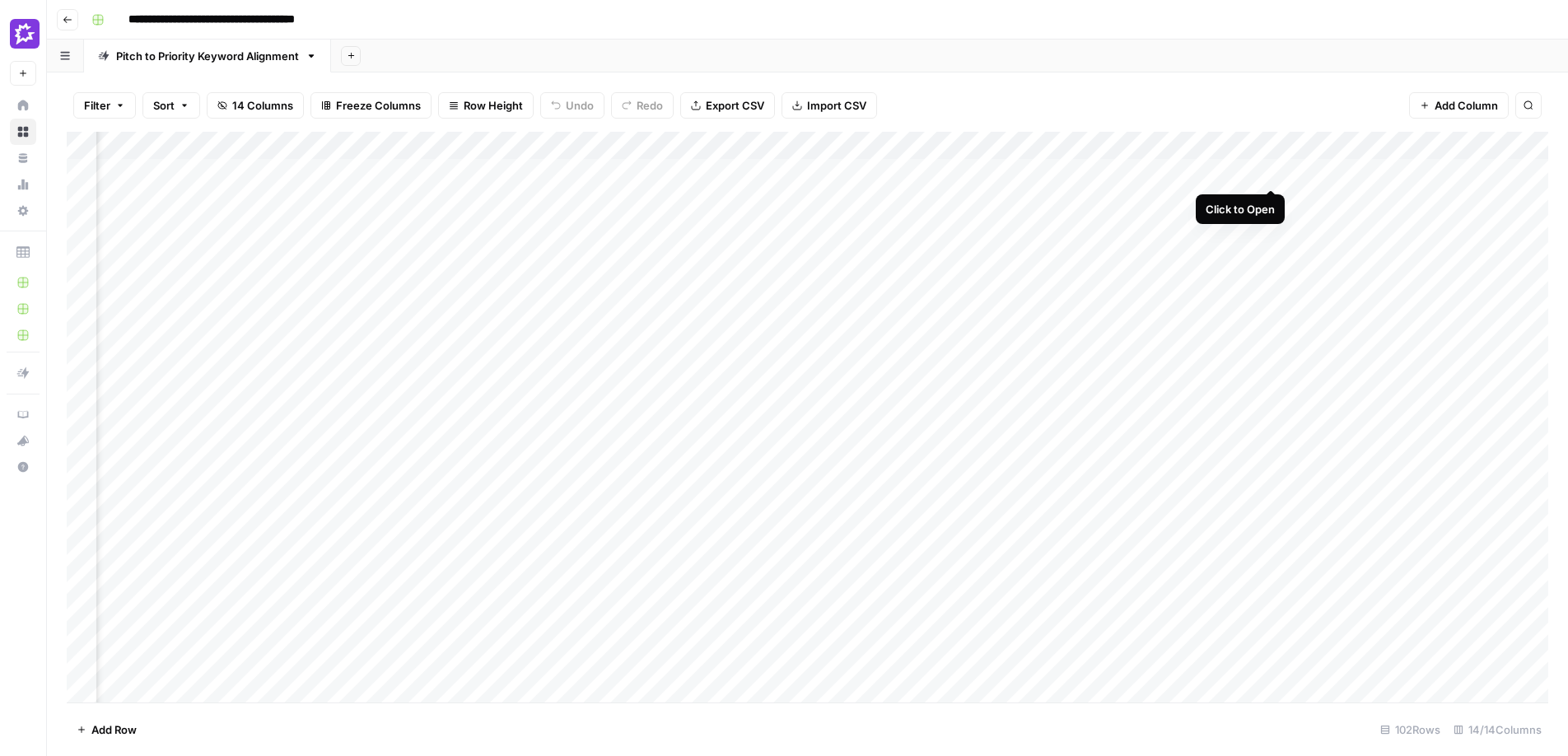 click on "Add Column" at bounding box center [807, 417] 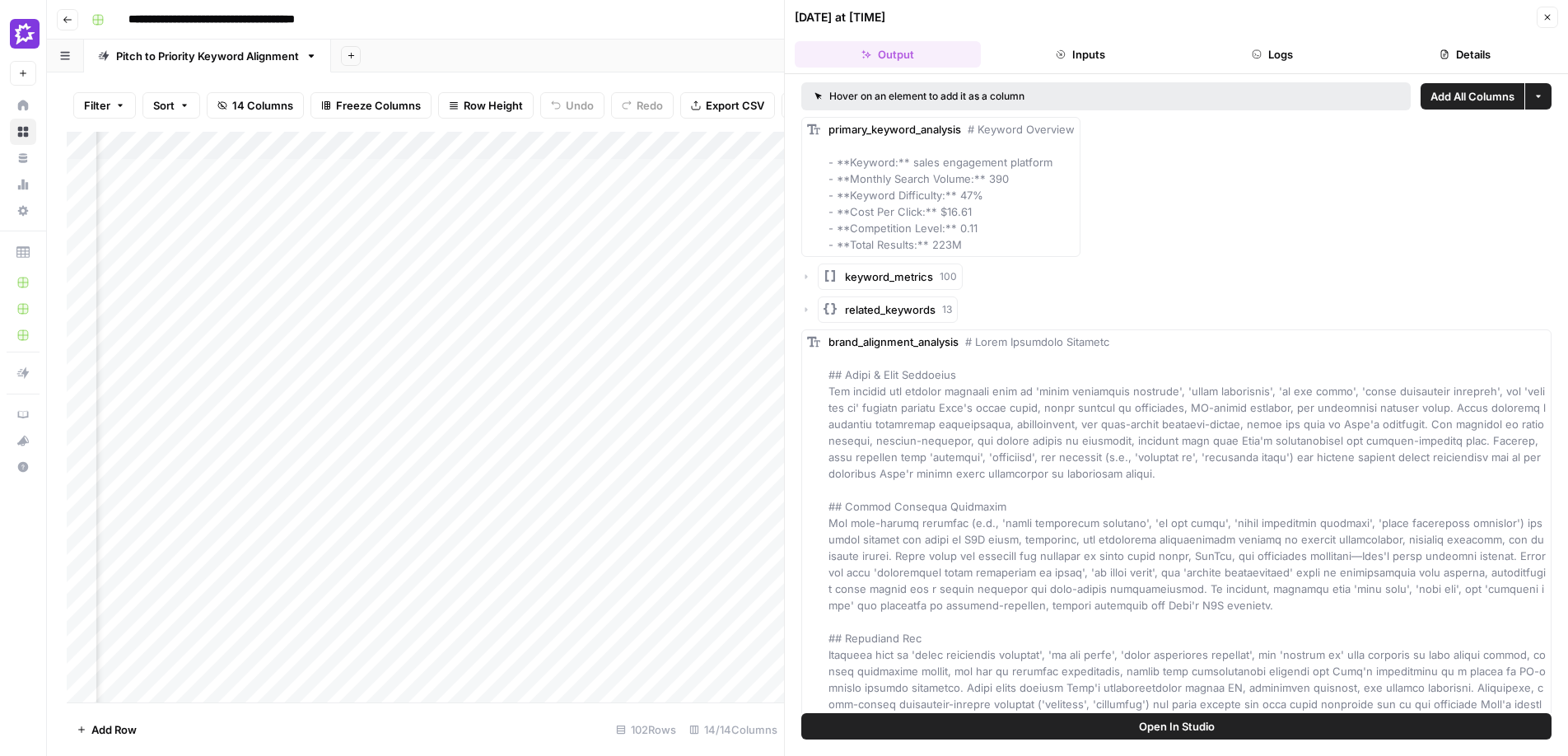 click on "Logs" at bounding box center [1273, 54] 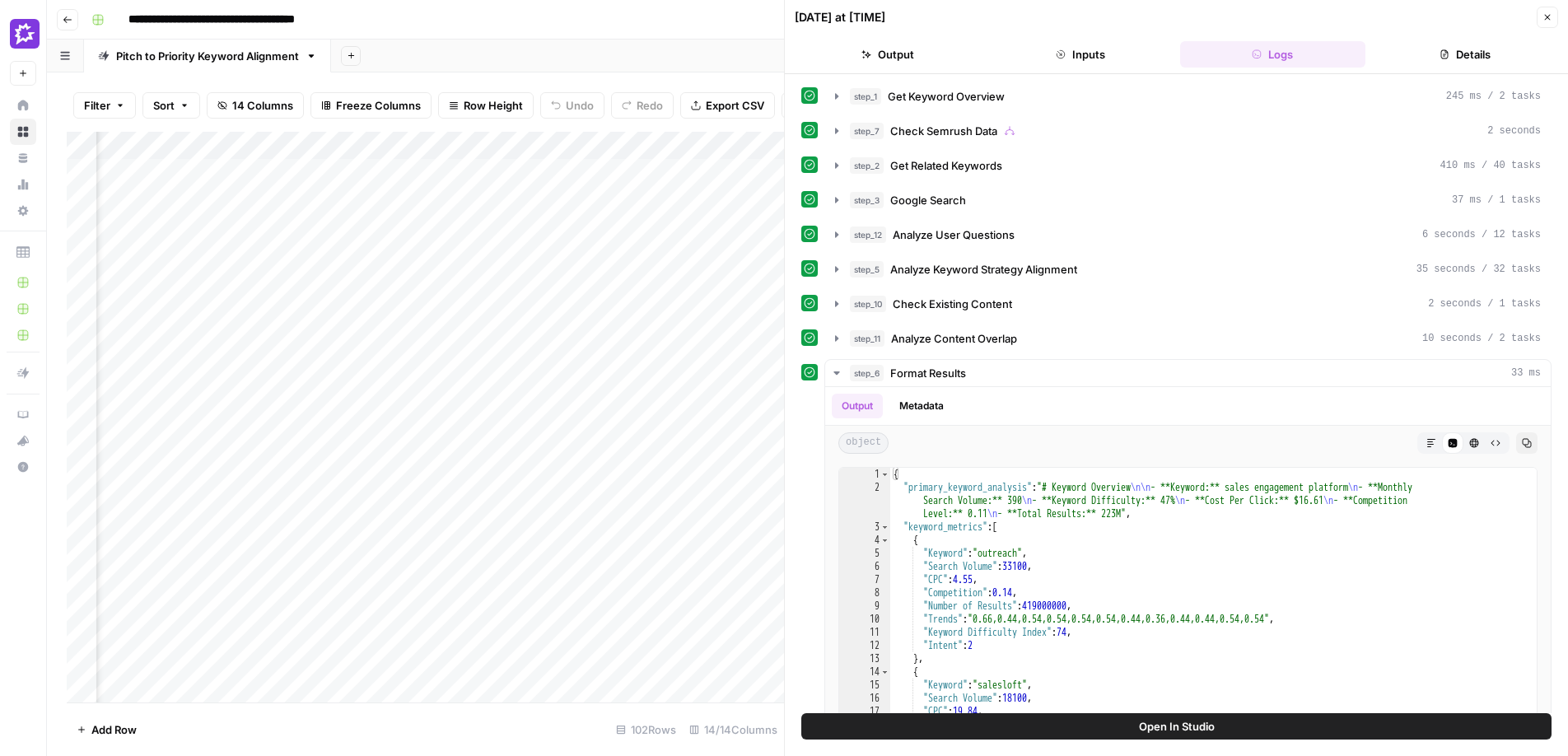 click on "Details" at bounding box center [1465, 54] 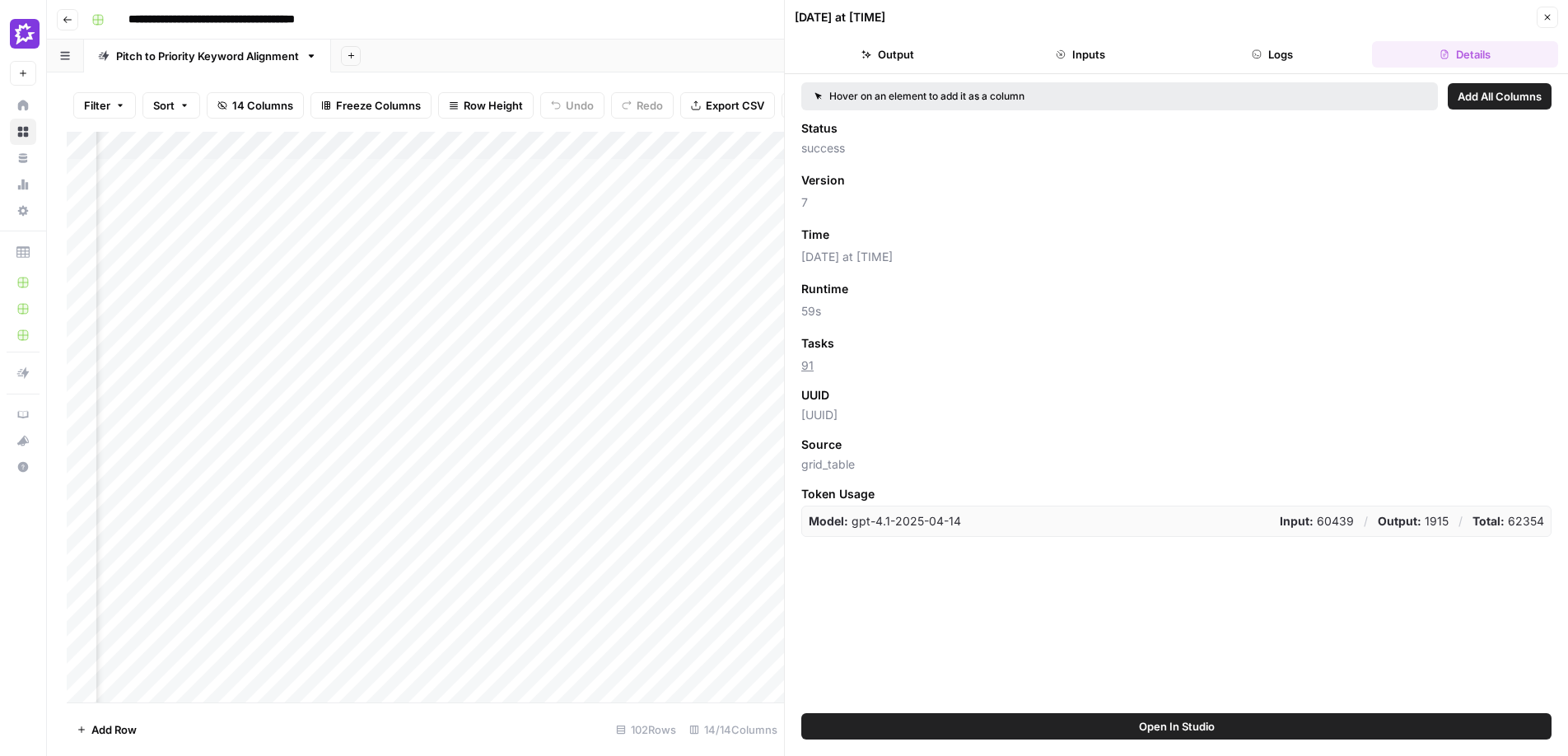click 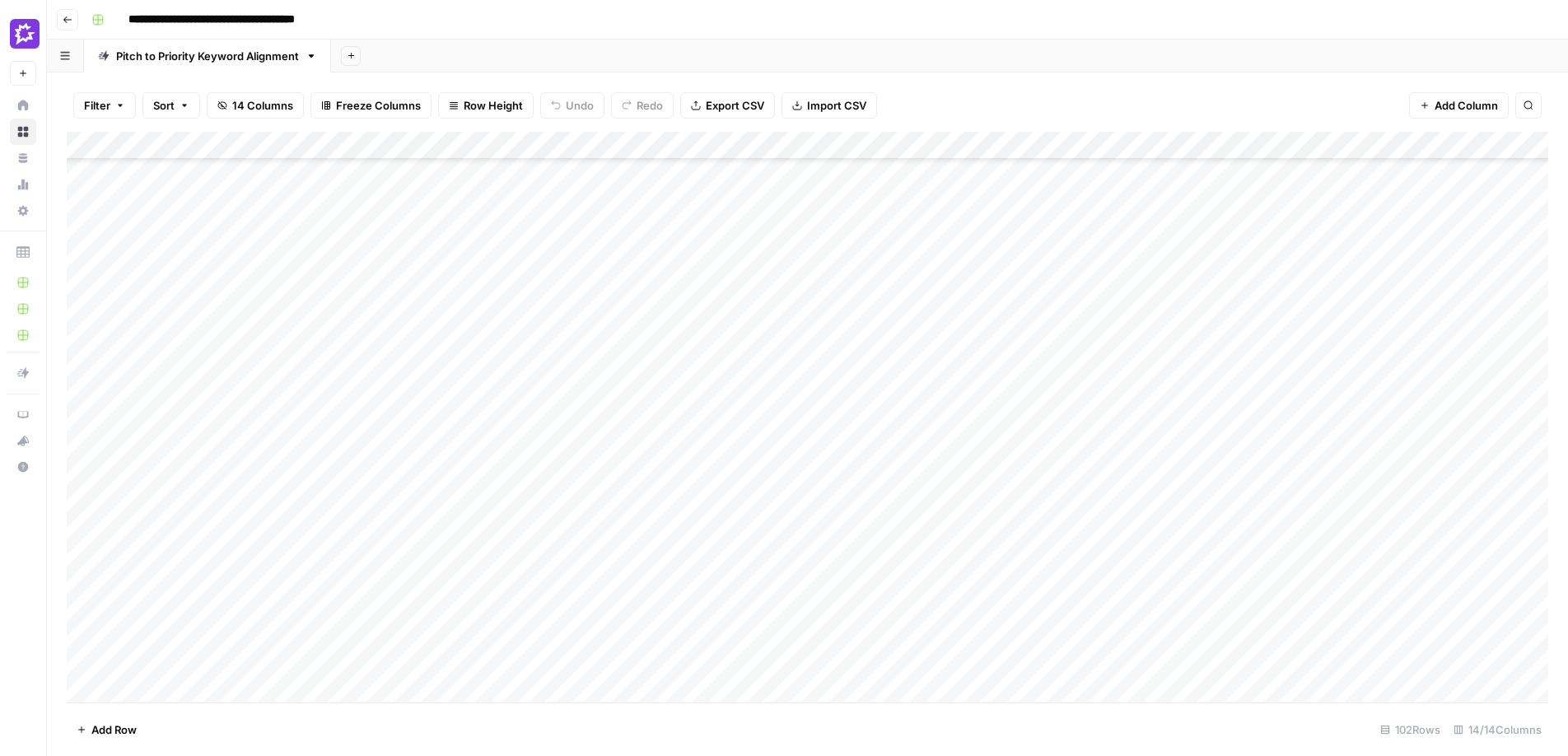 scroll, scrollTop: 2340, scrollLeft: 0, axis: vertical 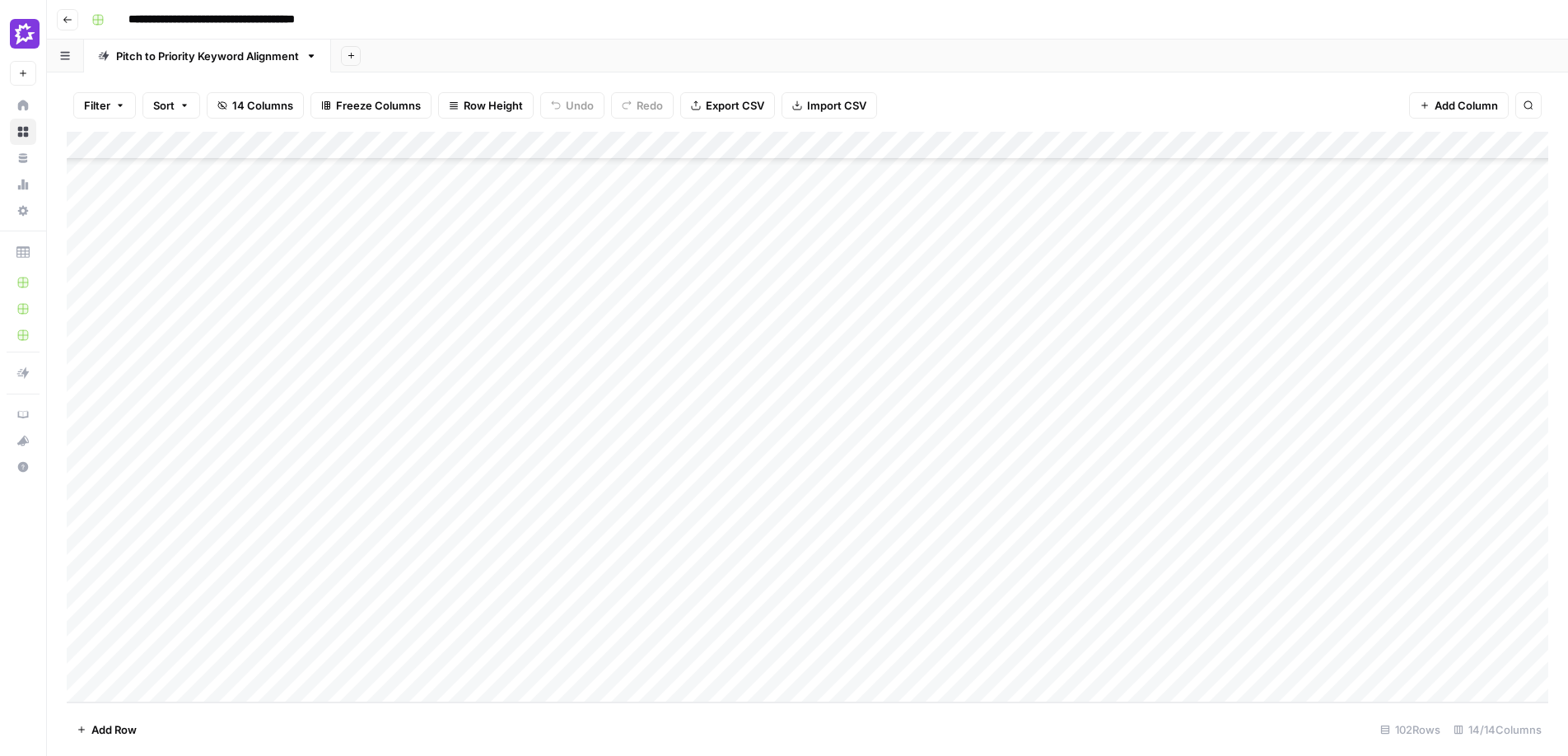 click on "Add Column" at bounding box center [807, 417] 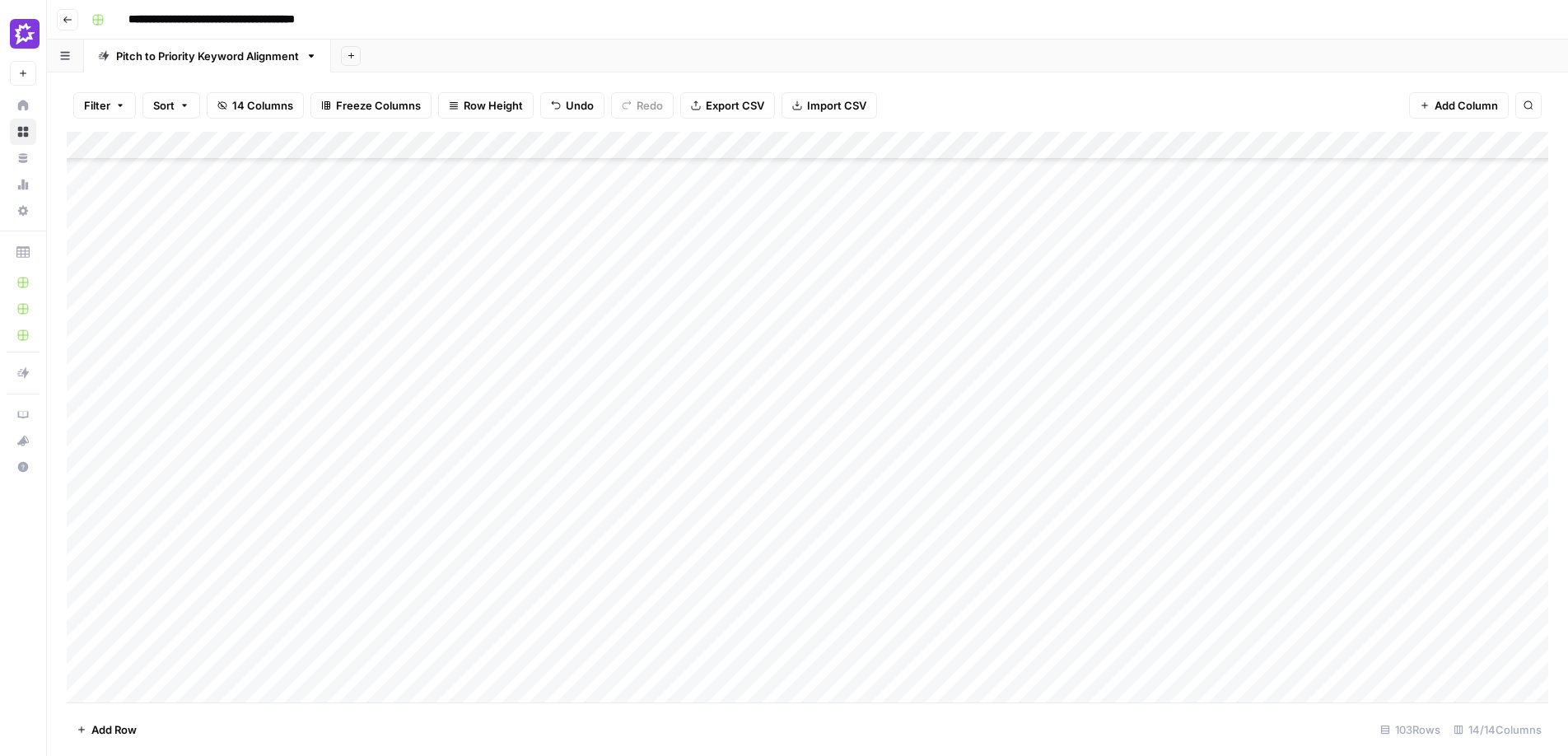 scroll, scrollTop: 2368, scrollLeft: 0, axis: vertical 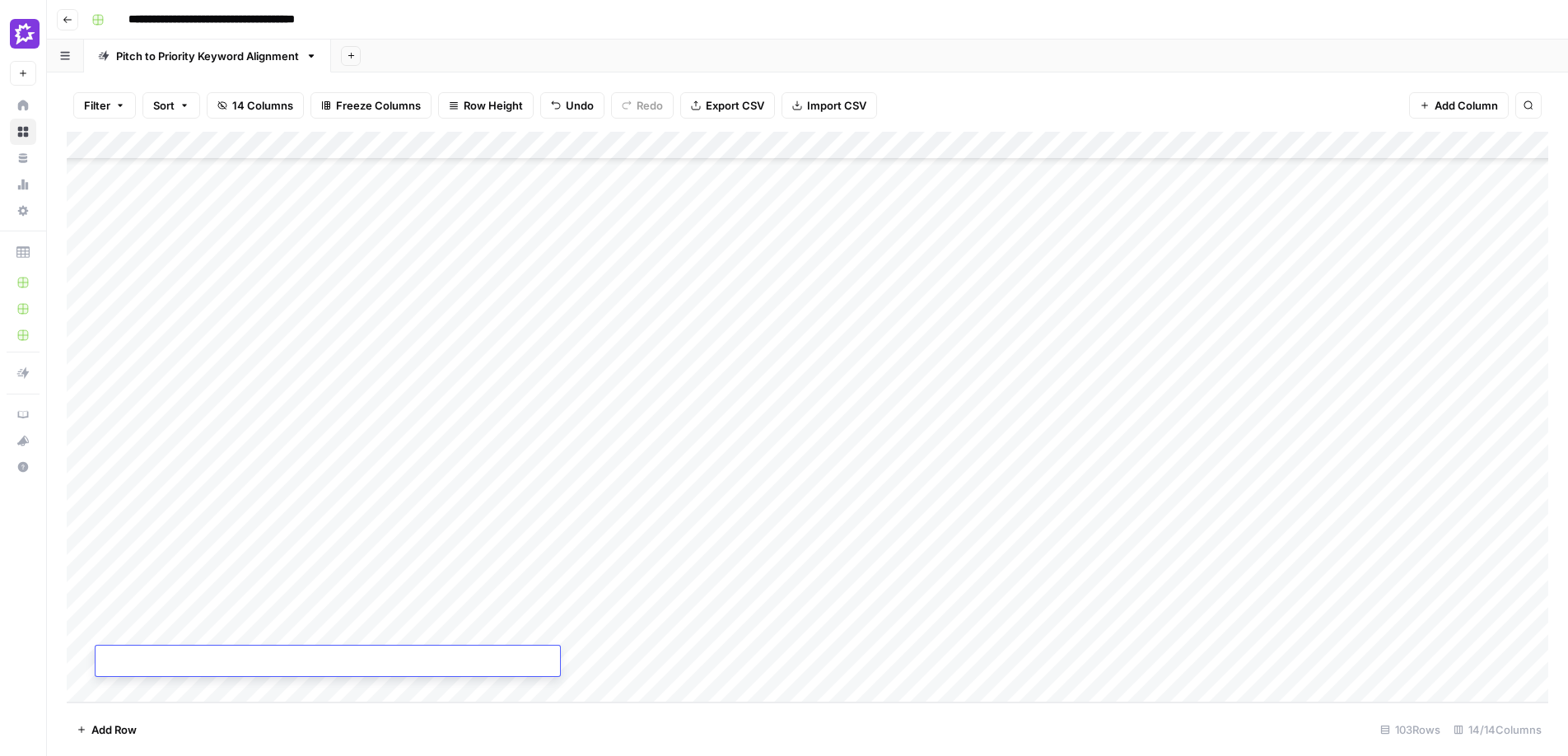 type on "**********" 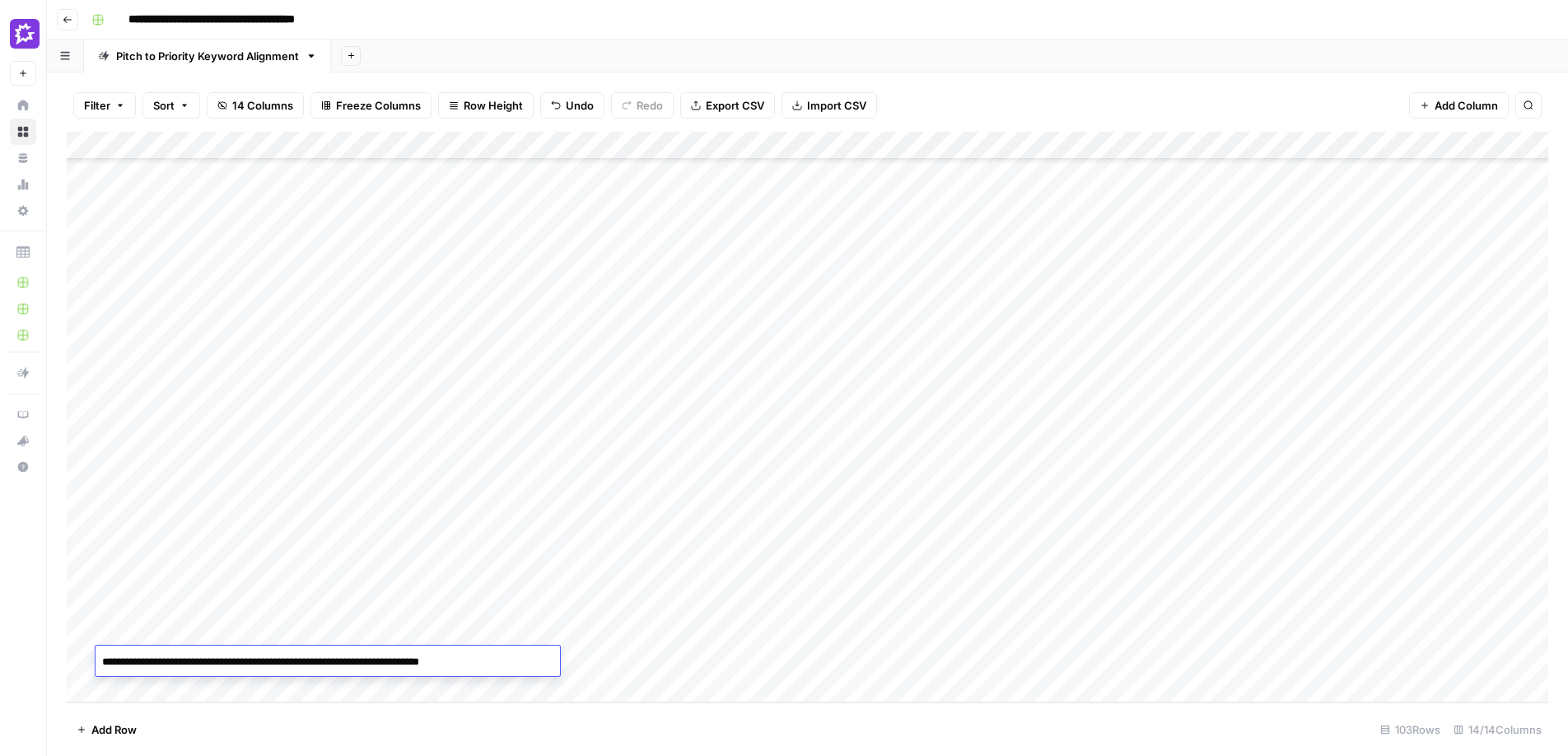 scroll, scrollTop: 119, scrollLeft: 0, axis: vertical 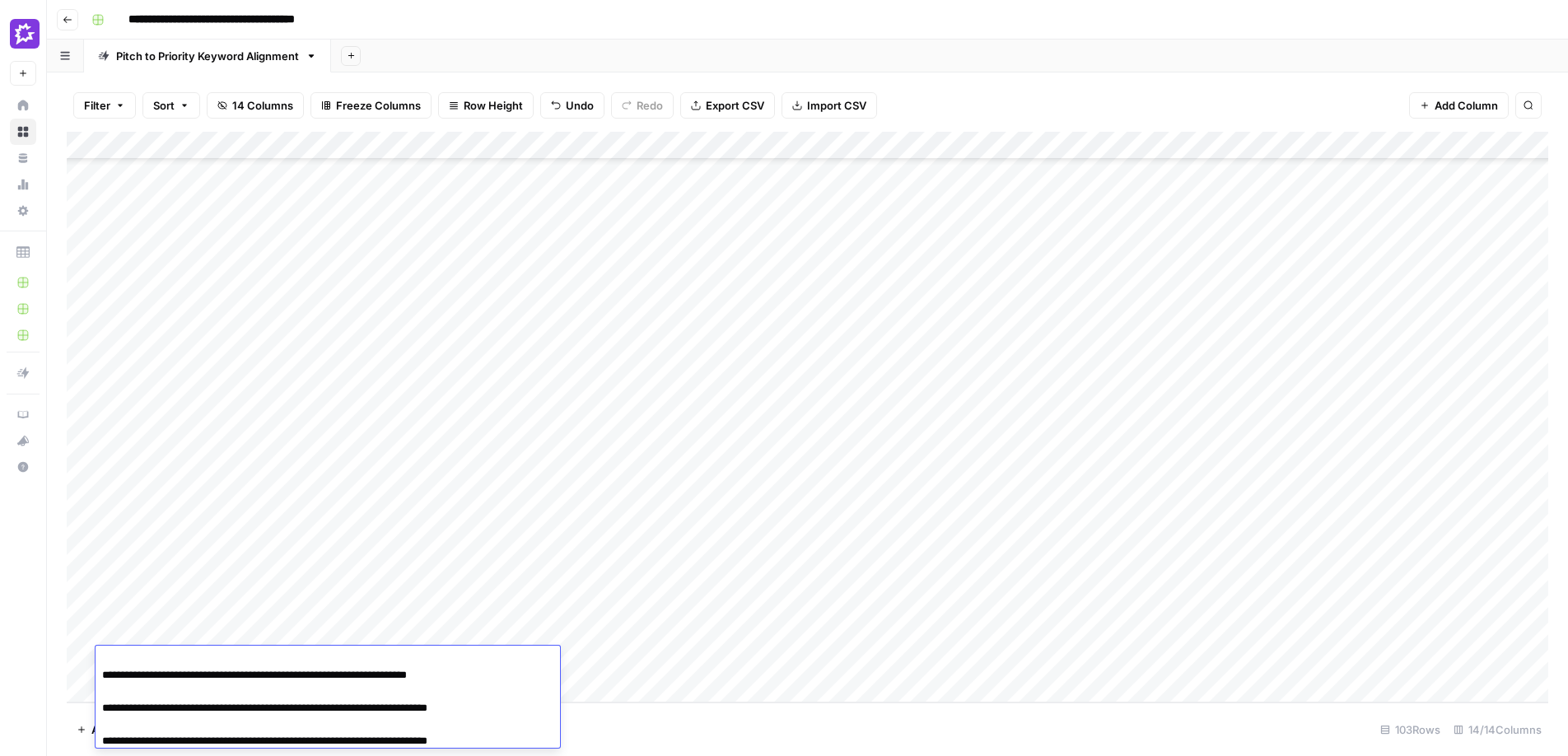 type 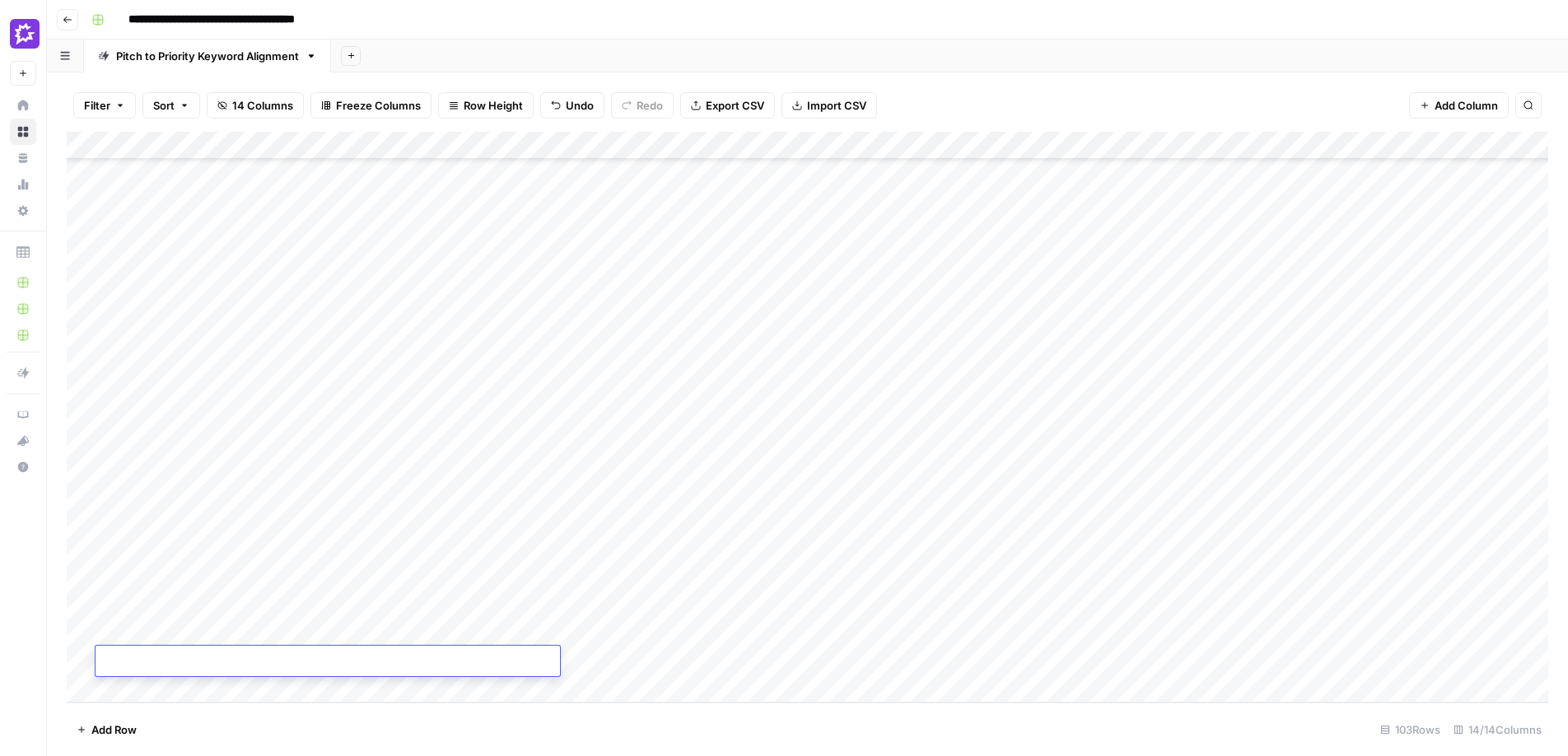 scroll, scrollTop: 0, scrollLeft: 0, axis: both 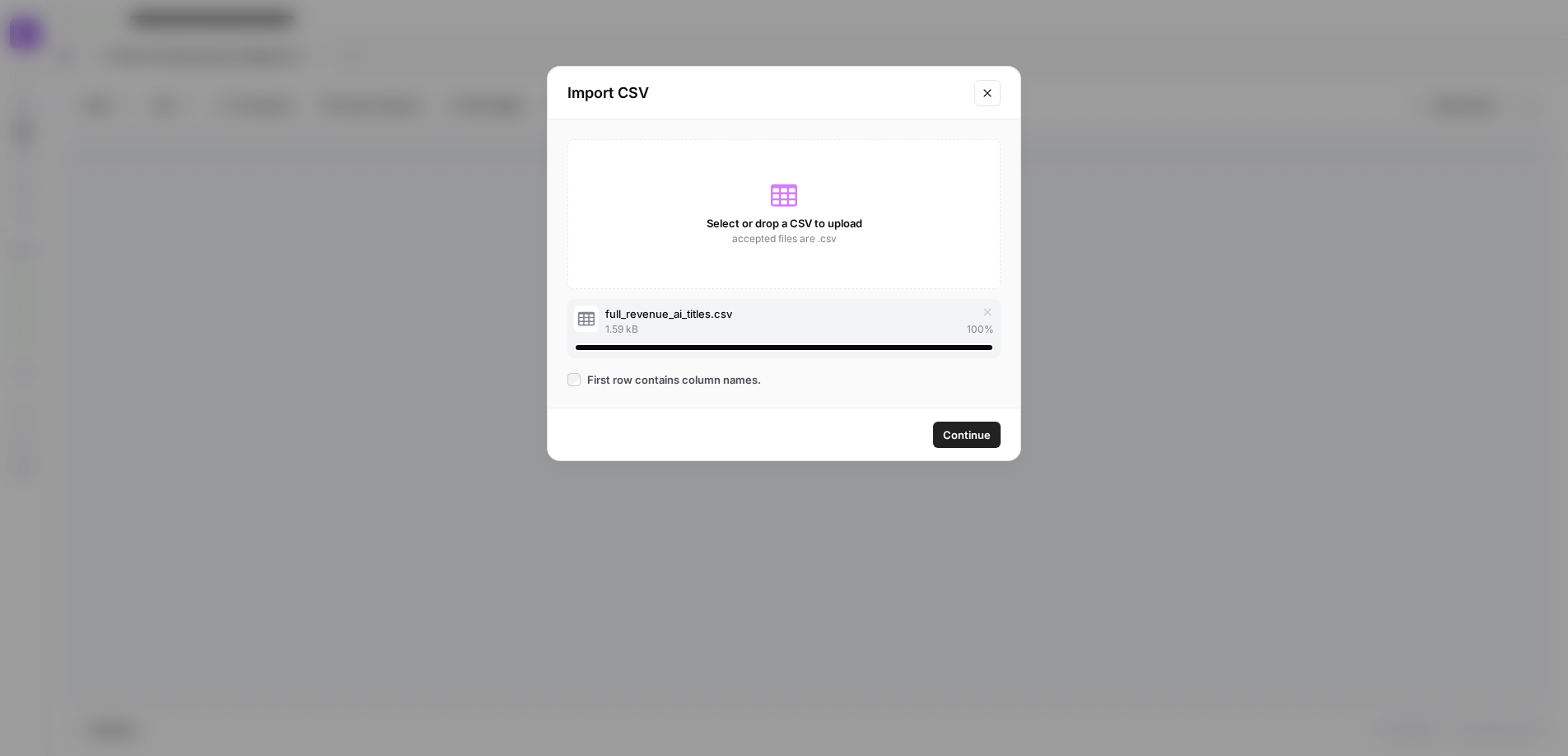 click on "Continue" at bounding box center [967, 435] 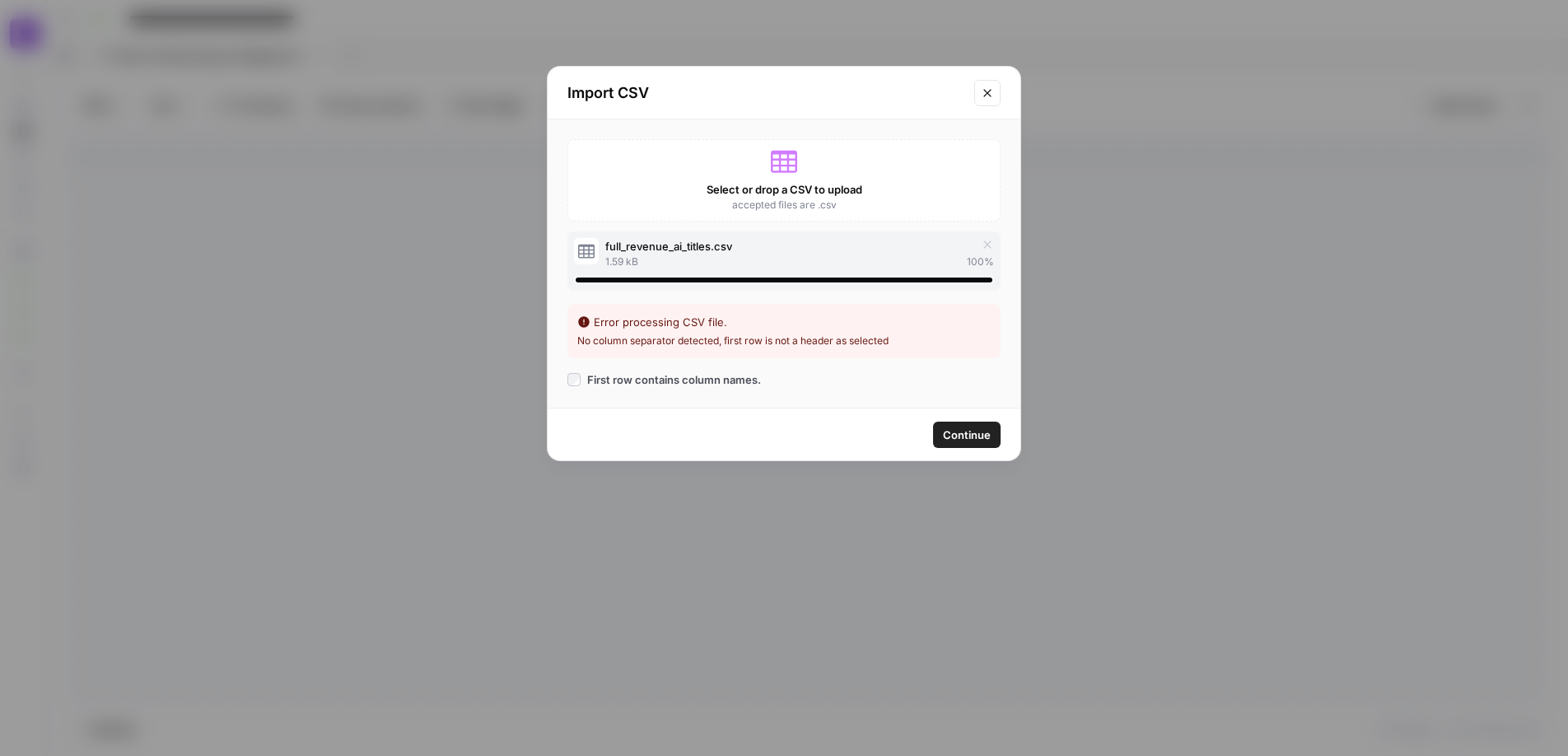 click on "First row contains column names." at bounding box center (674, 380) 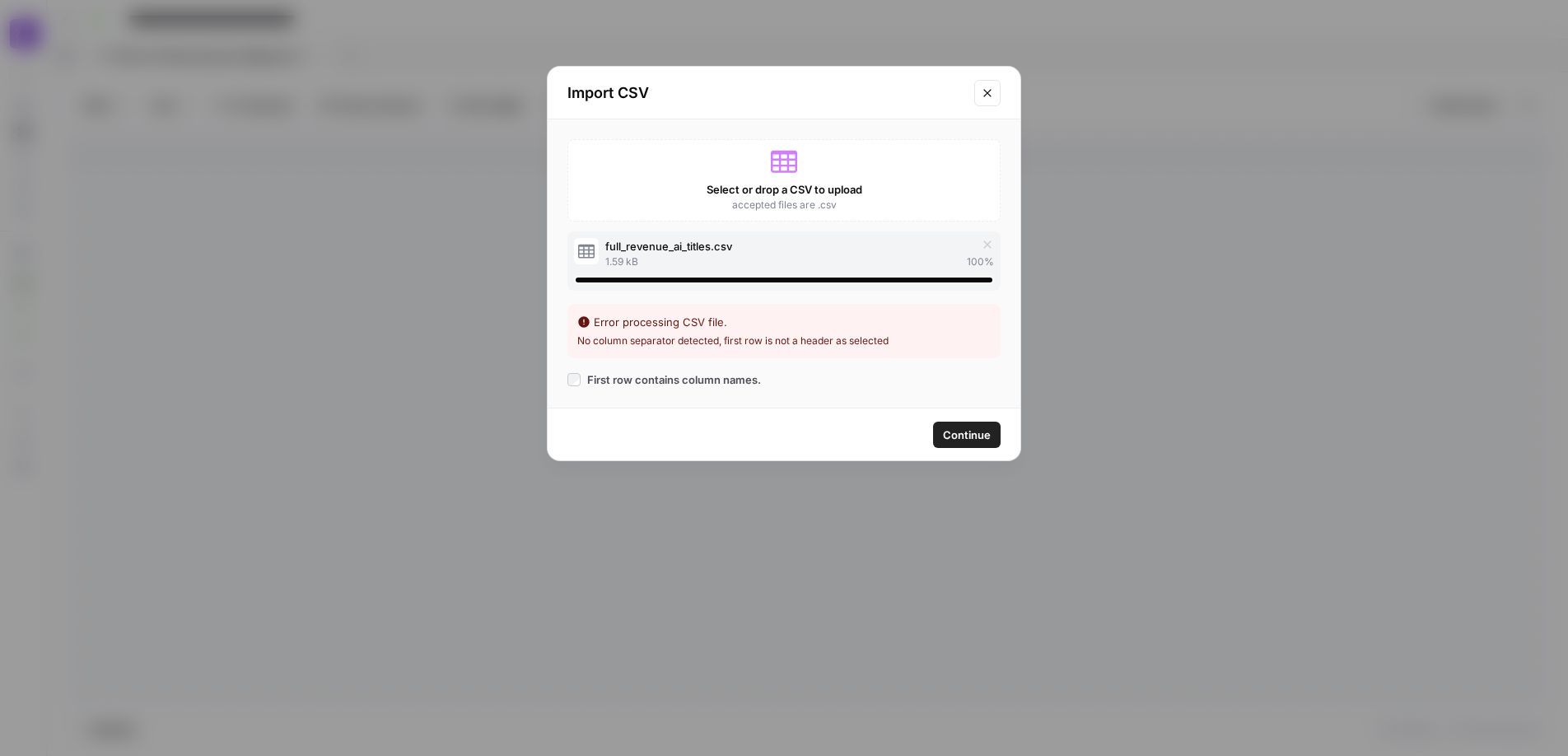 click on "Continue" at bounding box center (967, 435) 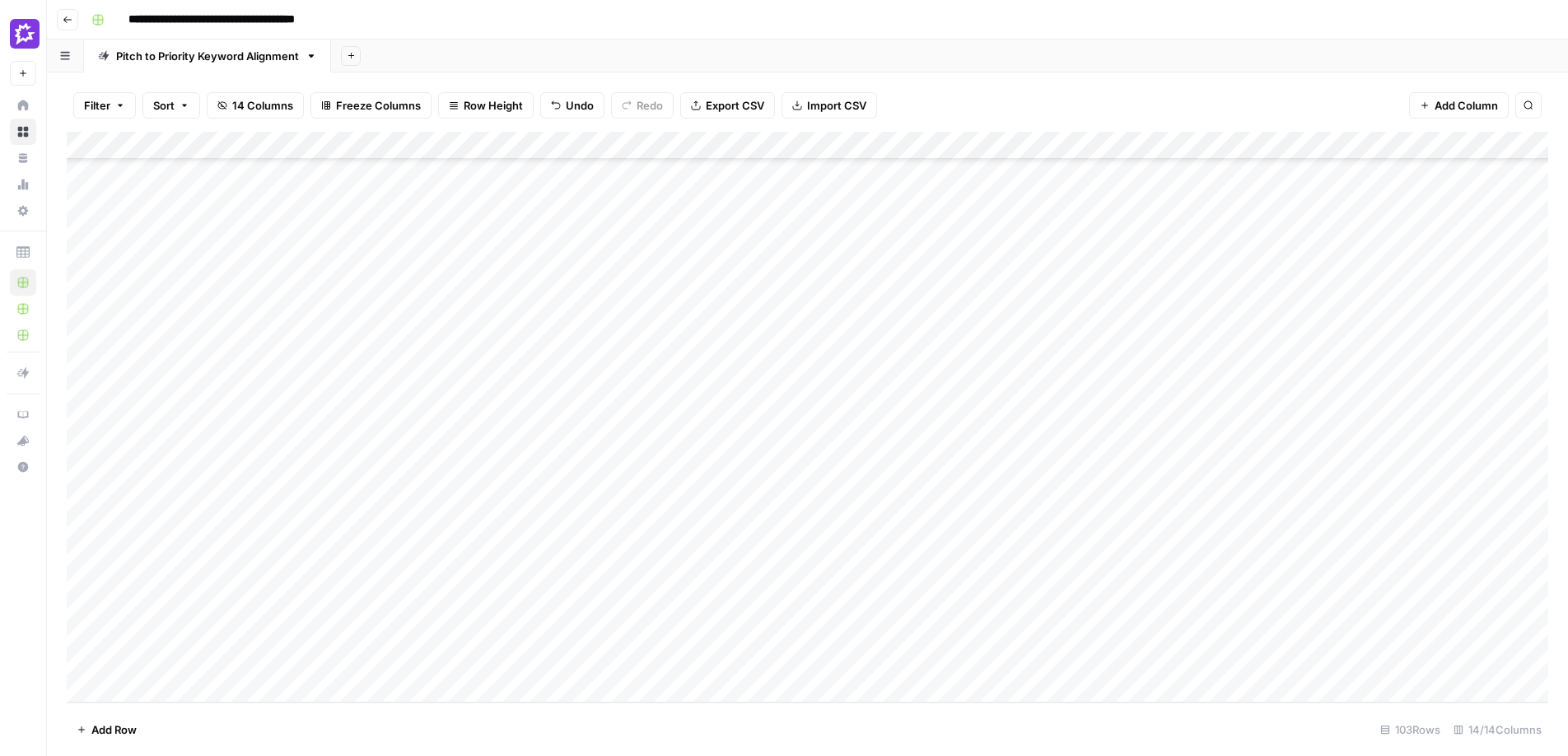 click on "Import CSV" at bounding box center (837, 105) 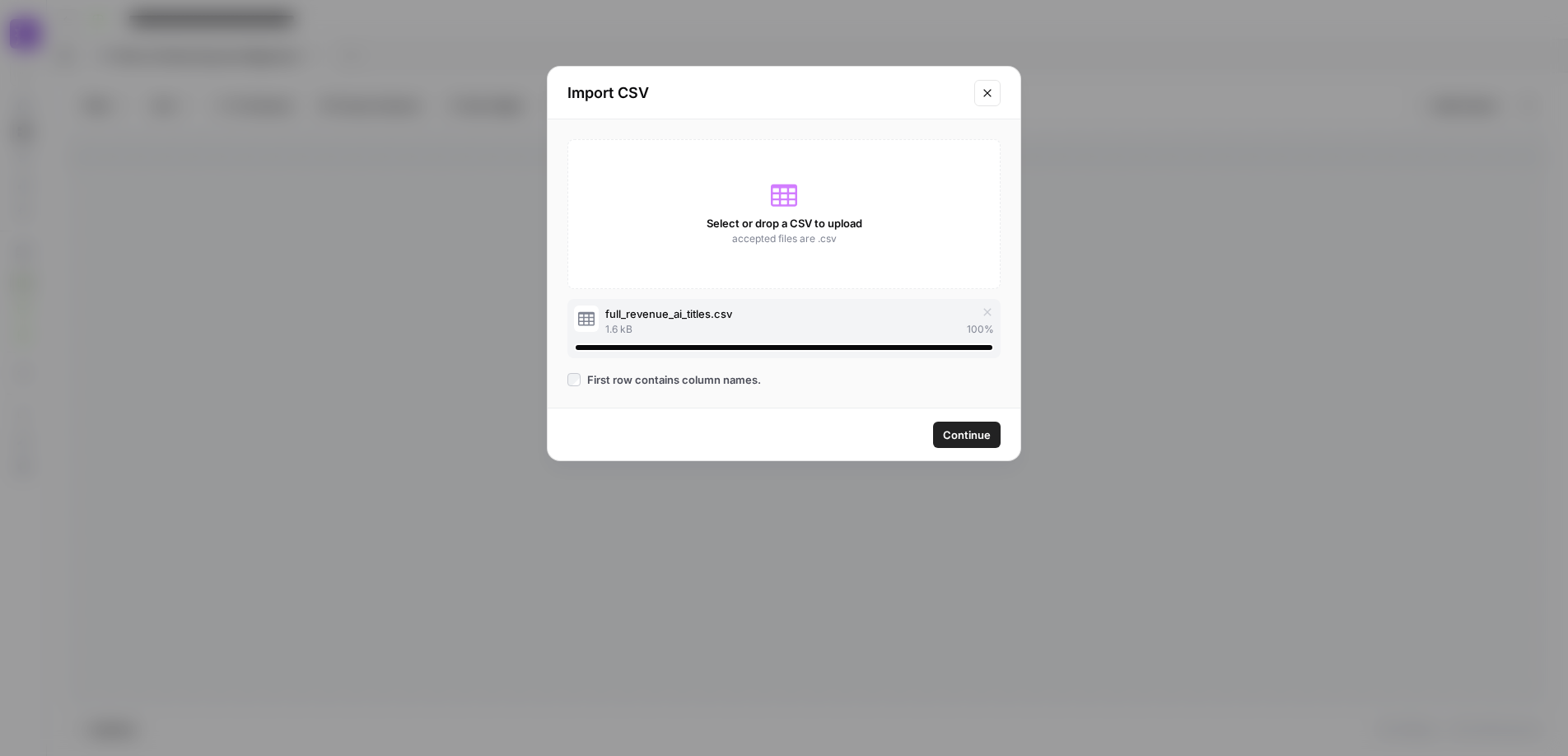 click on "Continue" at bounding box center [967, 435] 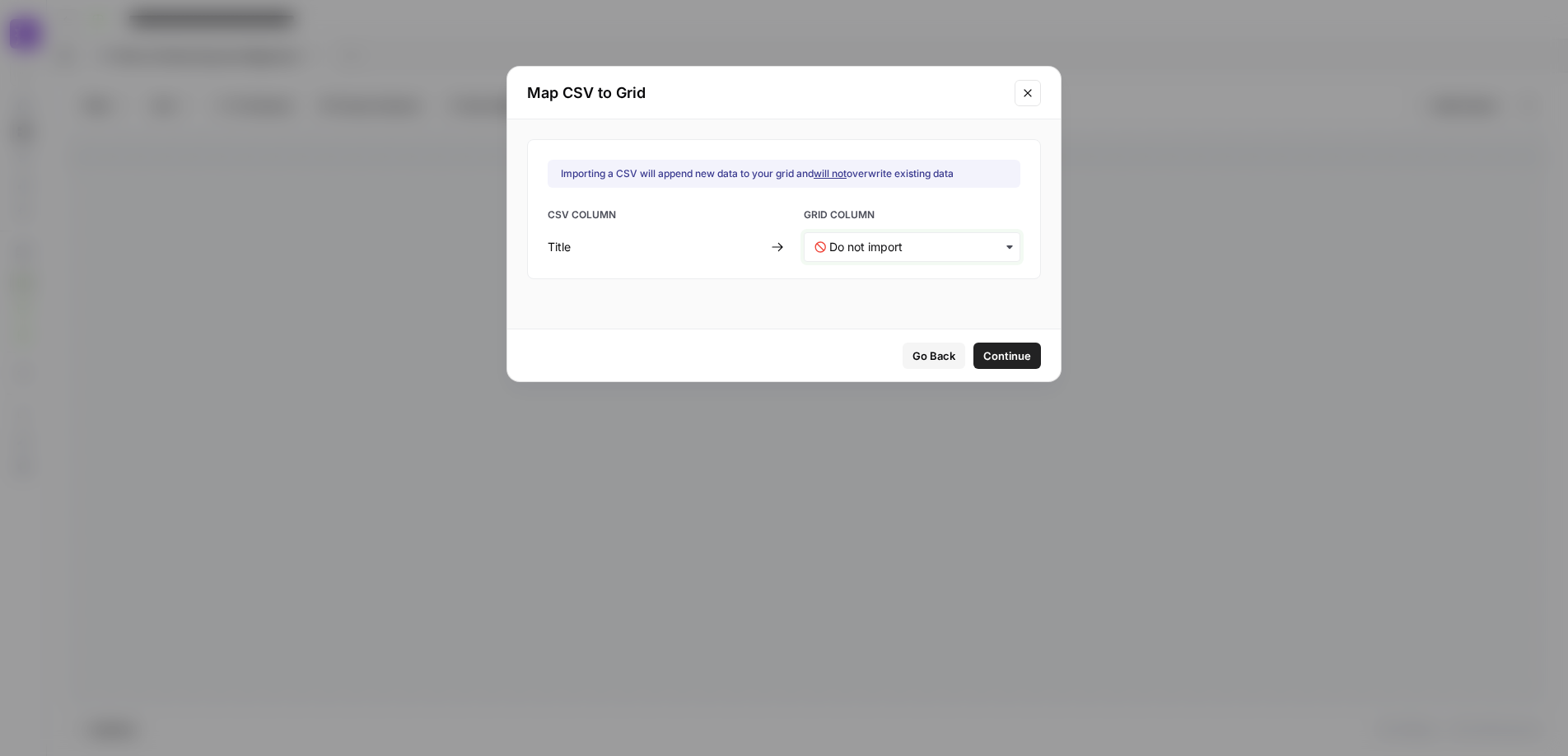 click at bounding box center [919, 247] 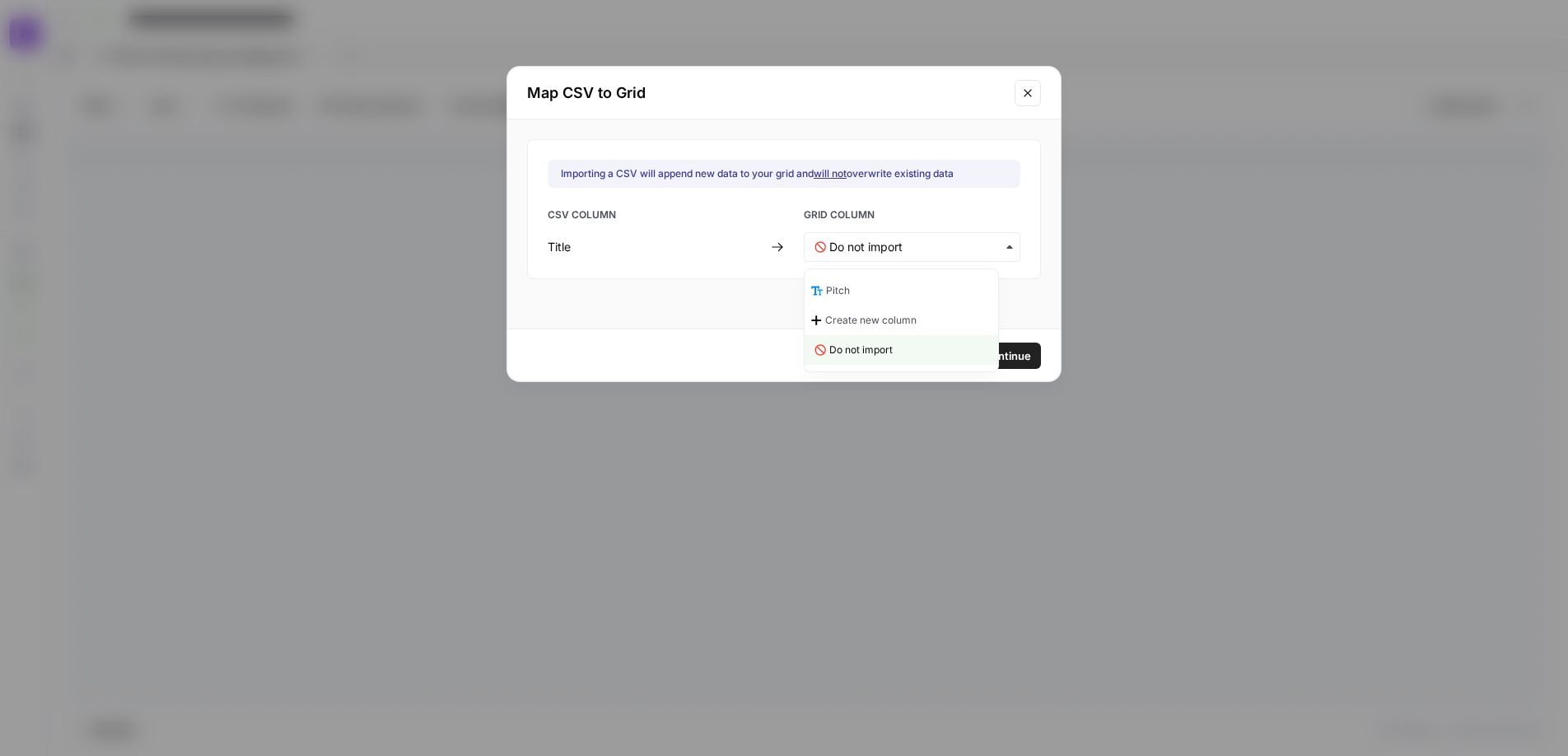 click on "Pitch" at bounding box center [901, 291] 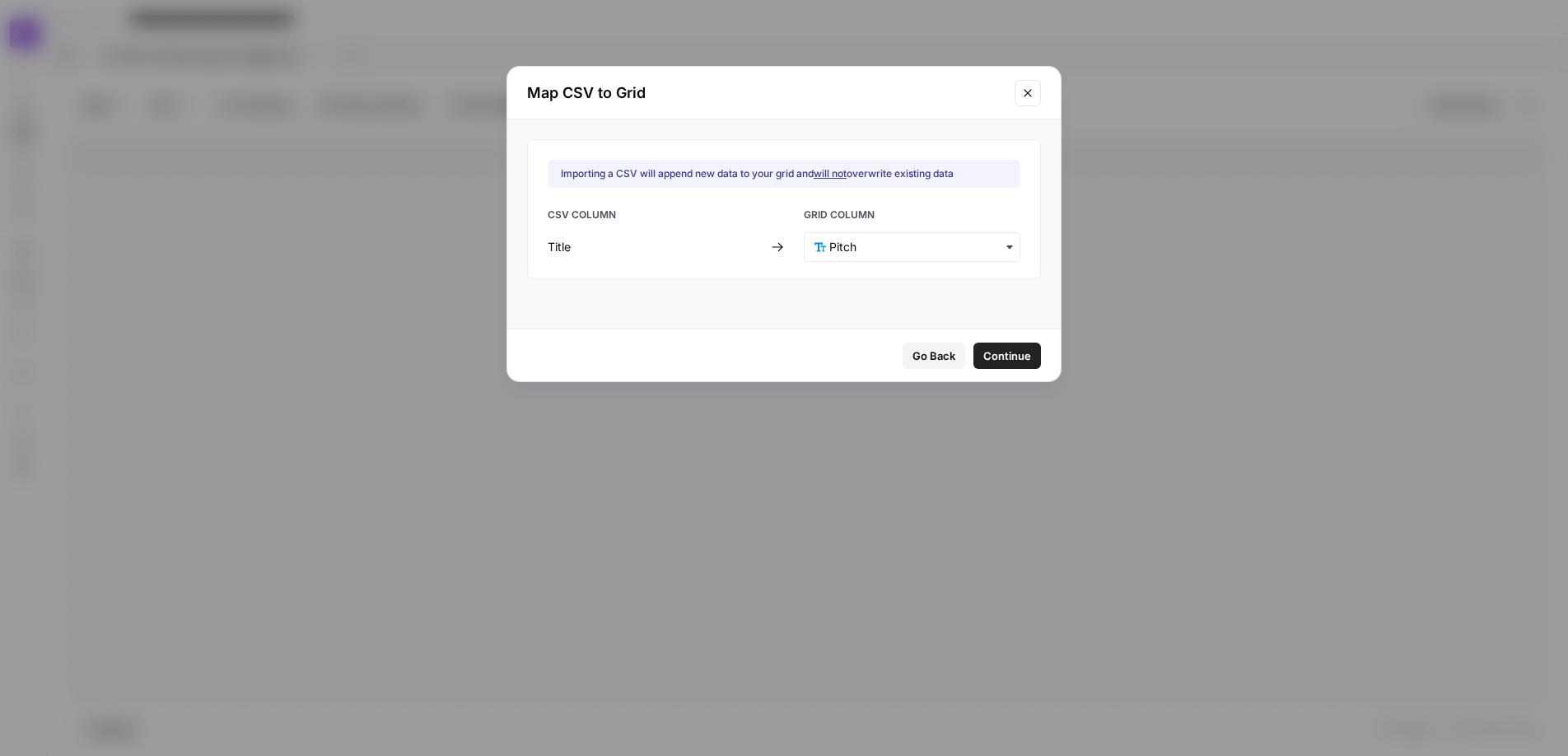 click on "Continue" at bounding box center [1007, 356] 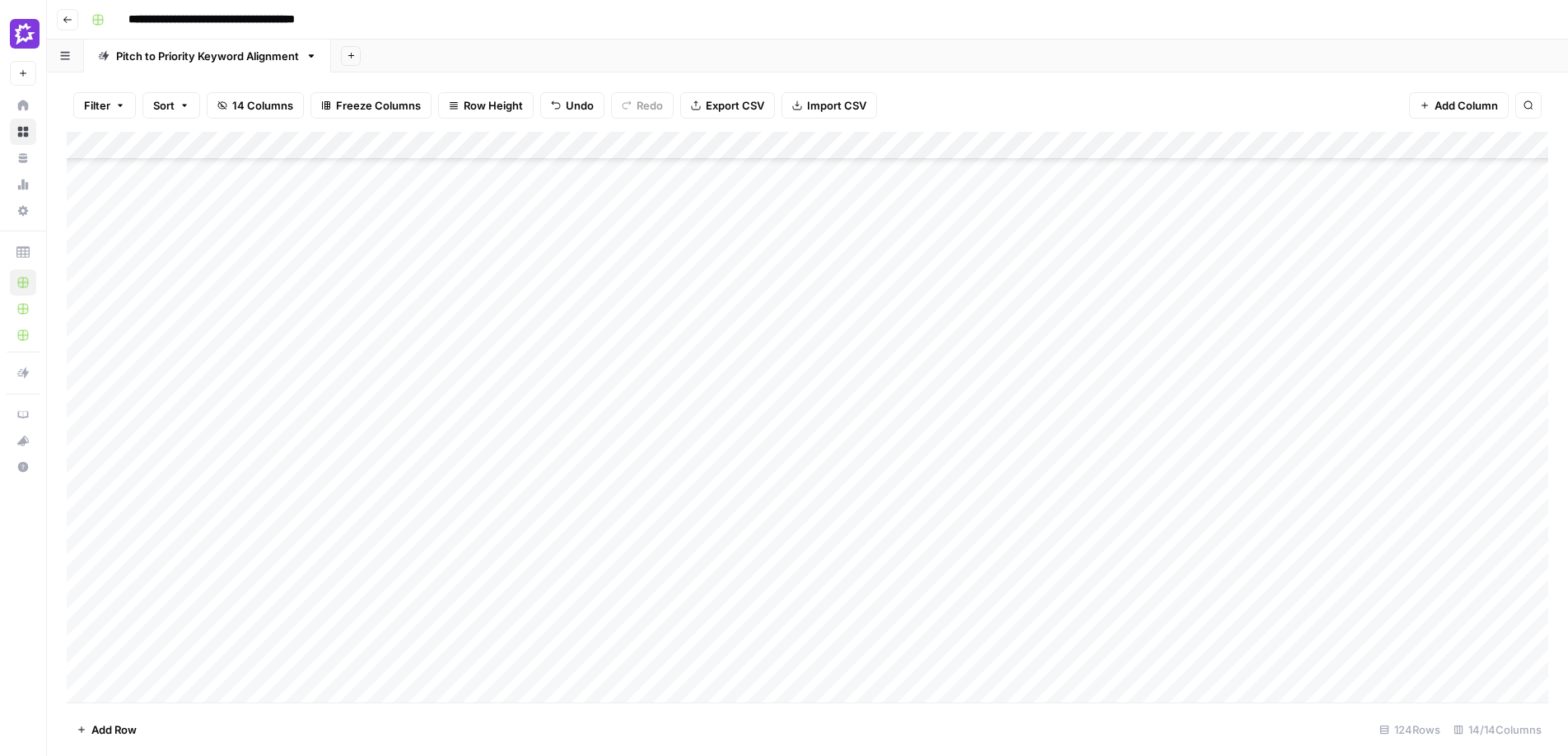 scroll, scrollTop: 0, scrollLeft: 0, axis: both 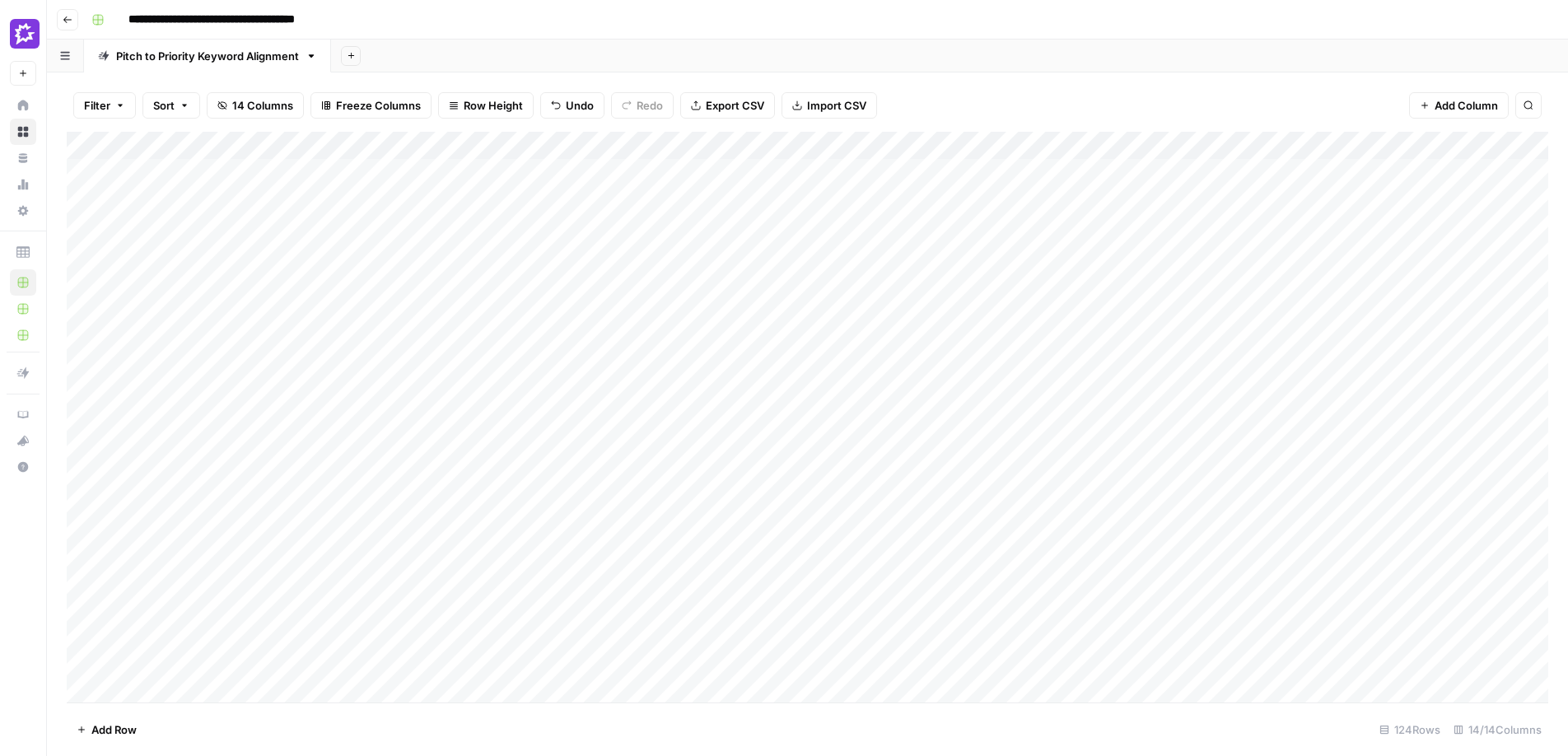 click on "Add Column" at bounding box center [807, 417] 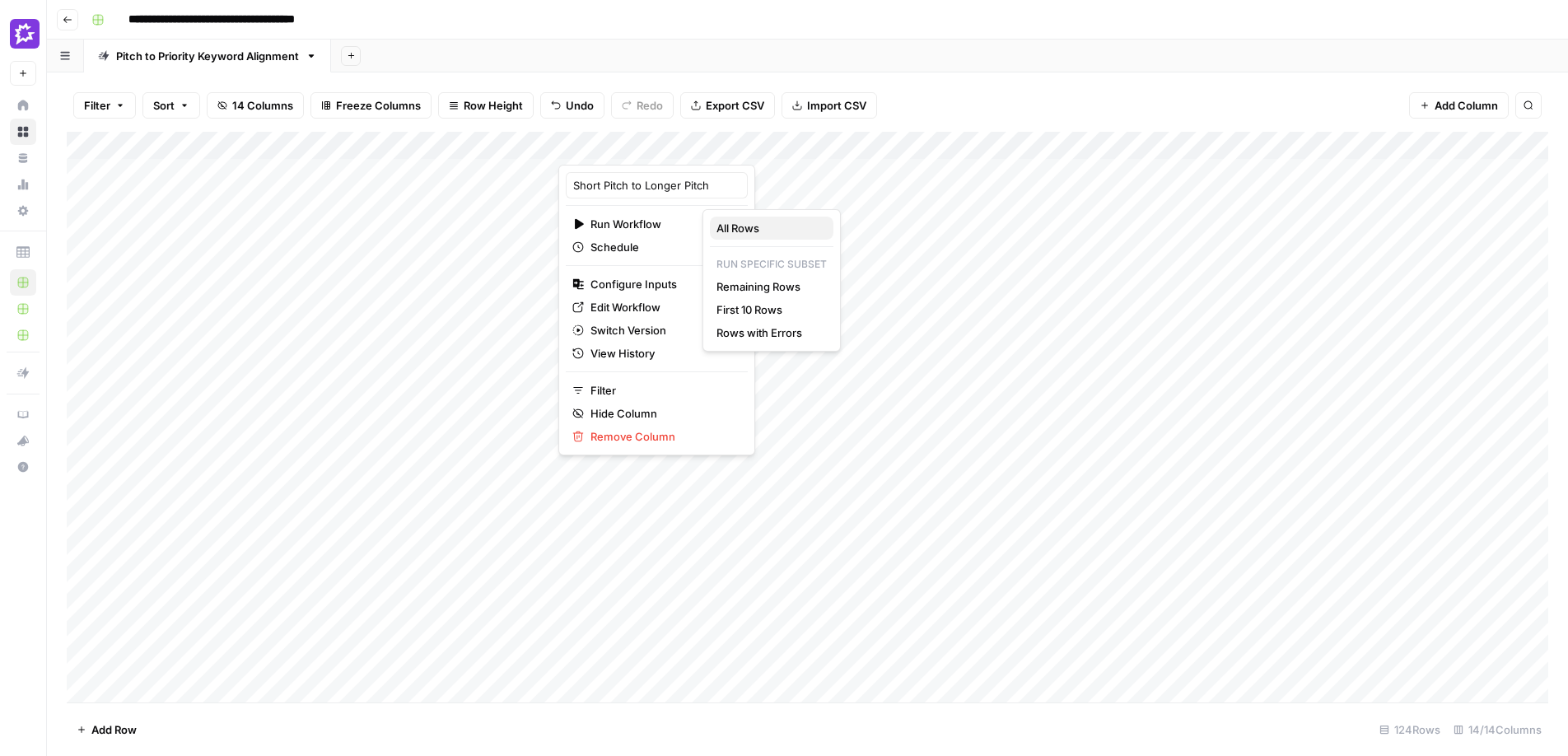 click on "All Rows" at bounding box center (768, 228) 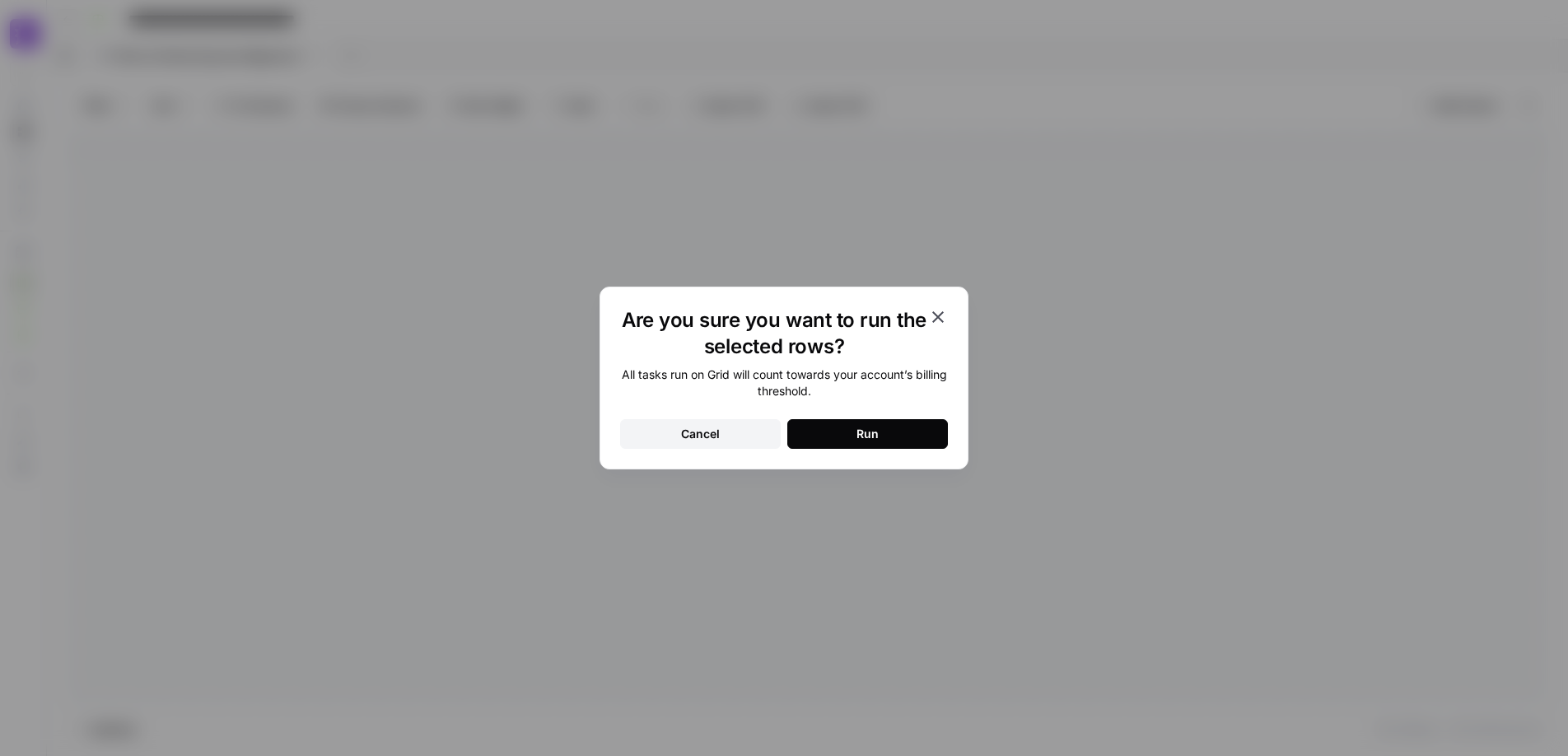 click on "Run" at bounding box center [867, 434] 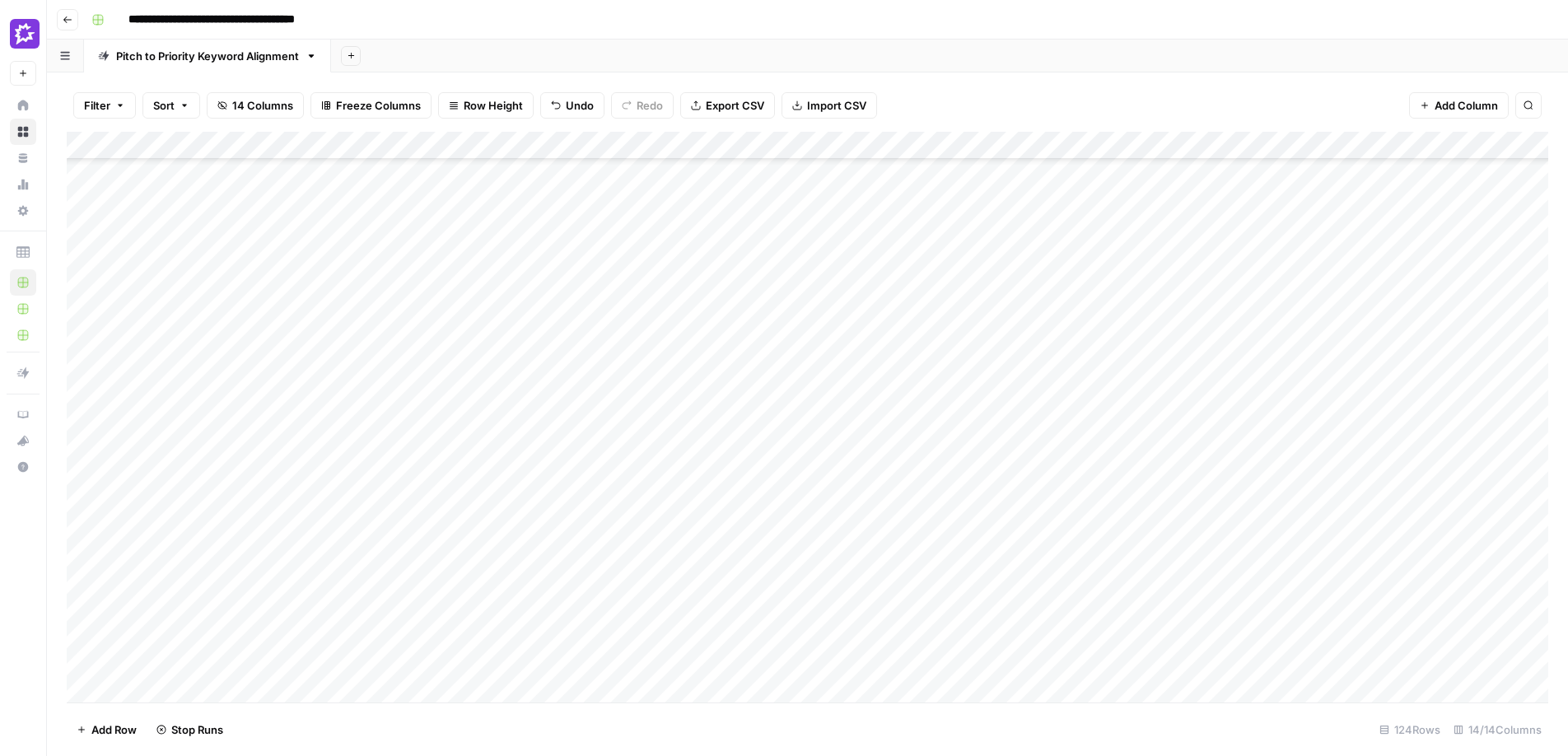 scroll, scrollTop: 0, scrollLeft: 0, axis: both 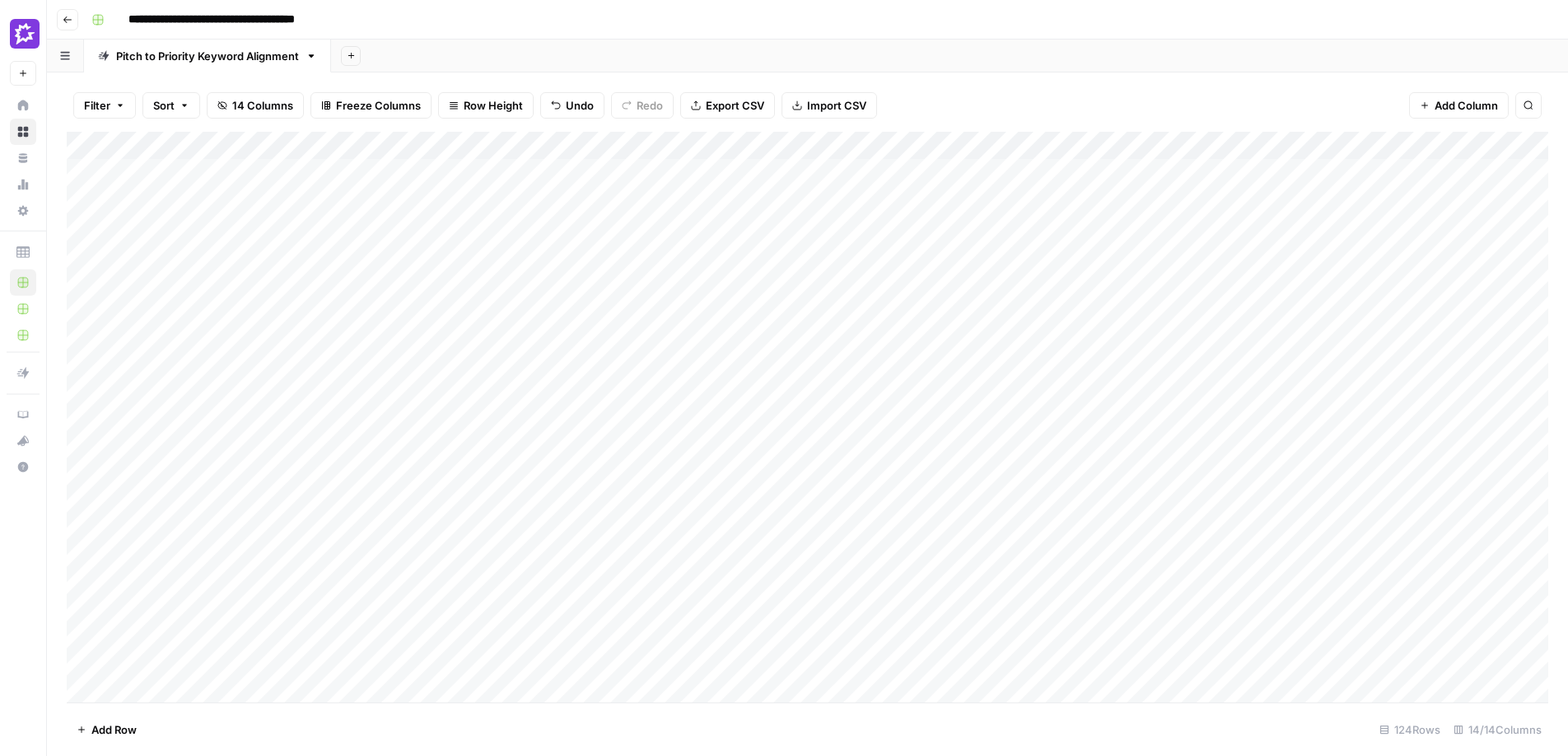 click on "Add Column" at bounding box center [807, 417] 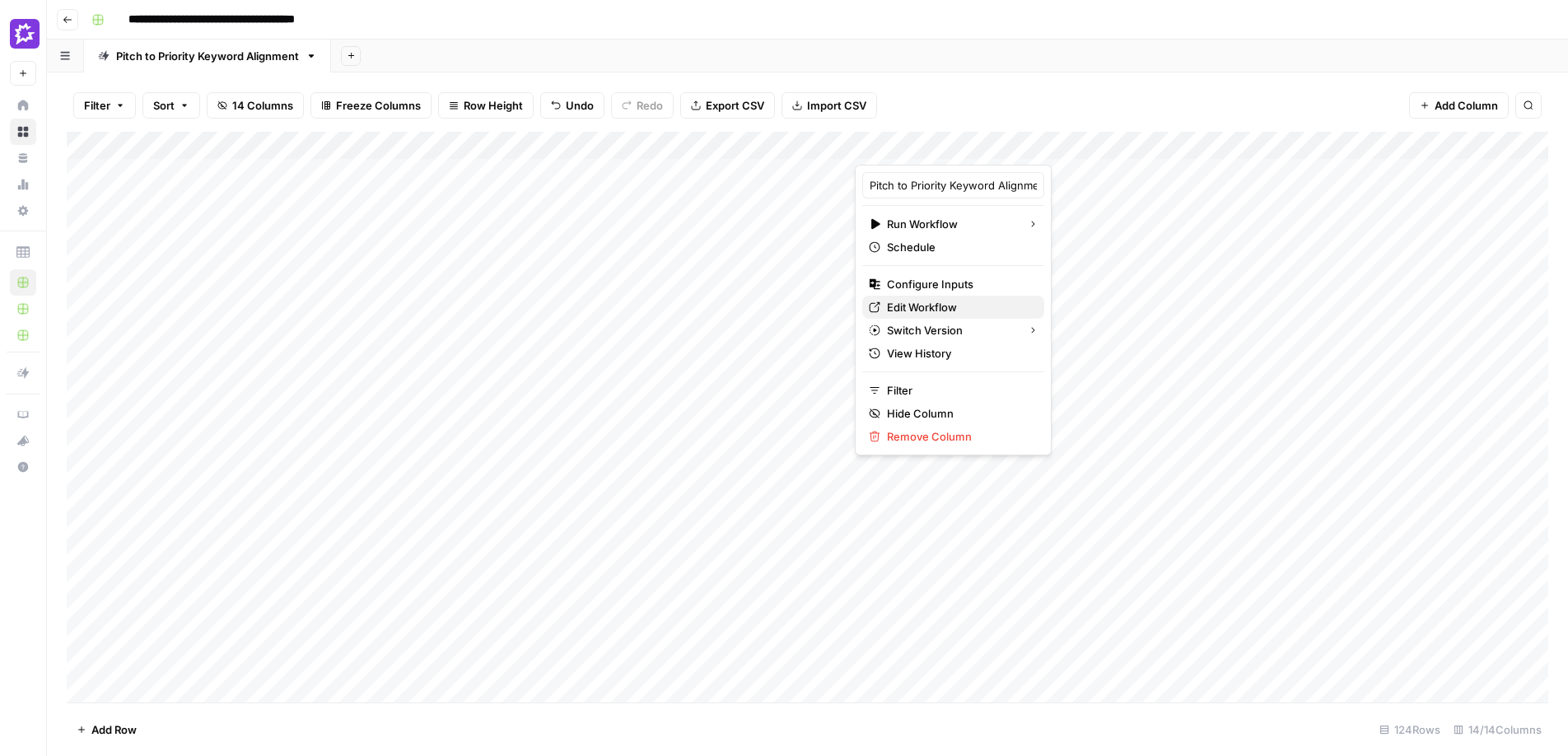 drag, startPoint x: 930, startPoint y: 292, endPoint x: 924, endPoint y: 316, distance: 24.738634 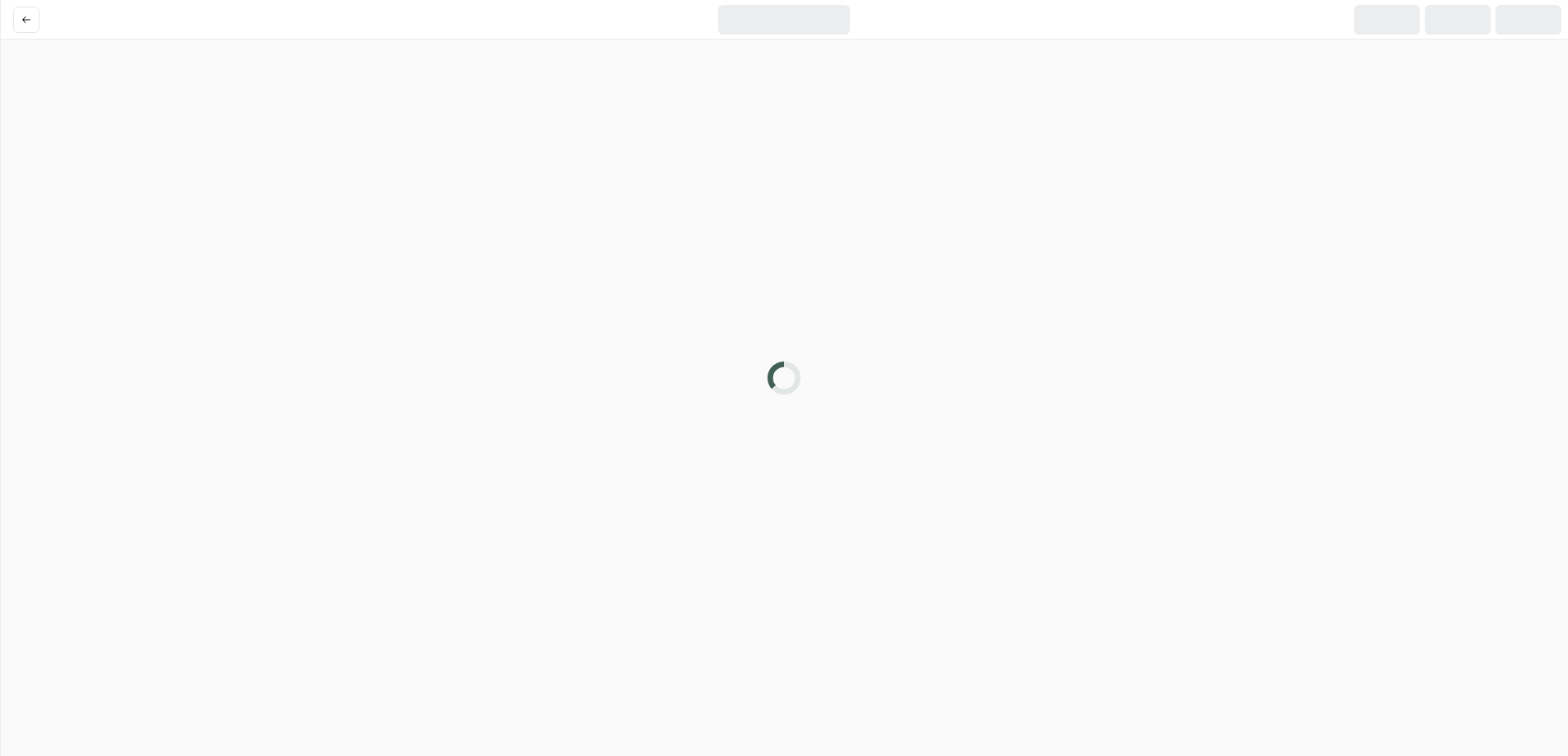 scroll, scrollTop: 0, scrollLeft: 0, axis: both 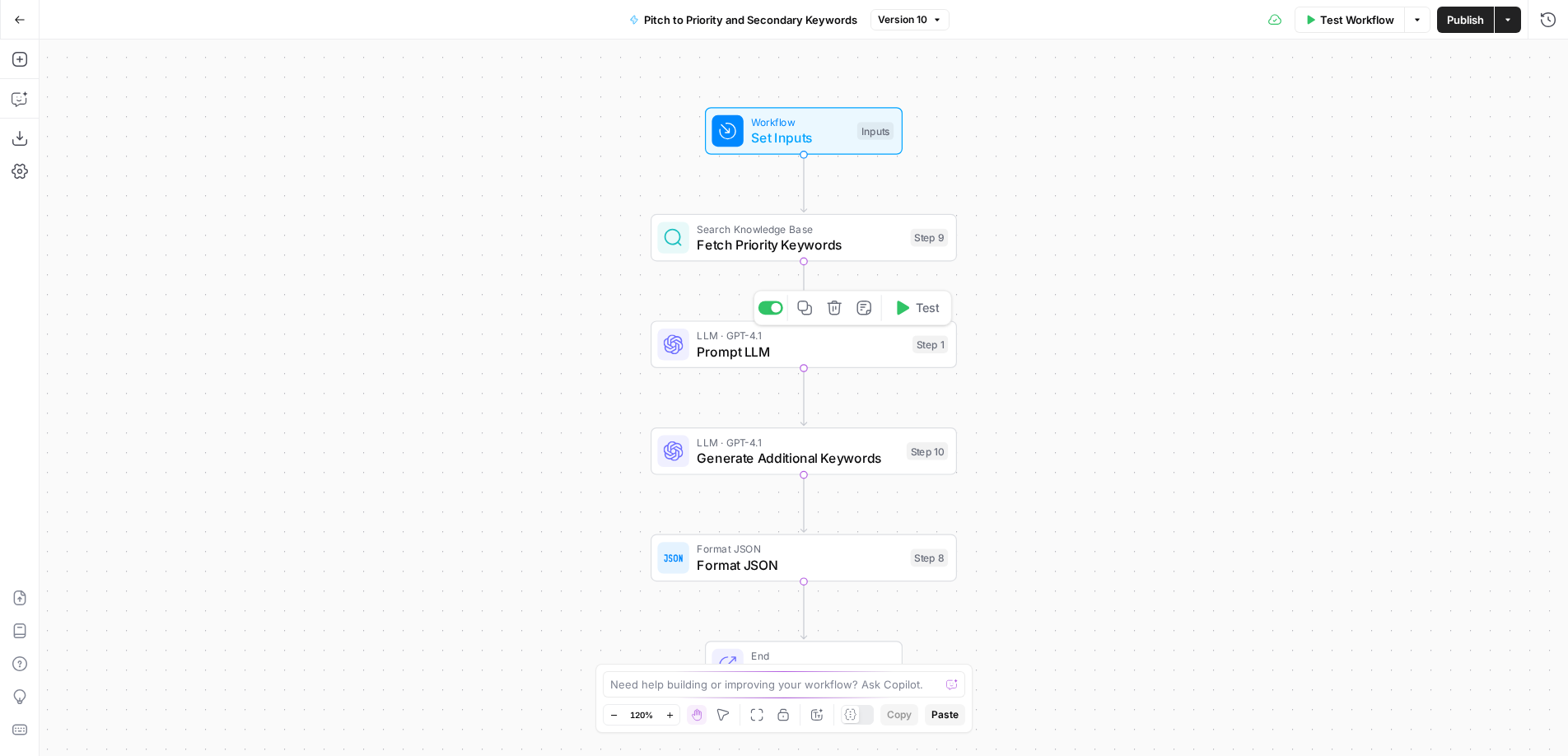 click on "Prompt LLM" at bounding box center (800, 352) 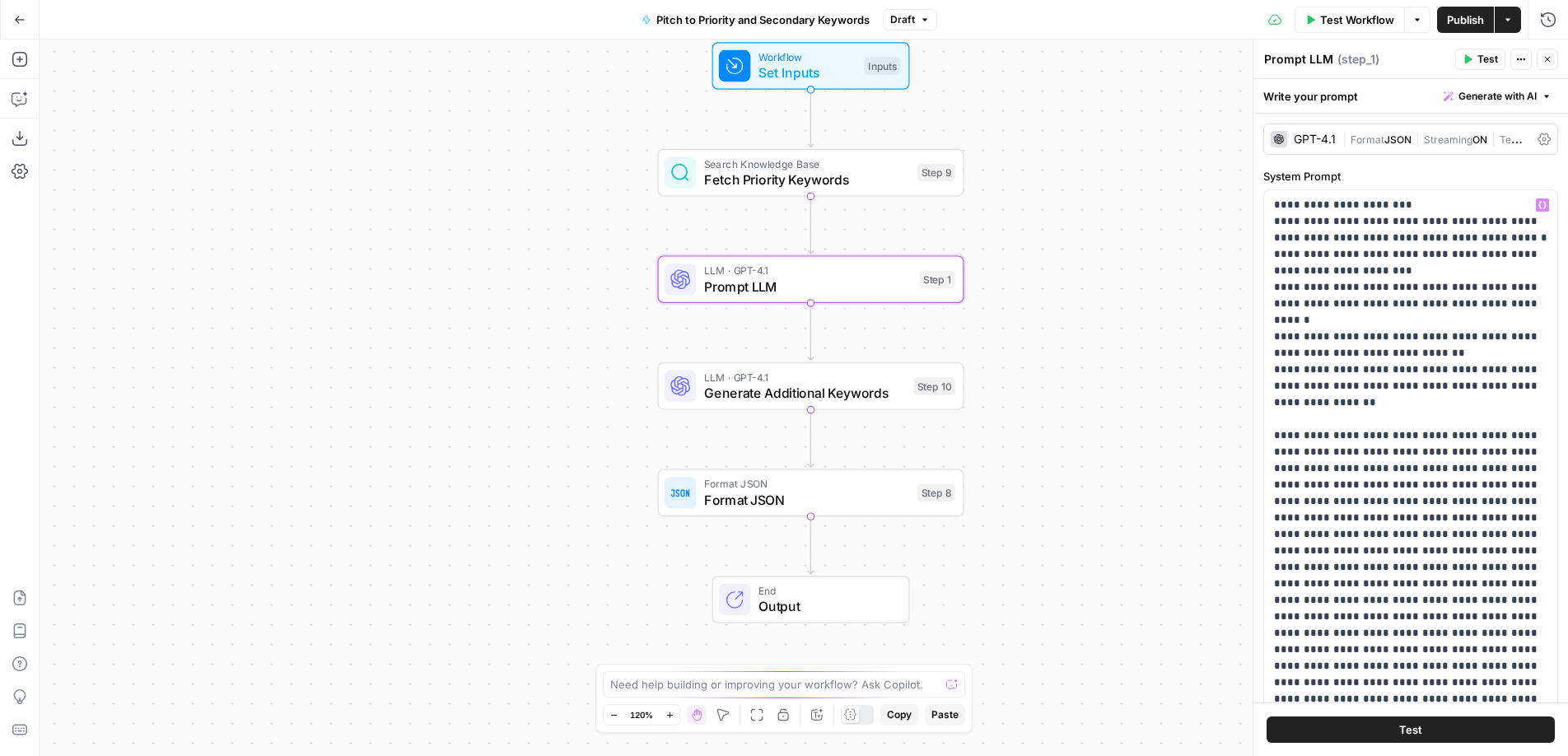 scroll, scrollTop: 1, scrollLeft: 0, axis: vertical 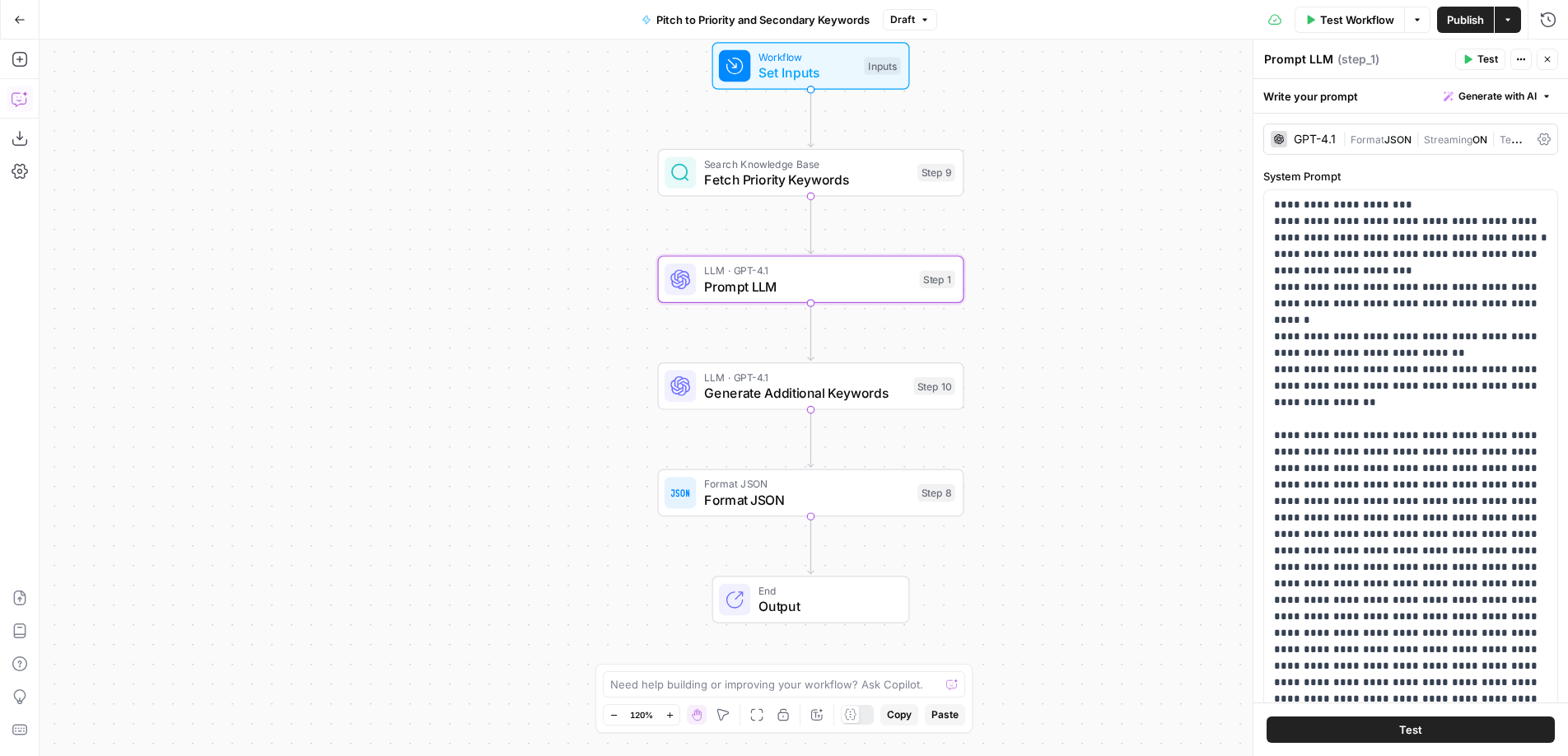 click 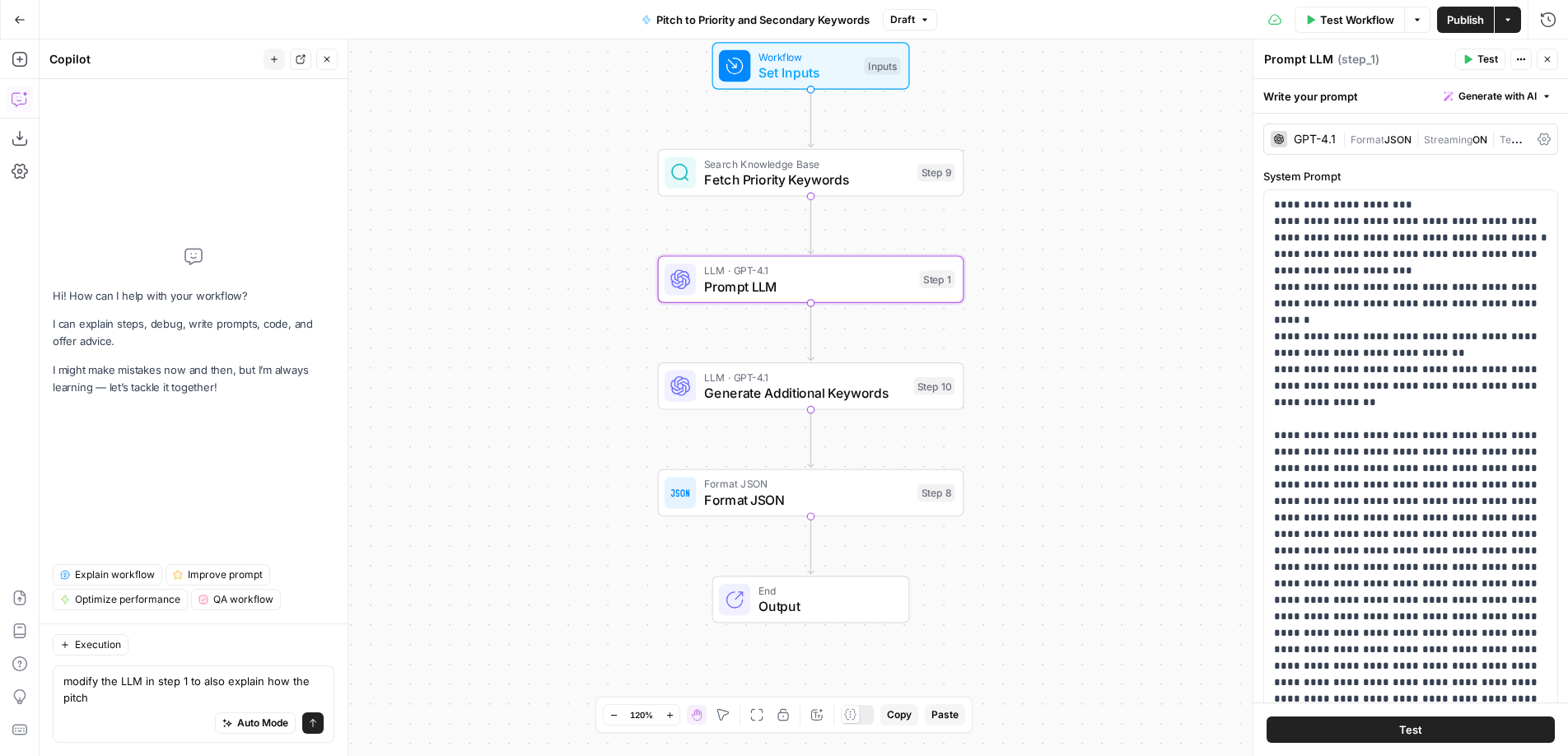 scroll, scrollTop: 1, scrollLeft: 0, axis: vertical 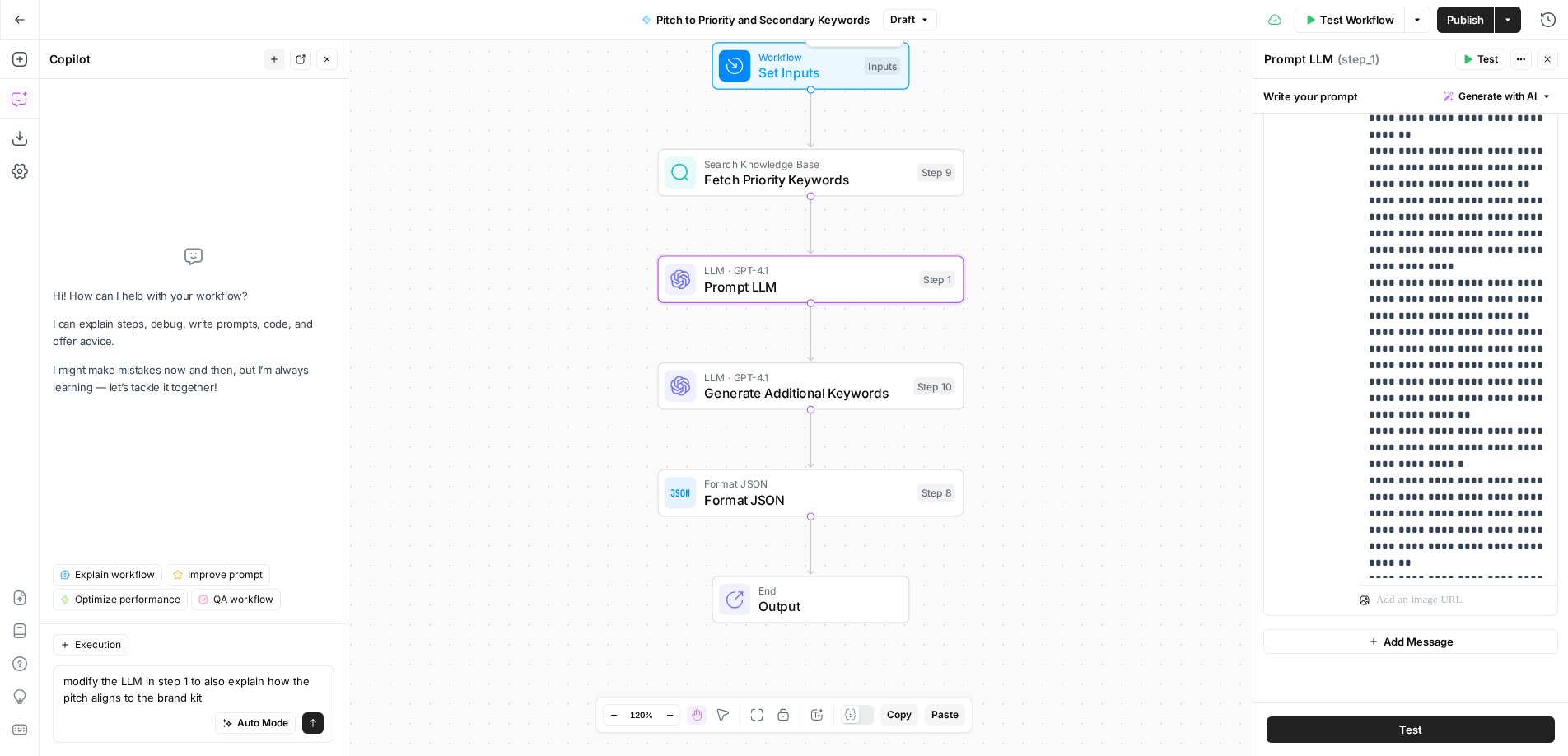 type on "modify the LLM in step 1 to also explain how the pitch aligns to the brand kit" 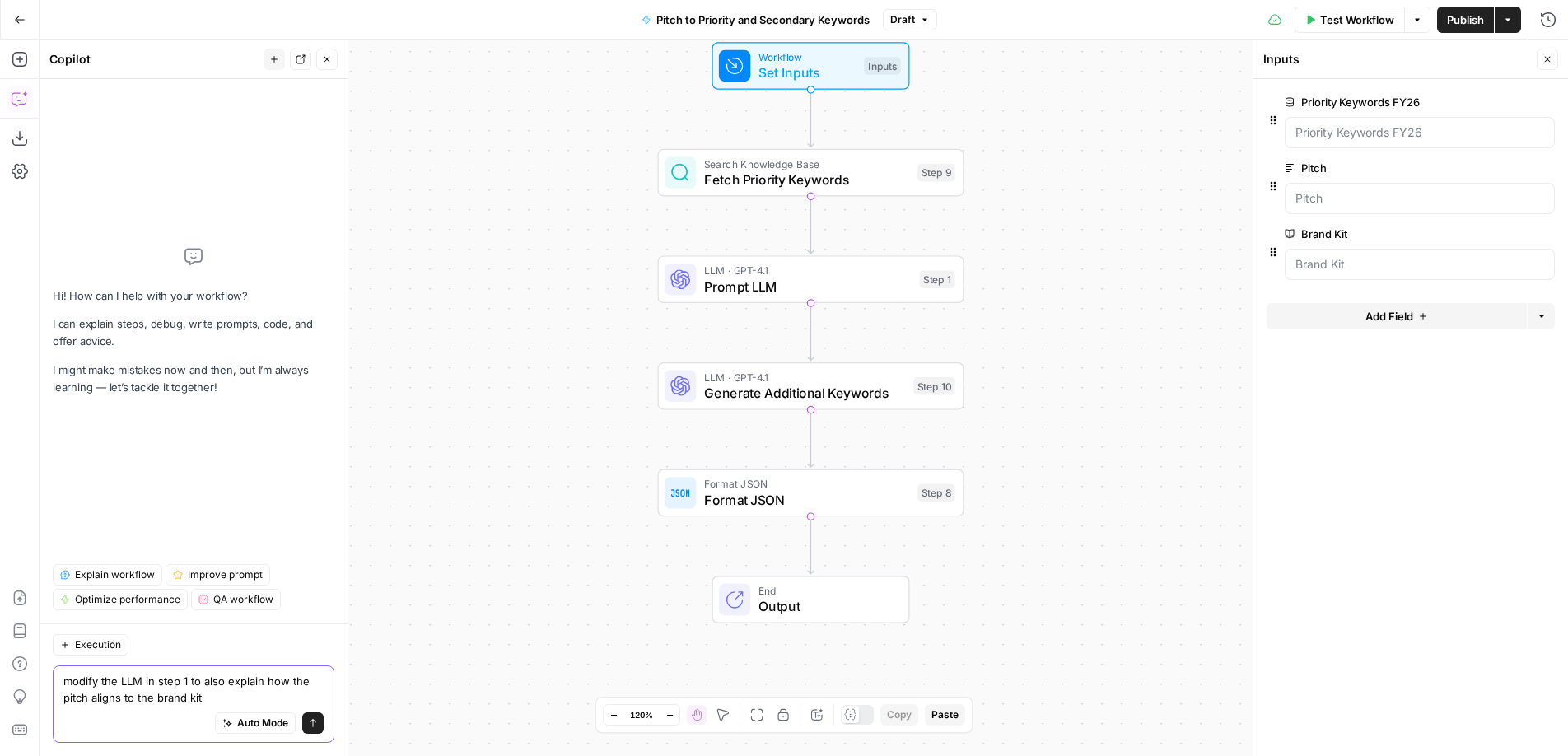 click 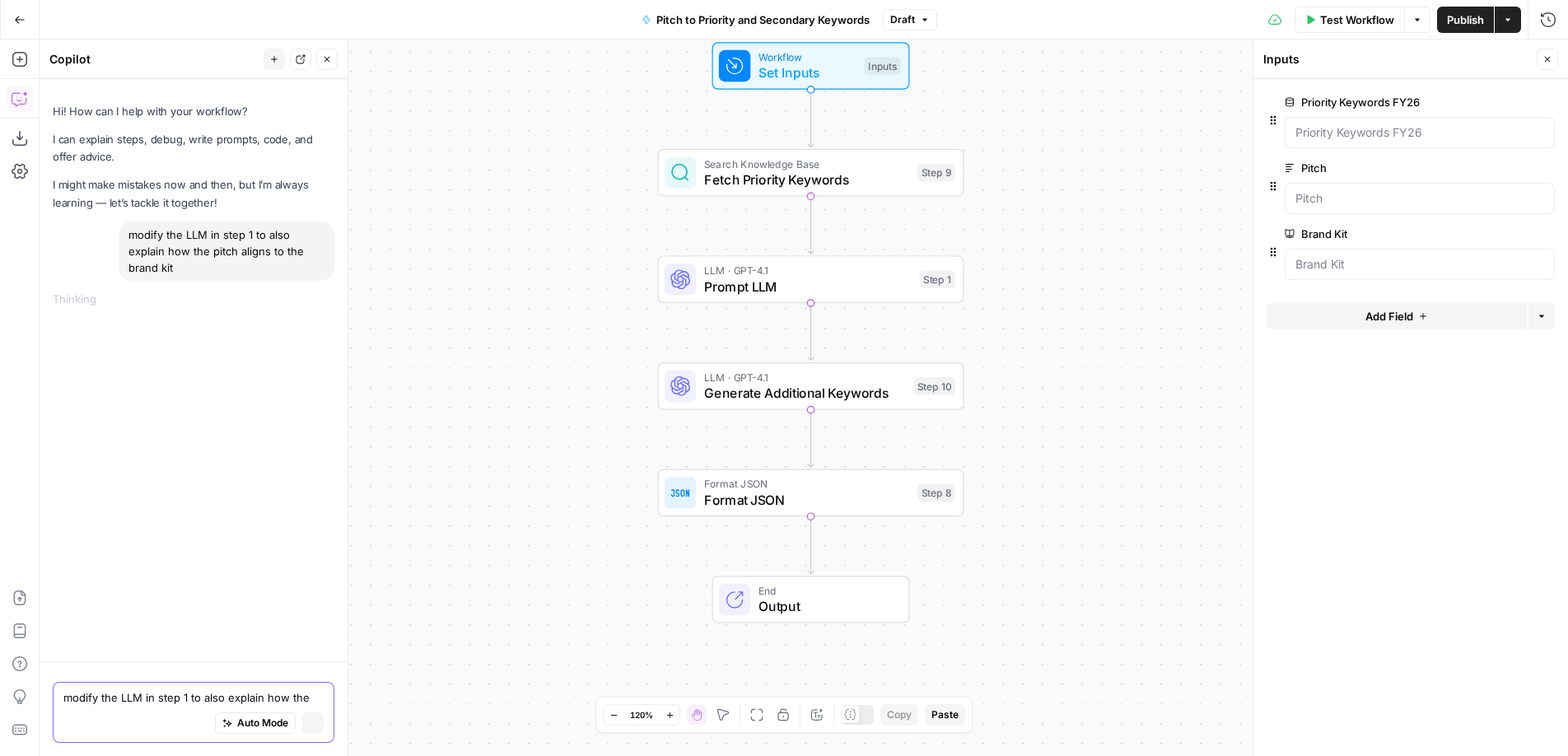 type 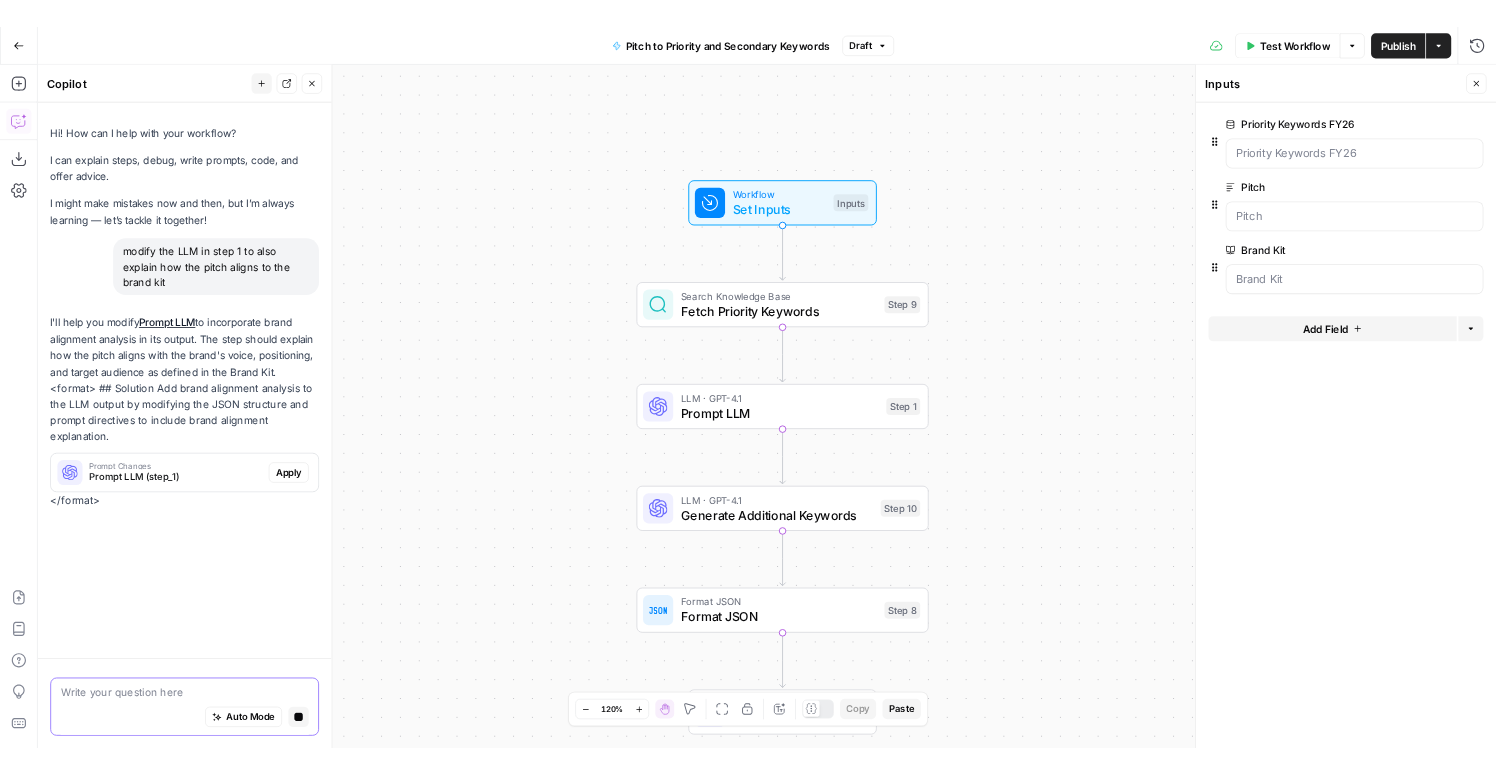 scroll, scrollTop: 0, scrollLeft: 0, axis: both 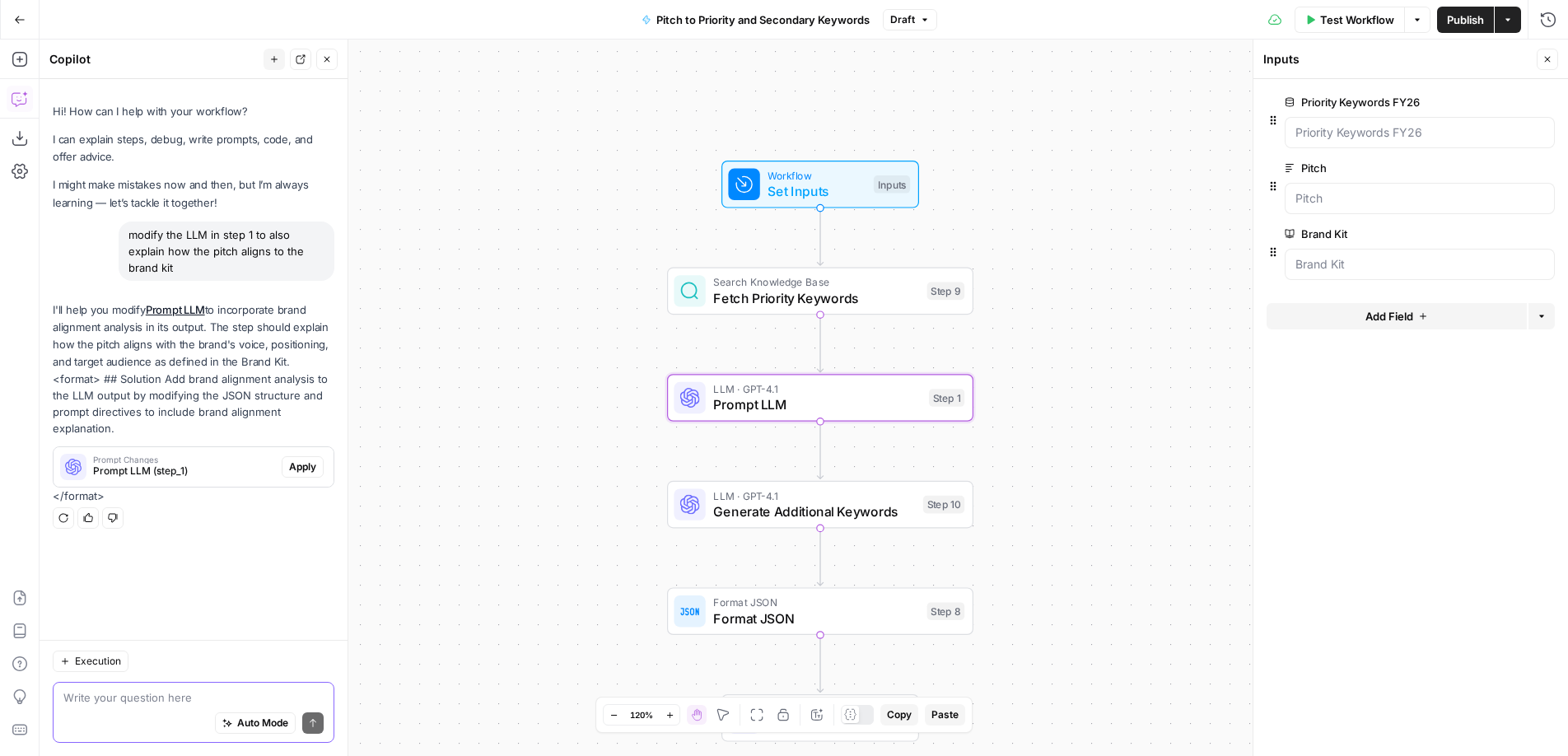 click on "Apply" at bounding box center (302, 467) 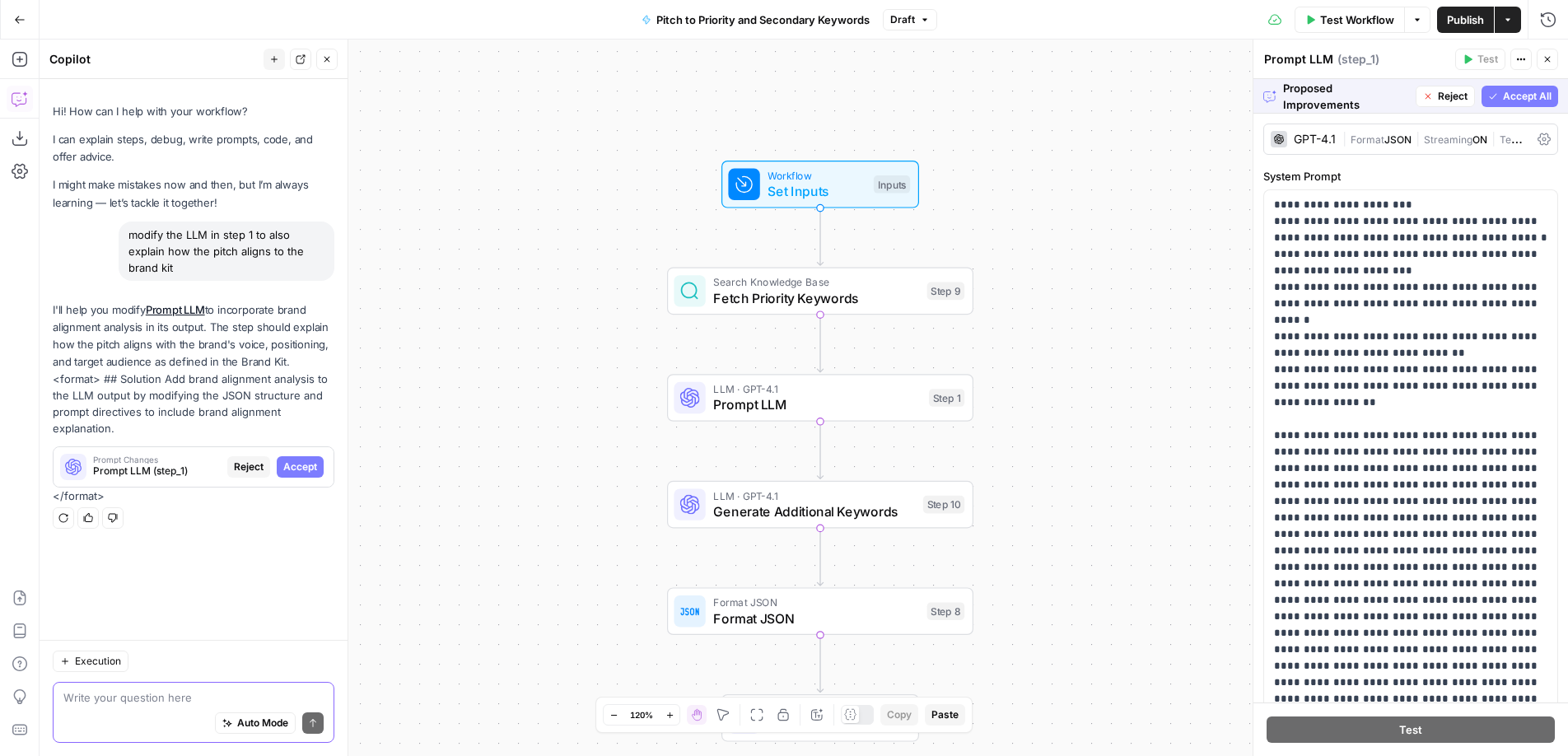 click on "Accept All" at bounding box center [1527, 96] 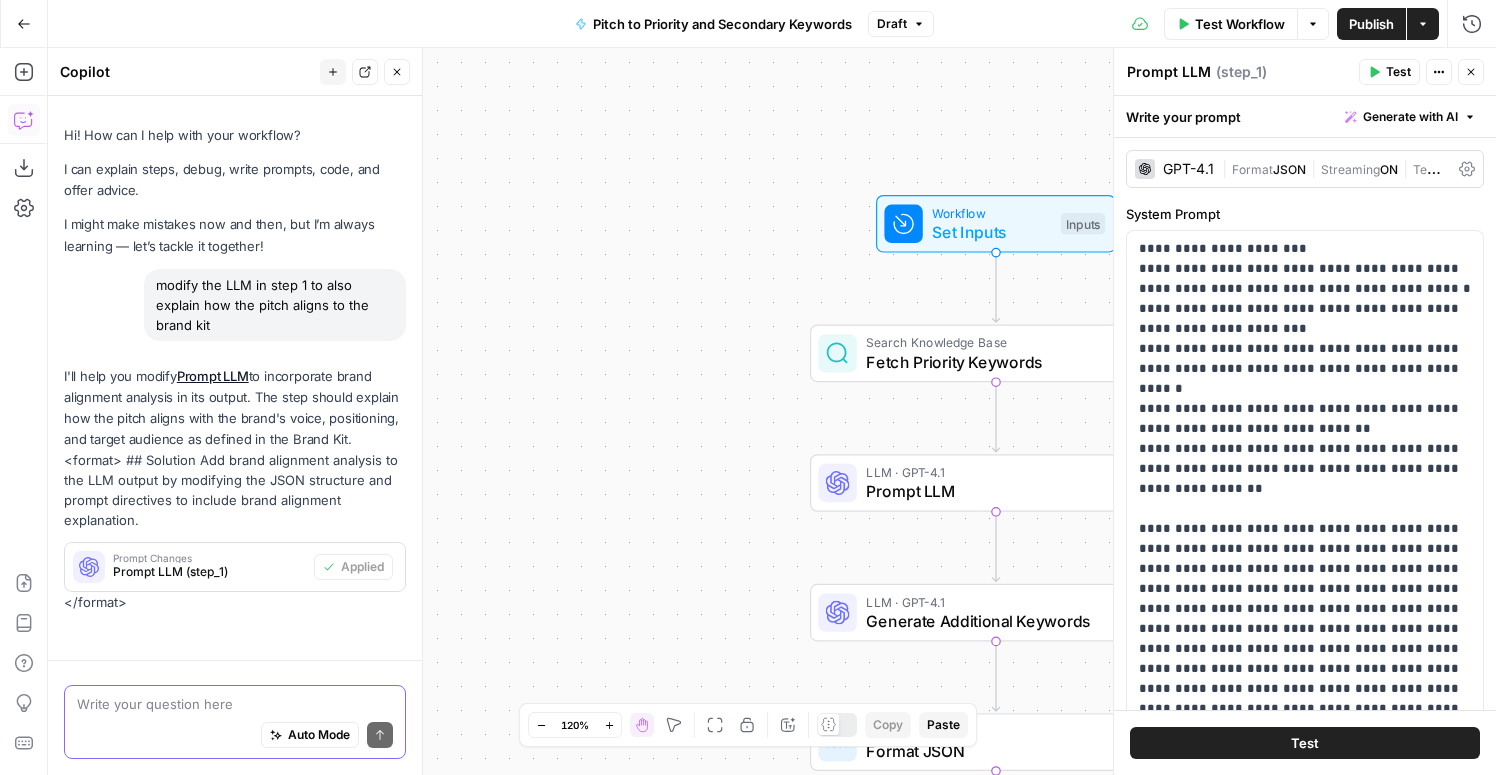 scroll, scrollTop: 58, scrollLeft: 0, axis: vertical 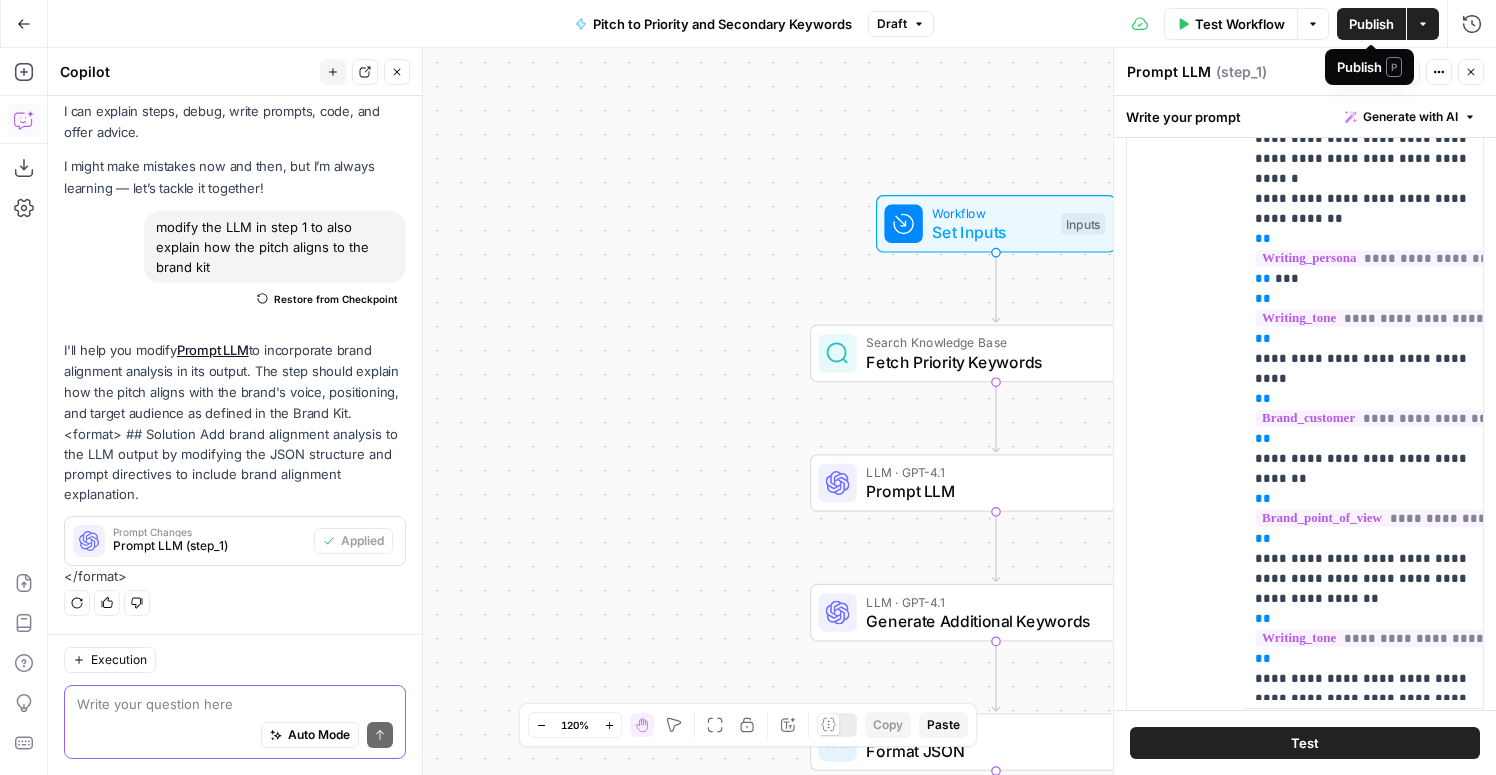 click on "Publish" at bounding box center (1371, 24) 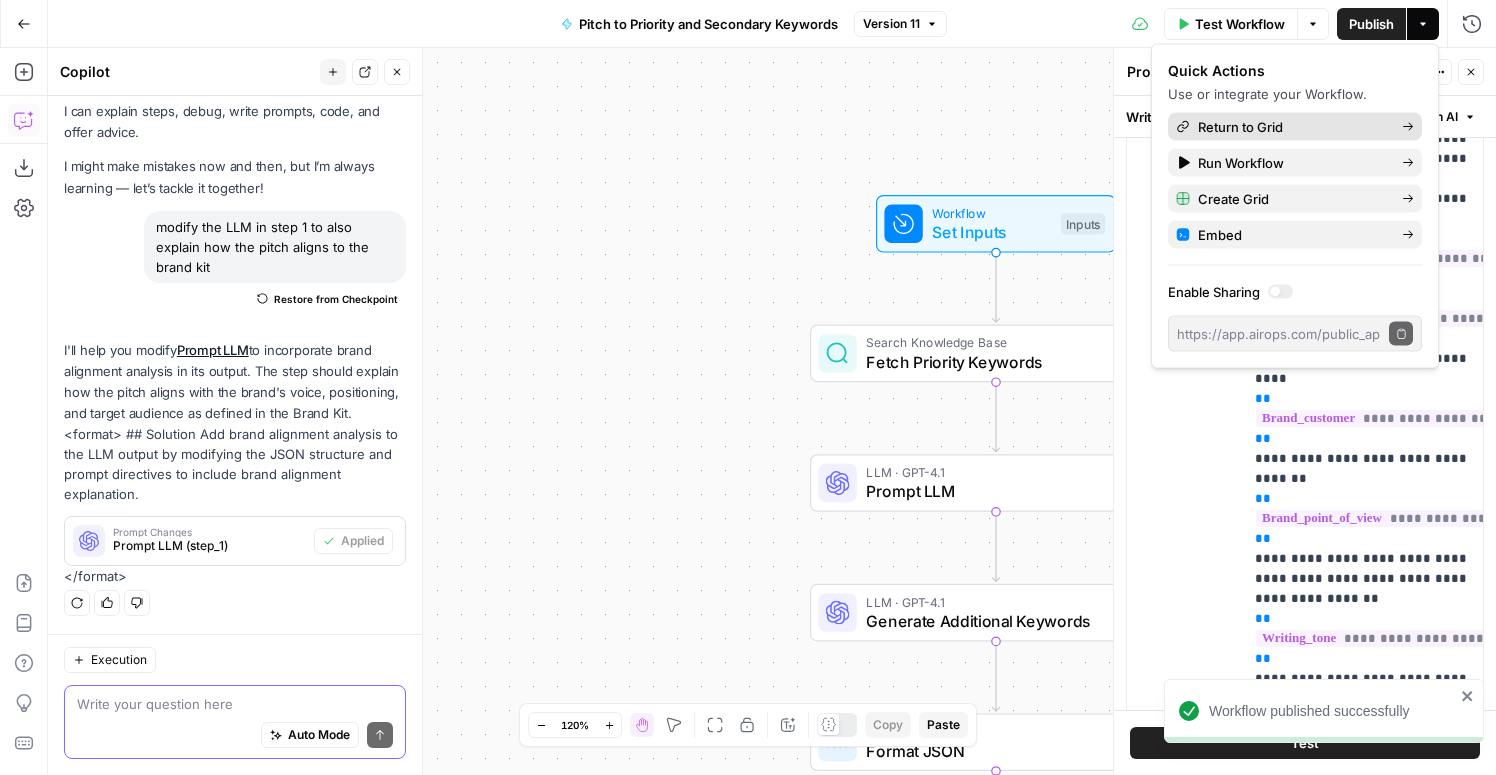 click on "Return to Grid" at bounding box center (1292, 127) 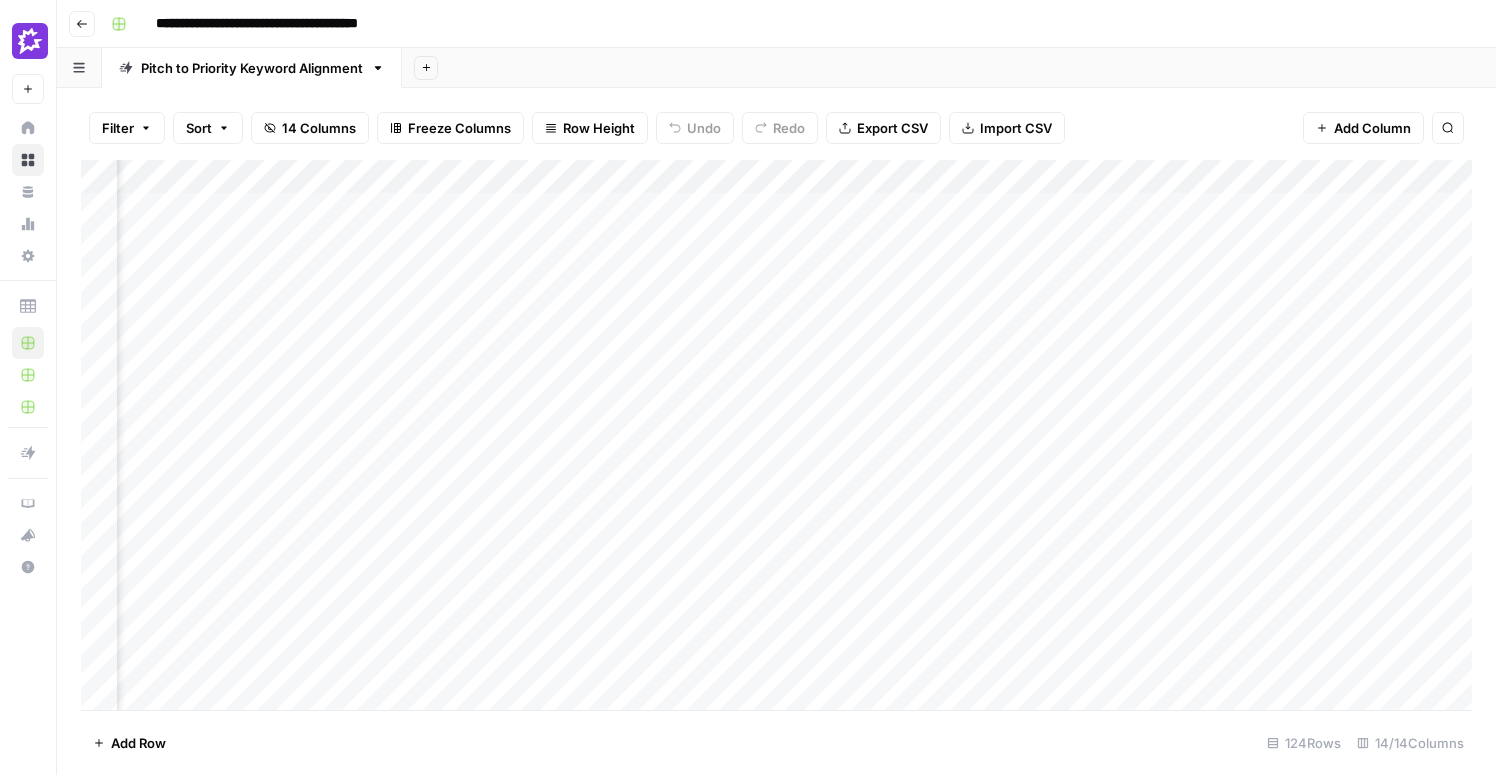 scroll, scrollTop: 0, scrollLeft: 672, axis: horizontal 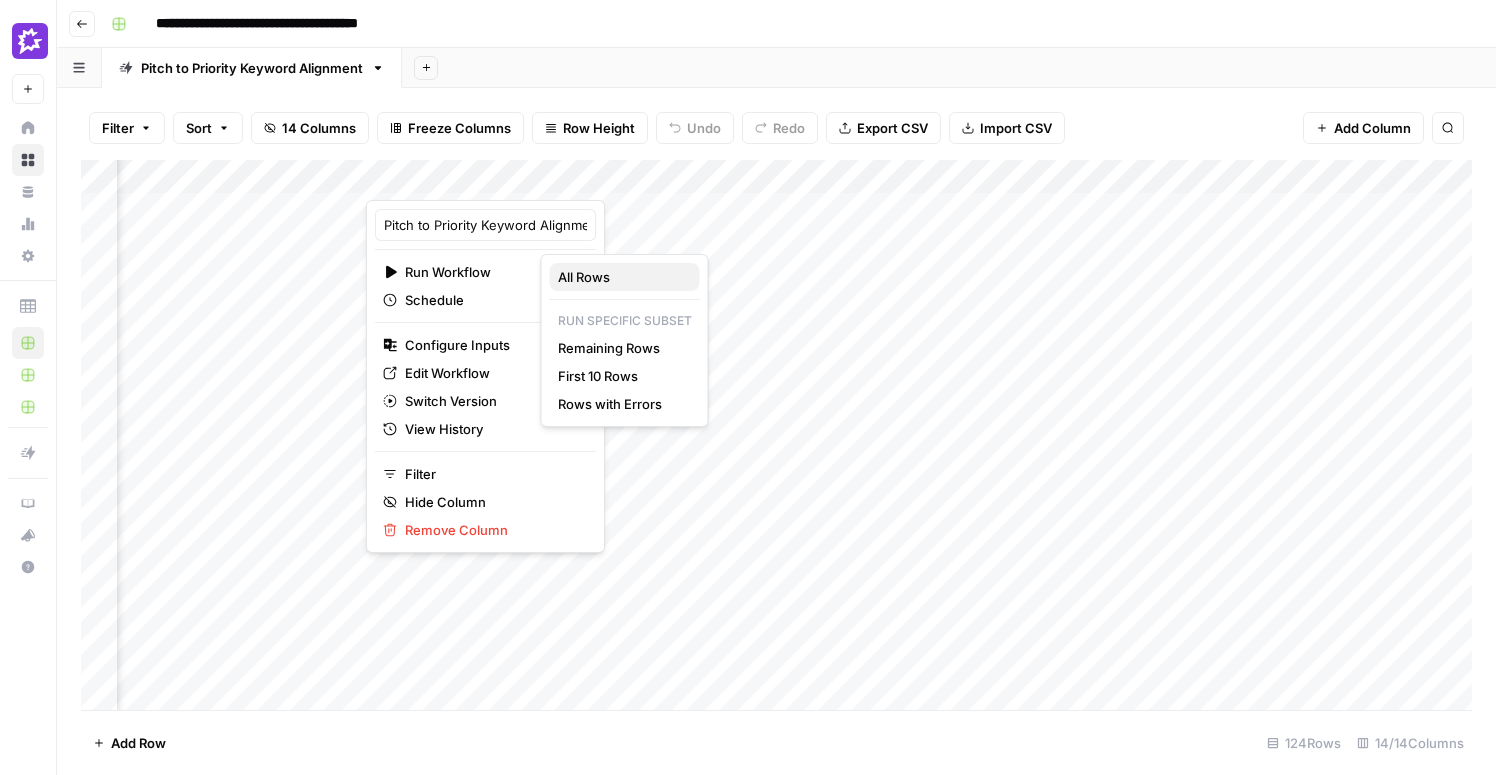 click on "All Rows" at bounding box center (621, 277) 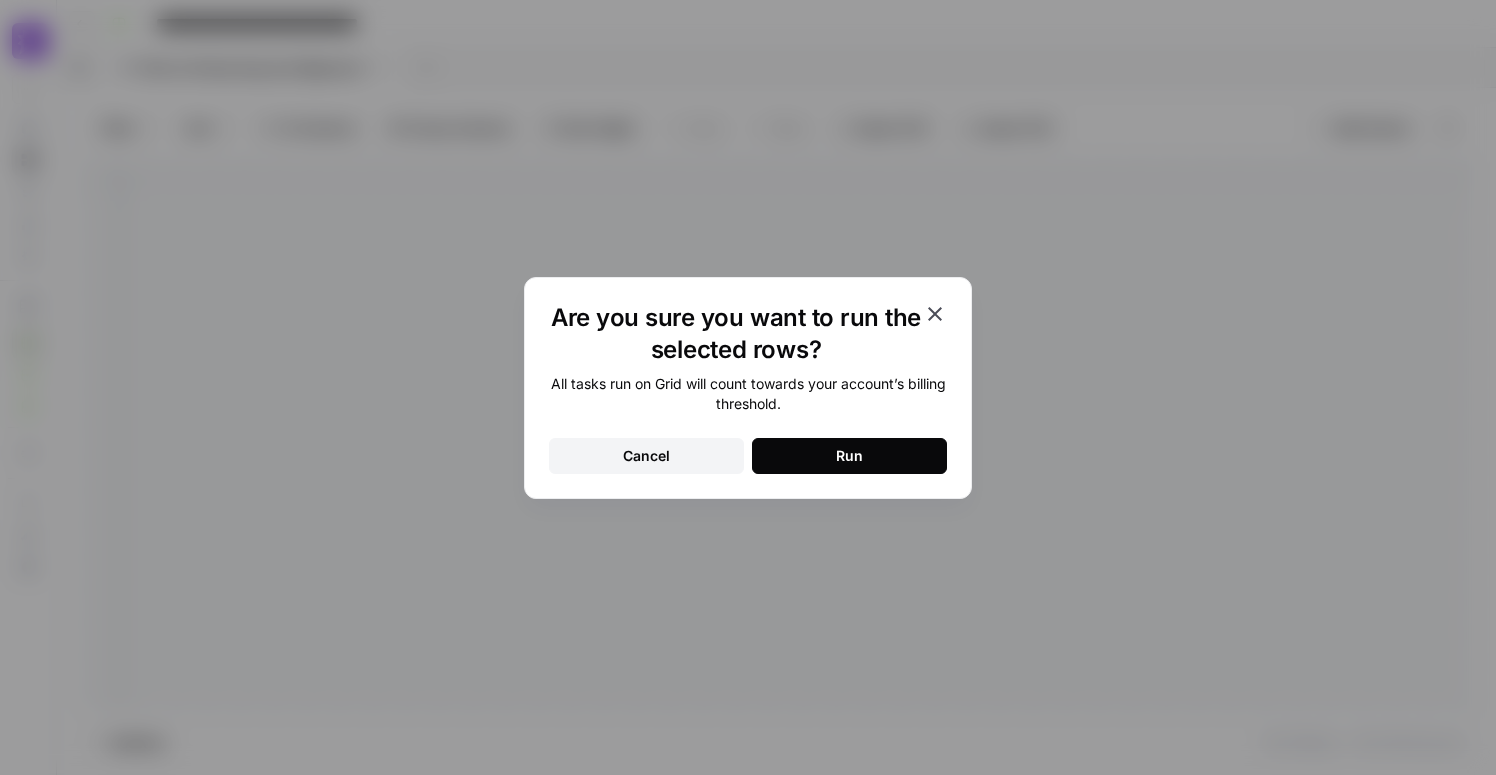 click on "Run" at bounding box center (849, 456) 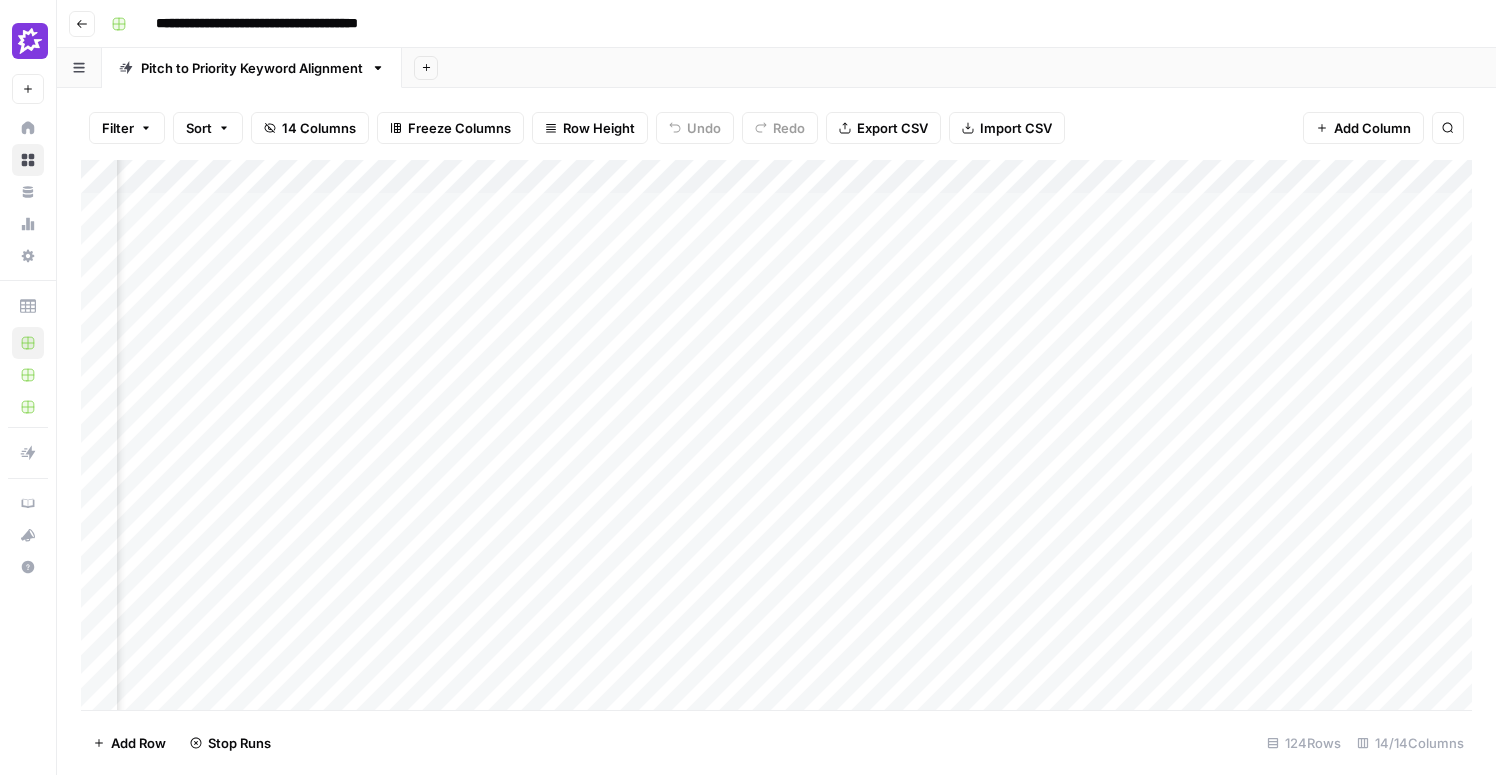 scroll, scrollTop: 0, scrollLeft: 534, axis: horizontal 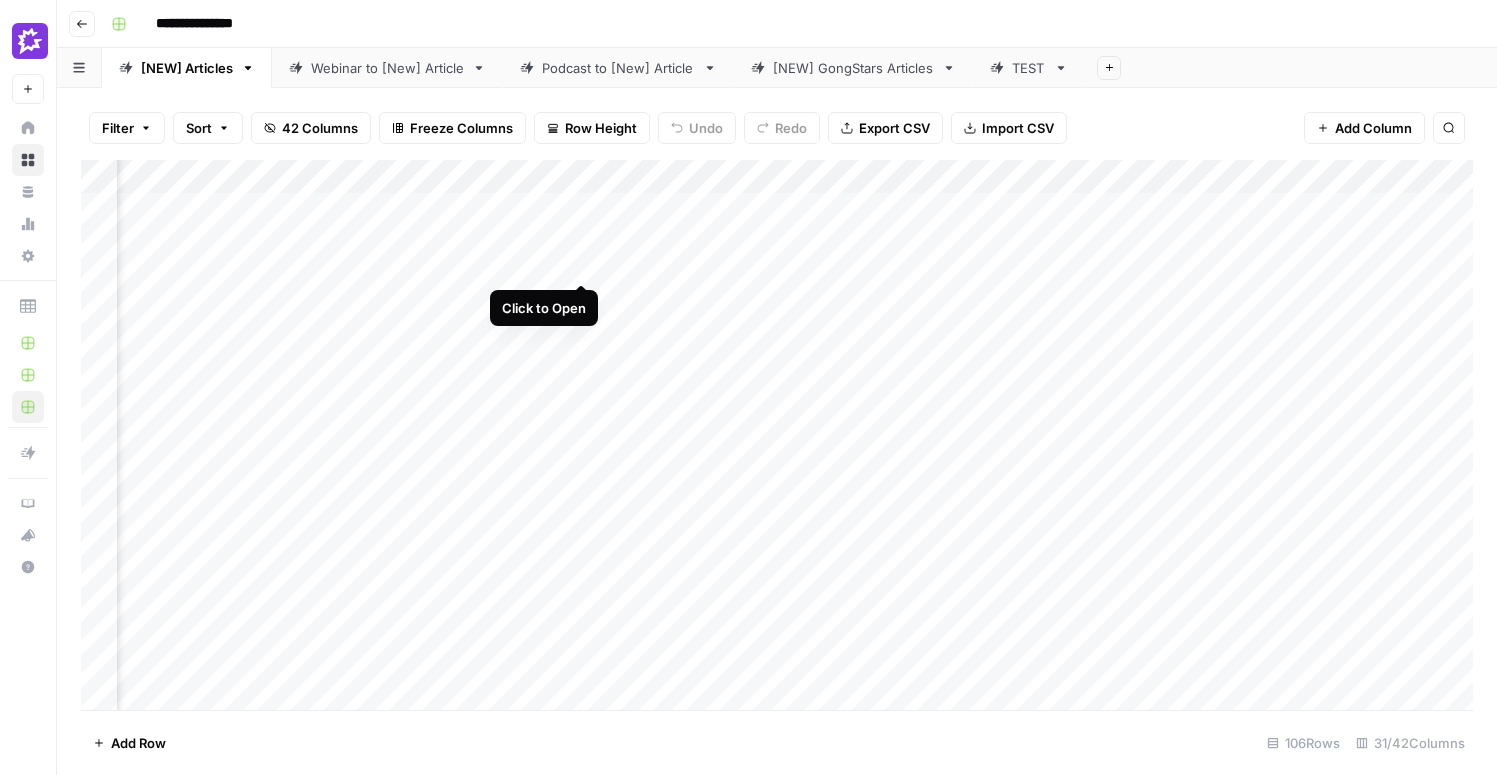 click on "Add Column" at bounding box center (777, 435) 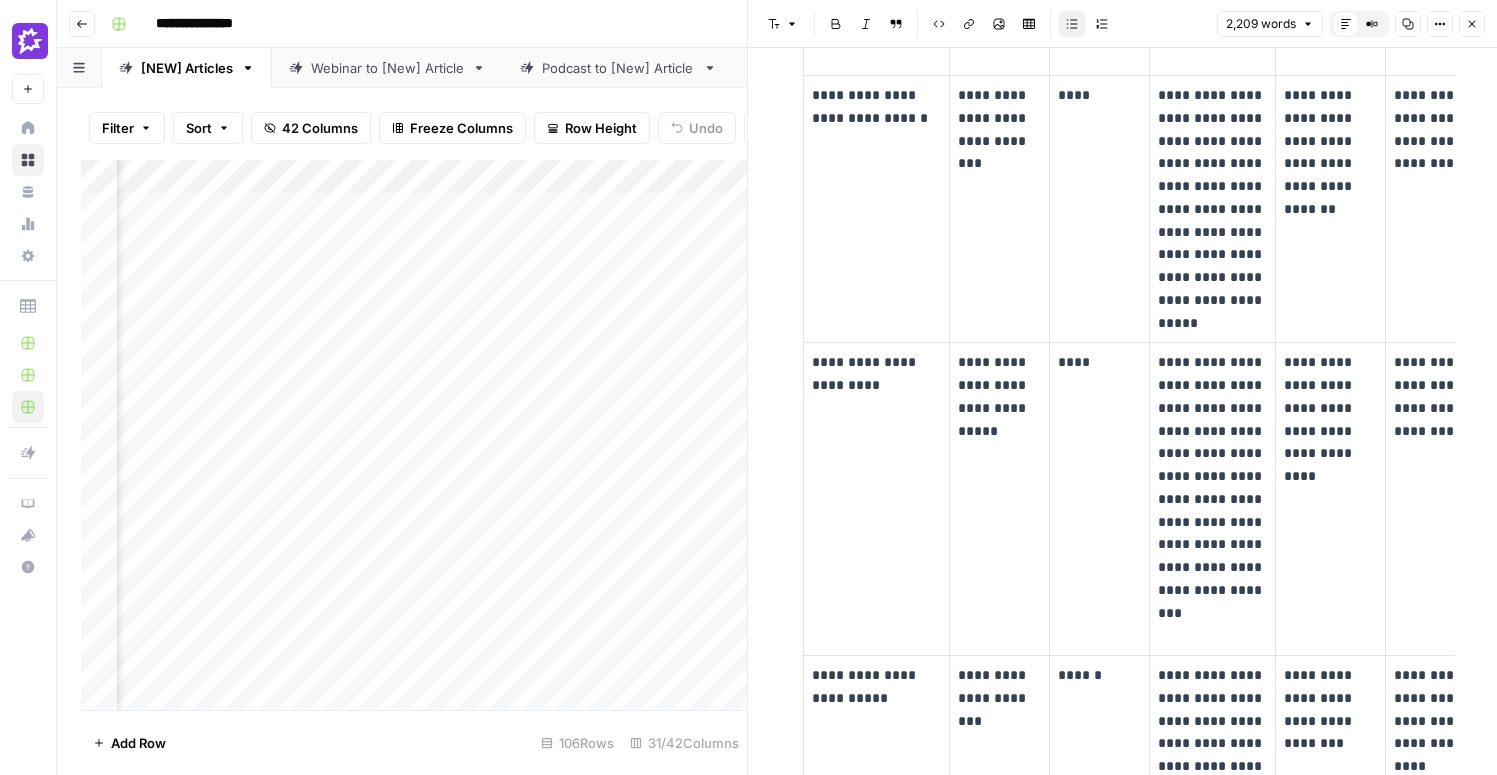 scroll, scrollTop: 2306, scrollLeft: 0, axis: vertical 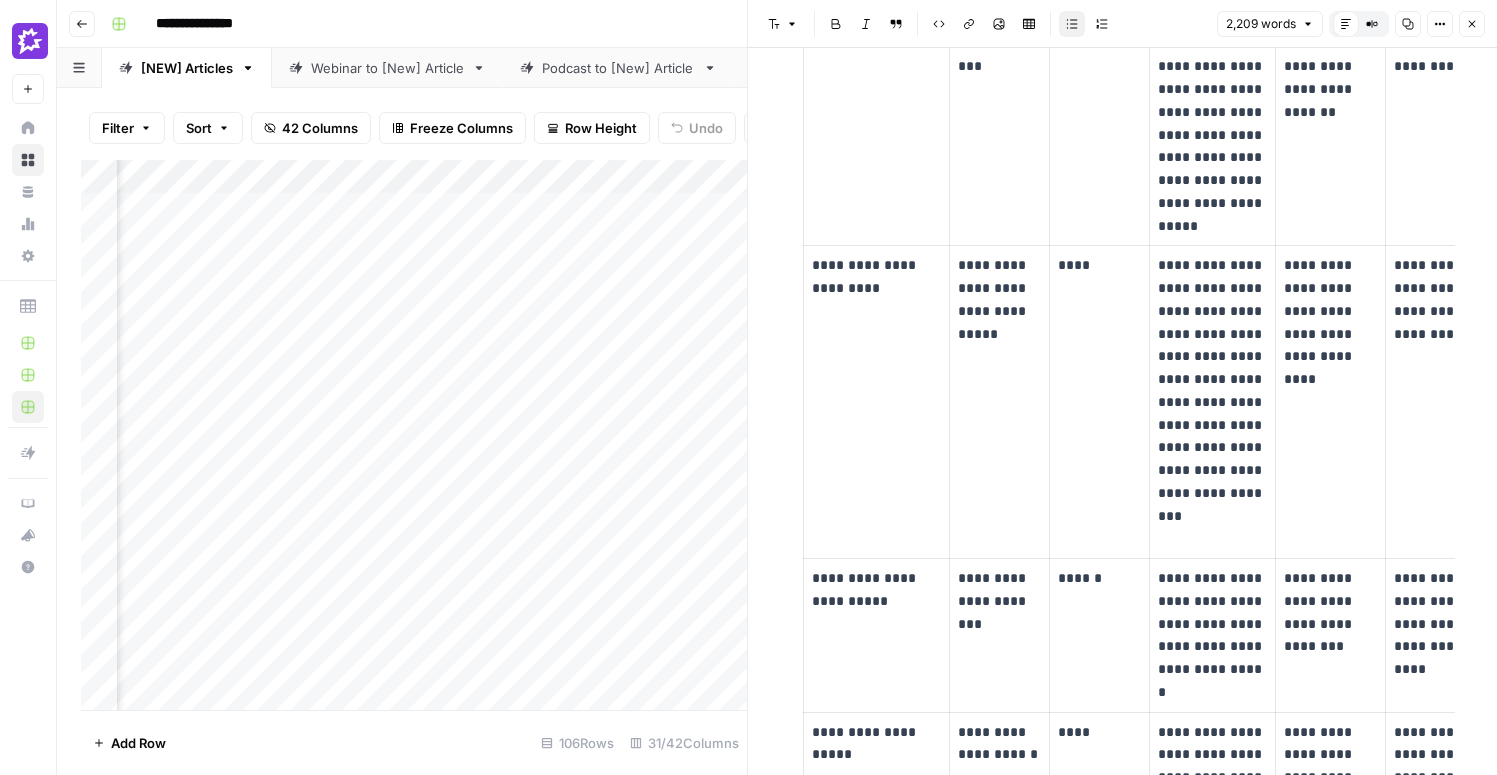 click 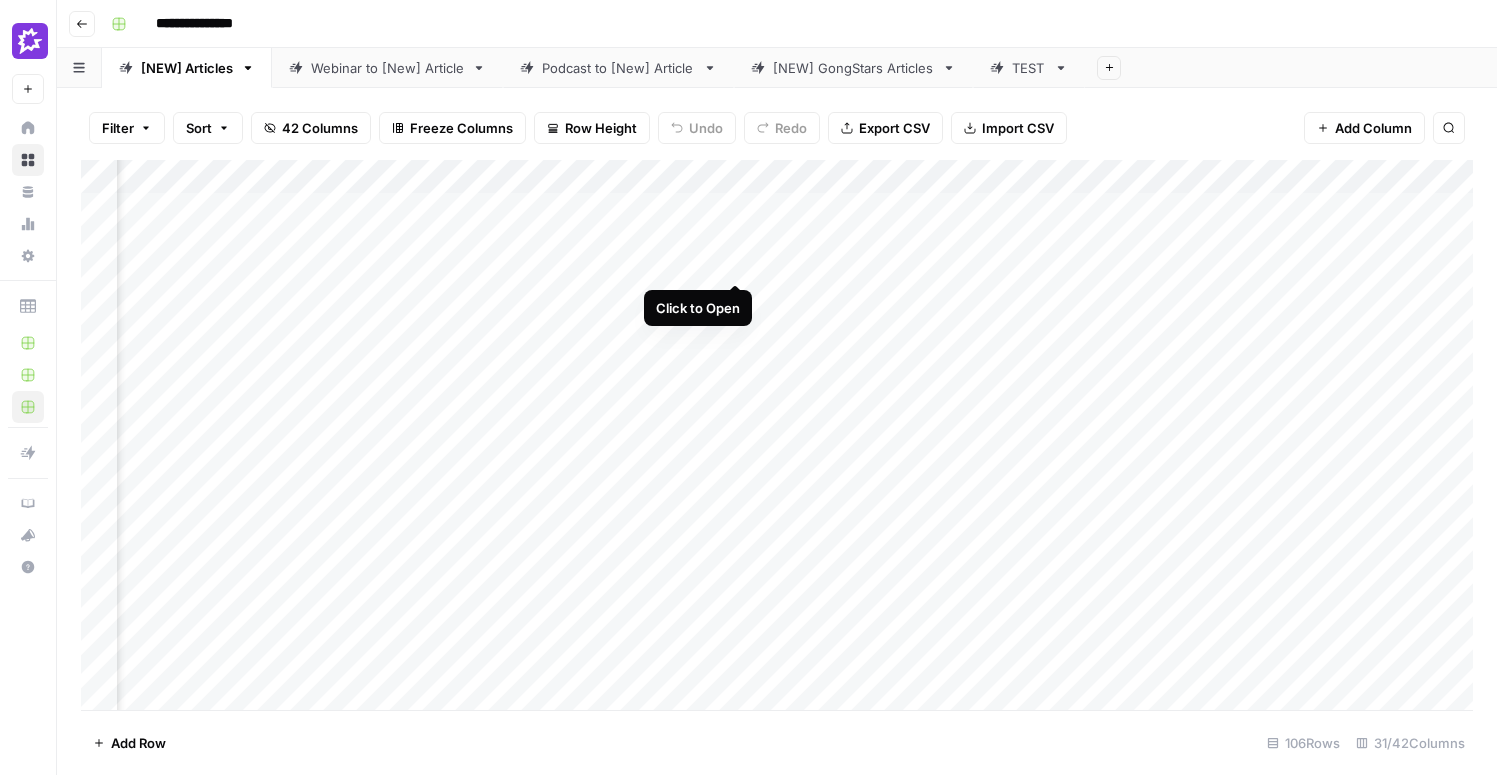 click on "Add Column" at bounding box center [777, 435] 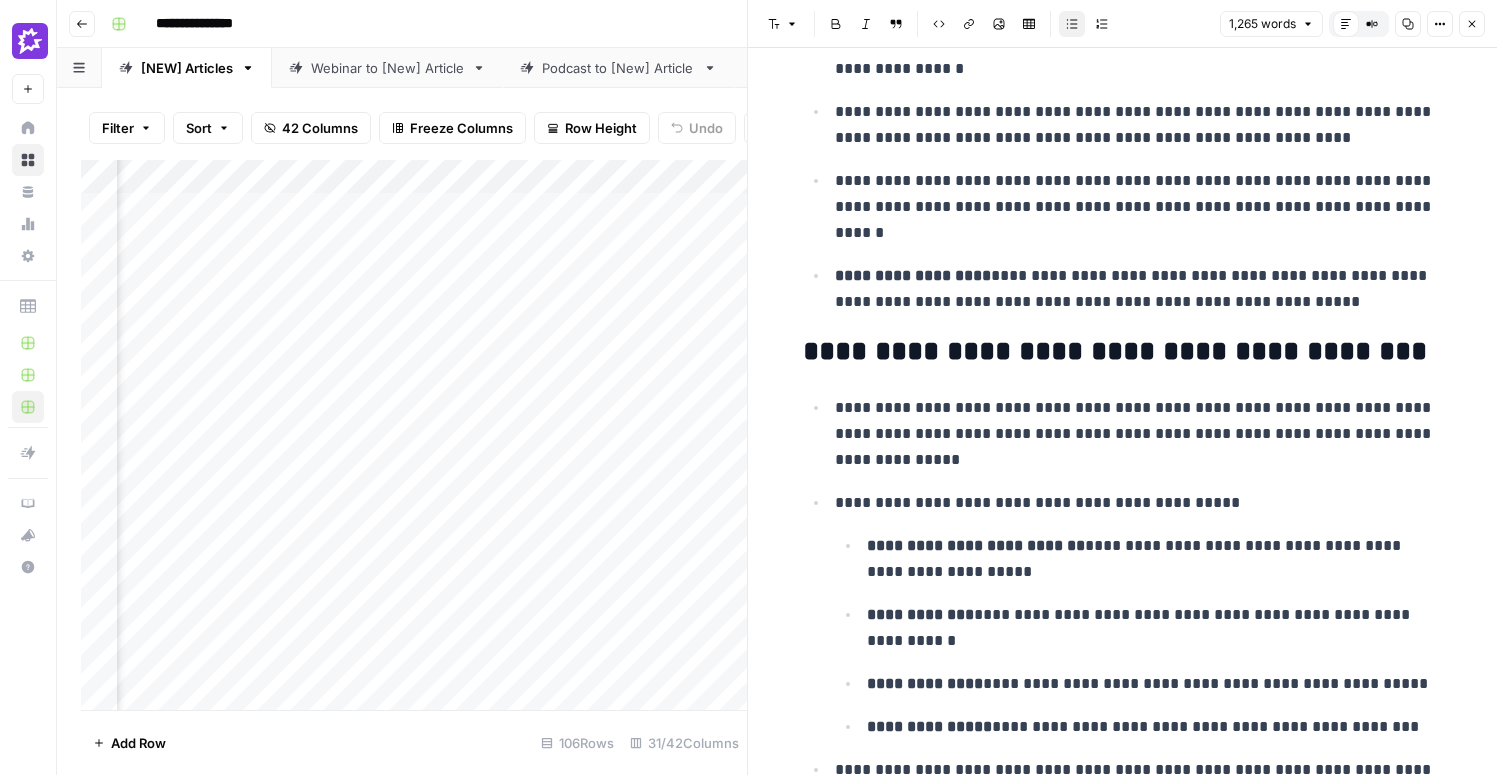 scroll, scrollTop: 0, scrollLeft: 0, axis: both 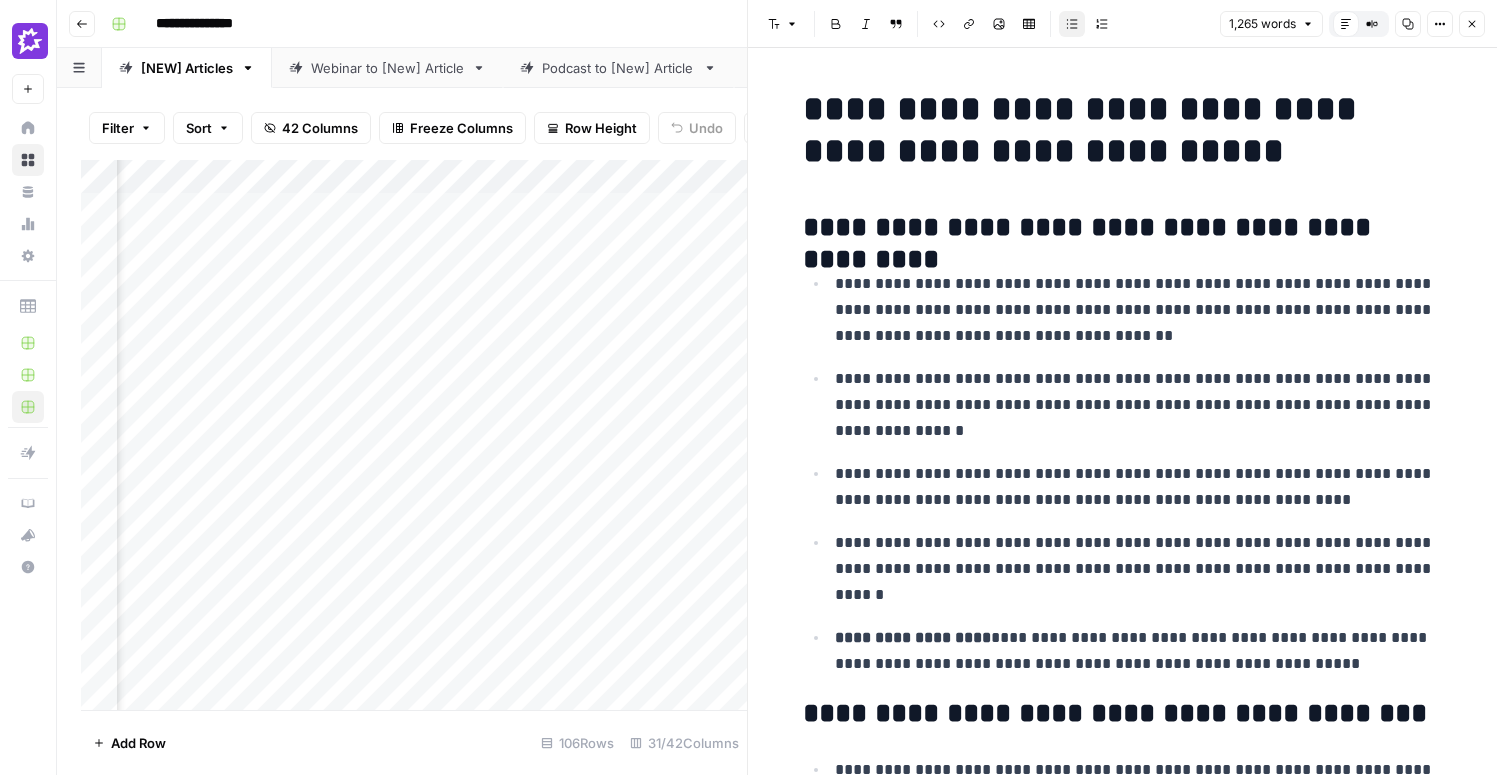 click 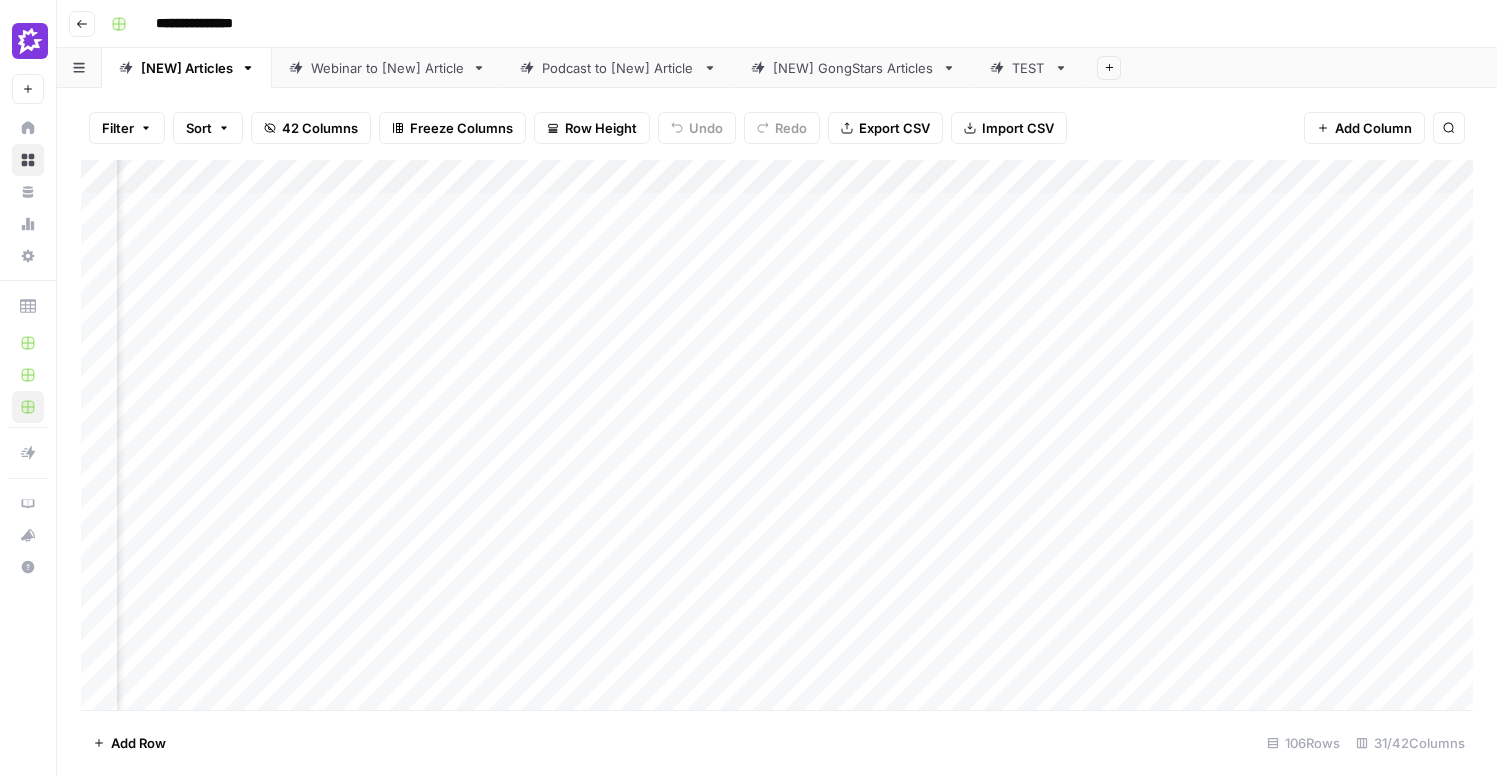 scroll, scrollTop: 0, scrollLeft: 2507, axis: horizontal 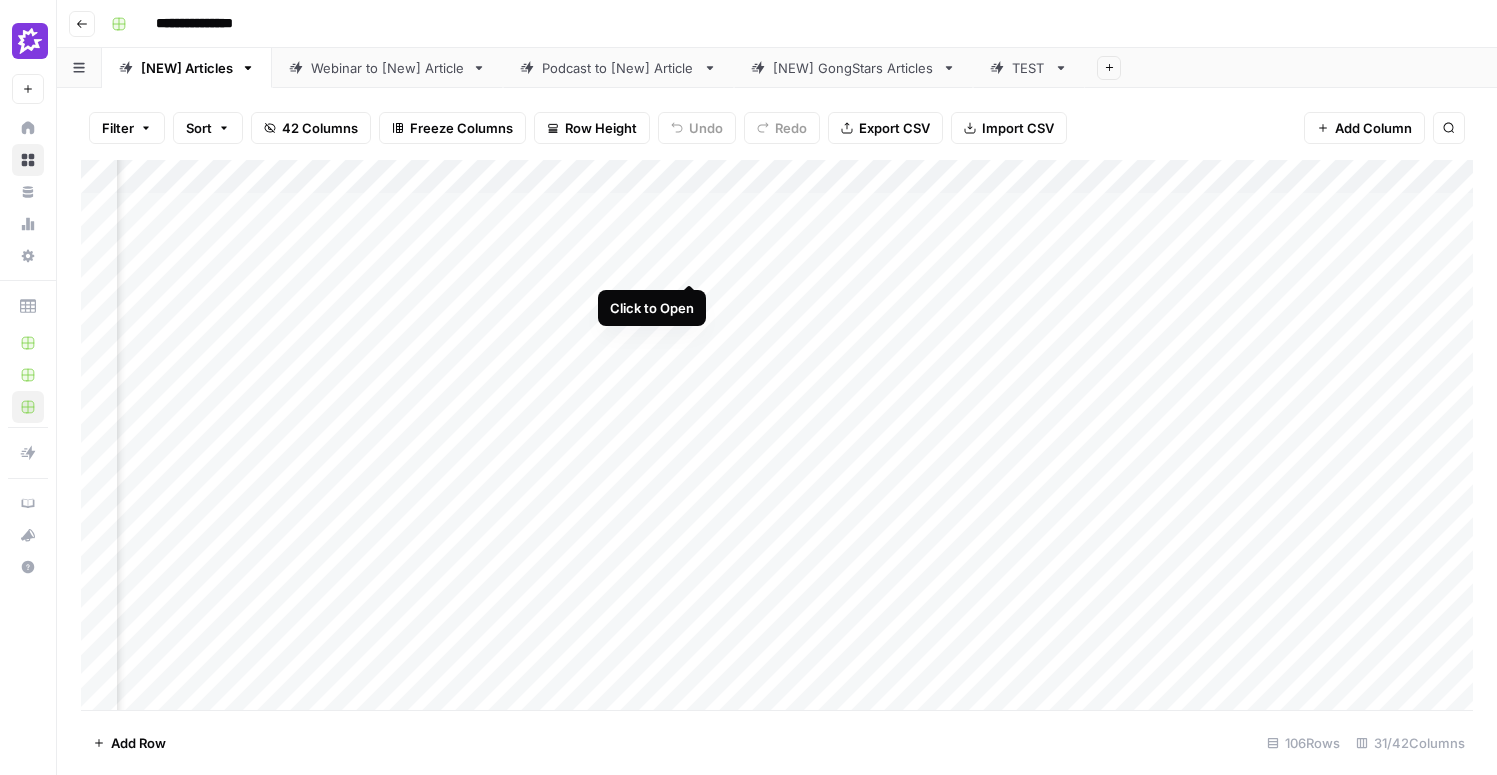 click on "Add Column" at bounding box center (777, 435) 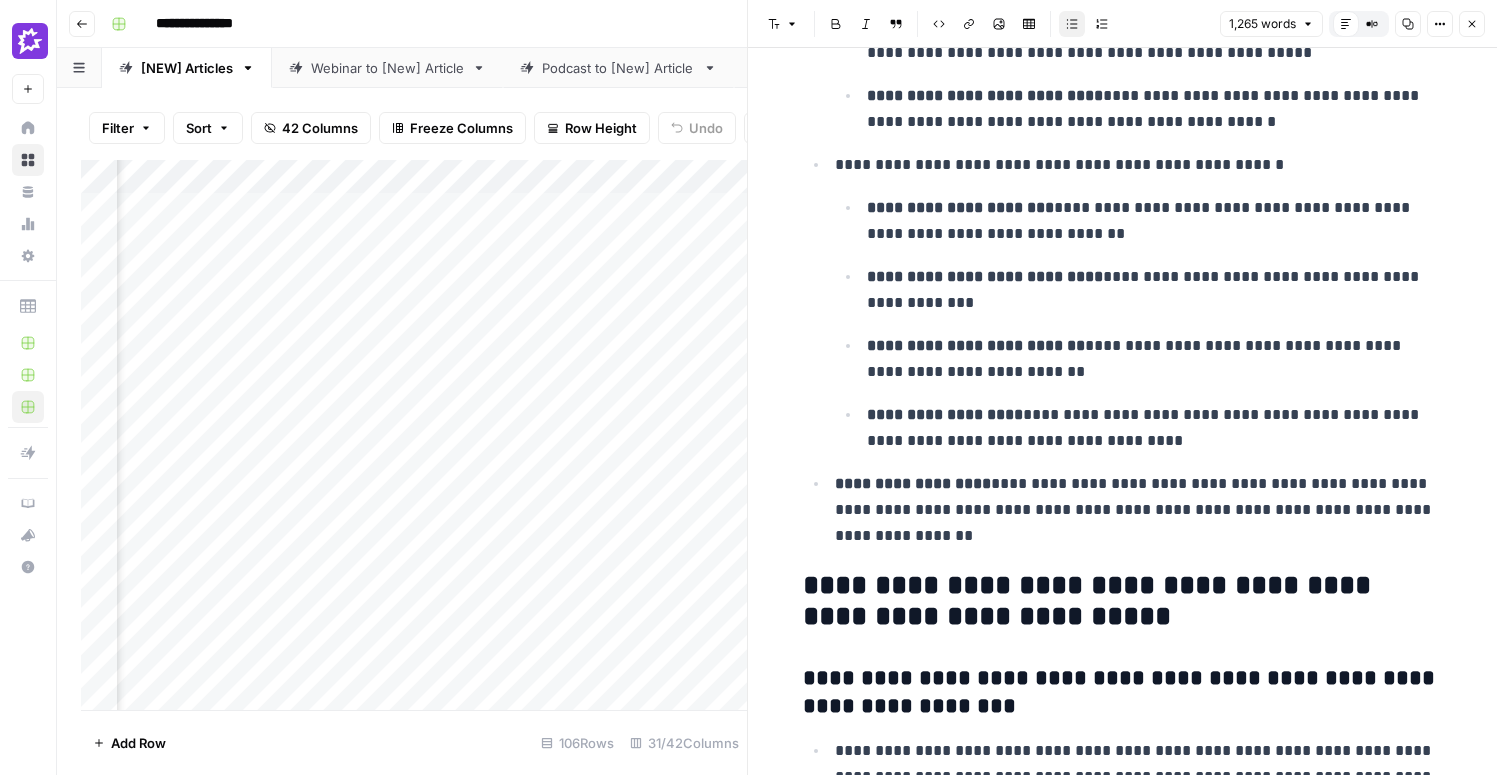 scroll, scrollTop: 5435, scrollLeft: 0, axis: vertical 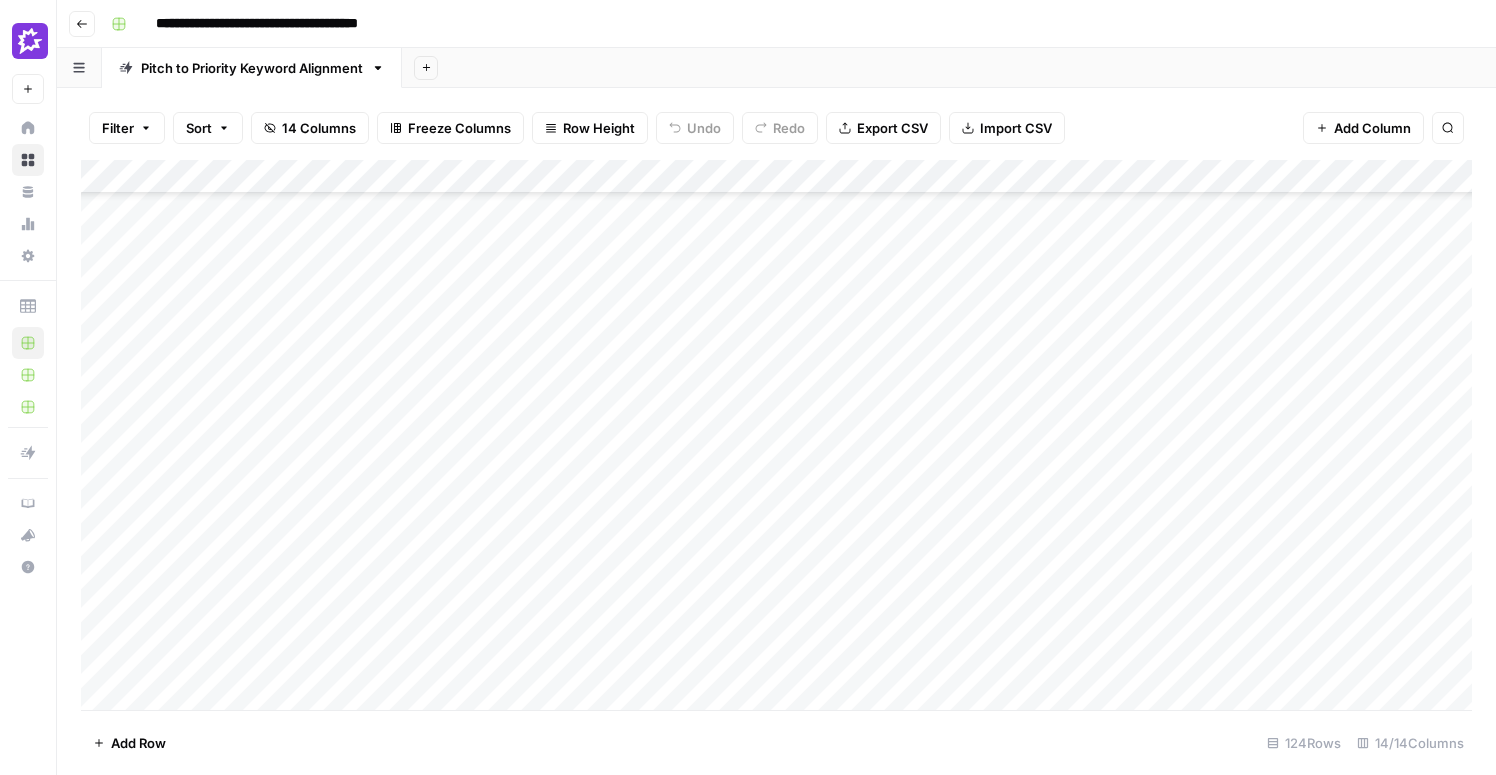 click on "Add Column" at bounding box center (776, 435) 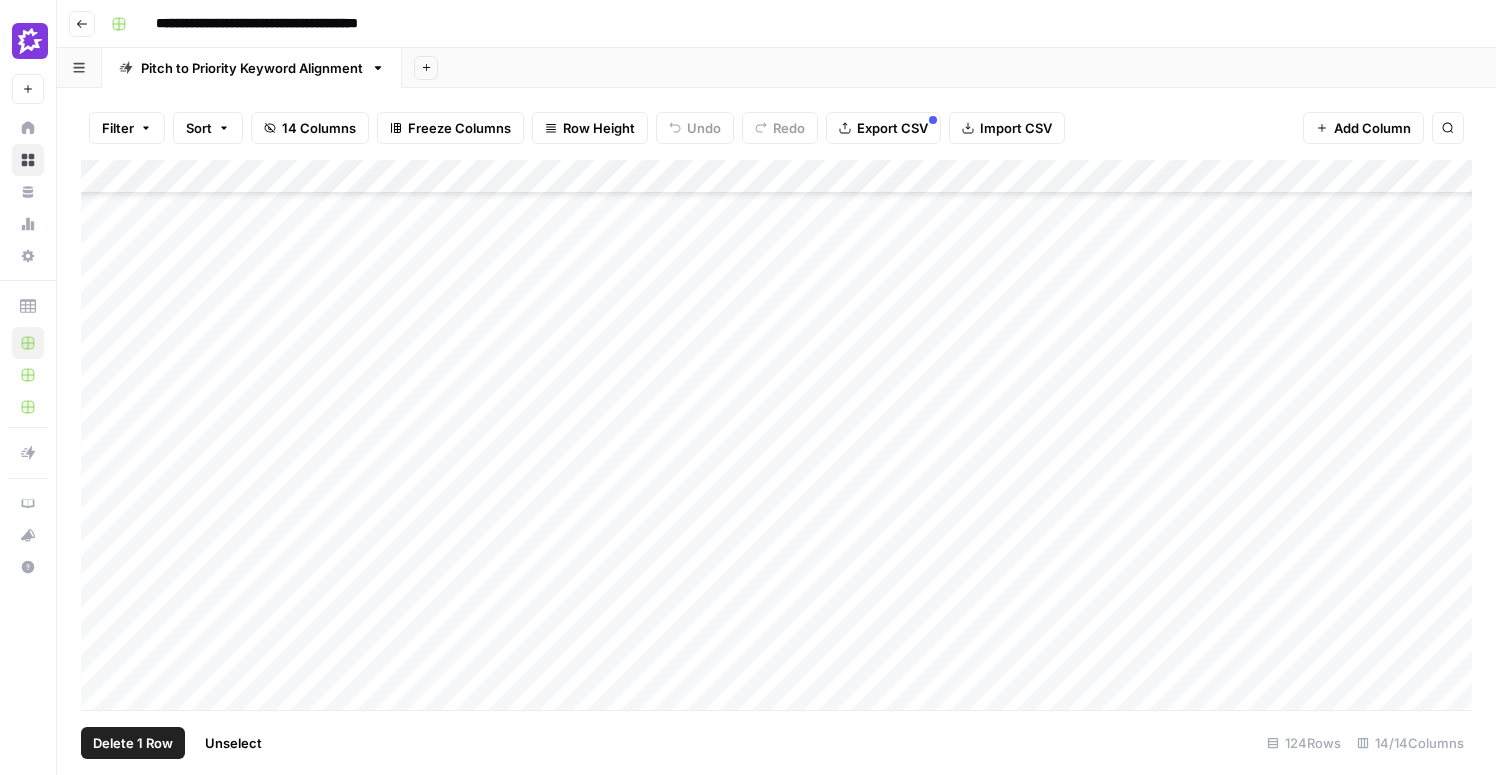 click on "Delete 1 Row" at bounding box center [133, 743] 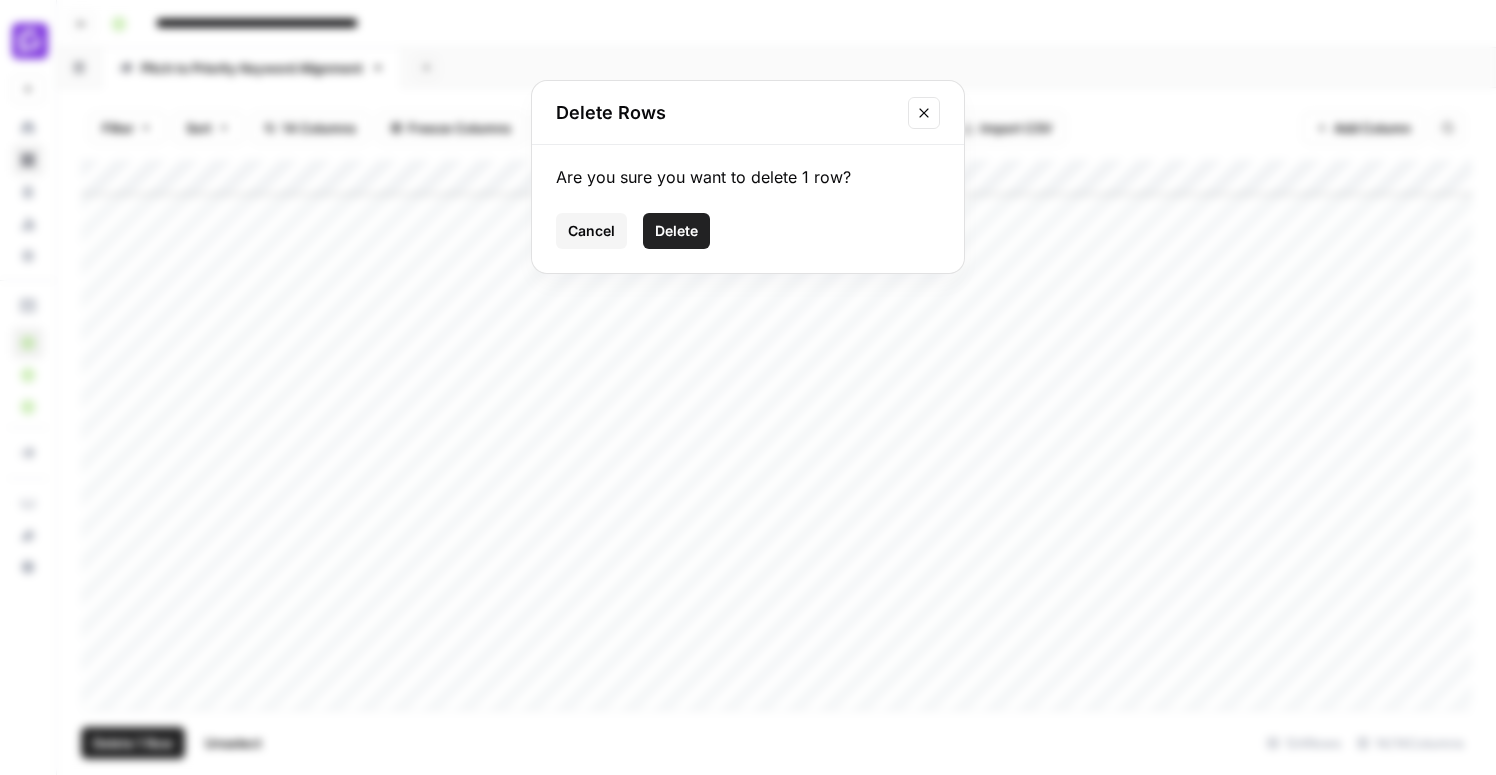 click on "Delete" at bounding box center [676, 231] 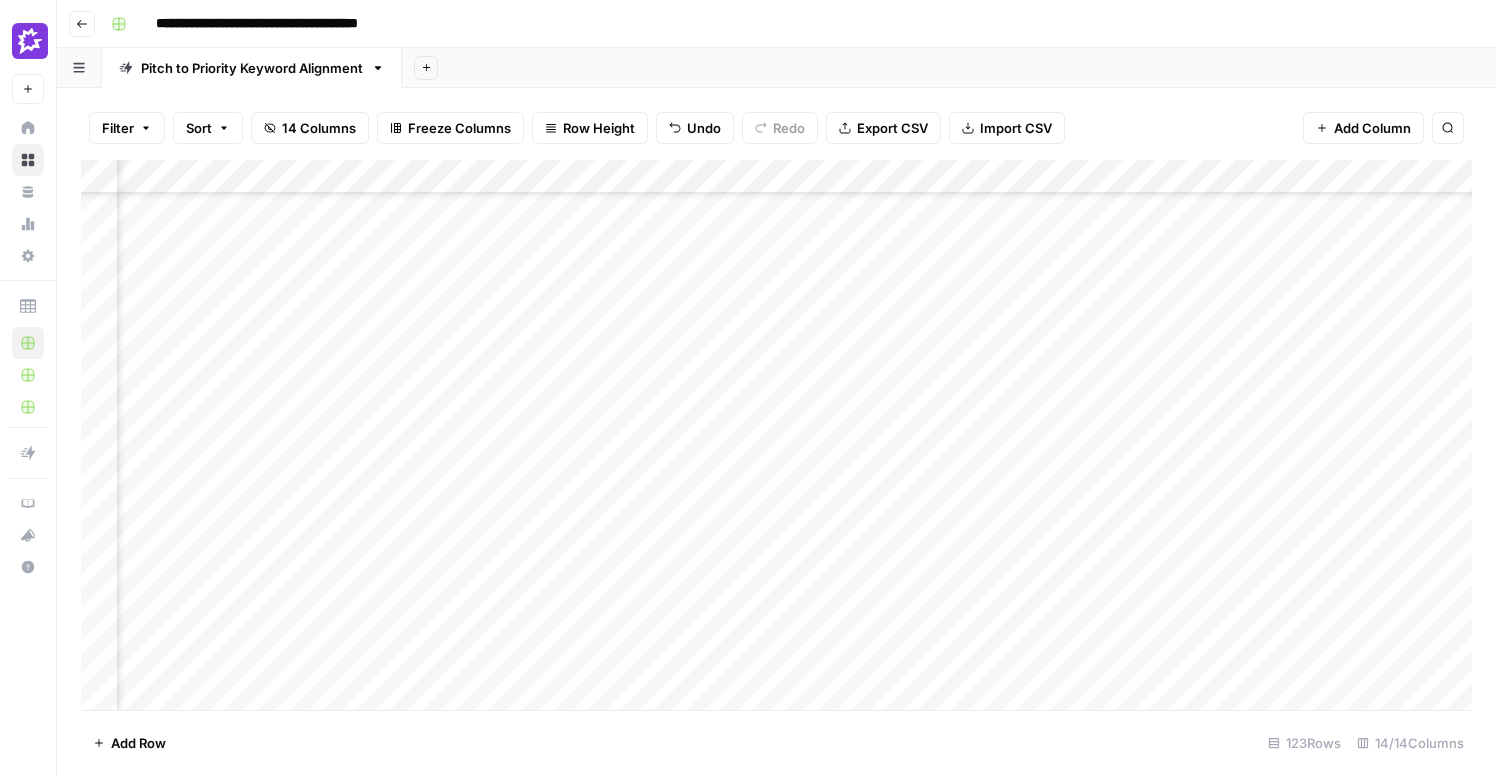 scroll, scrollTop: 3055, scrollLeft: 0, axis: vertical 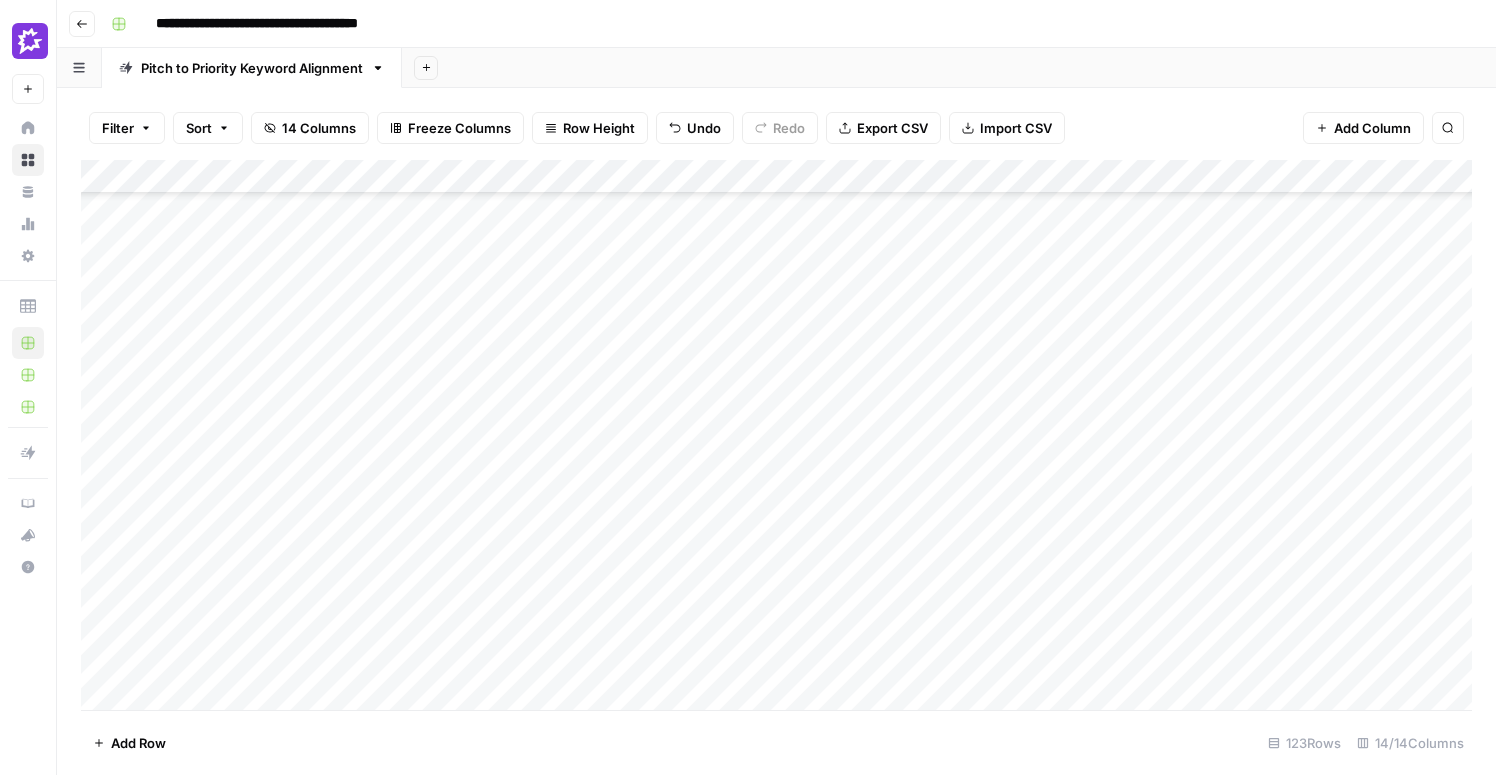 drag, startPoint x: 562, startPoint y: 224, endPoint x: 572, endPoint y: 602, distance: 378.13226 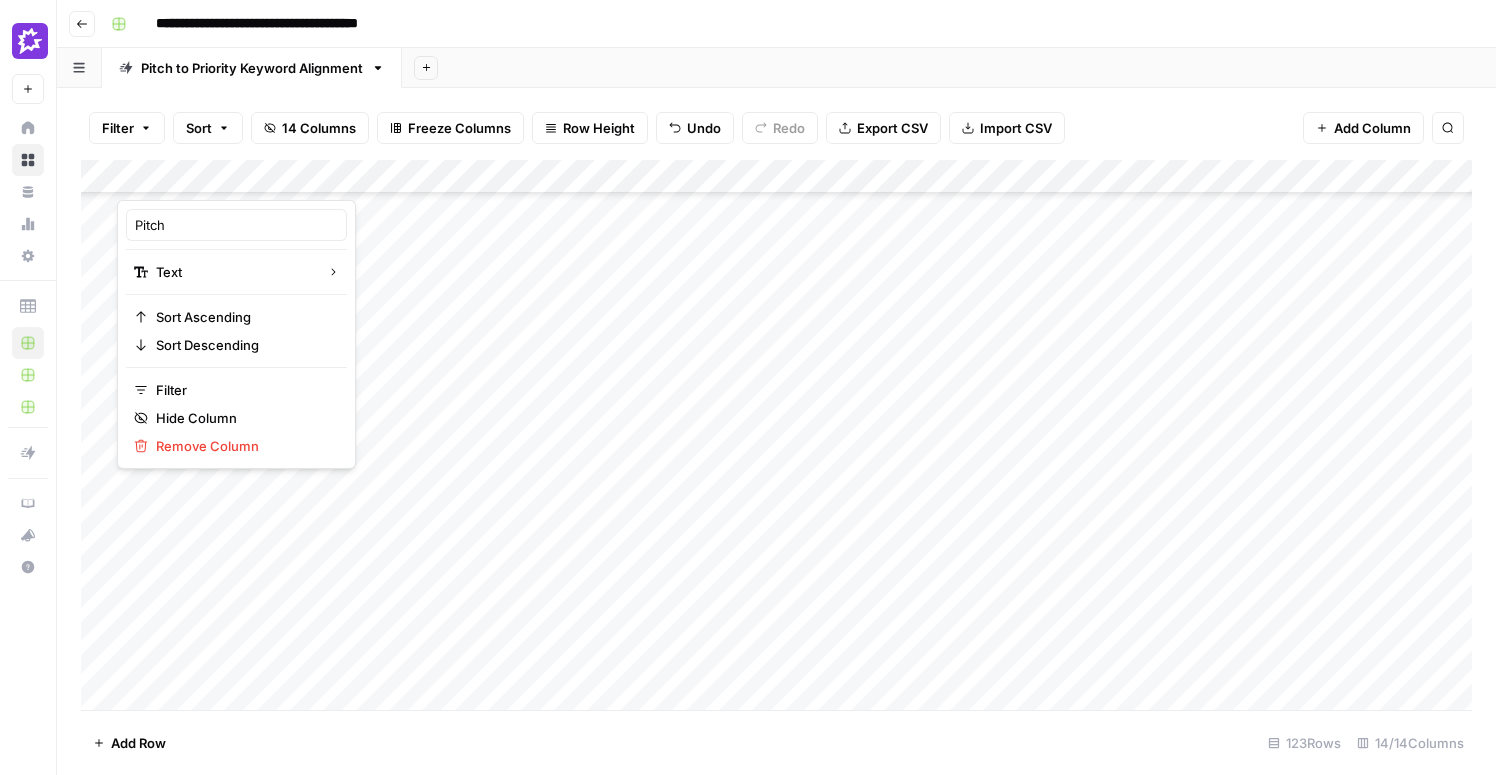 click at bounding box center [398, 180] 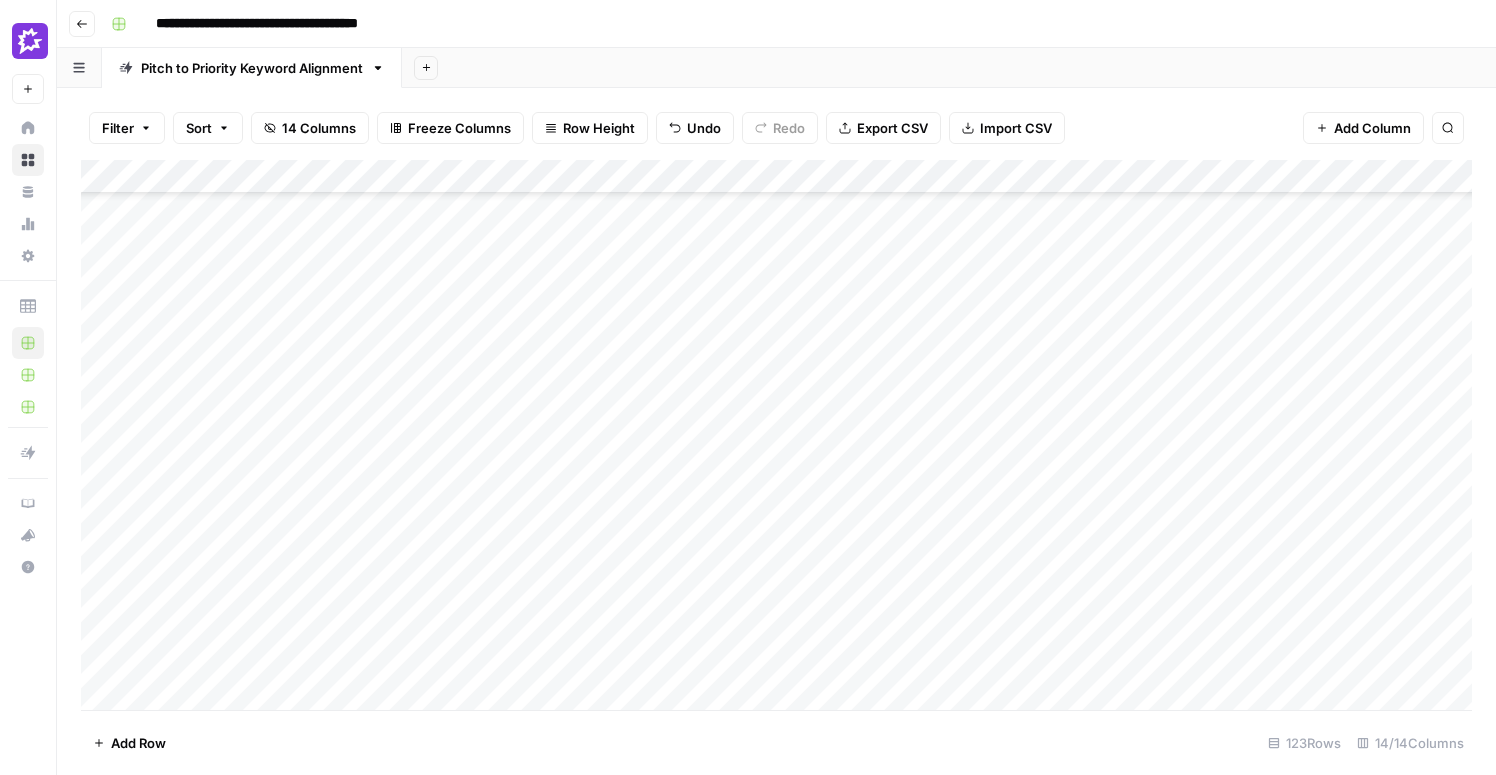 click on "Add Column" at bounding box center [776, 435] 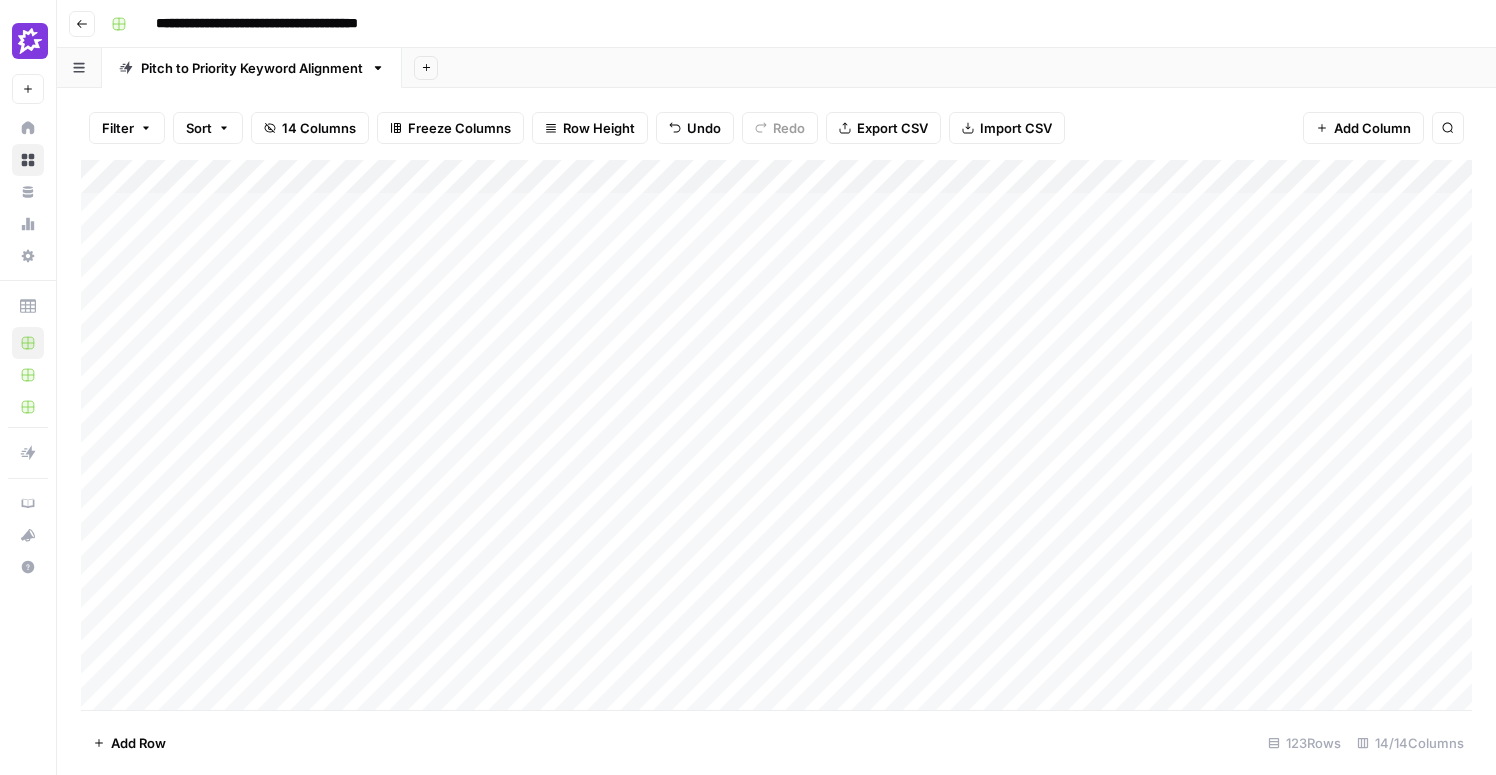 scroll, scrollTop: 0, scrollLeft: 0, axis: both 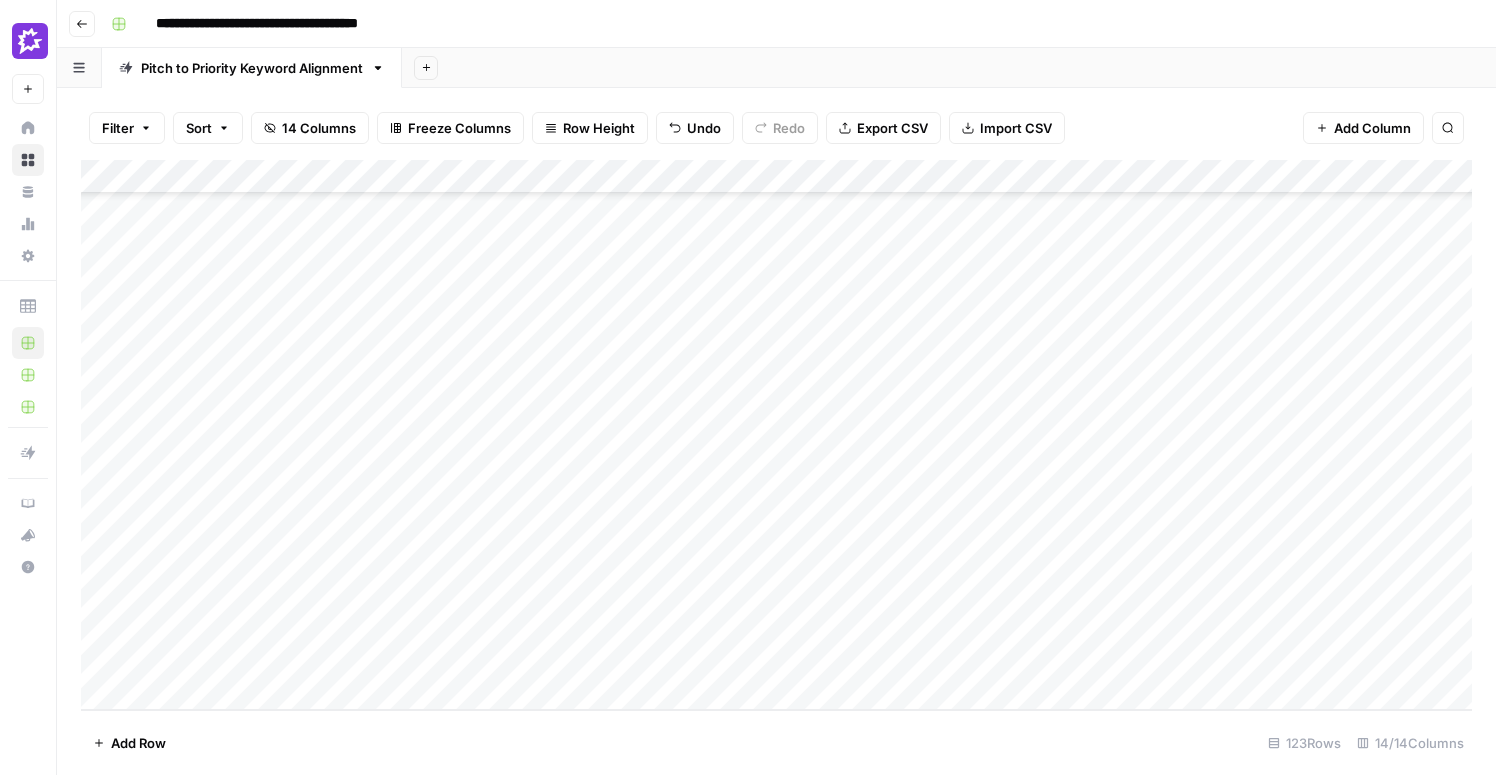 drag, startPoint x: 404, startPoint y: 249, endPoint x: 394, endPoint y: 655, distance: 406.12314 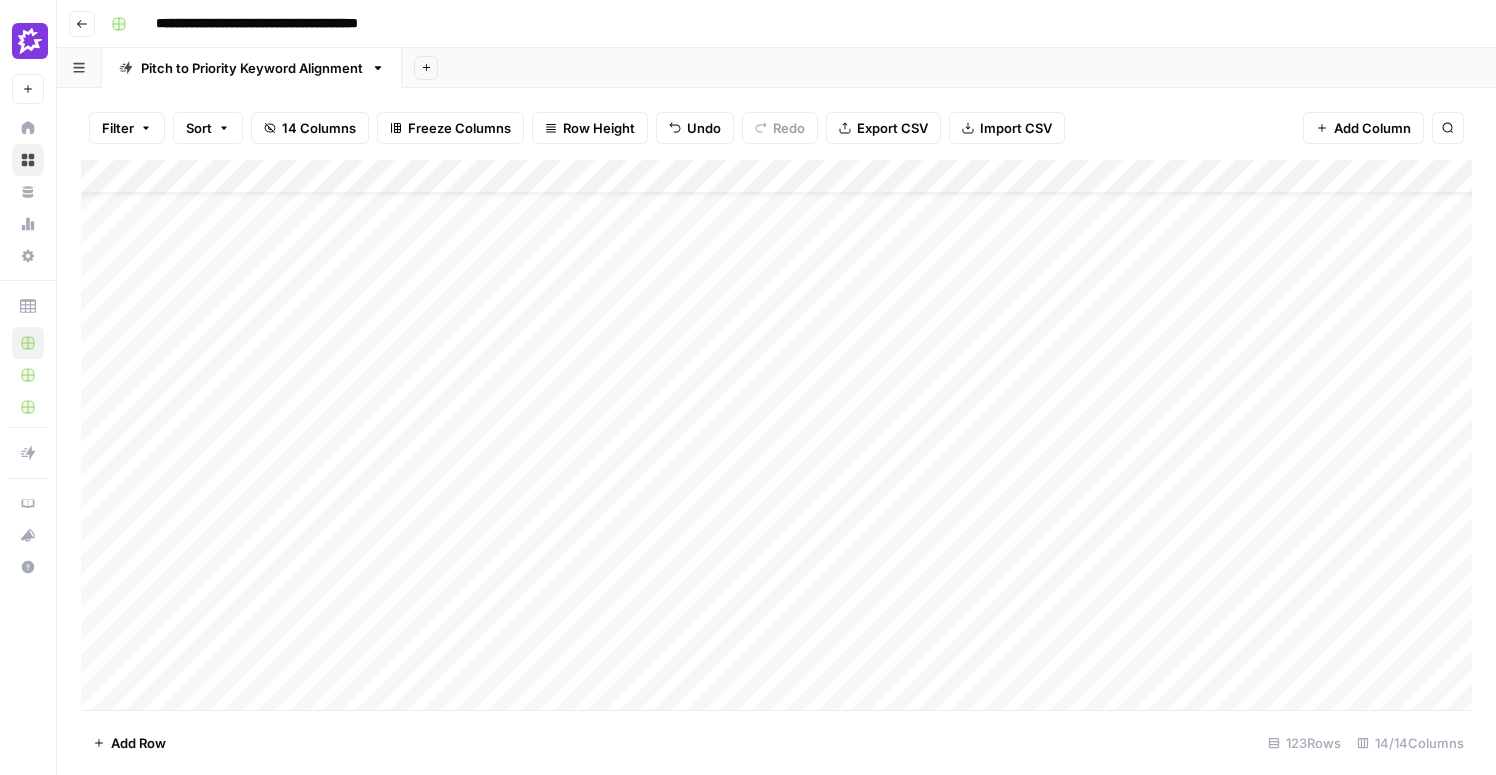 scroll, scrollTop: 0, scrollLeft: 0, axis: both 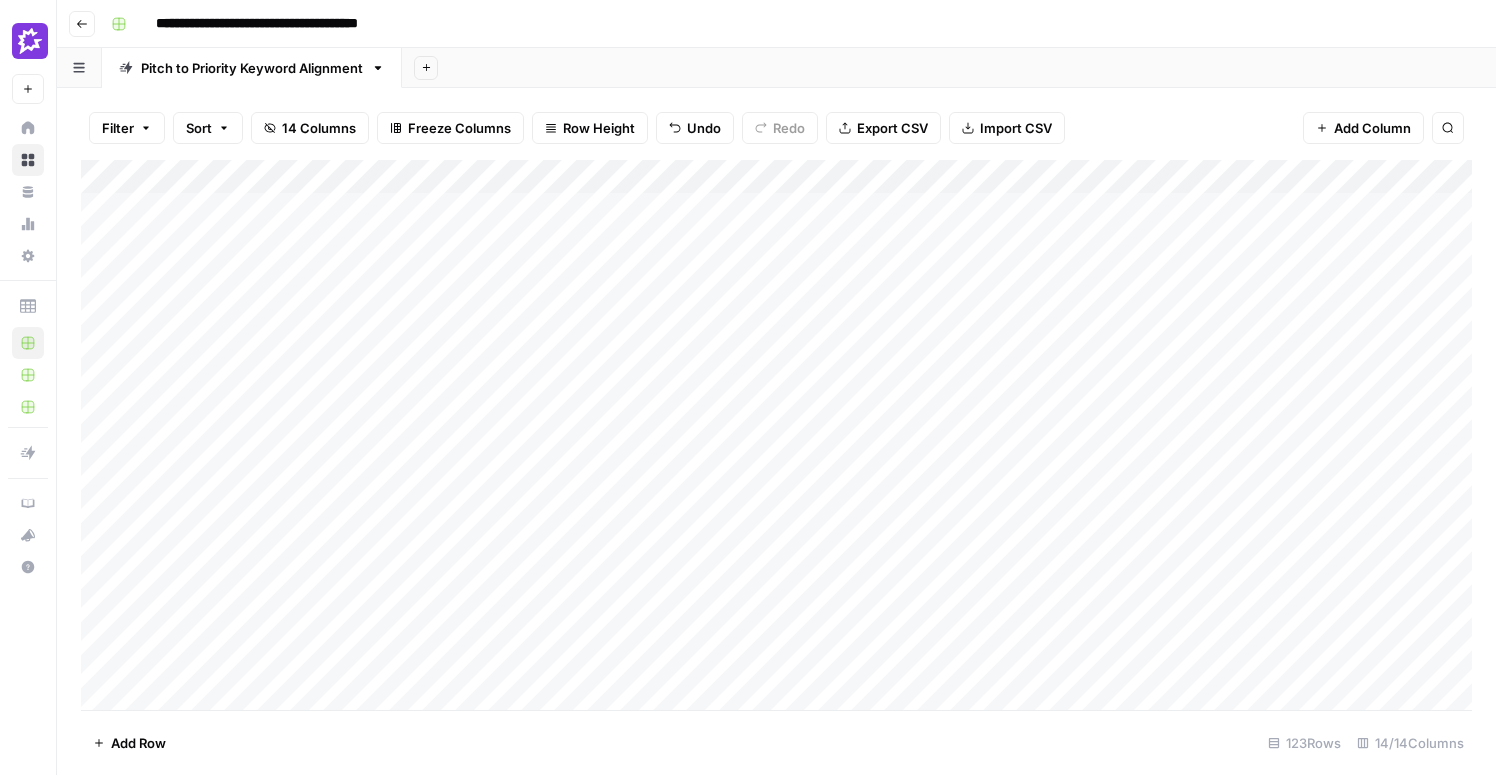 click on "Add Column" at bounding box center [776, 435] 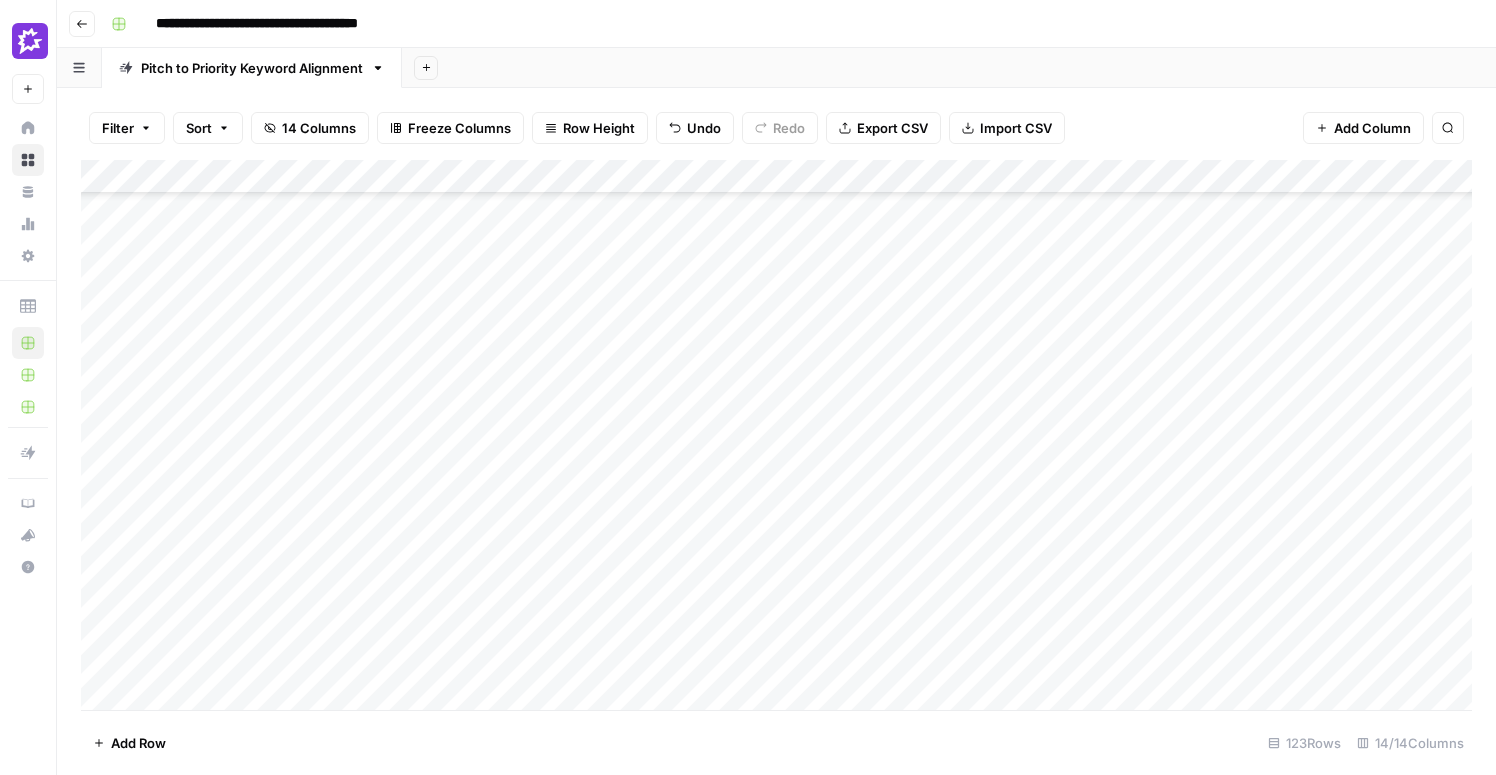 scroll, scrollTop: 3698, scrollLeft: 0, axis: vertical 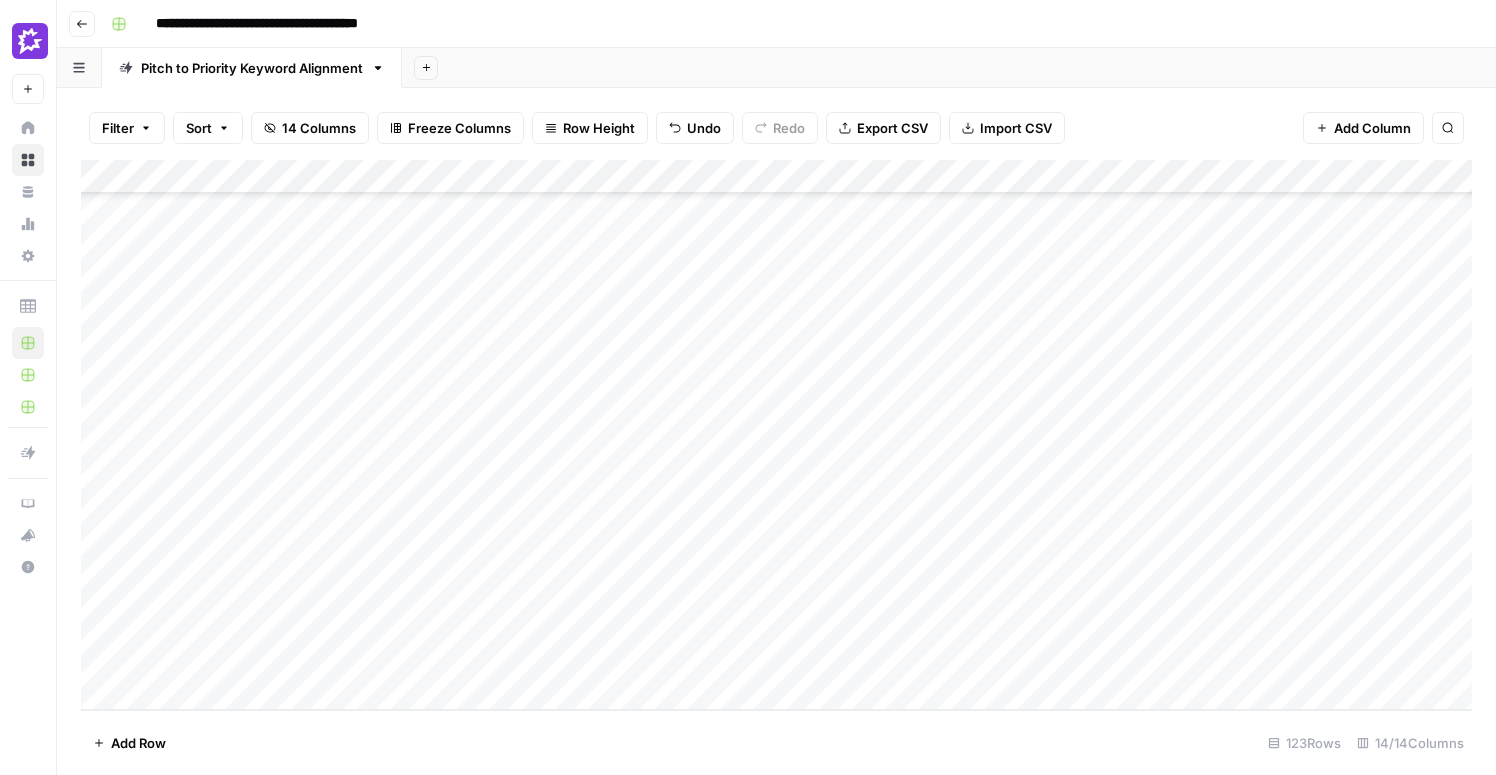 drag, startPoint x: 610, startPoint y: 213, endPoint x: 465, endPoint y: 673, distance: 482.31213 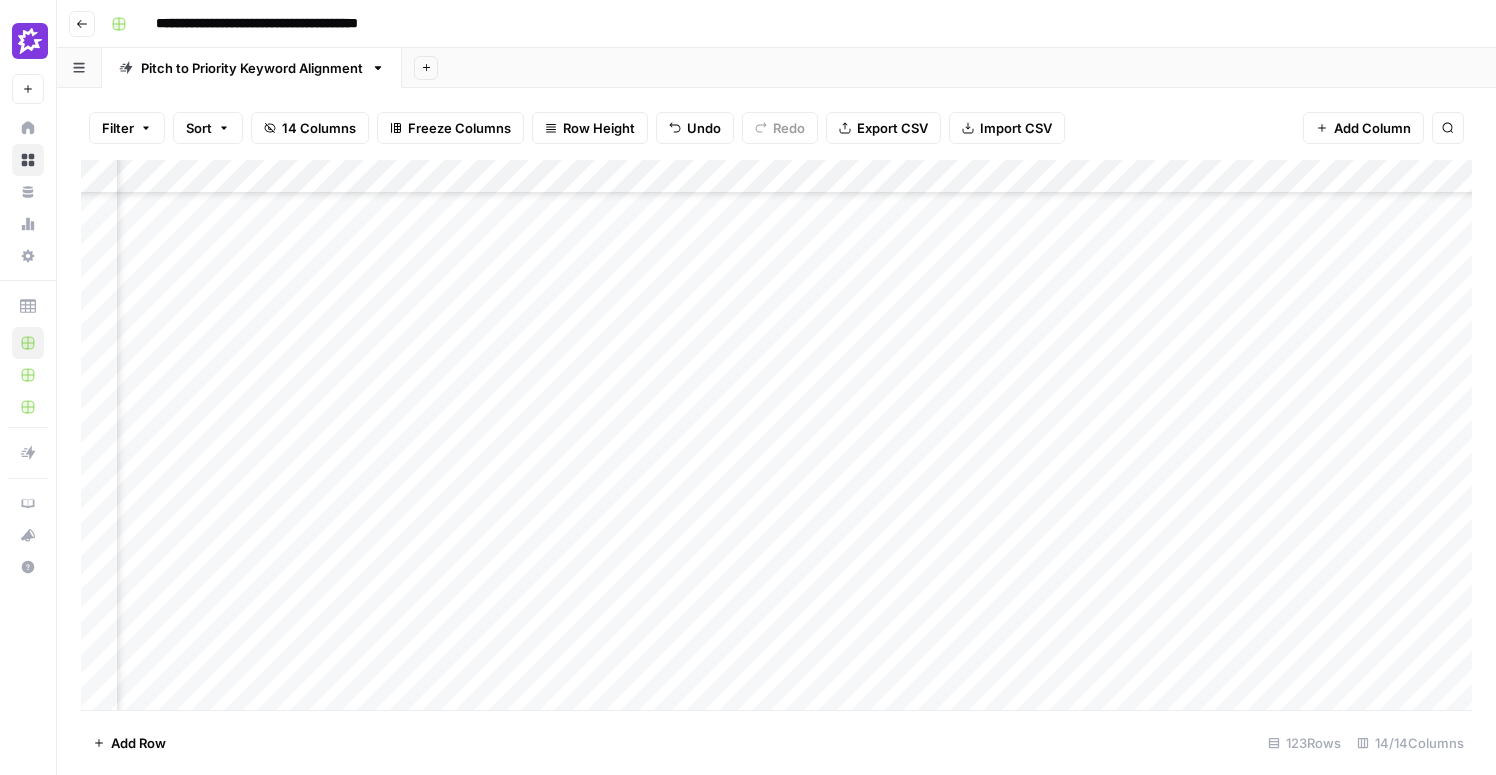 scroll, scrollTop: 0, scrollLeft: 310, axis: horizontal 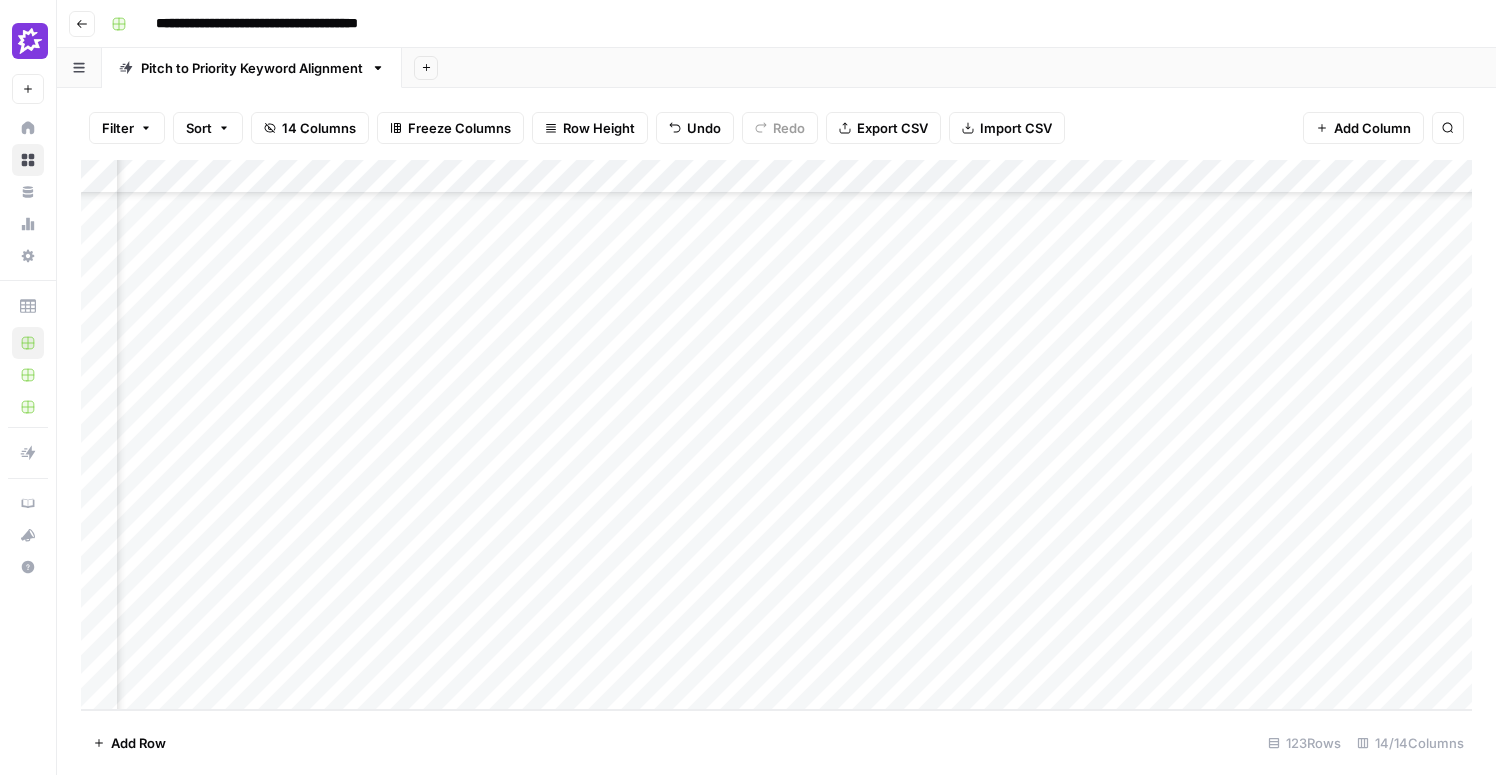 drag, startPoint x: 601, startPoint y: 335, endPoint x: 601, endPoint y: 649, distance: 314 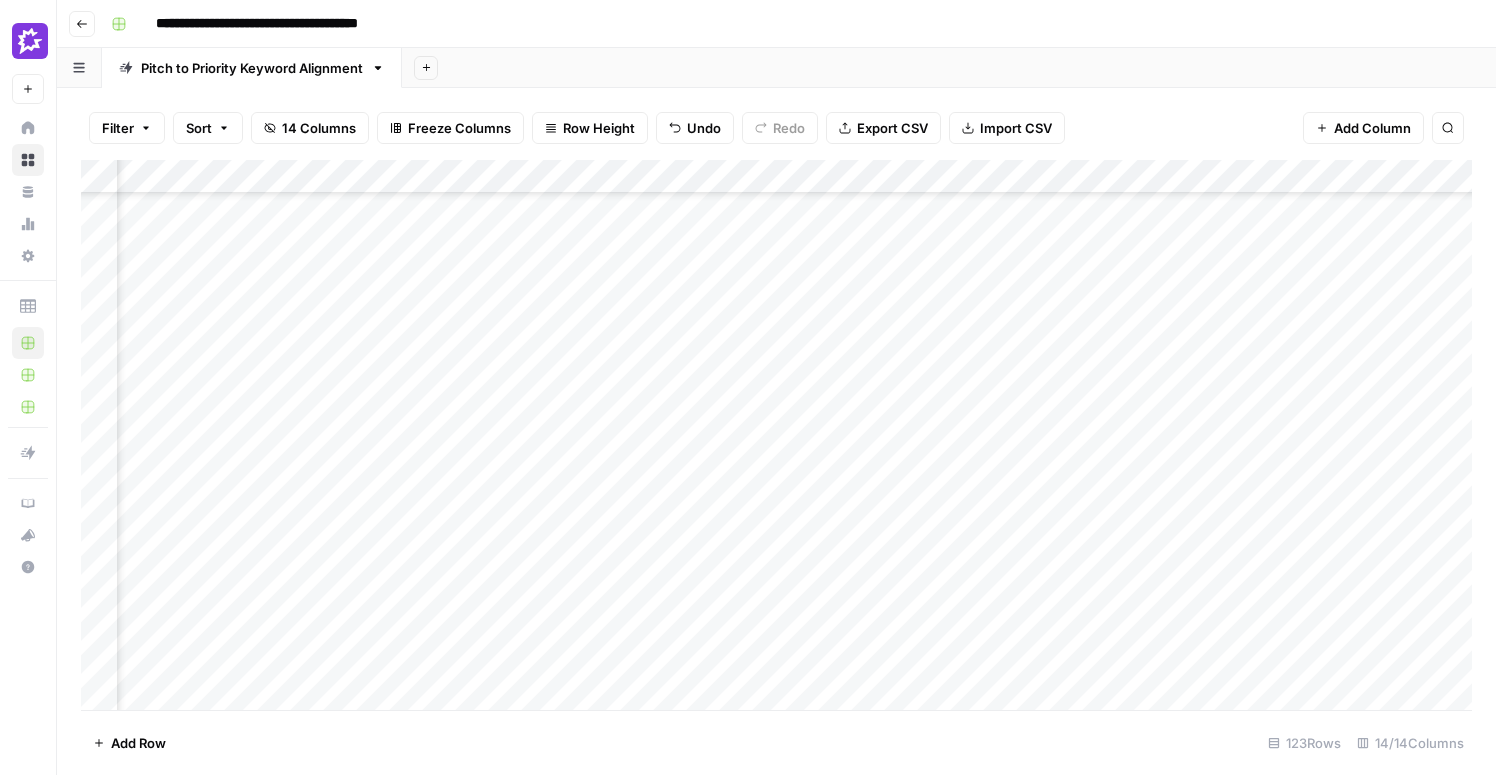 scroll, scrollTop: 0, scrollLeft: 310, axis: horizontal 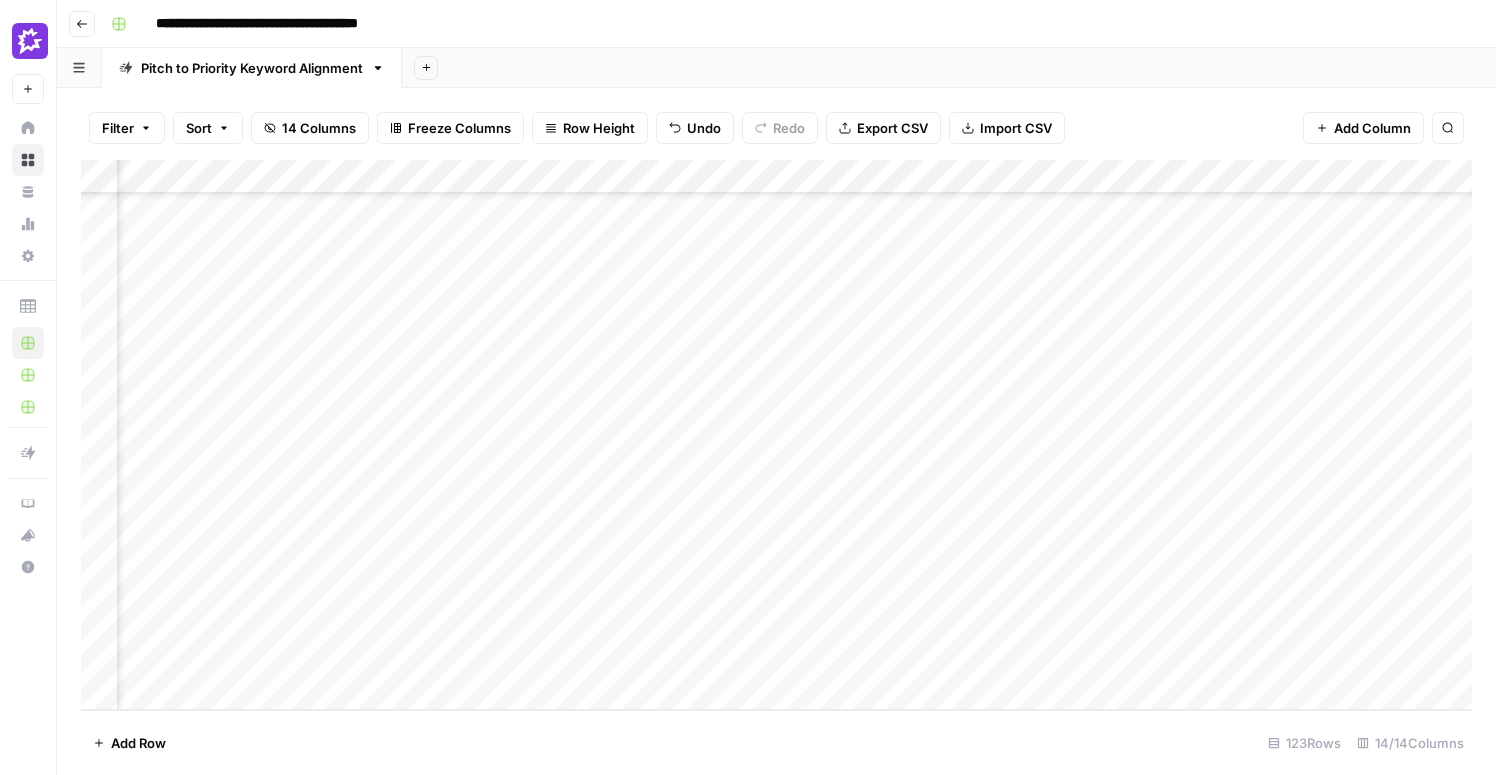 drag, startPoint x: 1071, startPoint y: 216, endPoint x: 992, endPoint y: 646, distance: 437.19675 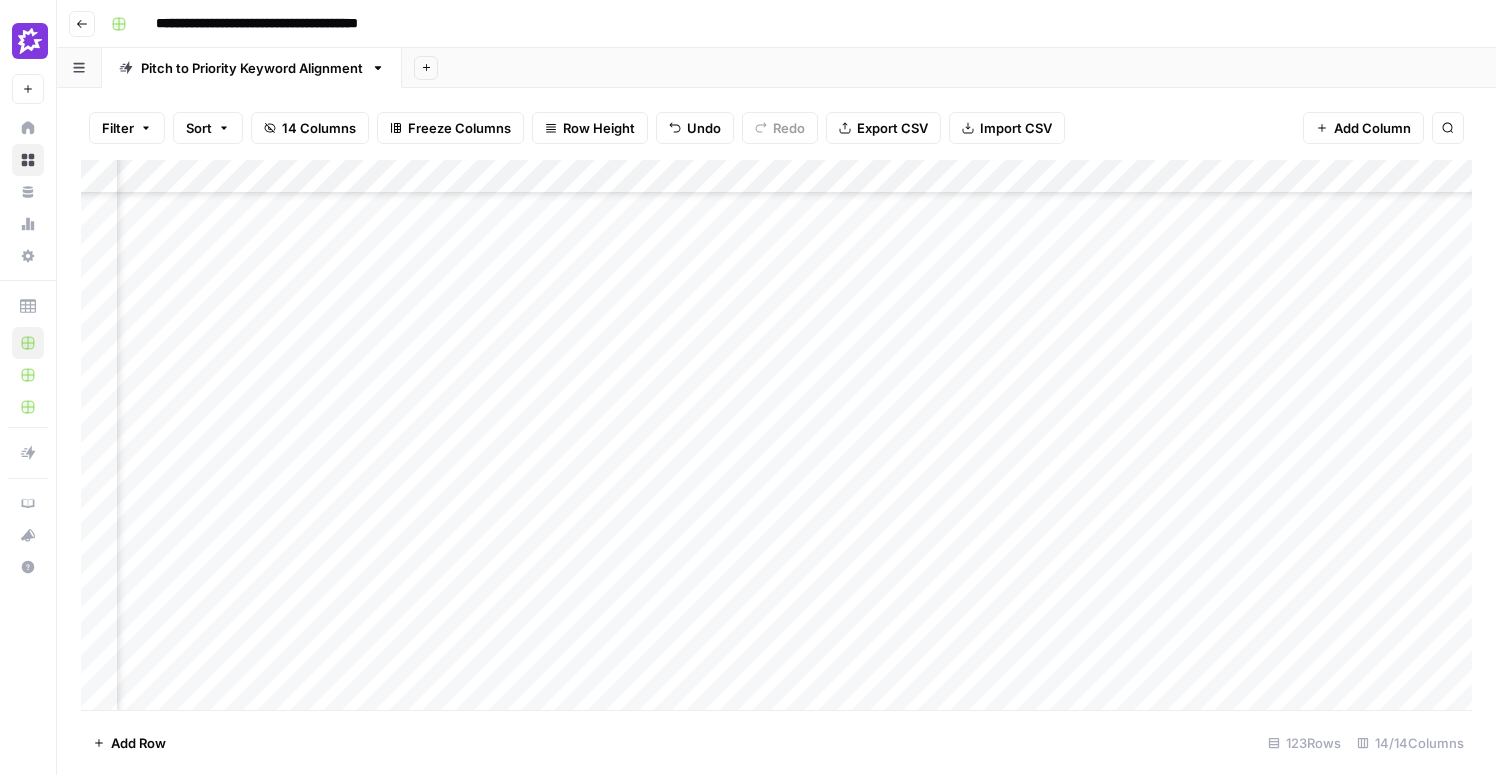 scroll, scrollTop: 0, scrollLeft: 645, axis: horizontal 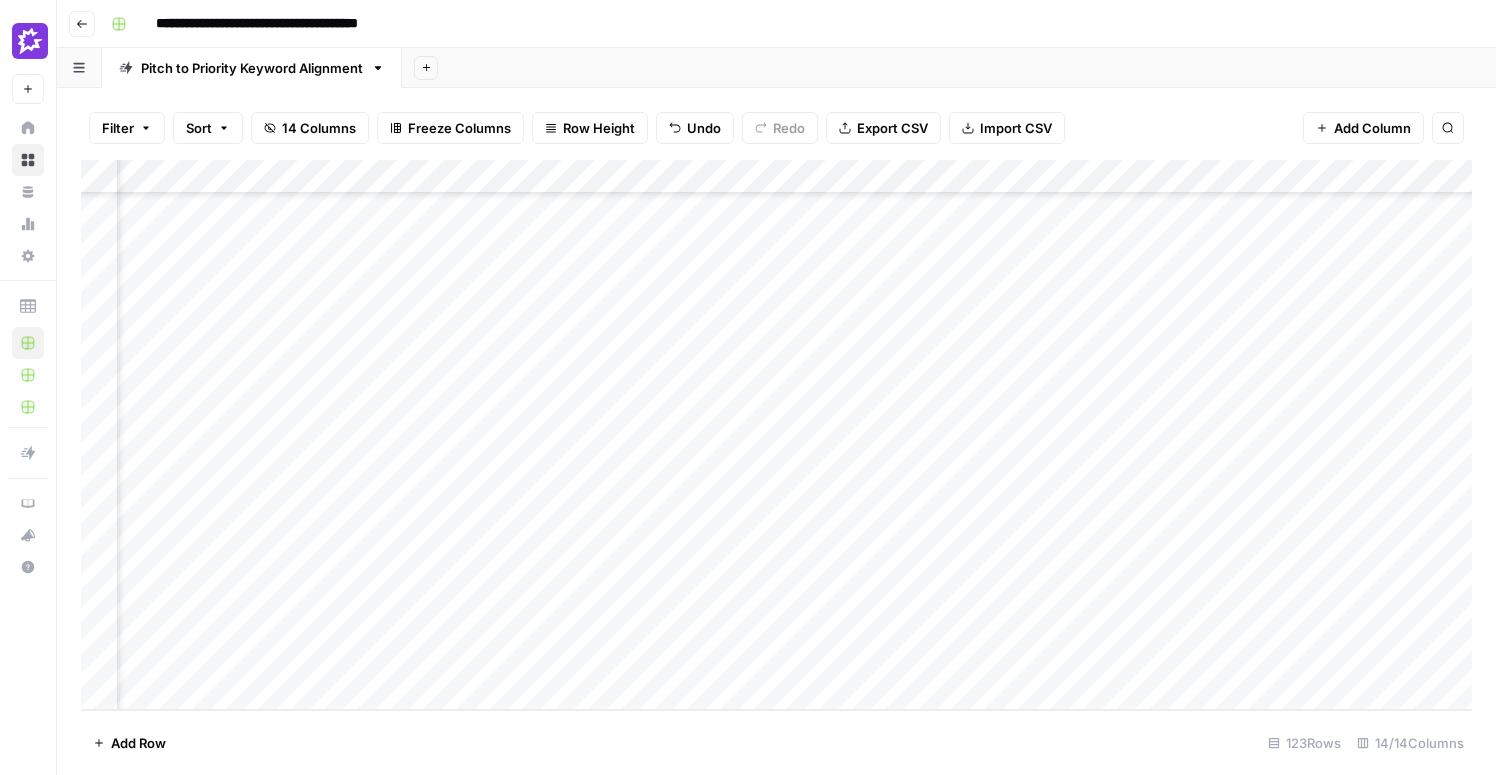 drag, startPoint x: 944, startPoint y: 215, endPoint x: 911, endPoint y: 649, distance: 435.2528 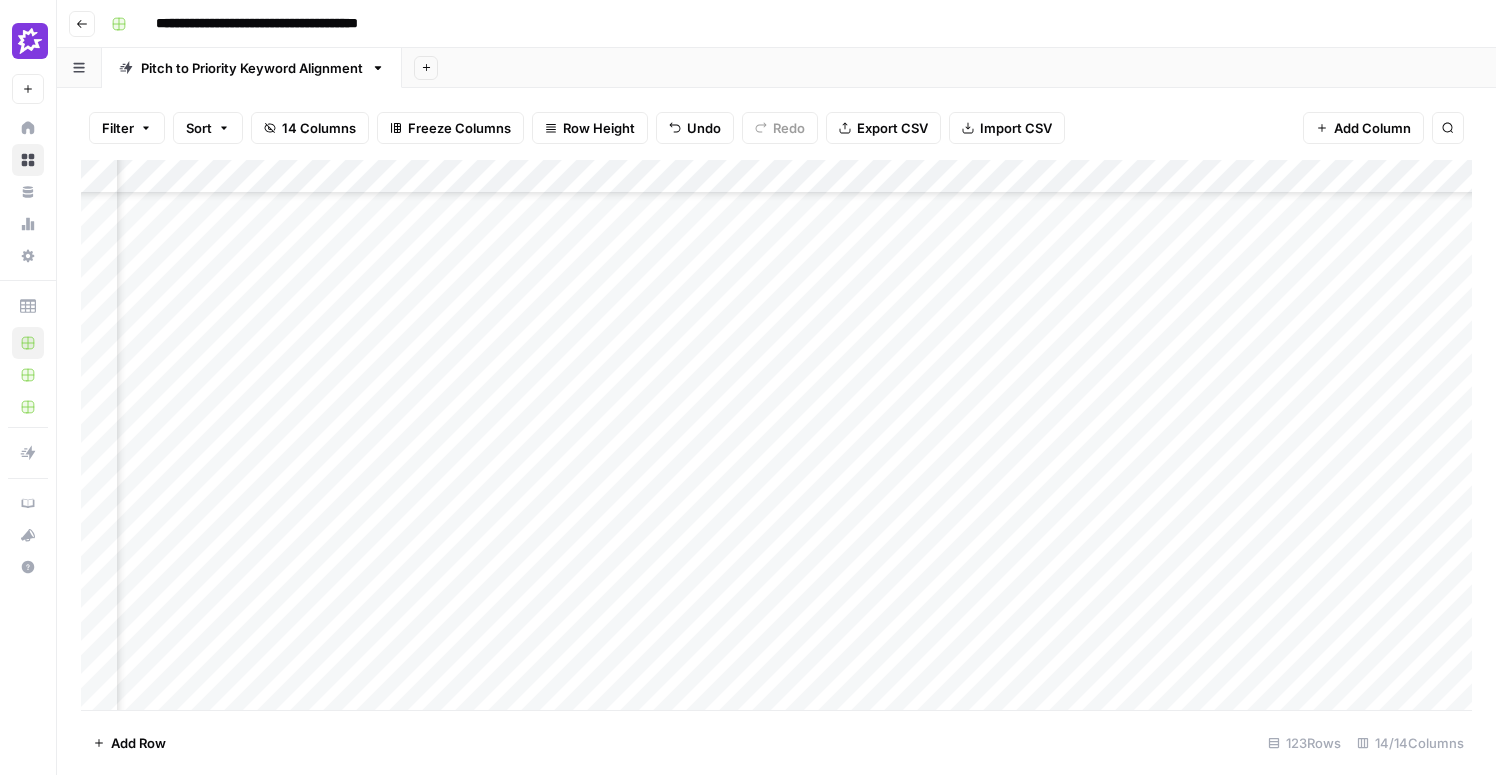 scroll, scrollTop: 0, scrollLeft: 1090, axis: horizontal 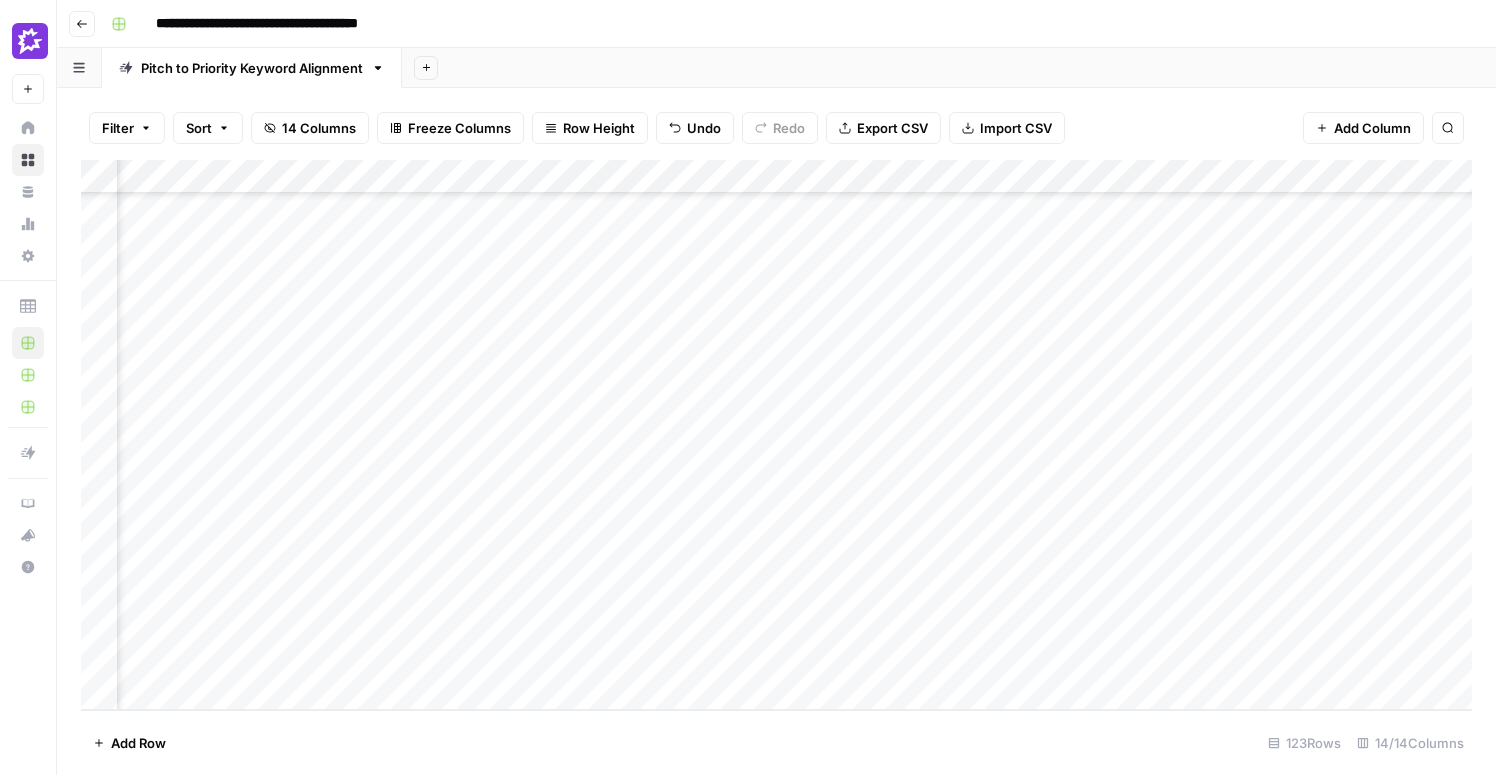 drag, startPoint x: 854, startPoint y: 209, endPoint x: 847, endPoint y: 659, distance: 450.05444 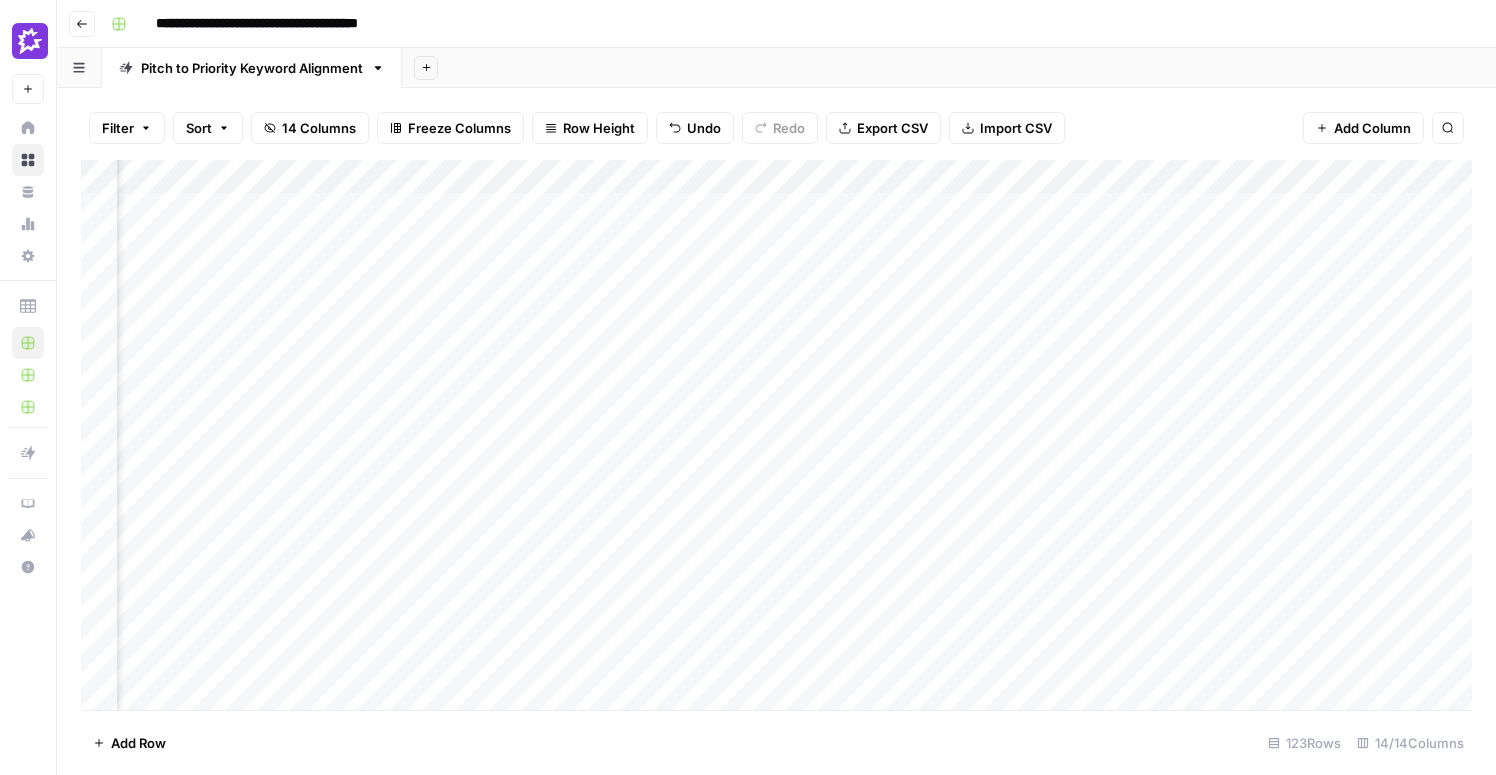 scroll, scrollTop: 0, scrollLeft: 1090, axis: horizontal 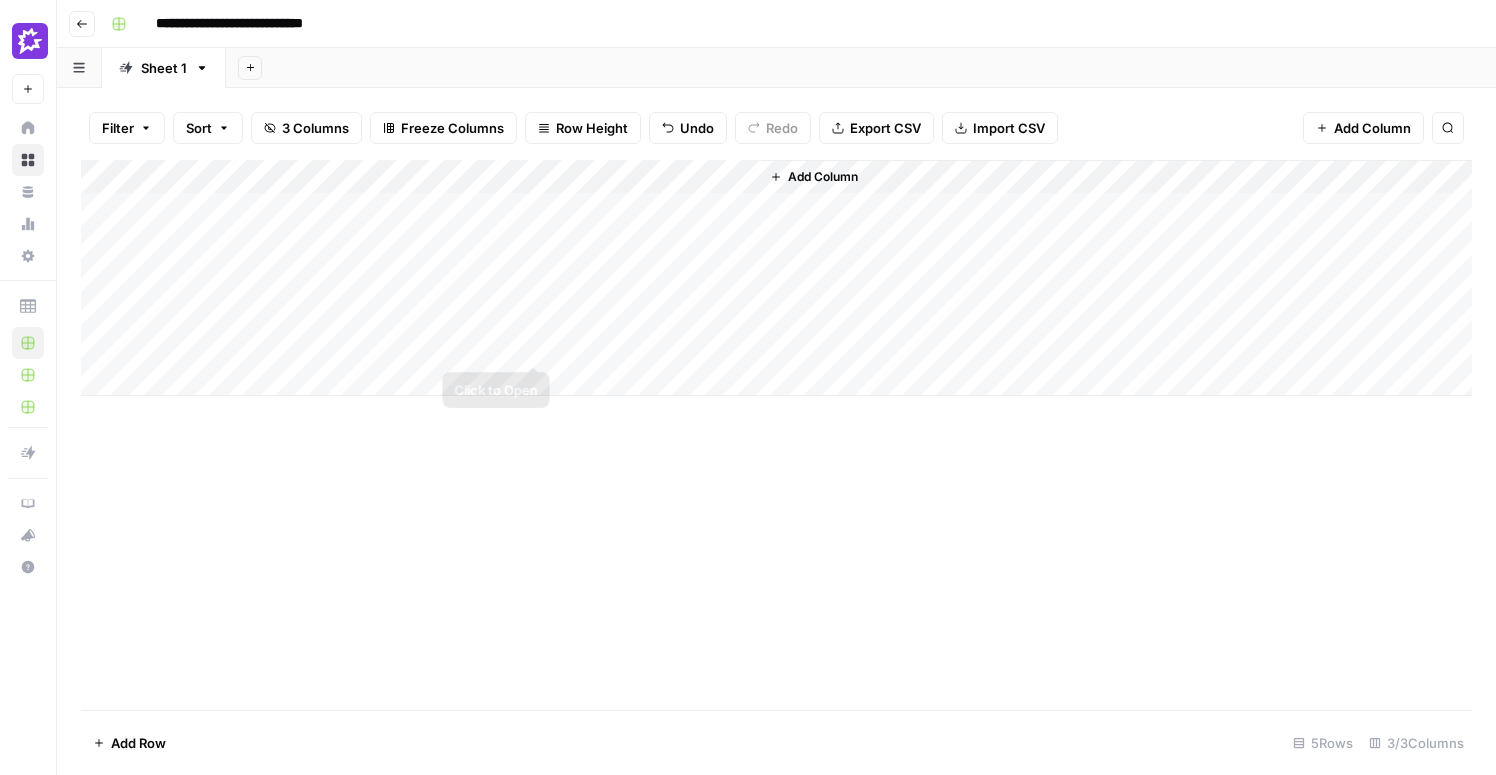 drag, startPoint x: 277, startPoint y: 308, endPoint x: 637, endPoint y: 373, distance: 365.82098 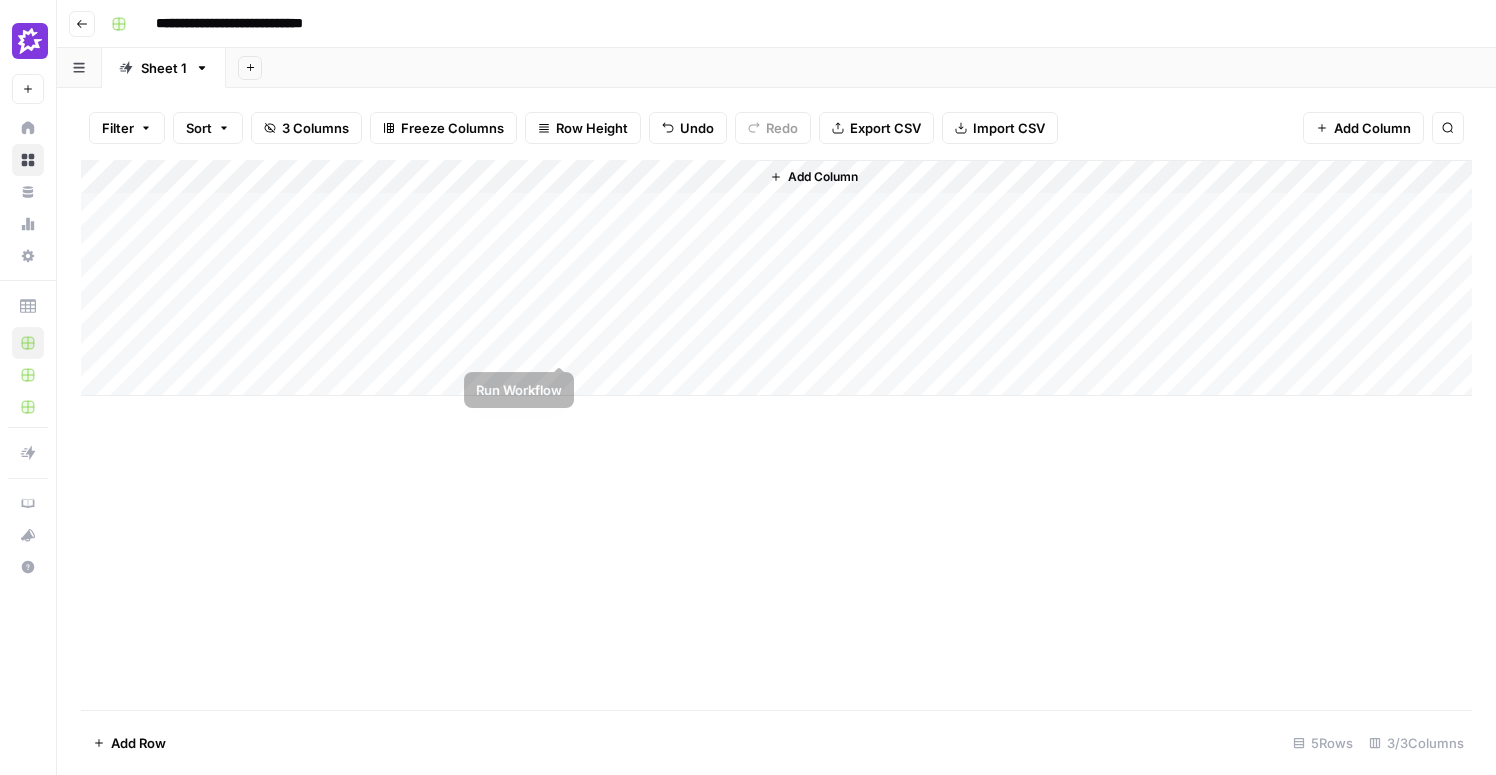 click on "Add Column" at bounding box center [776, 278] 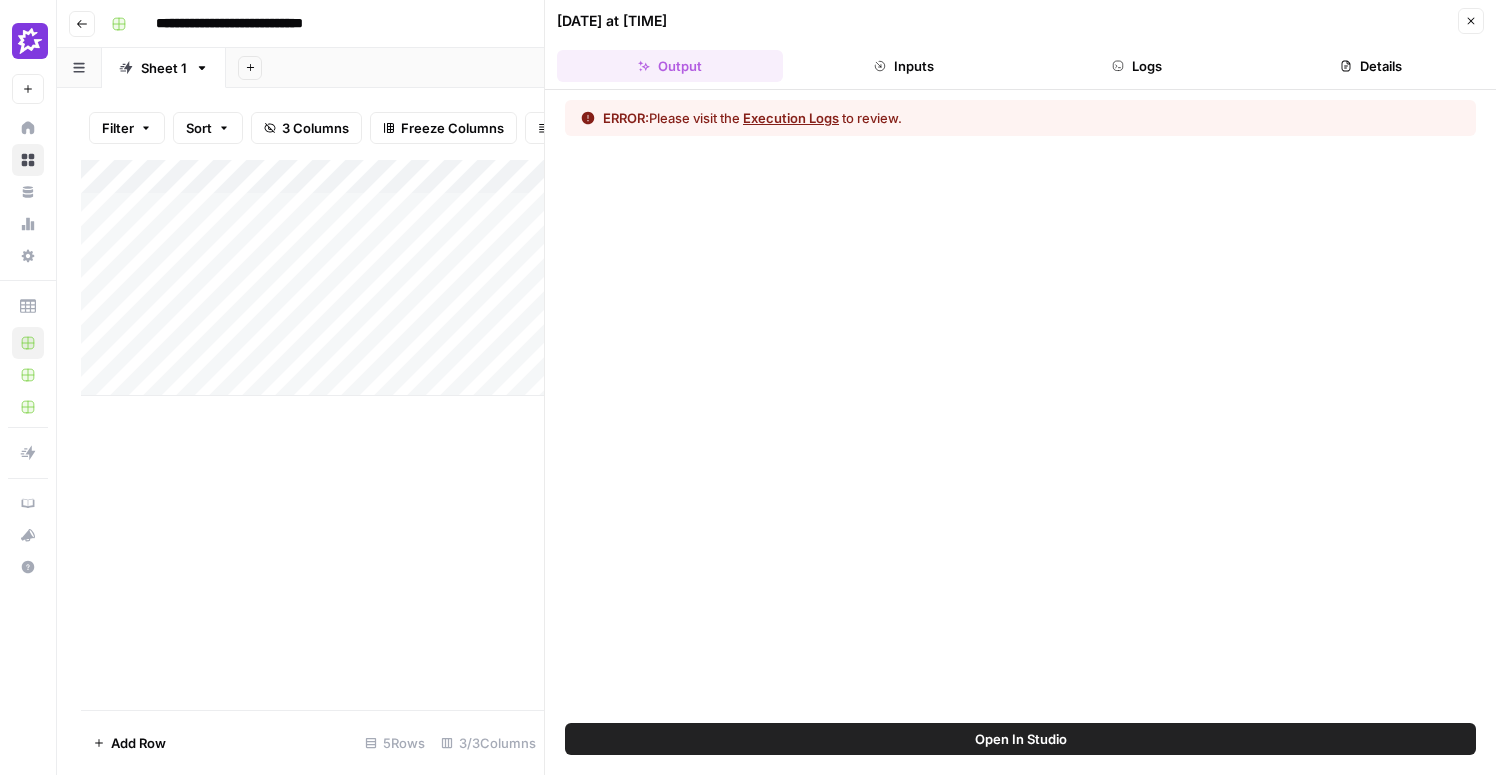 click on "Add Column" at bounding box center (312, 278) 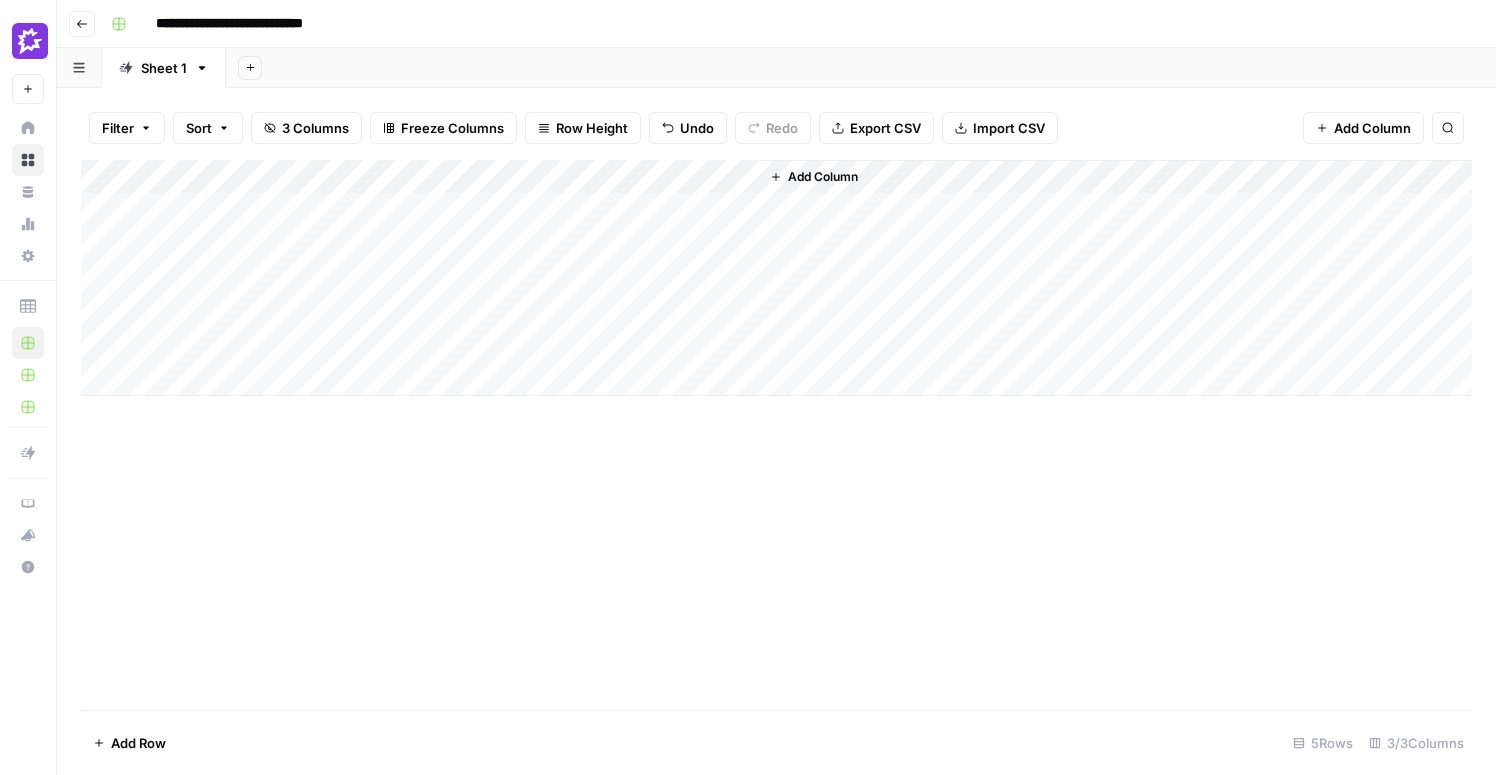 click on "Add Column" at bounding box center [776, 278] 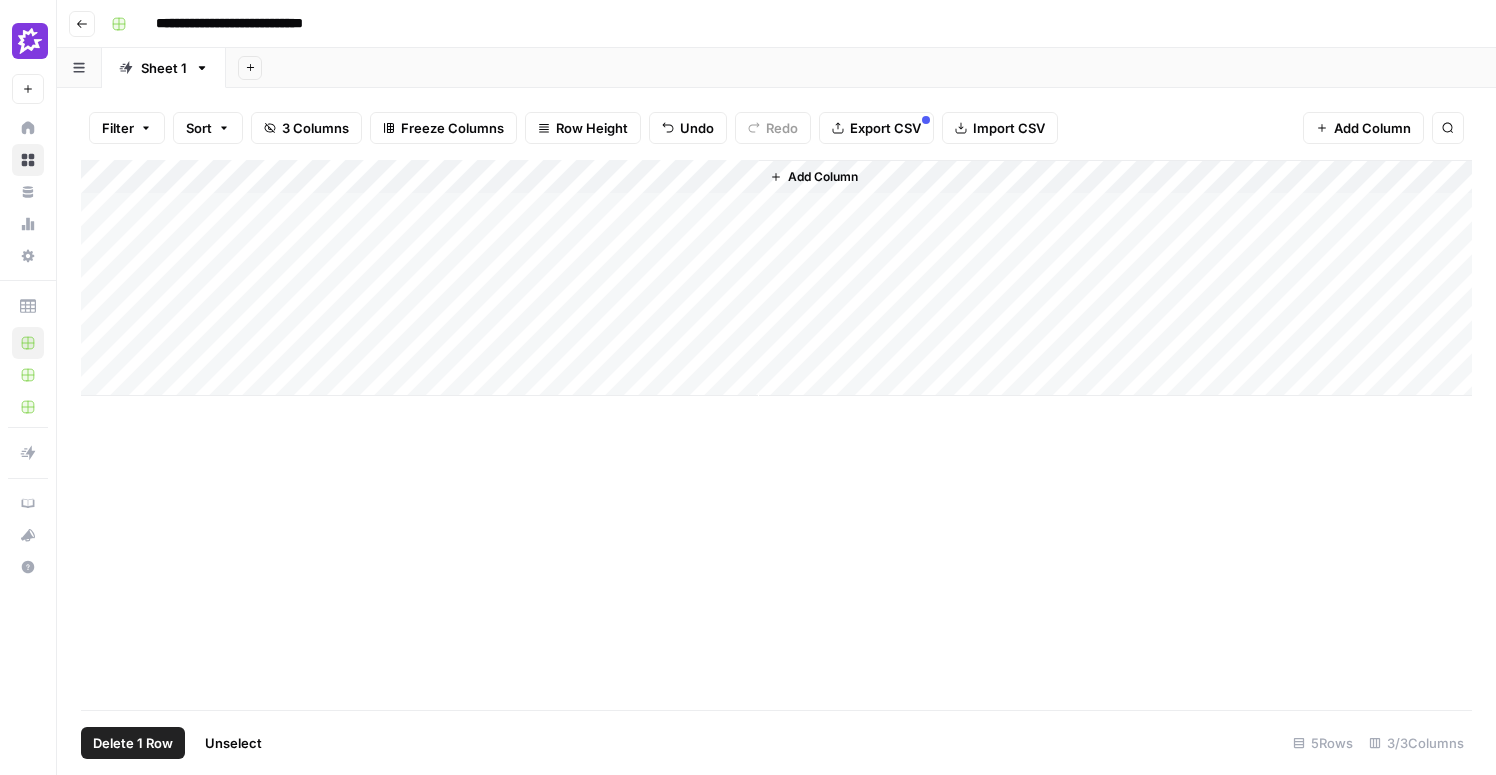 click on "Add Column" at bounding box center [776, 278] 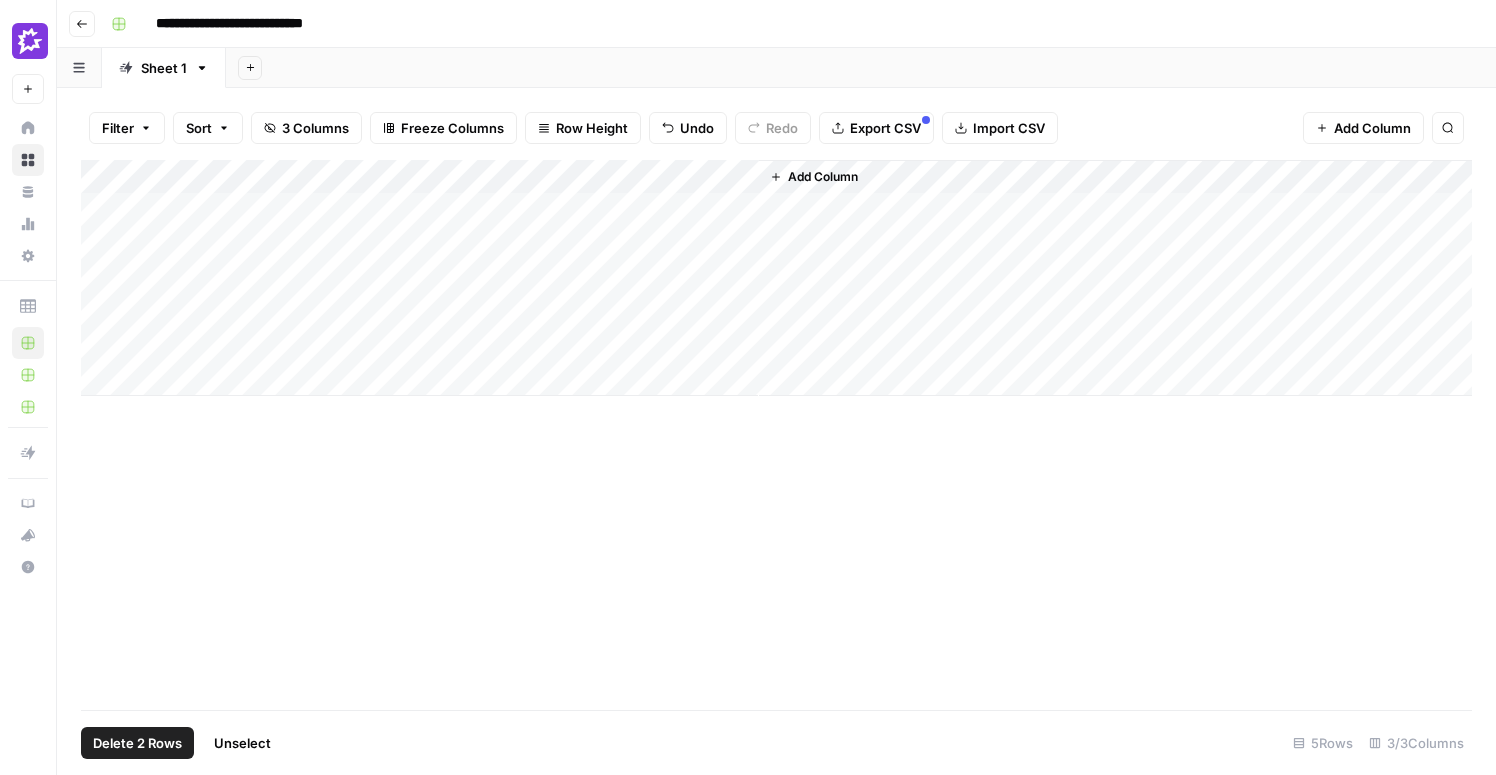 click on "Delete 2 Rows" at bounding box center [137, 743] 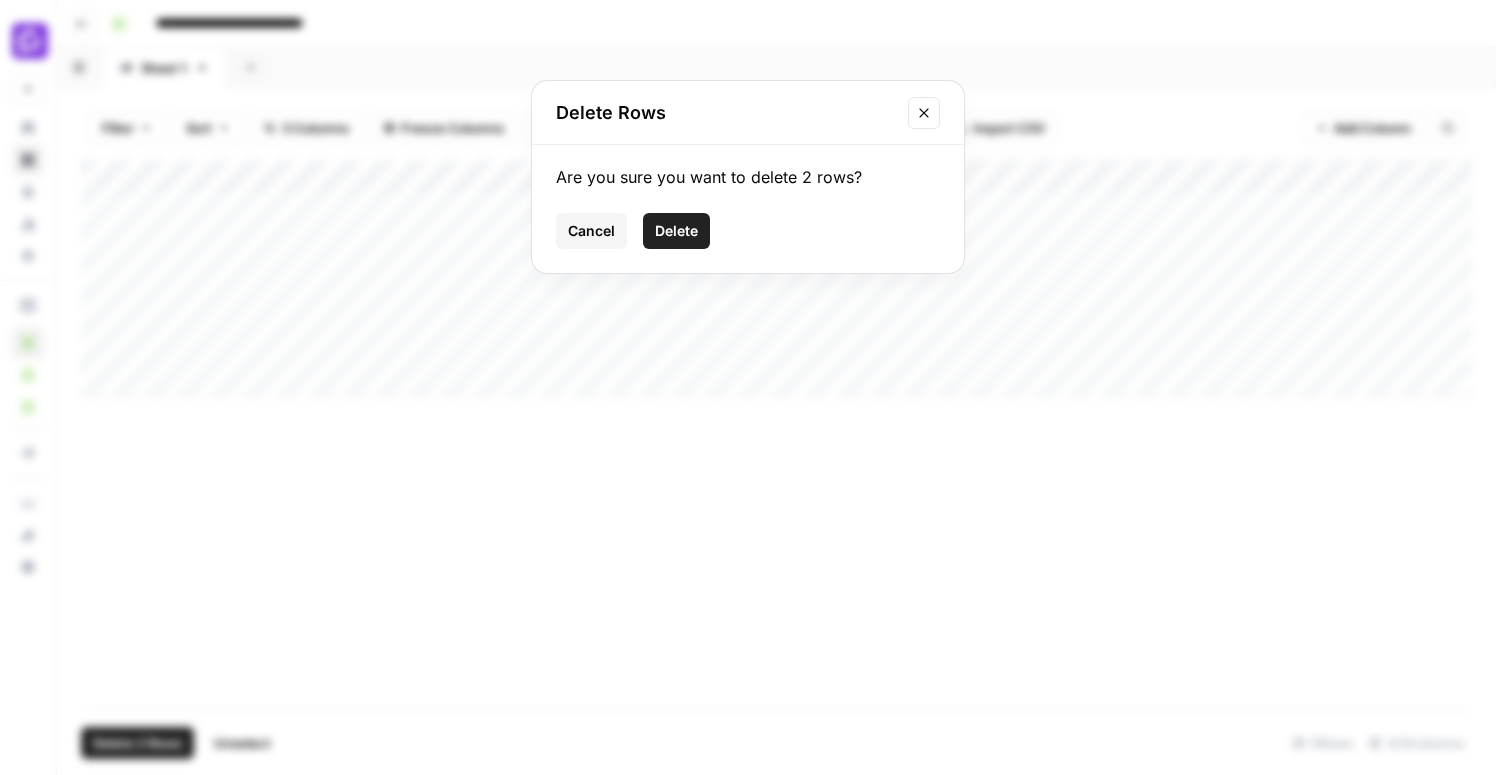 click on "Delete" at bounding box center (676, 231) 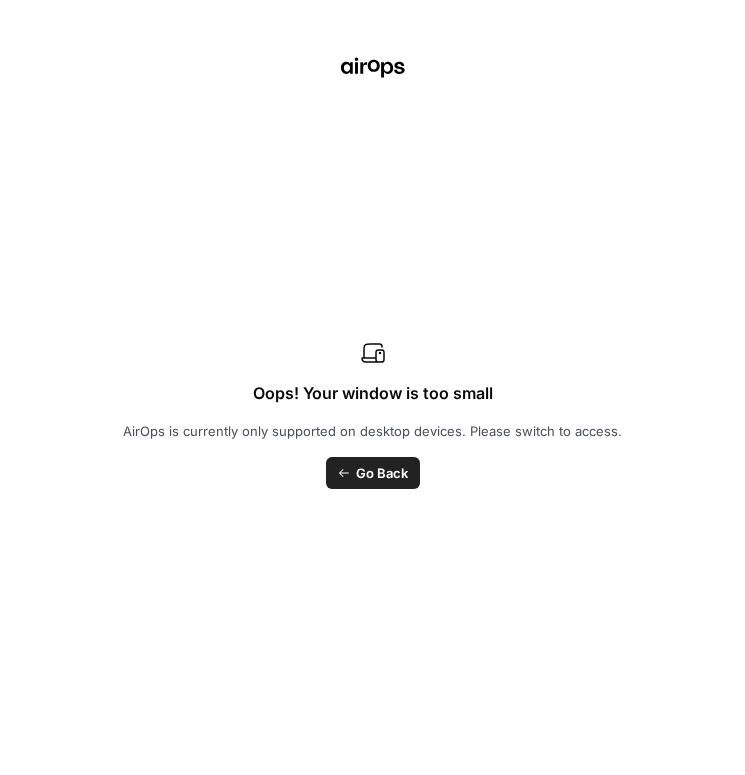 scroll, scrollTop: 0, scrollLeft: 0, axis: both 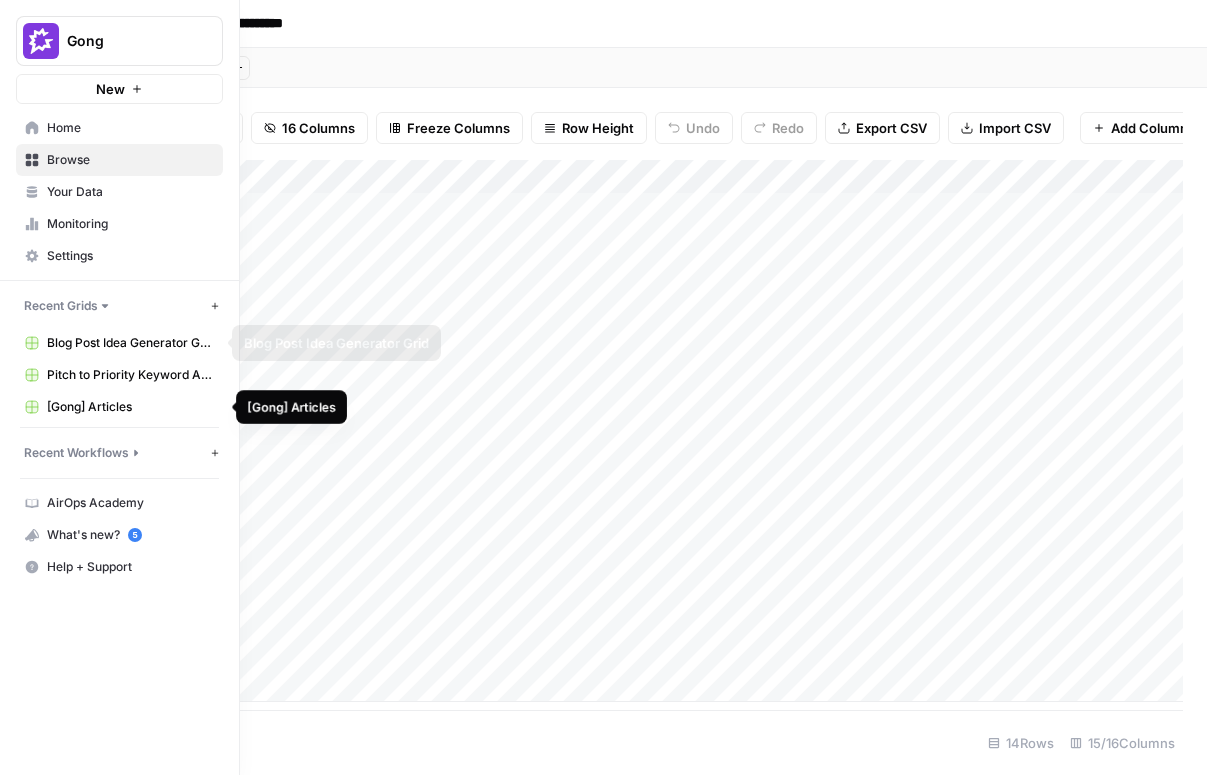 click on "[Gong] Articles" at bounding box center (130, 407) 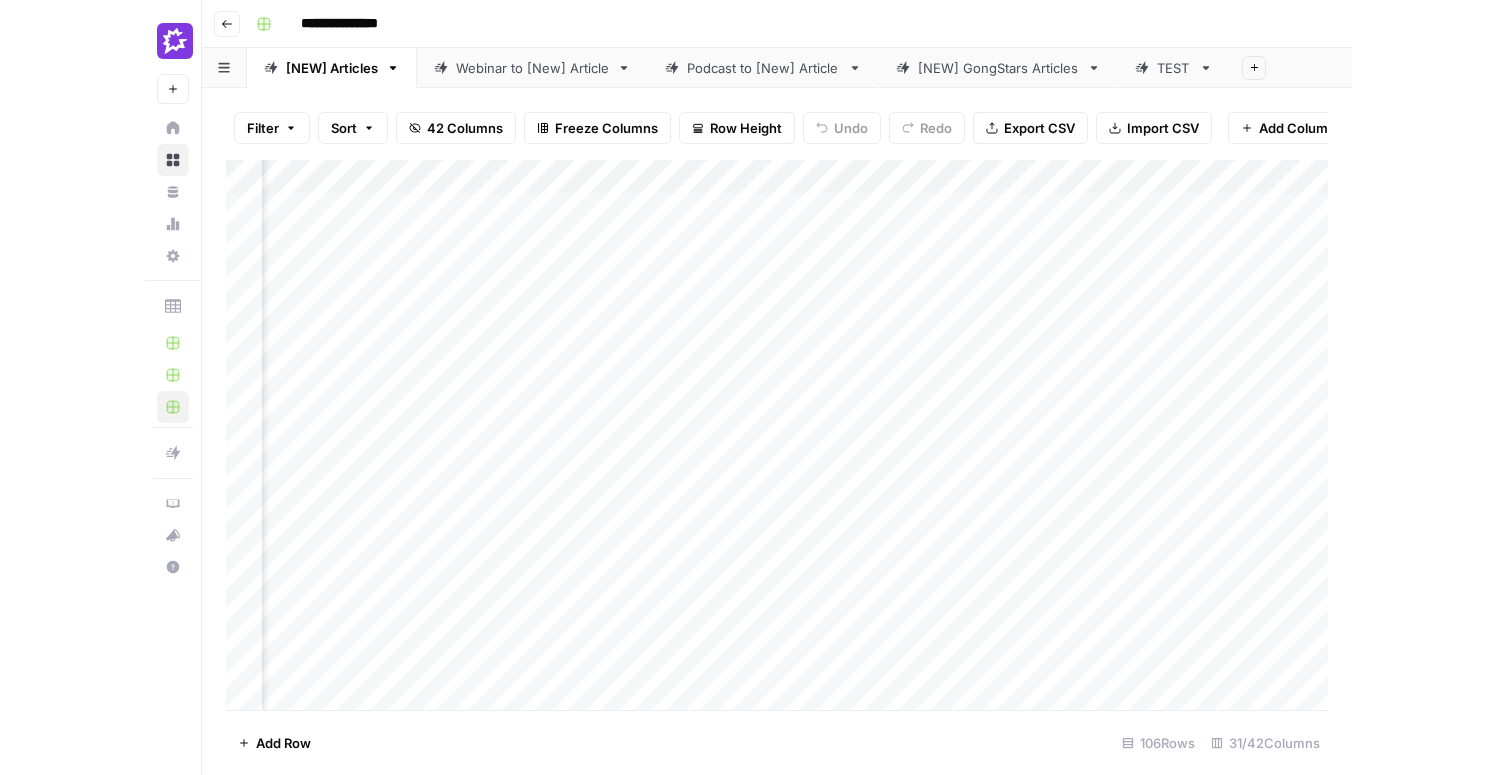 scroll, scrollTop: 0, scrollLeft: 2901, axis: horizontal 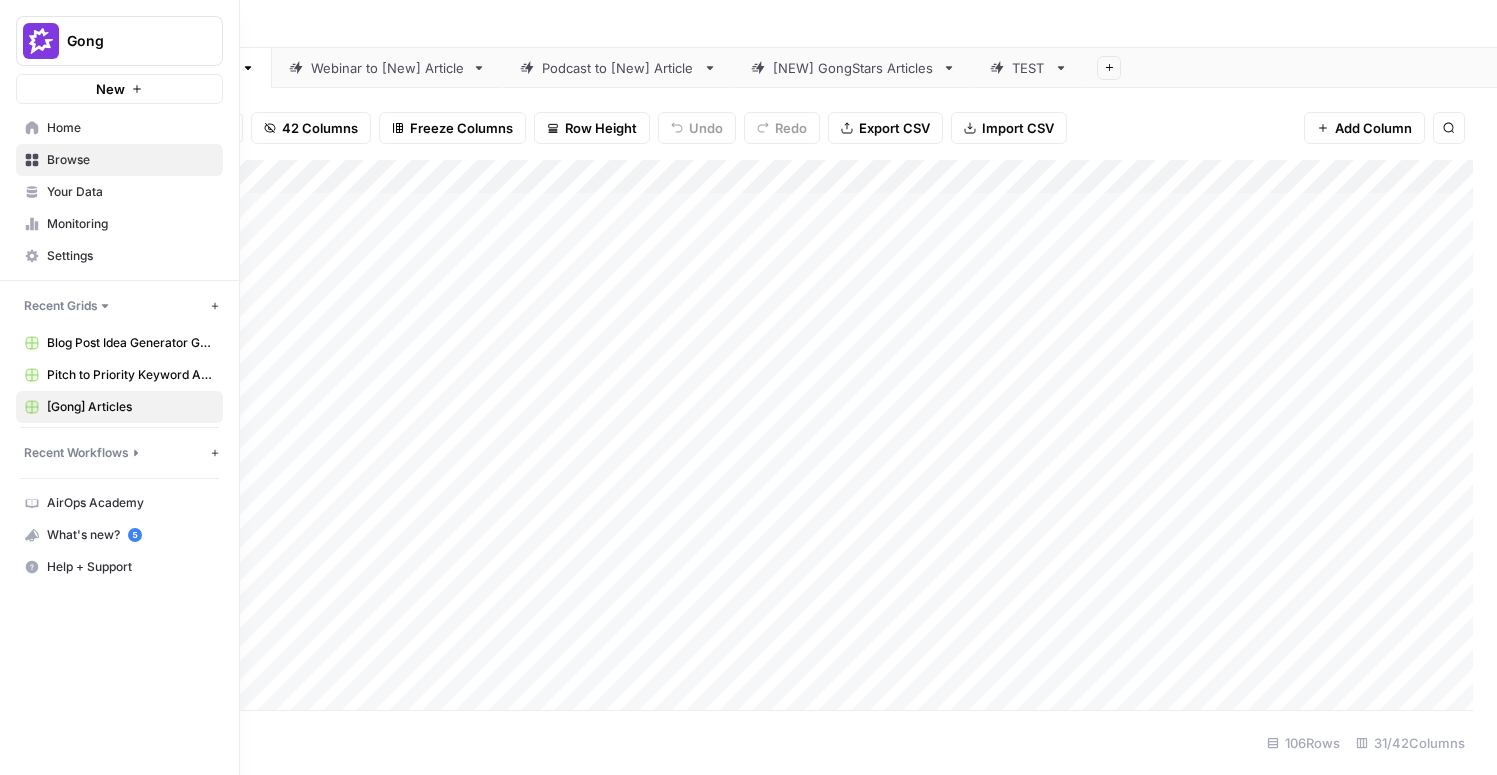 click on "Blog Post Idea Generator Grid" at bounding box center (130, 343) 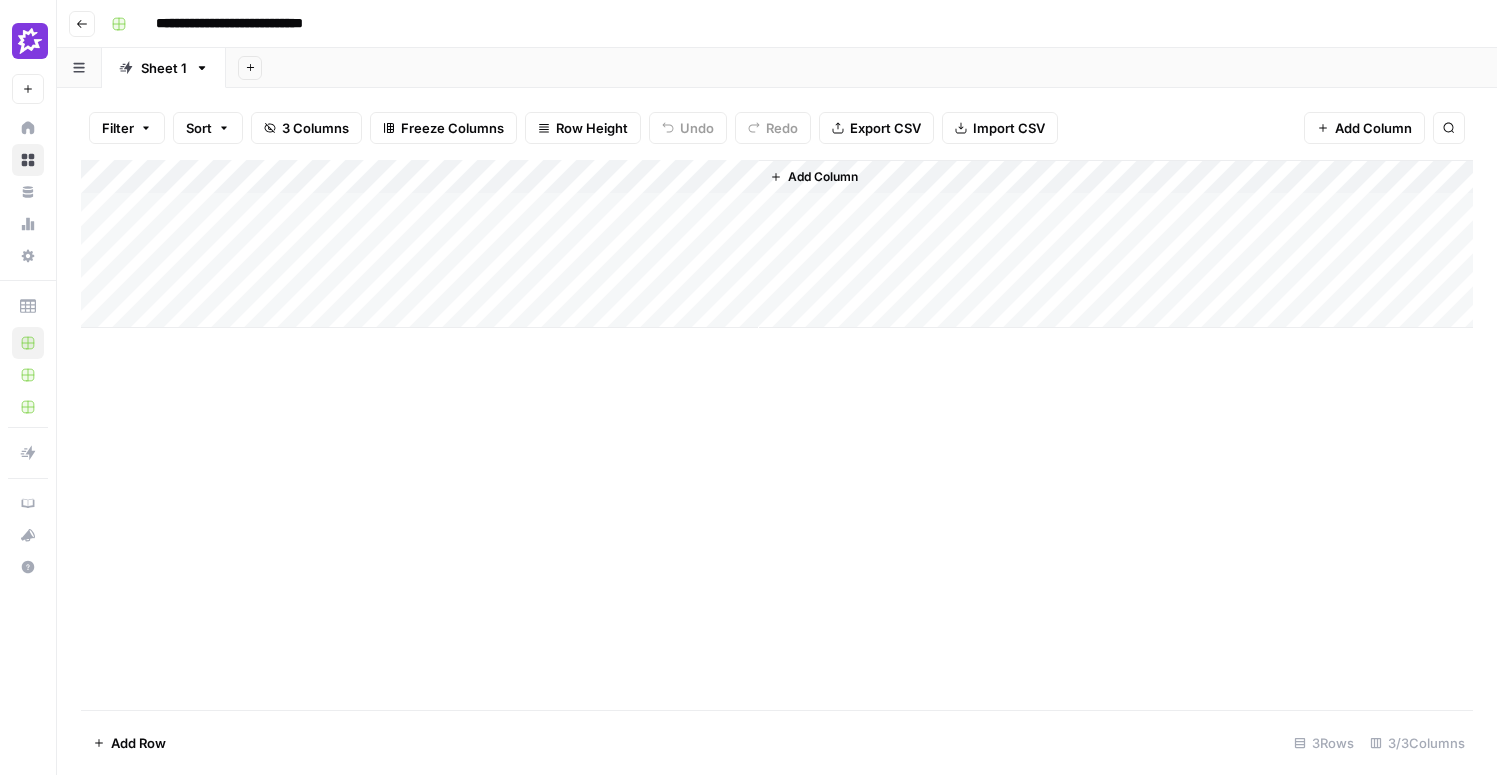 click on "Add Column" at bounding box center (777, 244) 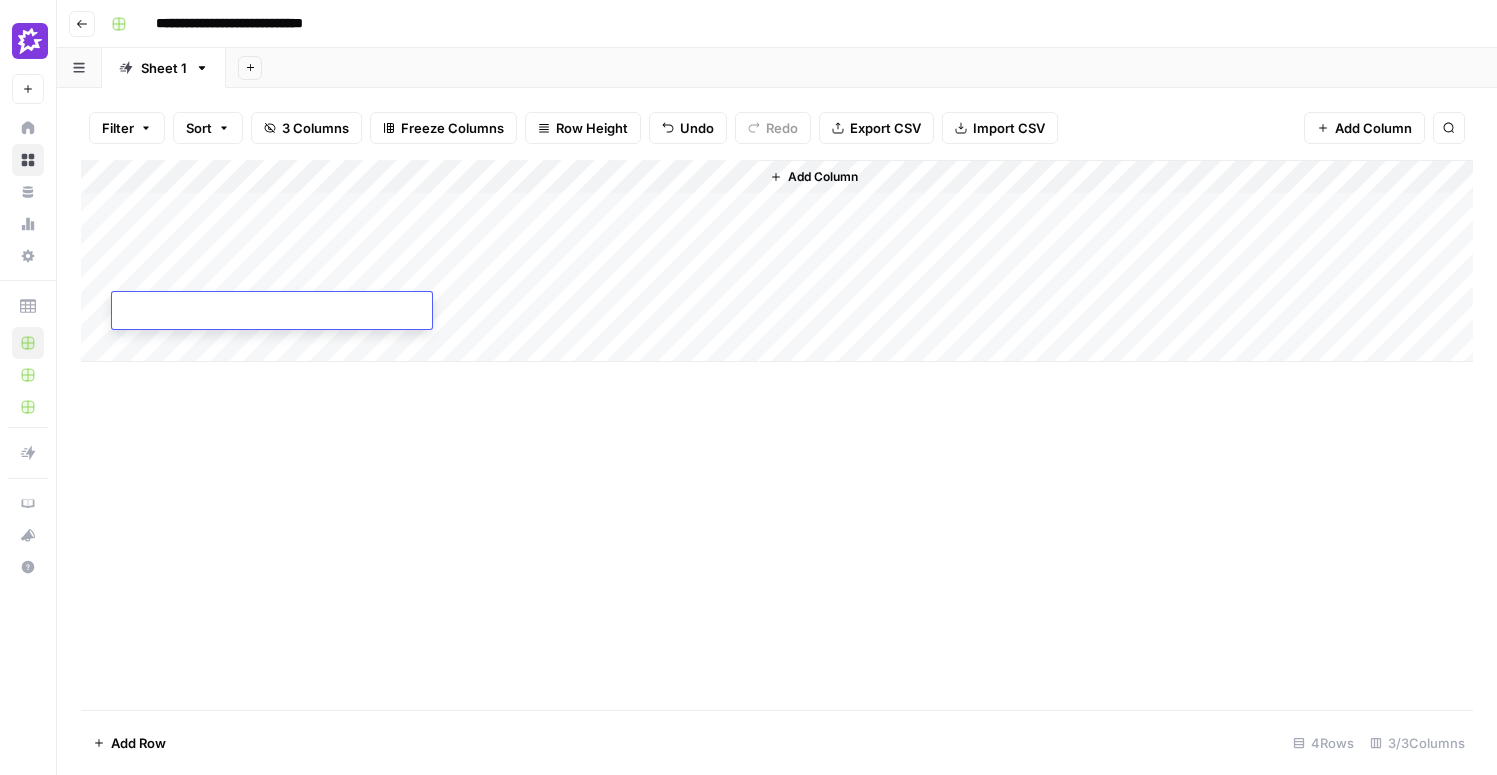 click at bounding box center (272, 312) 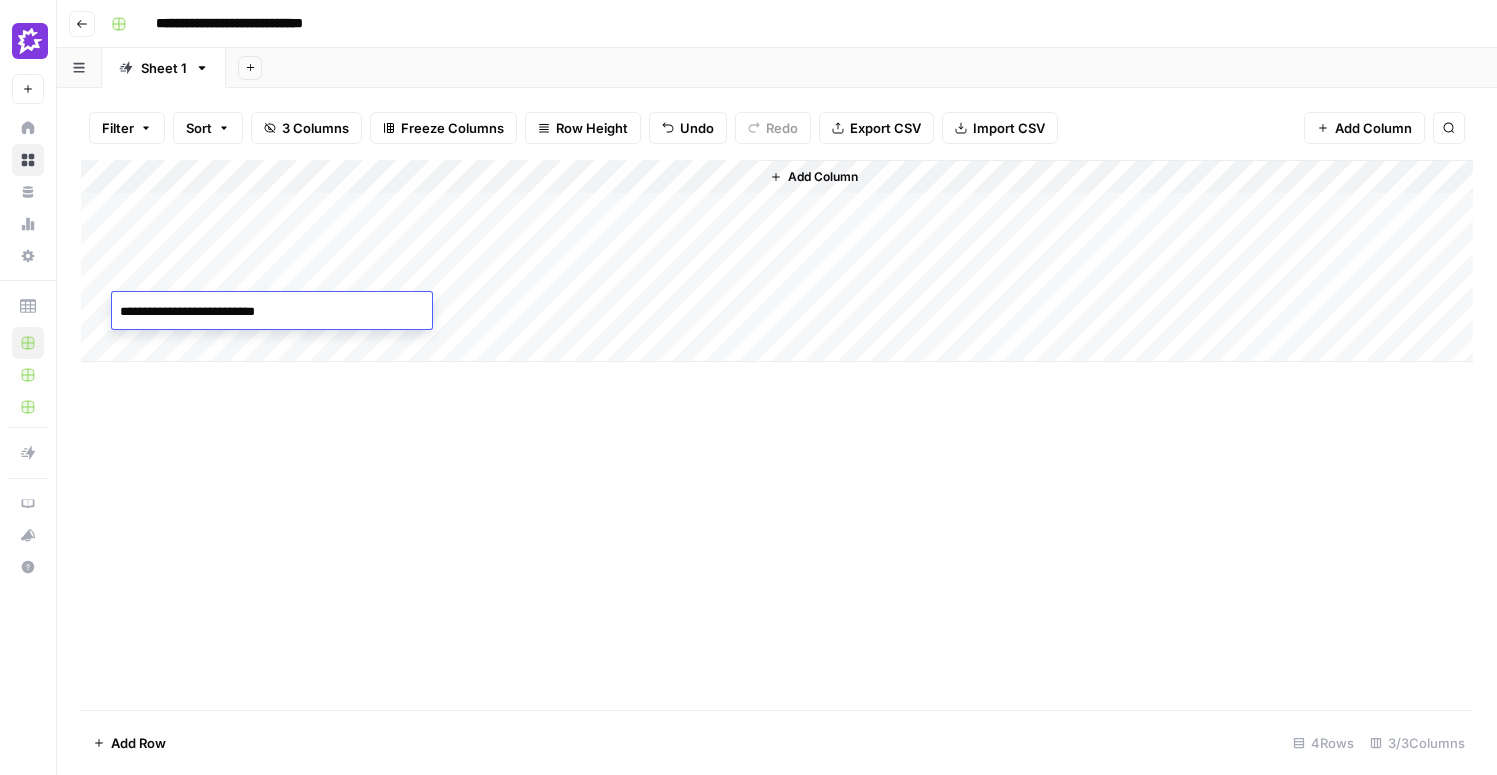 type on "**********" 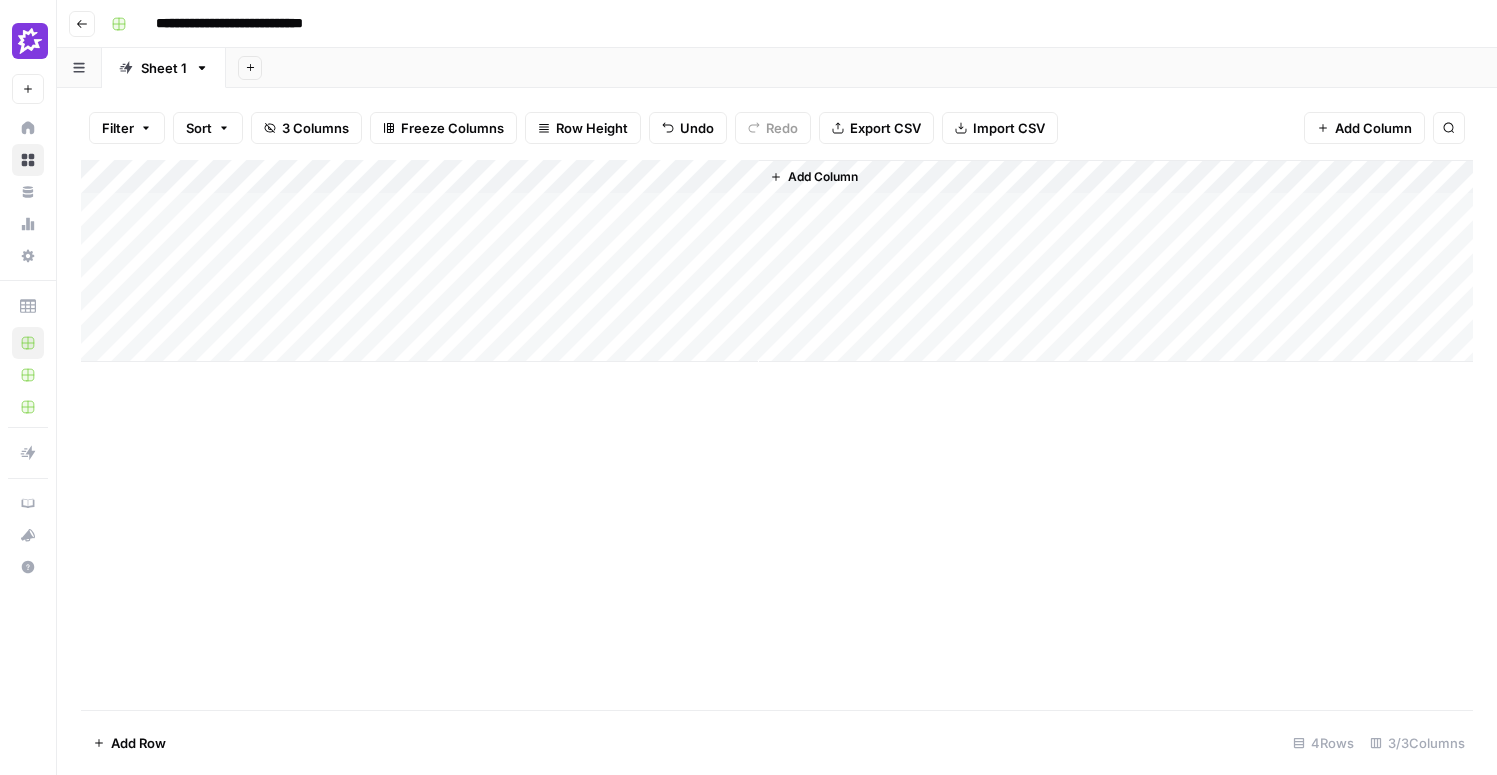 click on "Add Column" at bounding box center [777, 435] 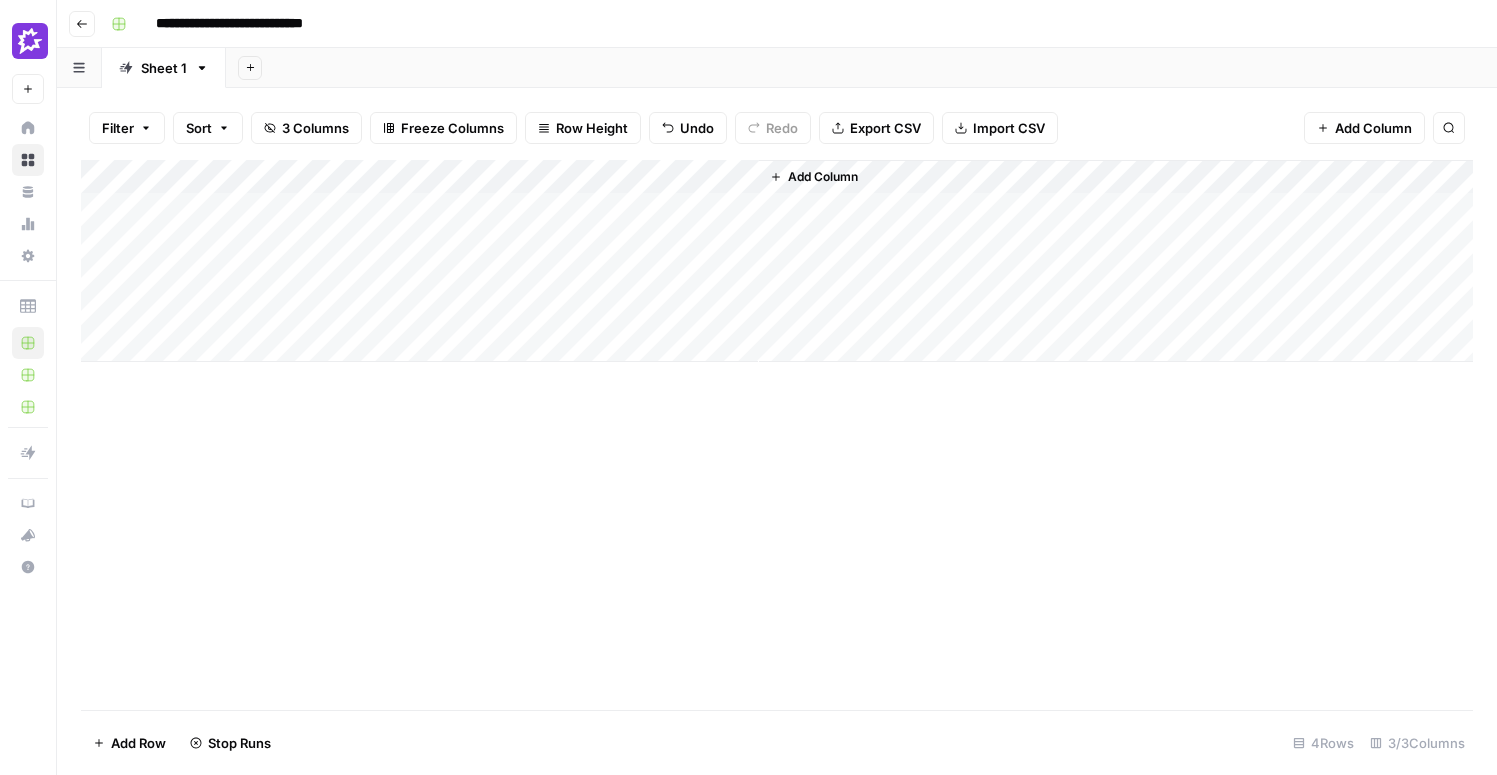 click on "Add Column" at bounding box center (777, 261) 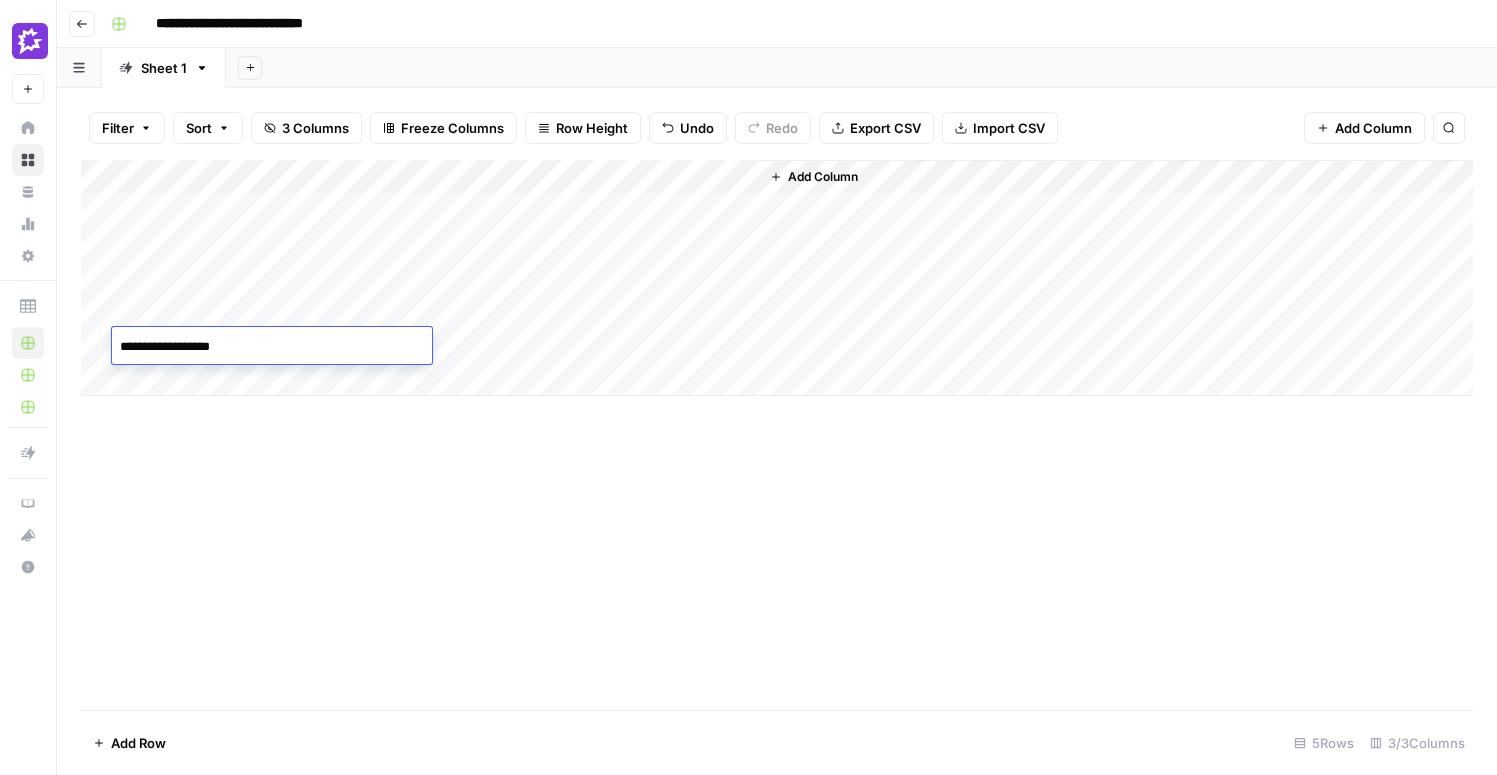 type on "**********" 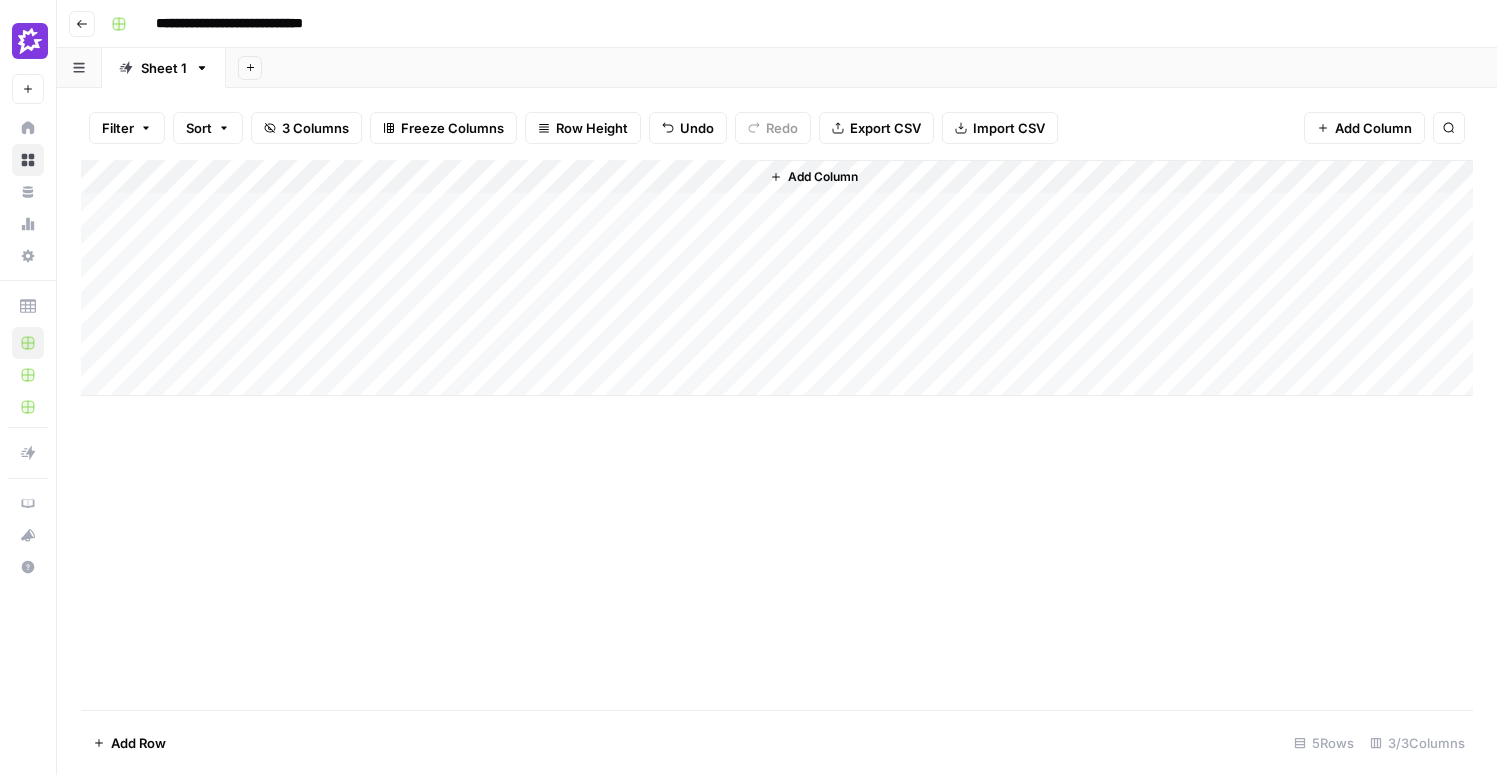 click on "Add Column" at bounding box center [777, 278] 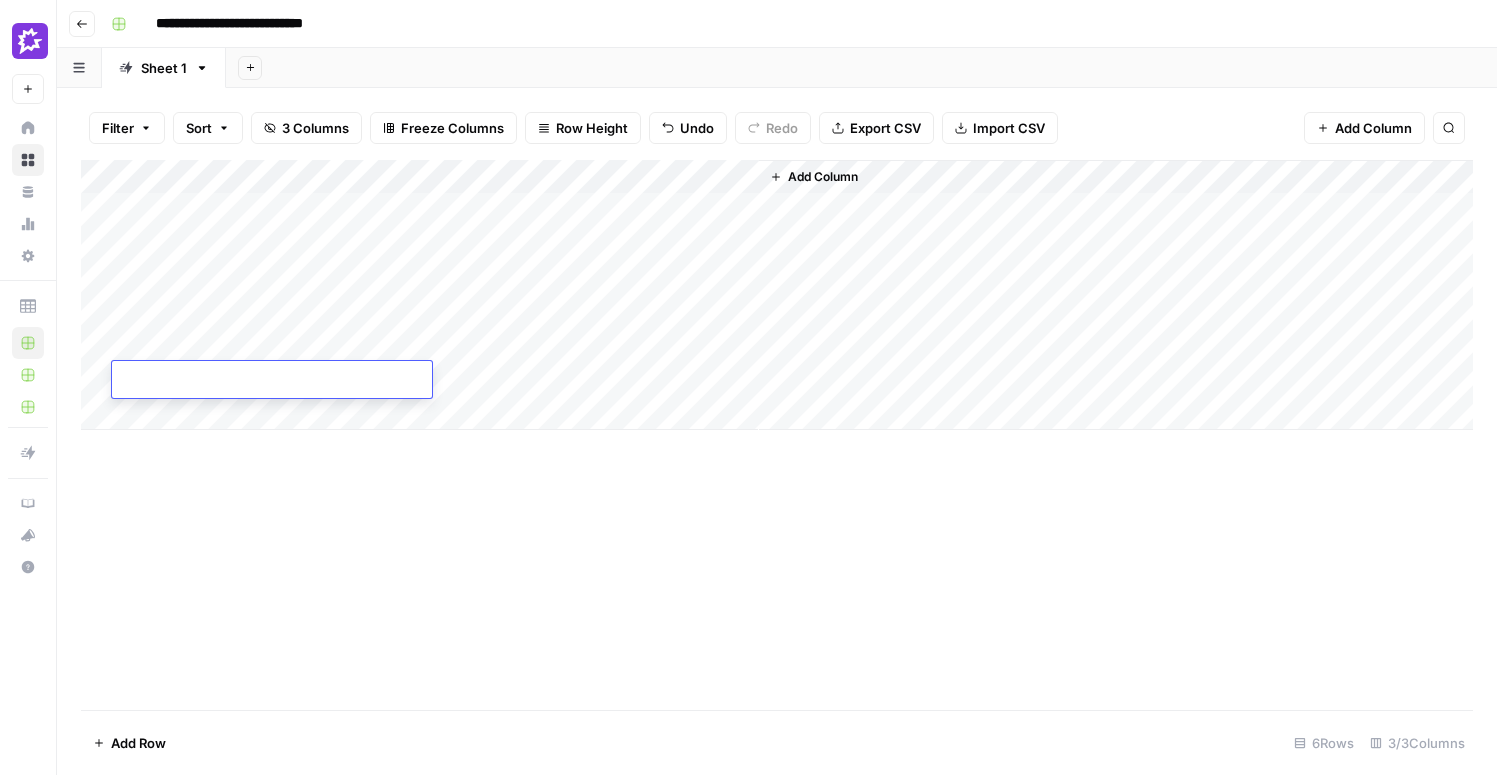 click at bounding box center (272, 381) 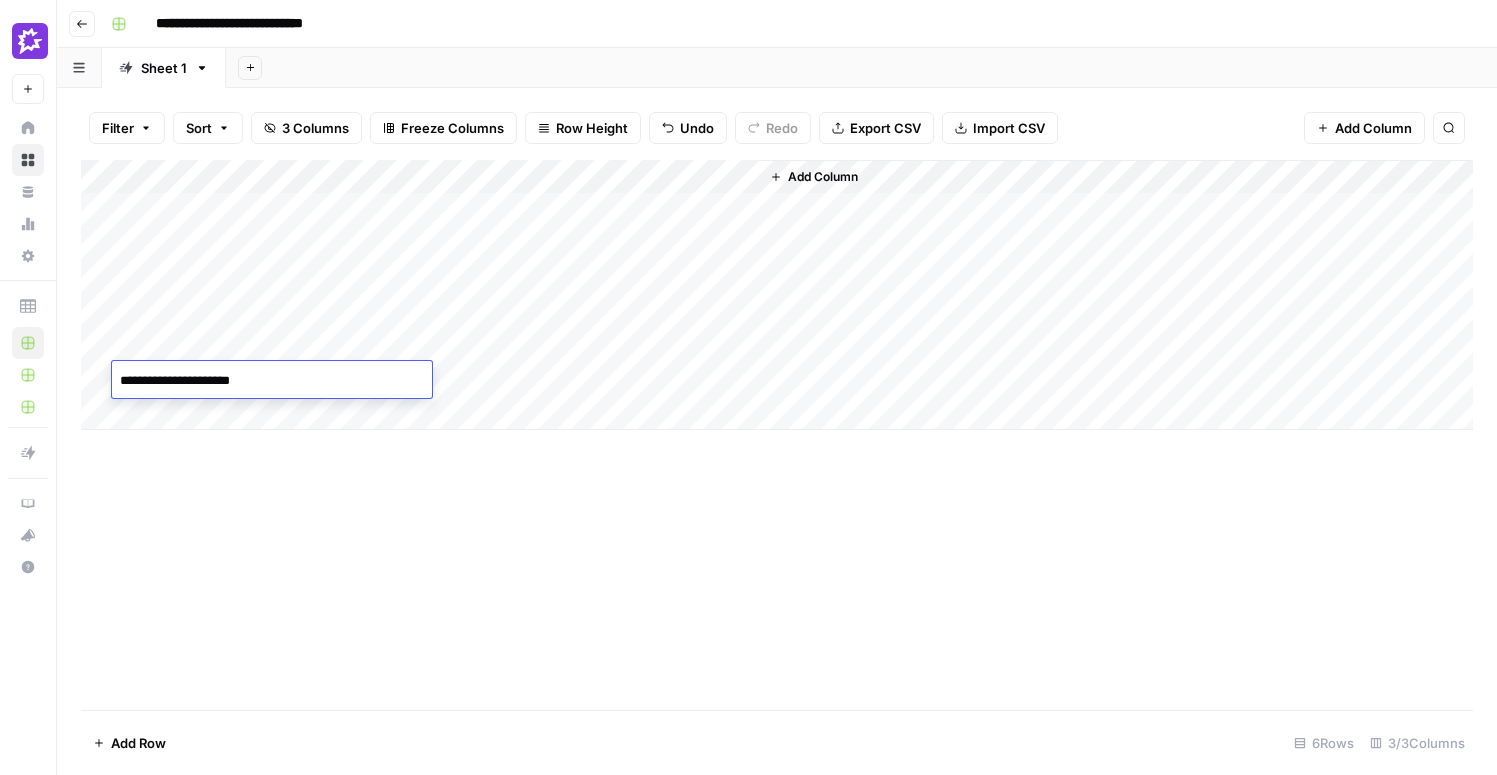 type on "**********" 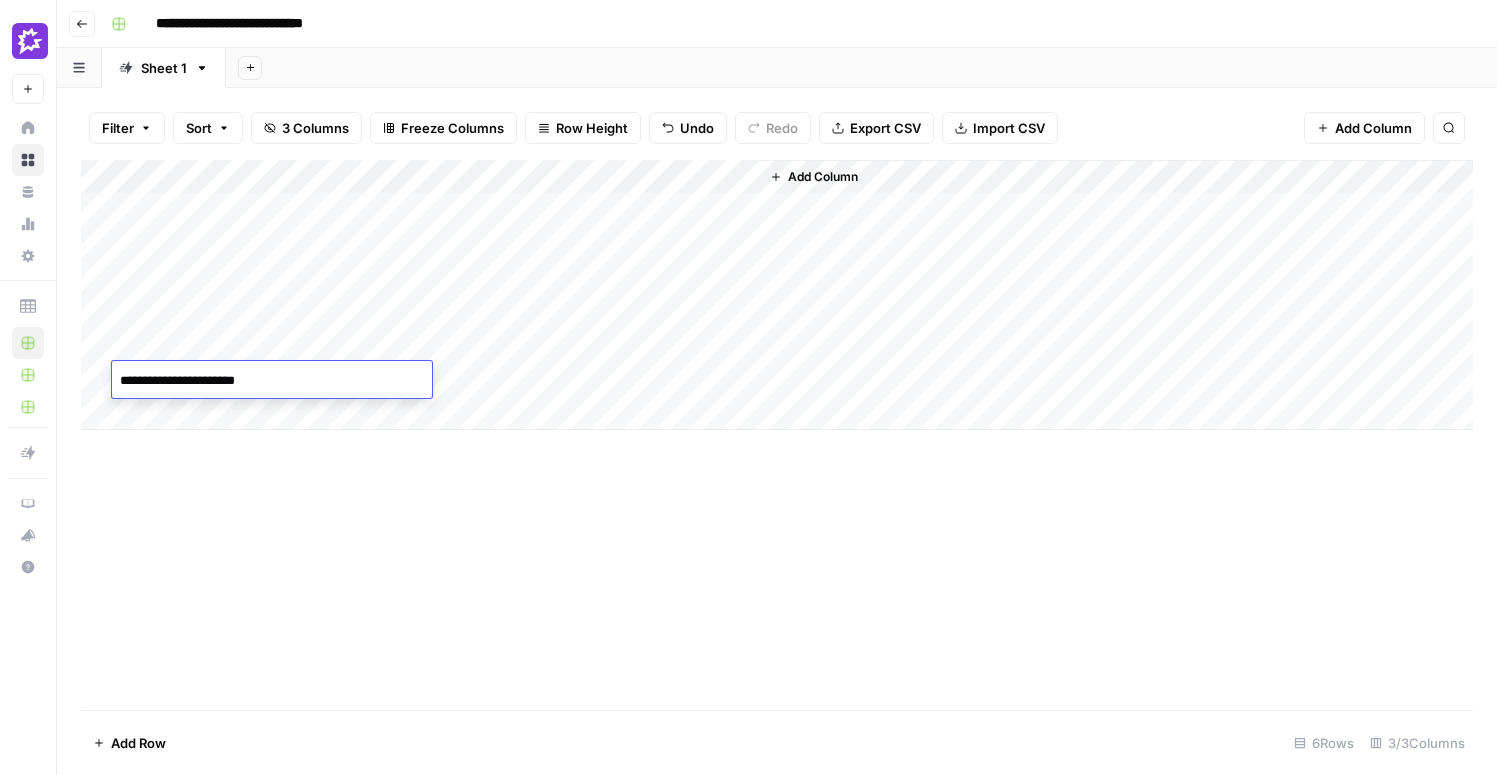 click on "Add Column" at bounding box center (777, 435) 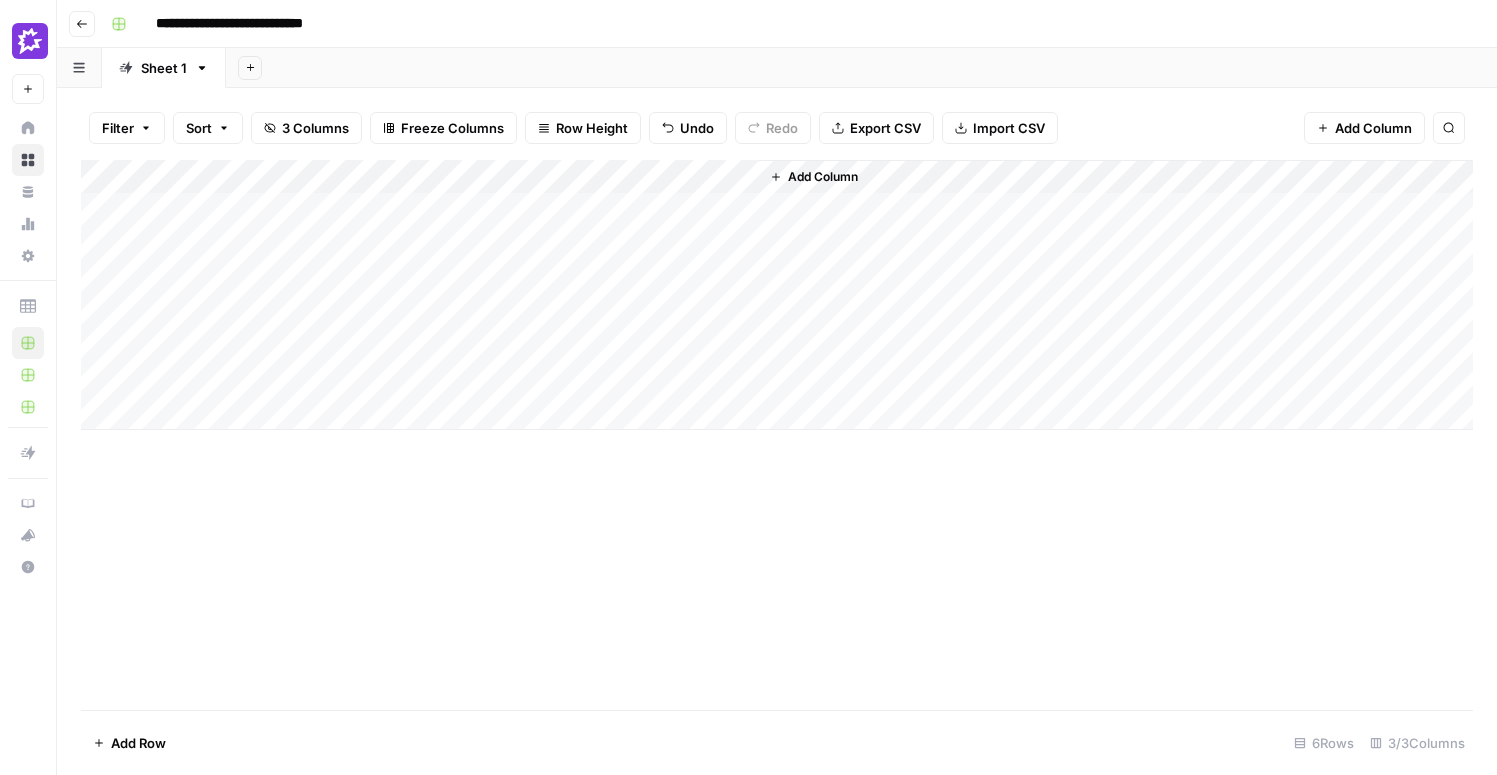click on "Add Column" at bounding box center (777, 295) 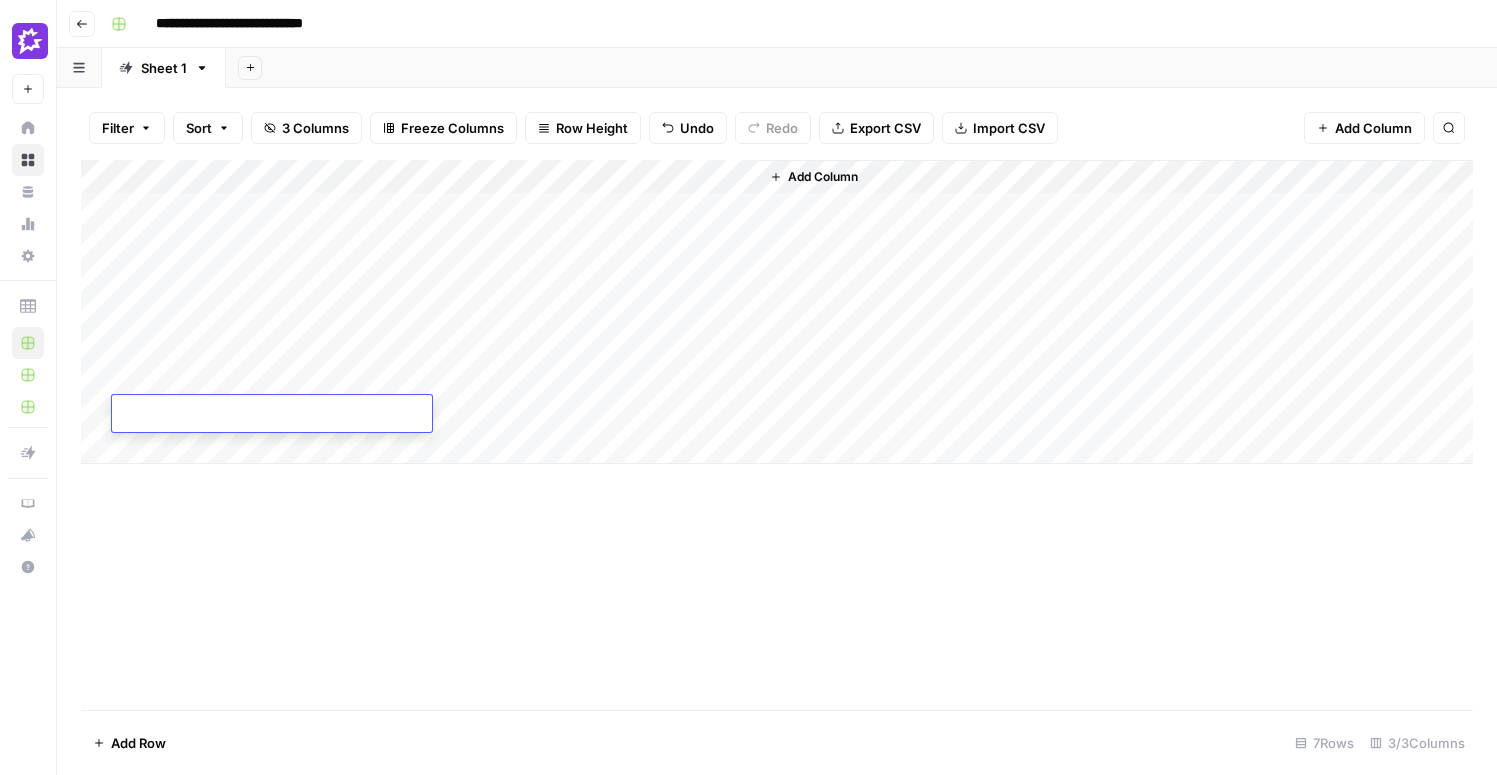 click at bounding box center [272, 415] 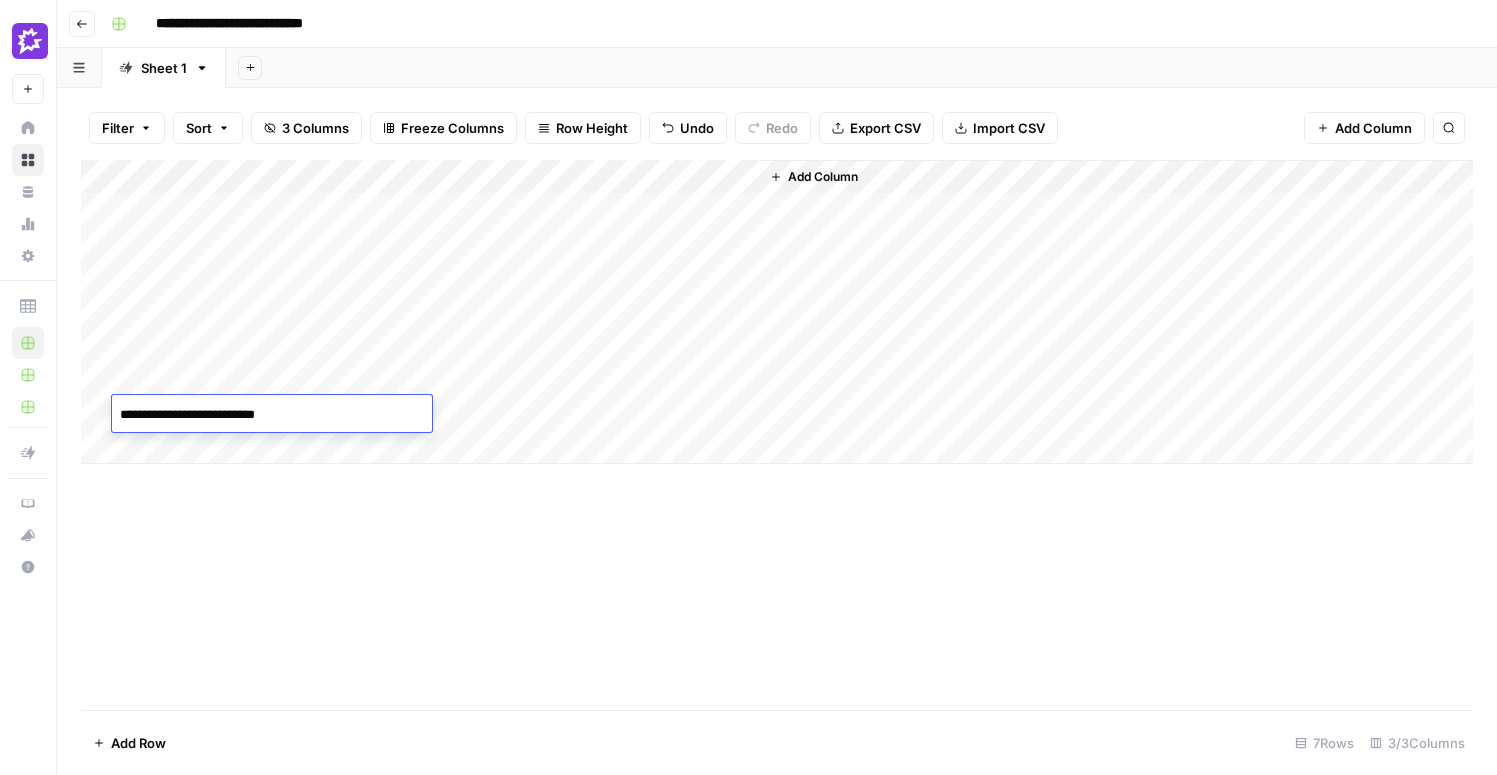 click on "**********" at bounding box center (272, 415) 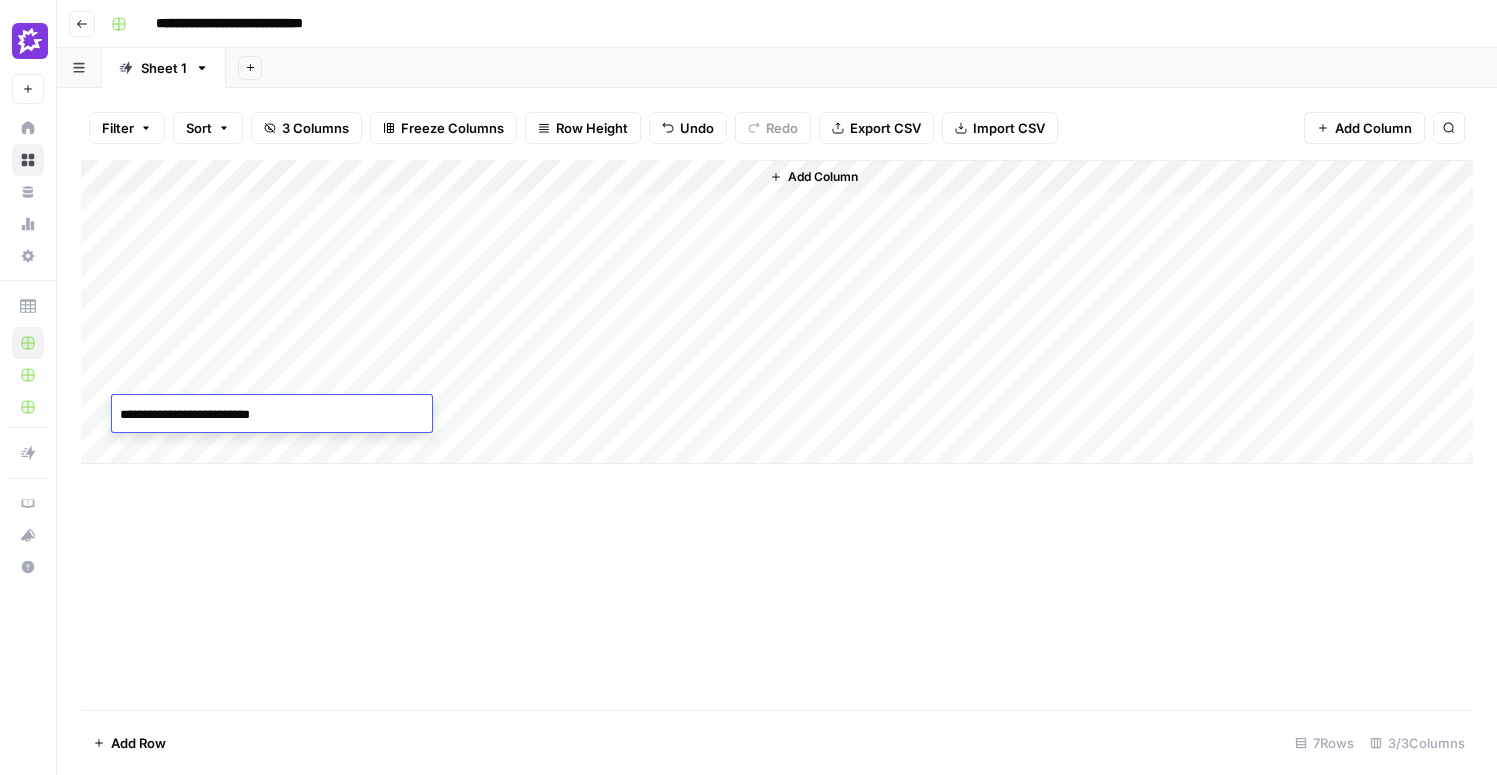 type on "**********" 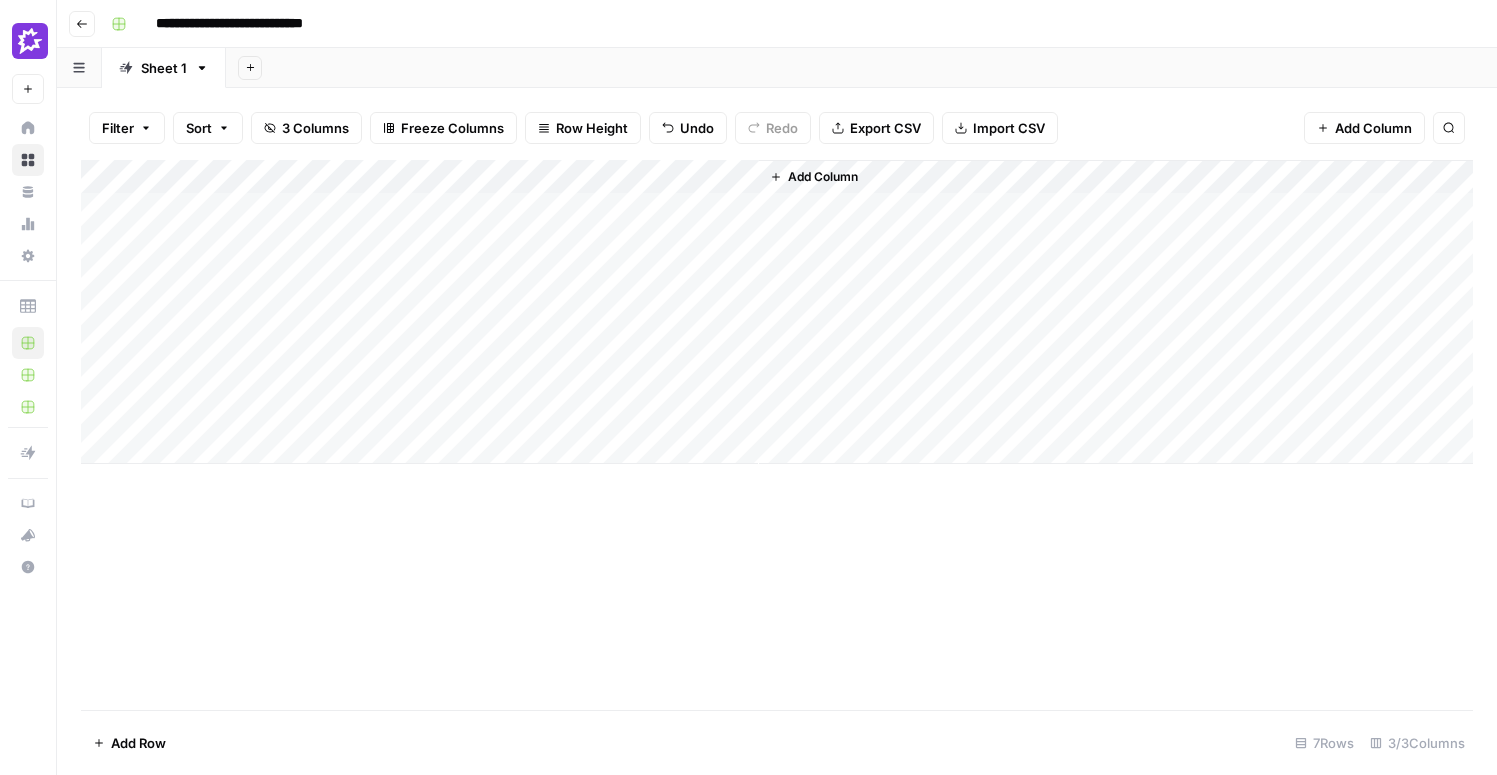 click on "Add Column" at bounding box center (777, 312) 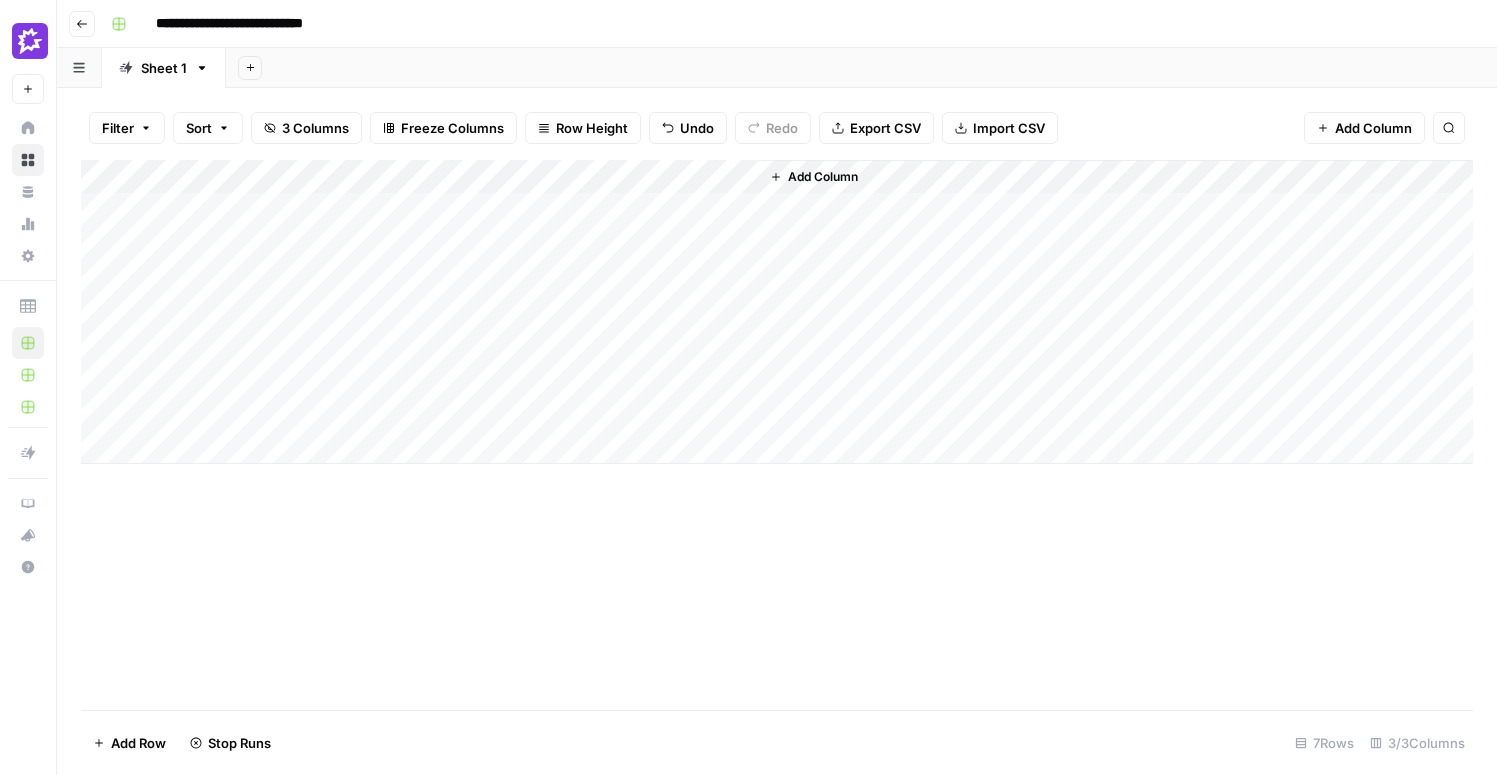 click on "Add Column" at bounding box center (777, 312) 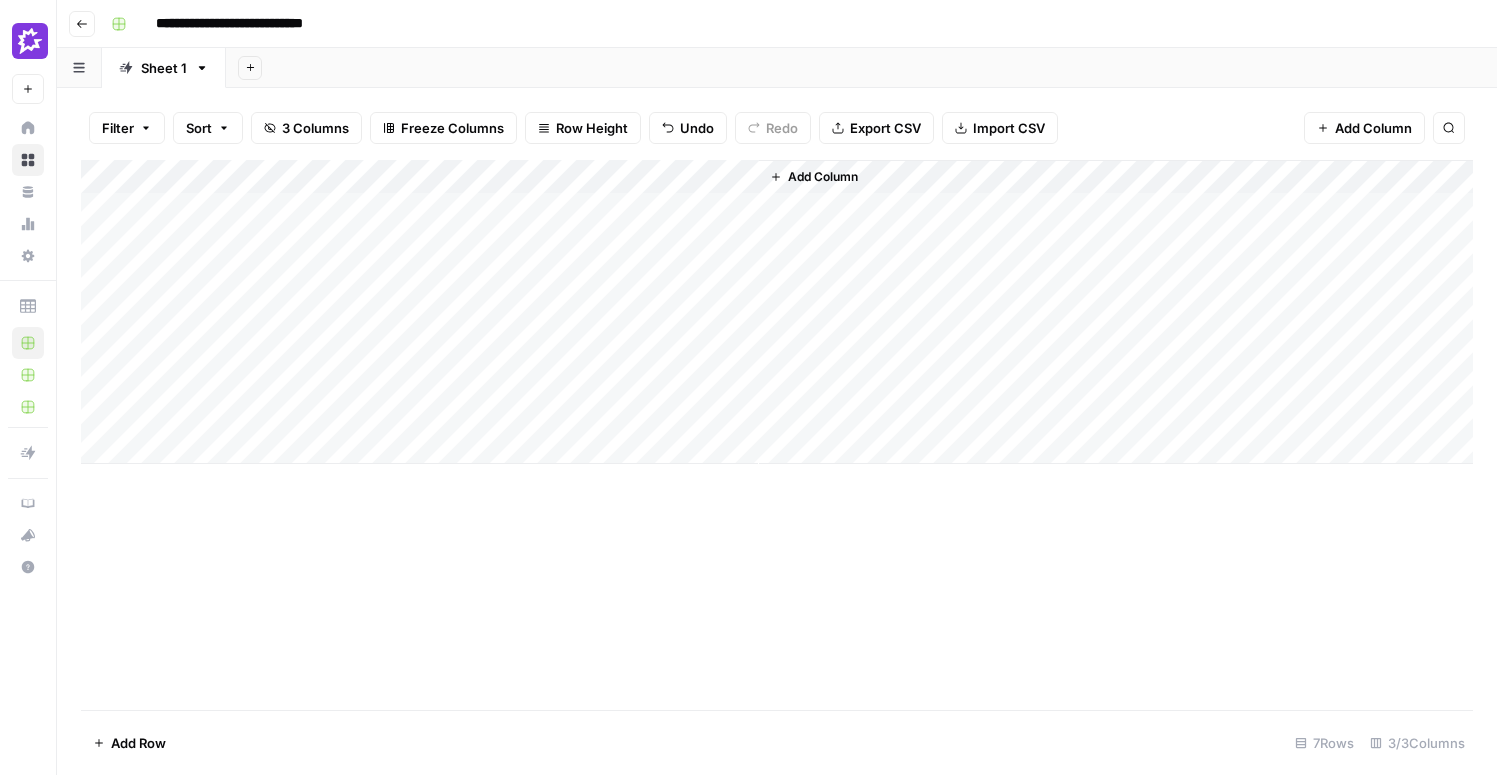 click on "Add Column" at bounding box center (777, 312) 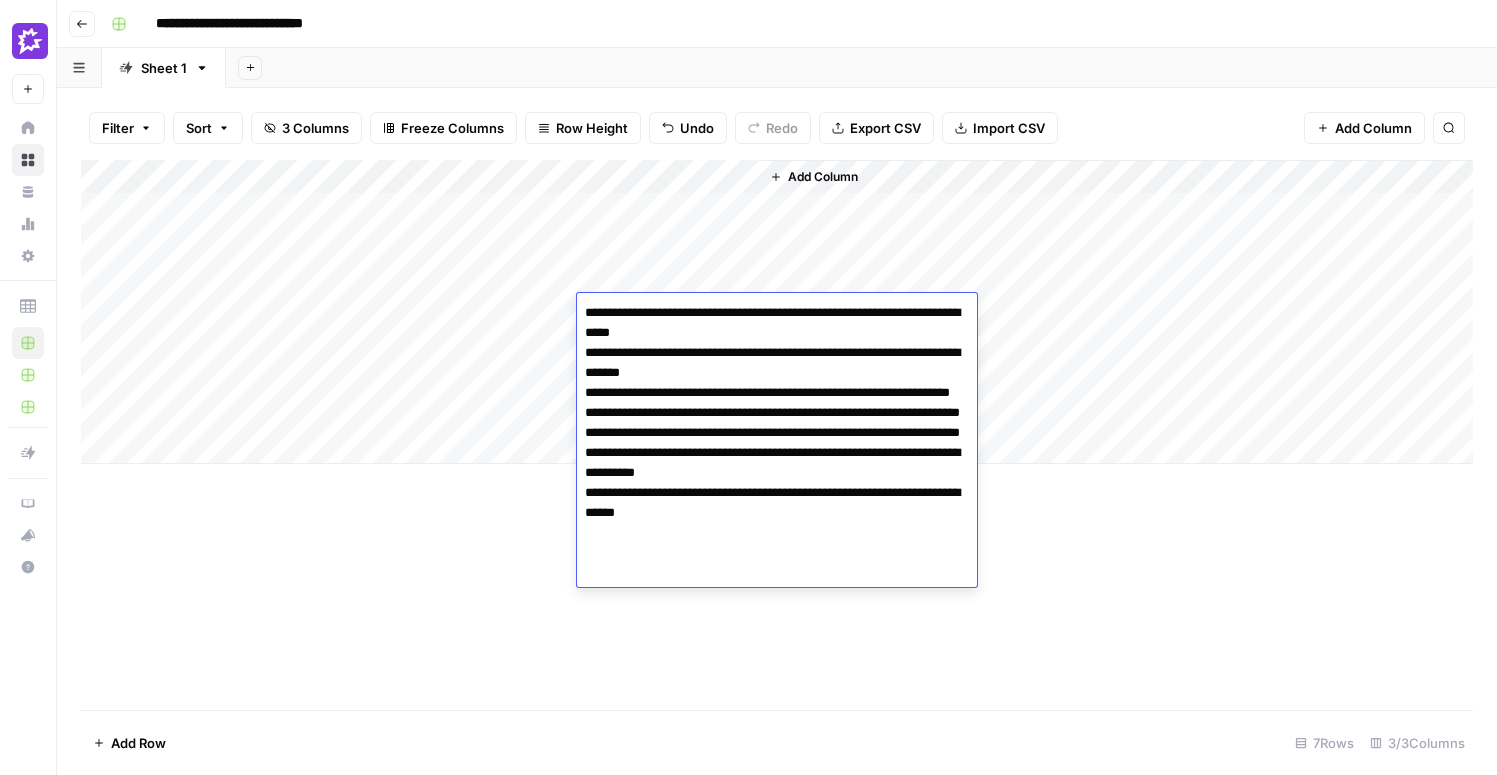 click on "**********" at bounding box center [777, 443] 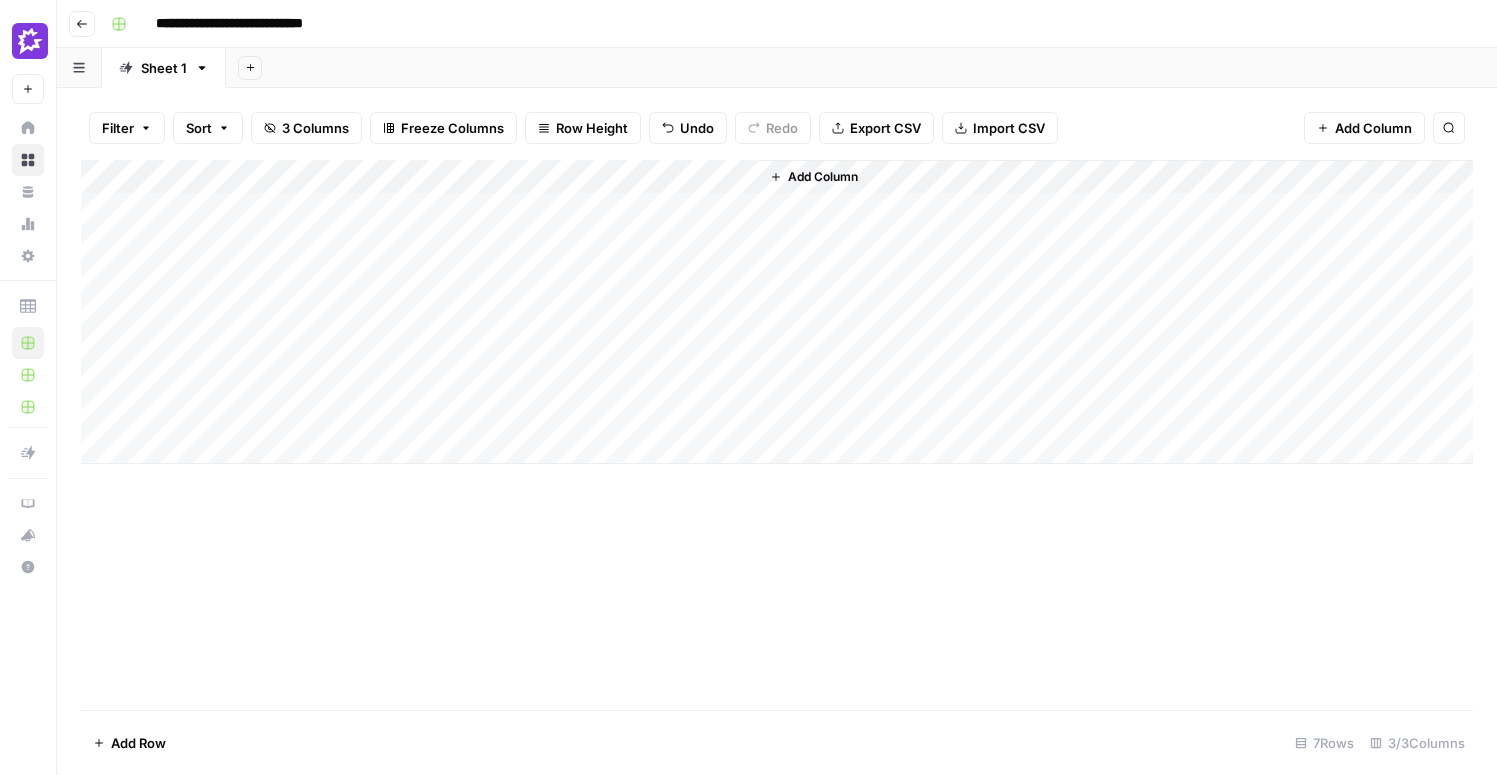 click on "Add Column" at bounding box center (777, 312) 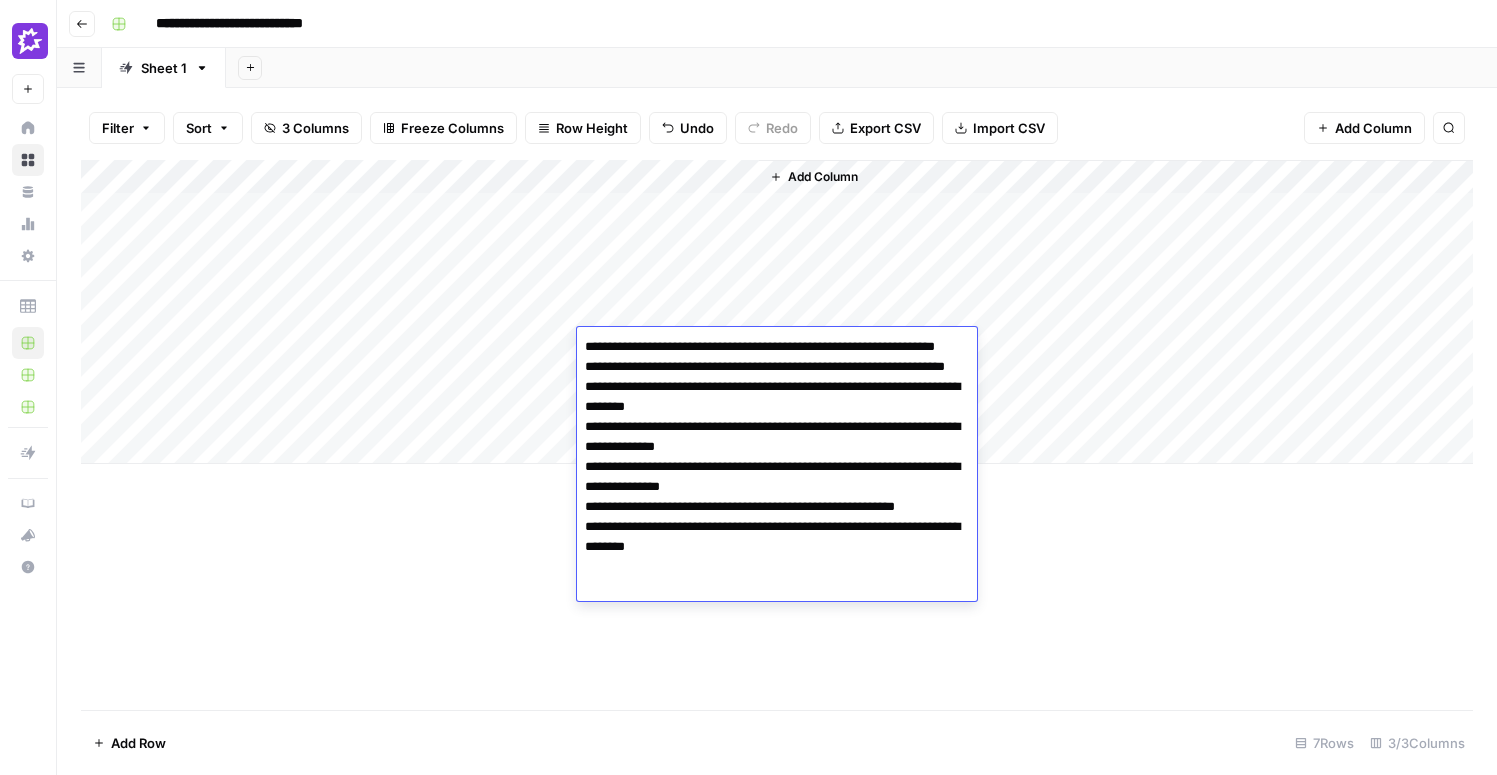click on "**********" at bounding box center (777, 467) 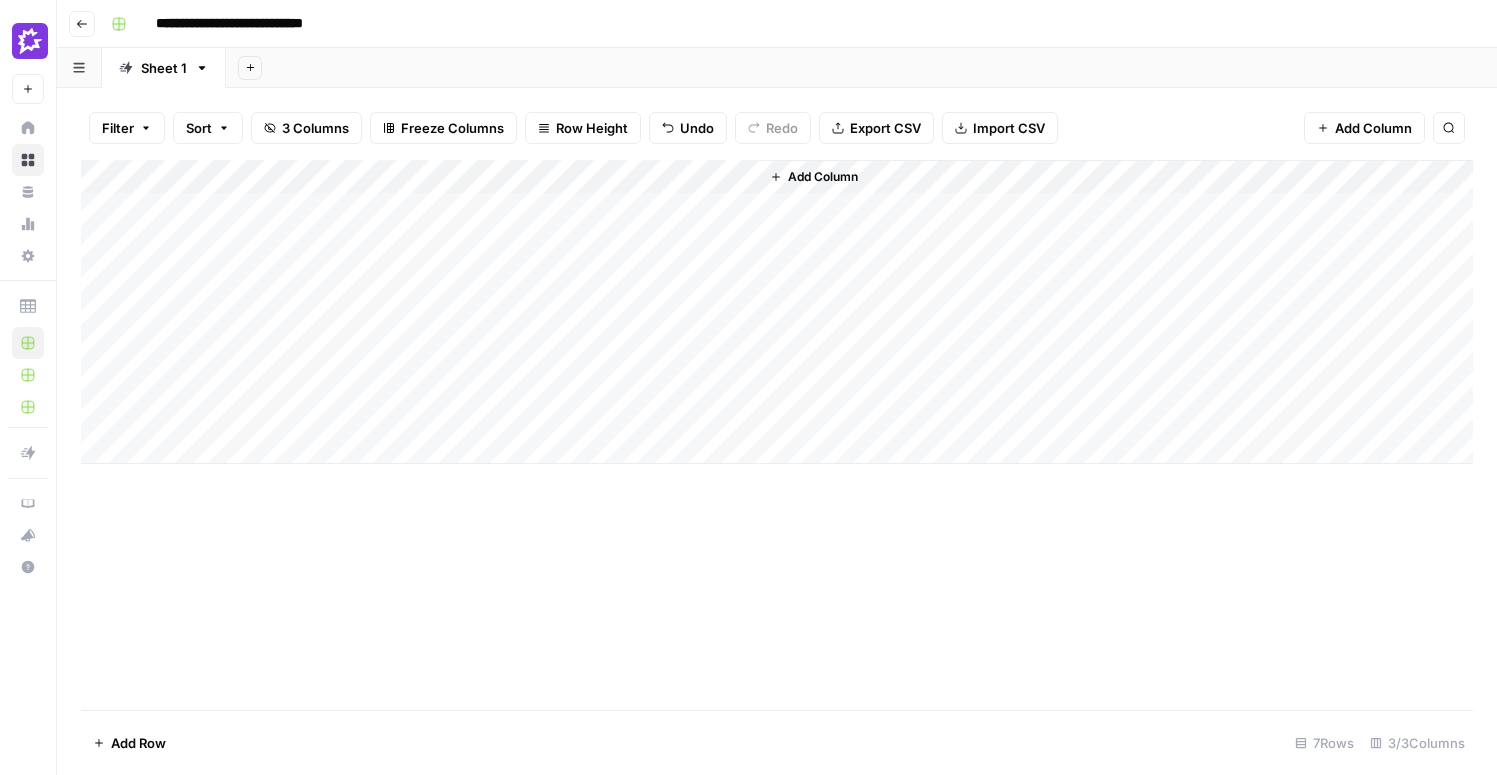 click on "Add Column" at bounding box center (777, 312) 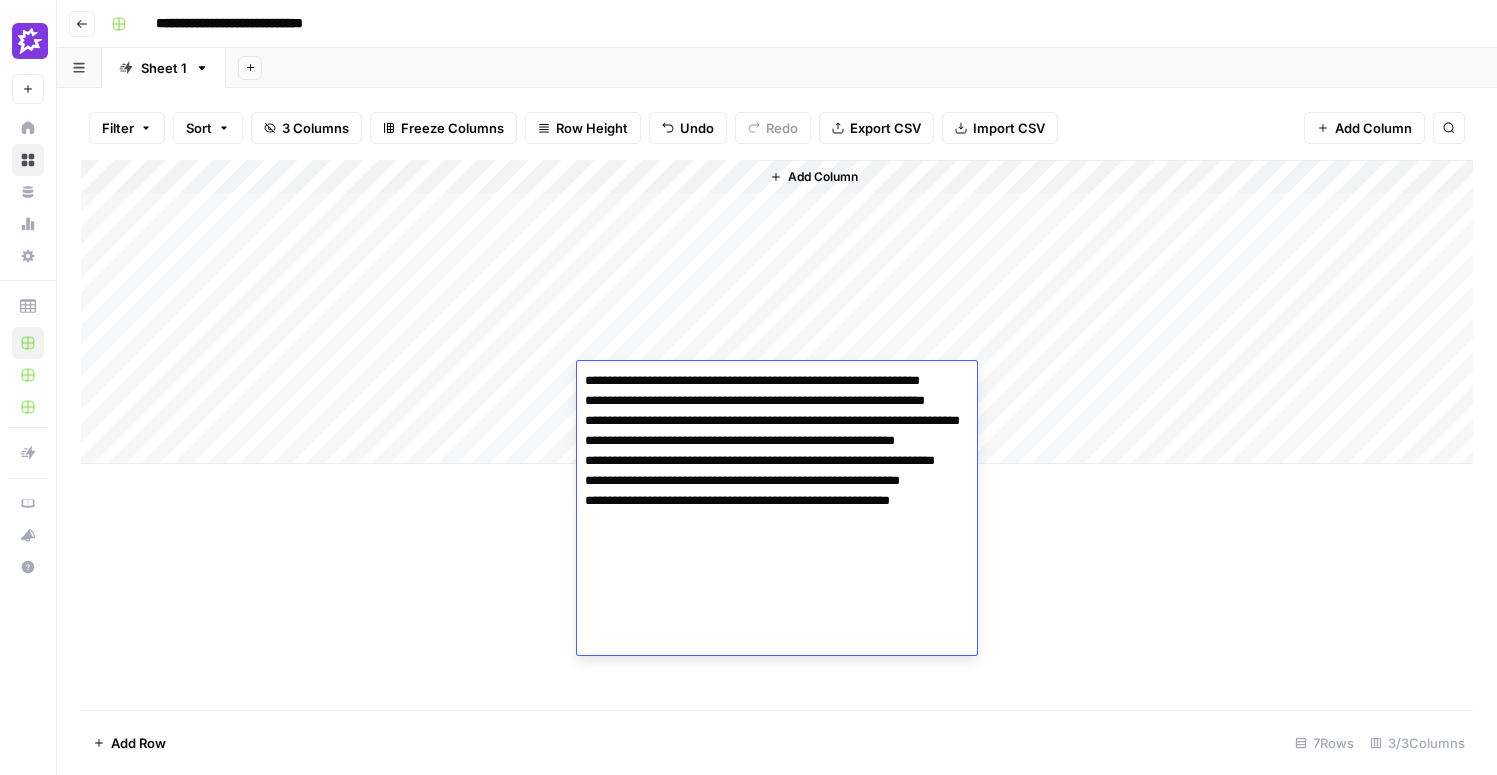 click on "**********" at bounding box center [777, 501] 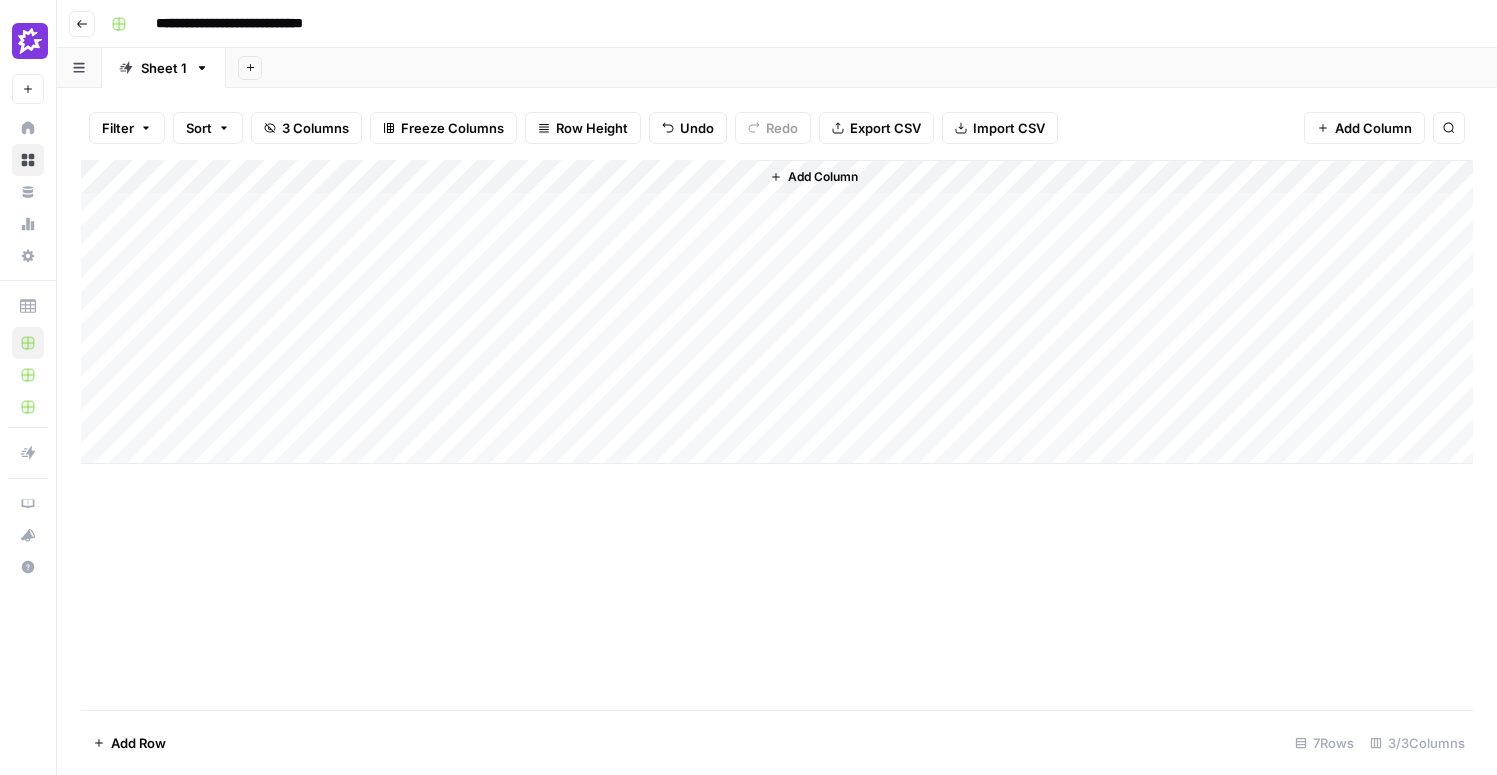 click on "Add Column" at bounding box center (777, 312) 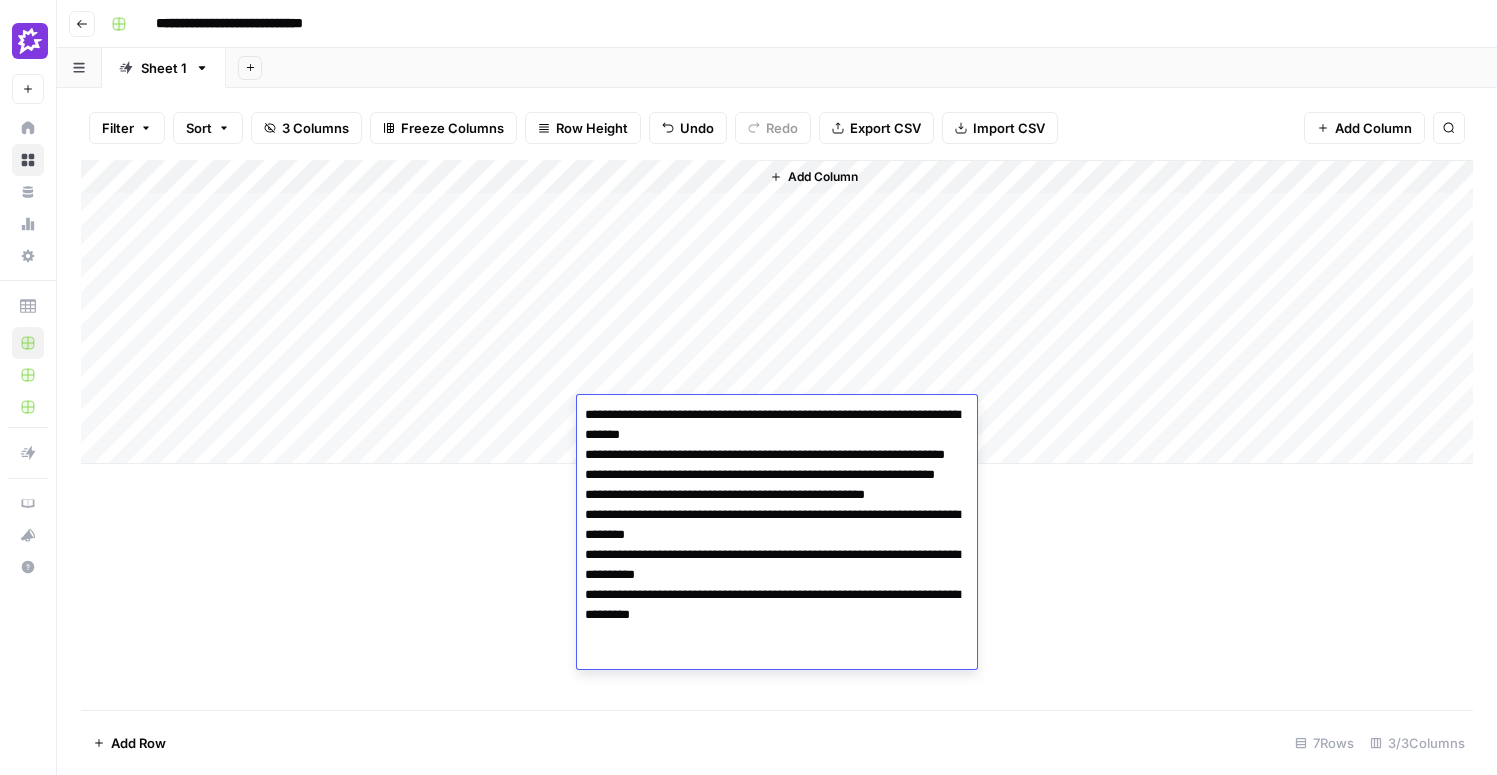 click on "**********" at bounding box center [777, 535] 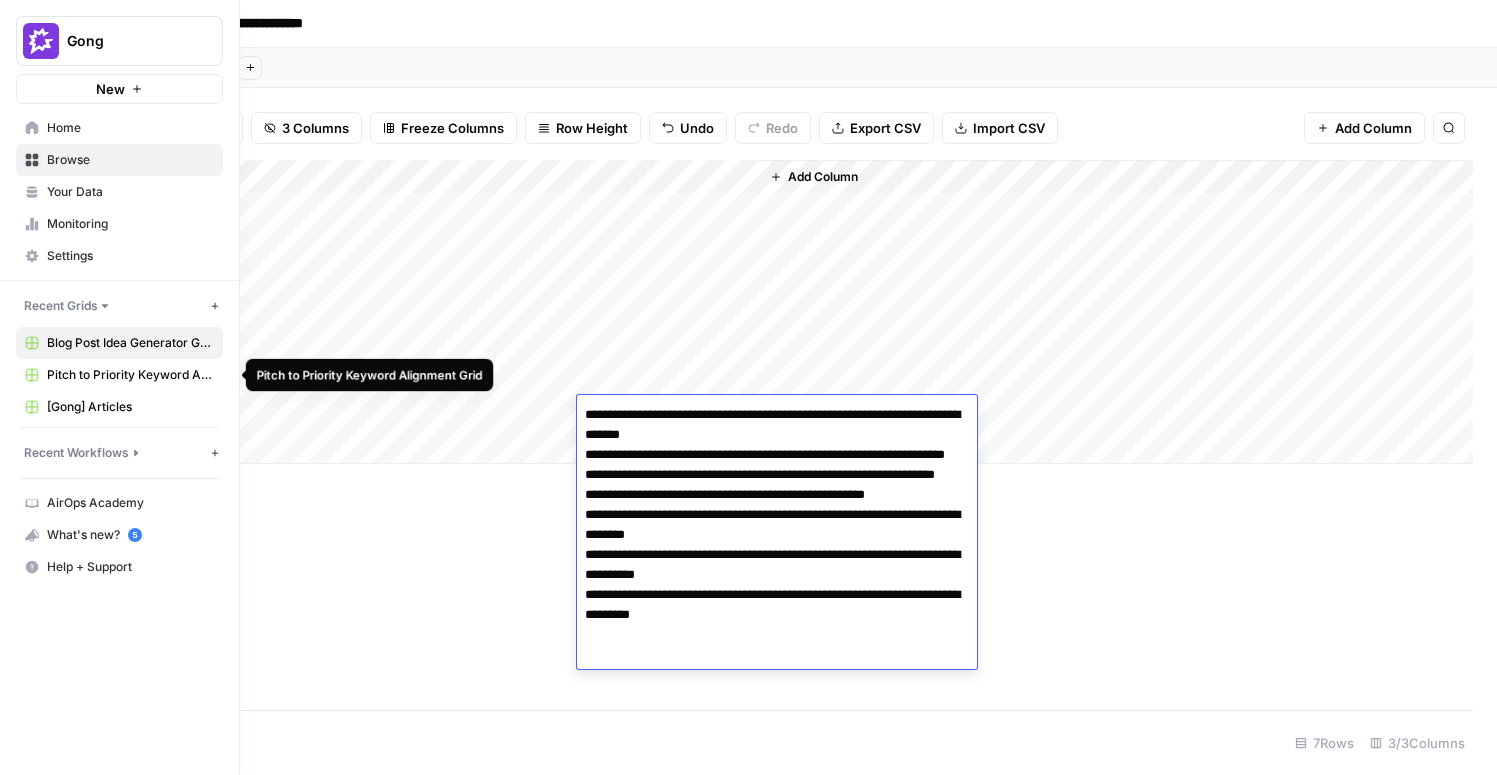 click on "Pitch to Priority Keyword Alignment Grid" at bounding box center [130, 375] 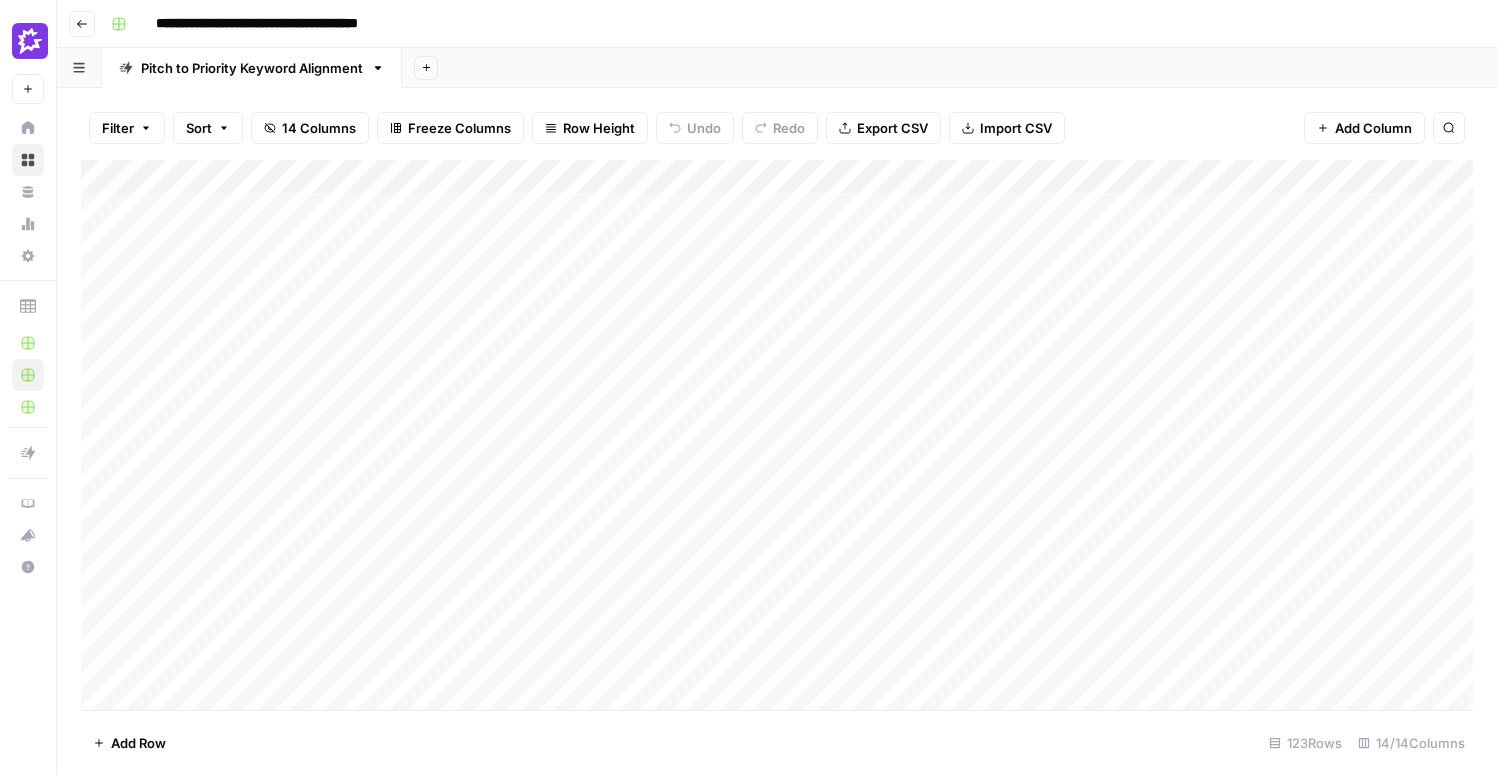 click on "Add Column" at bounding box center [777, 435] 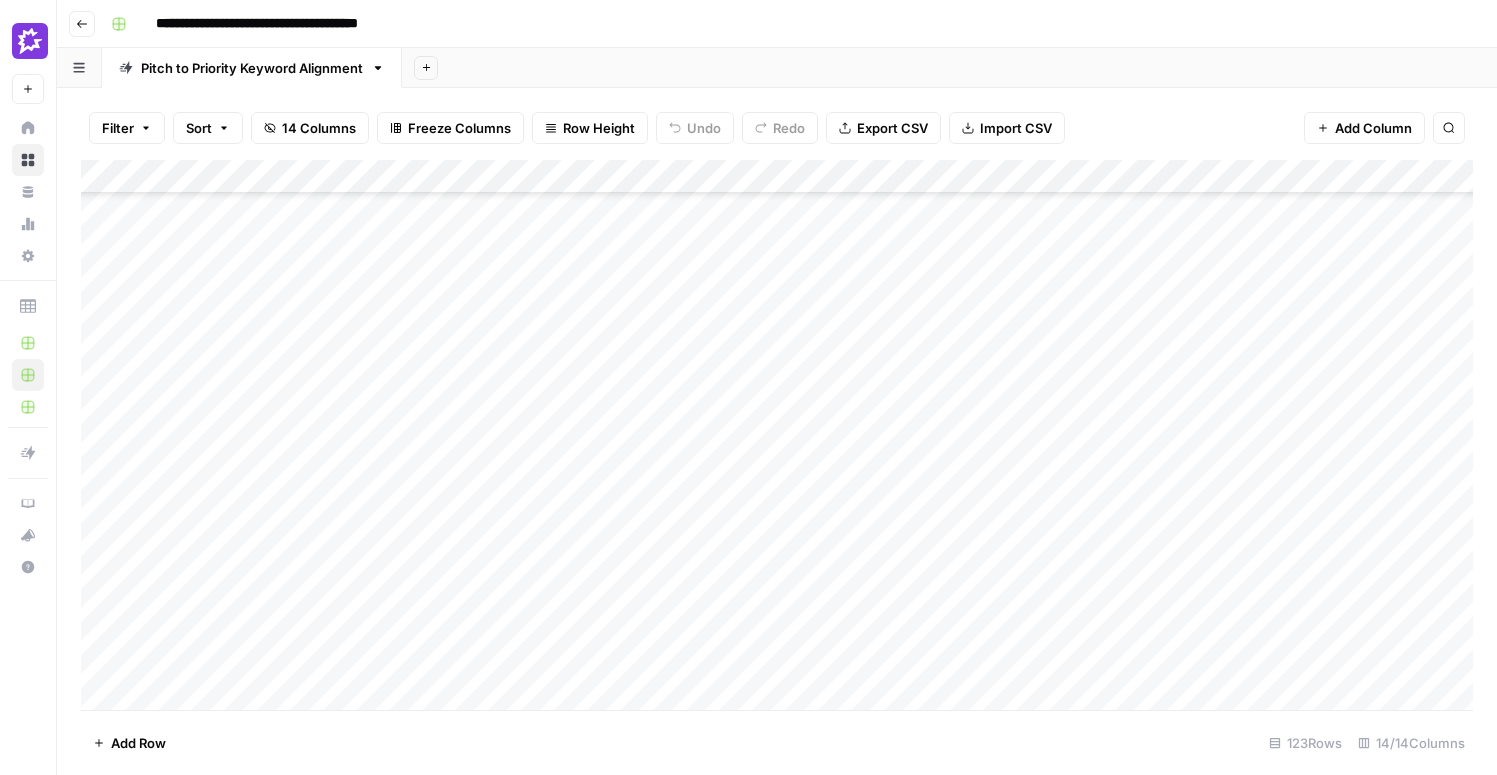 scroll, scrollTop: 3698, scrollLeft: 0, axis: vertical 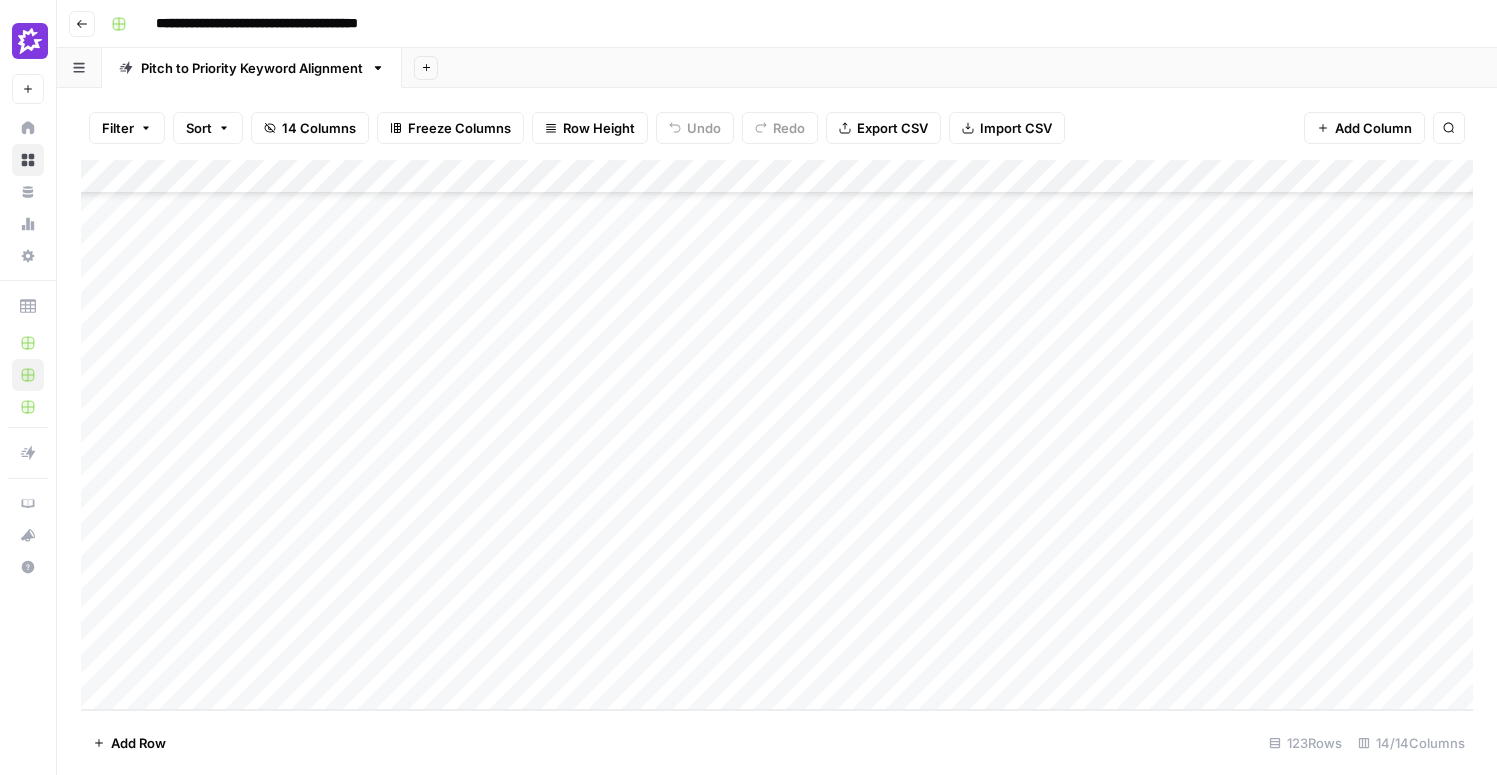 click on "Add Column" at bounding box center [777, 435] 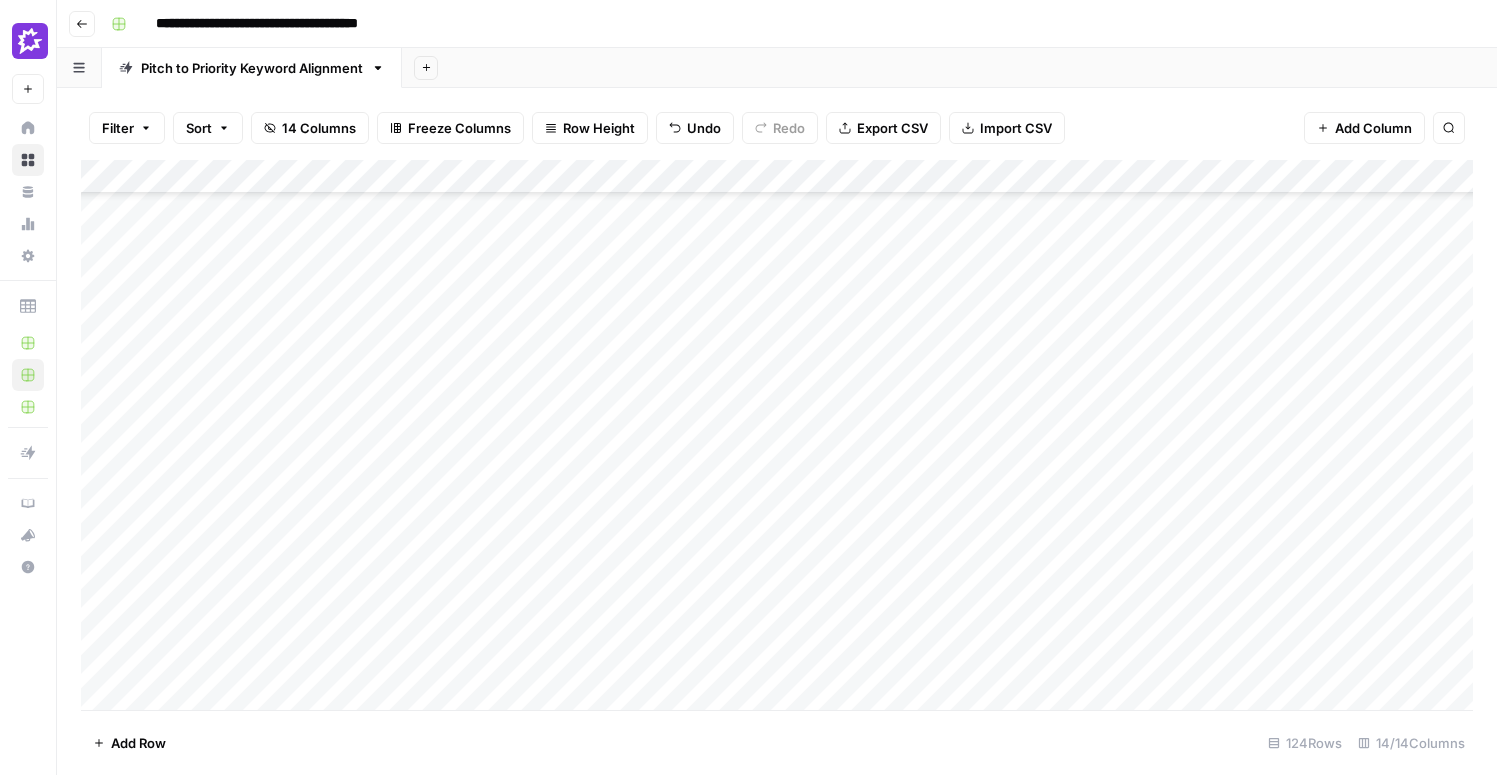 scroll, scrollTop: 3732, scrollLeft: 0, axis: vertical 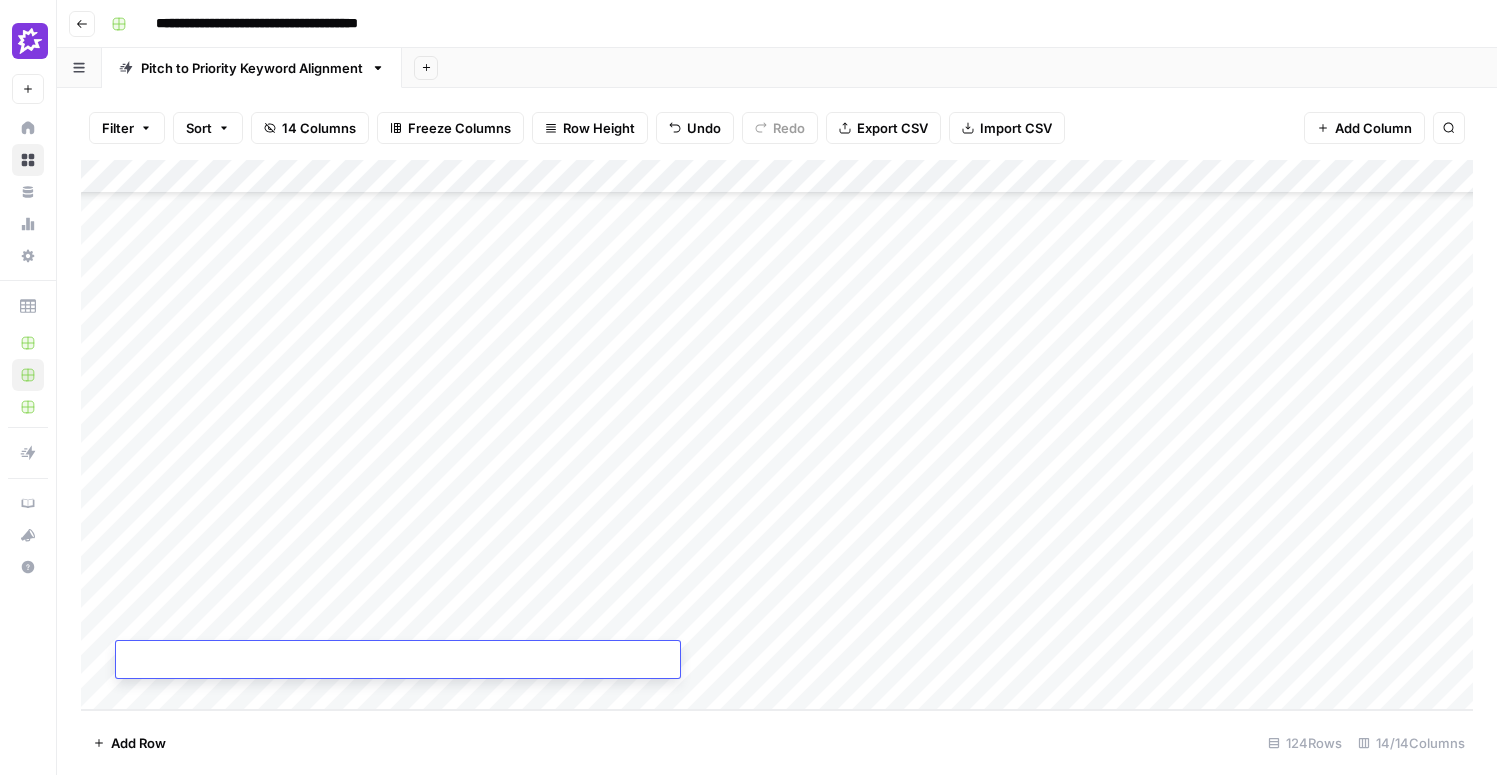 type on "**********" 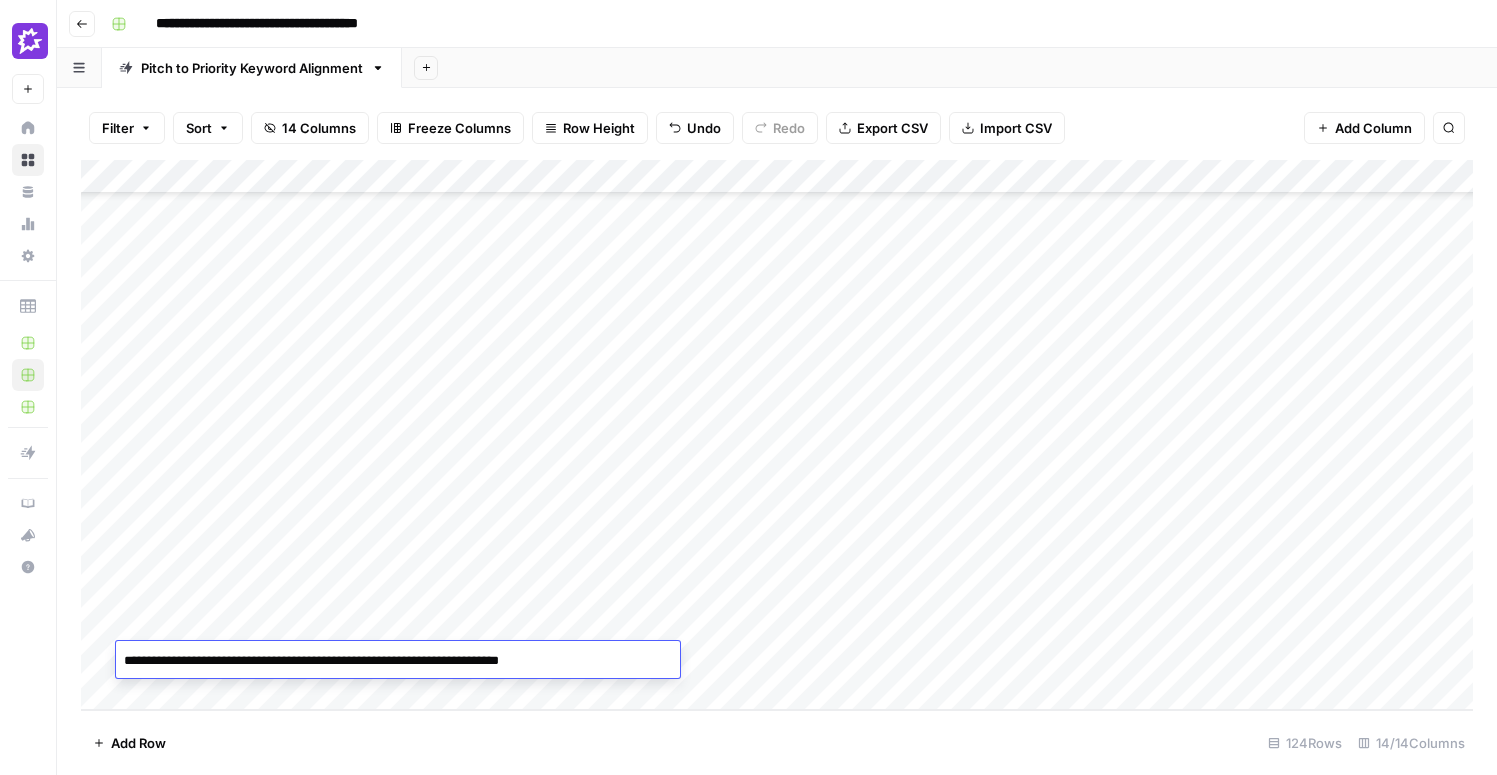 scroll, scrollTop: 1023, scrollLeft: 0, axis: vertical 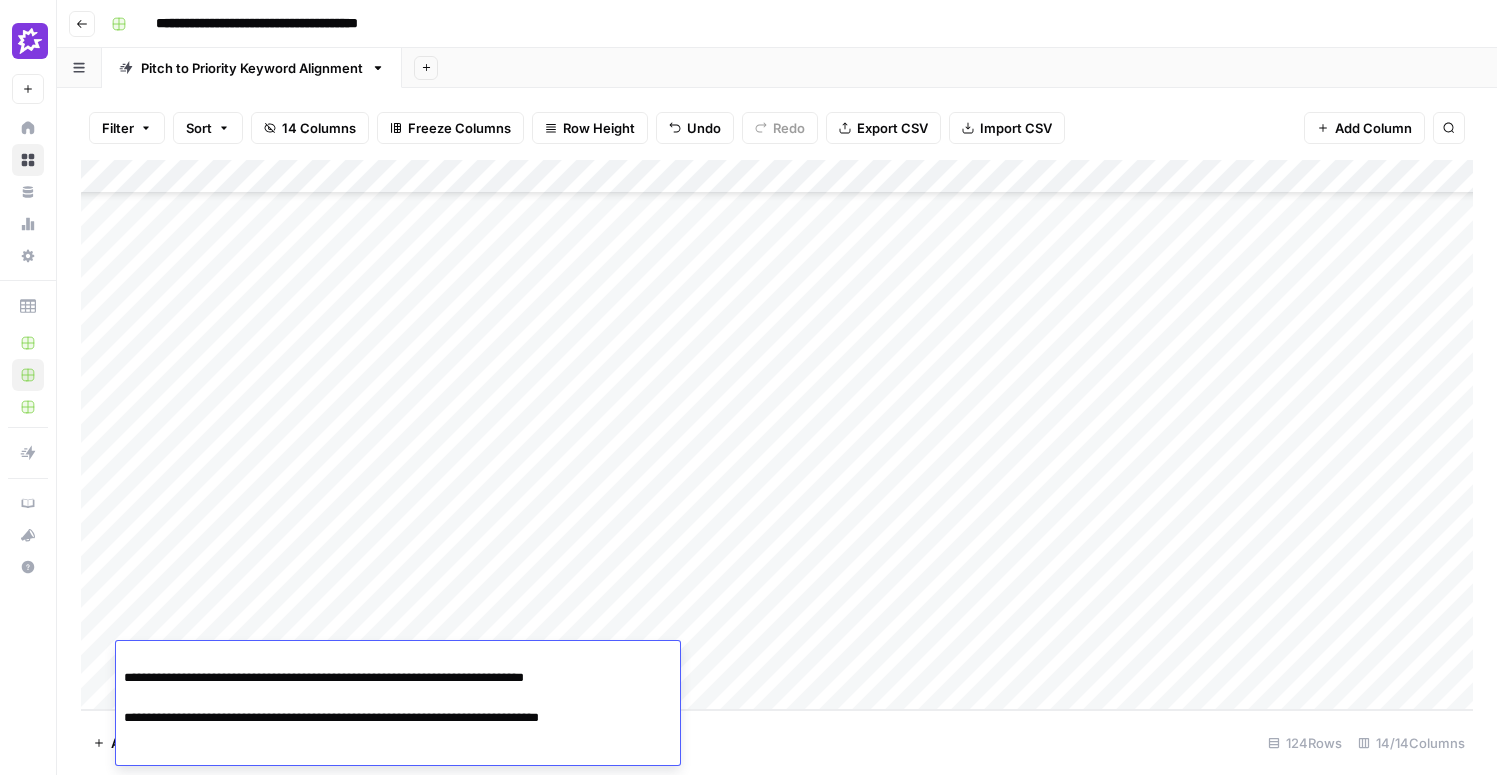 type 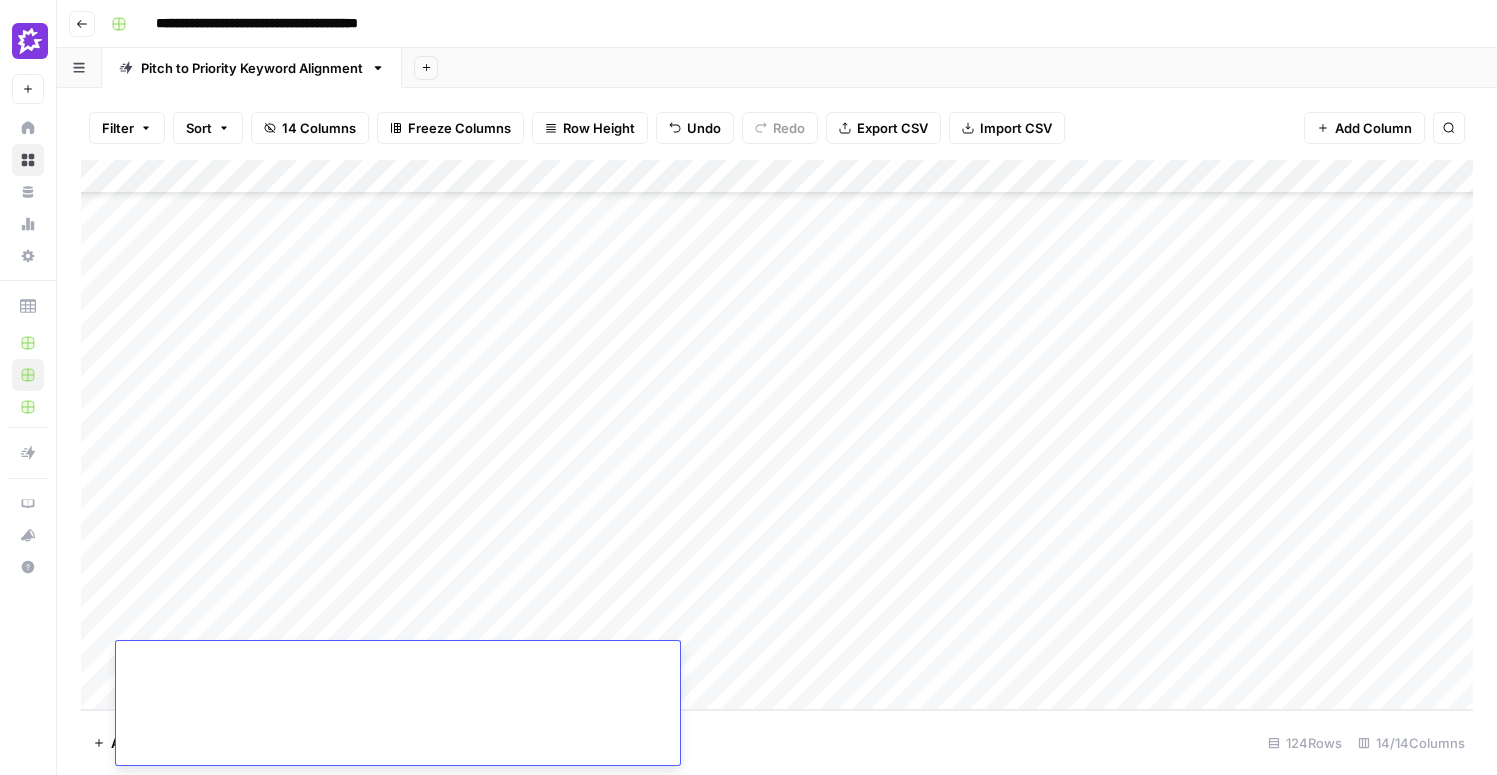 scroll, scrollTop: 0, scrollLeft: 0, axis: both 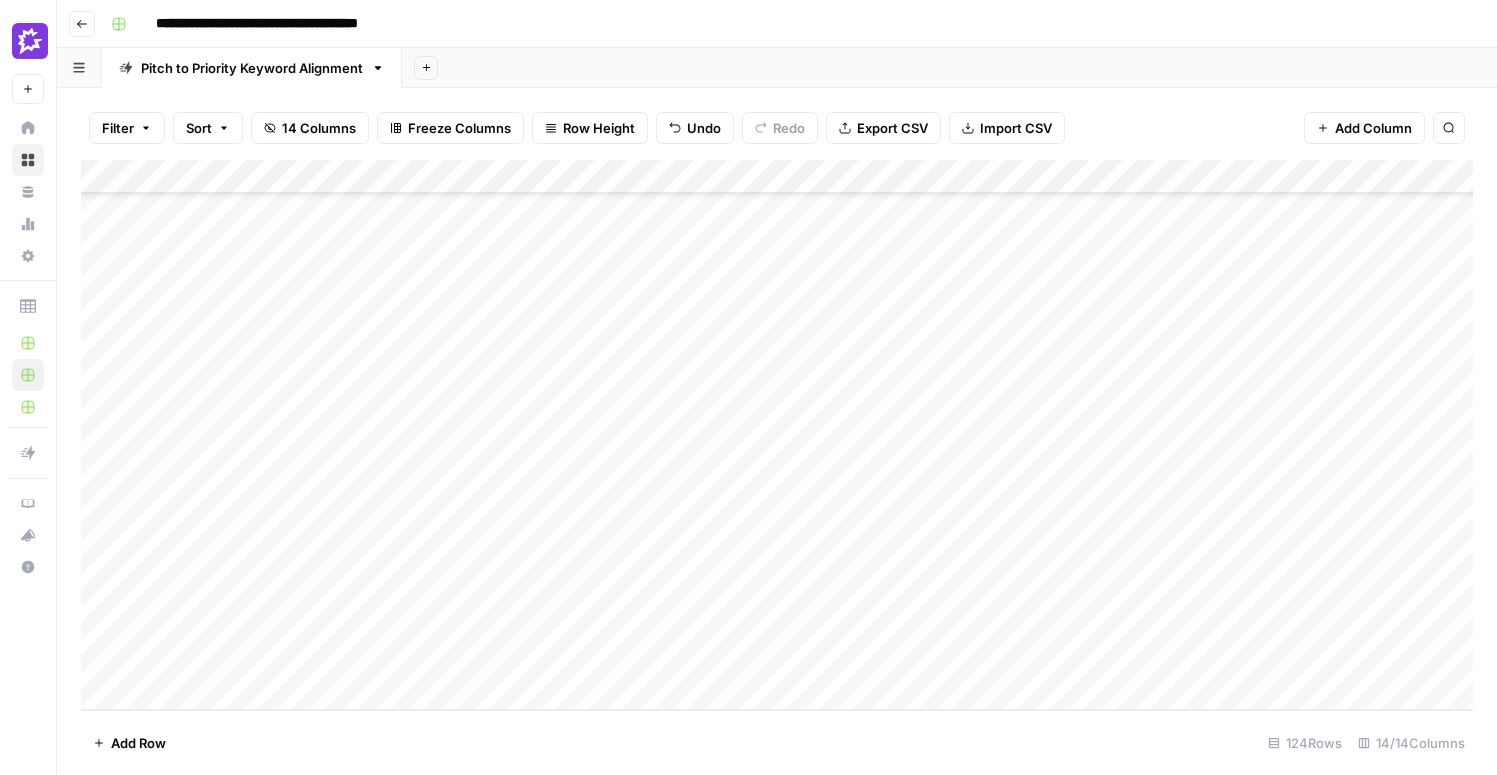 click on "**********" at bounding box center [777, 24] 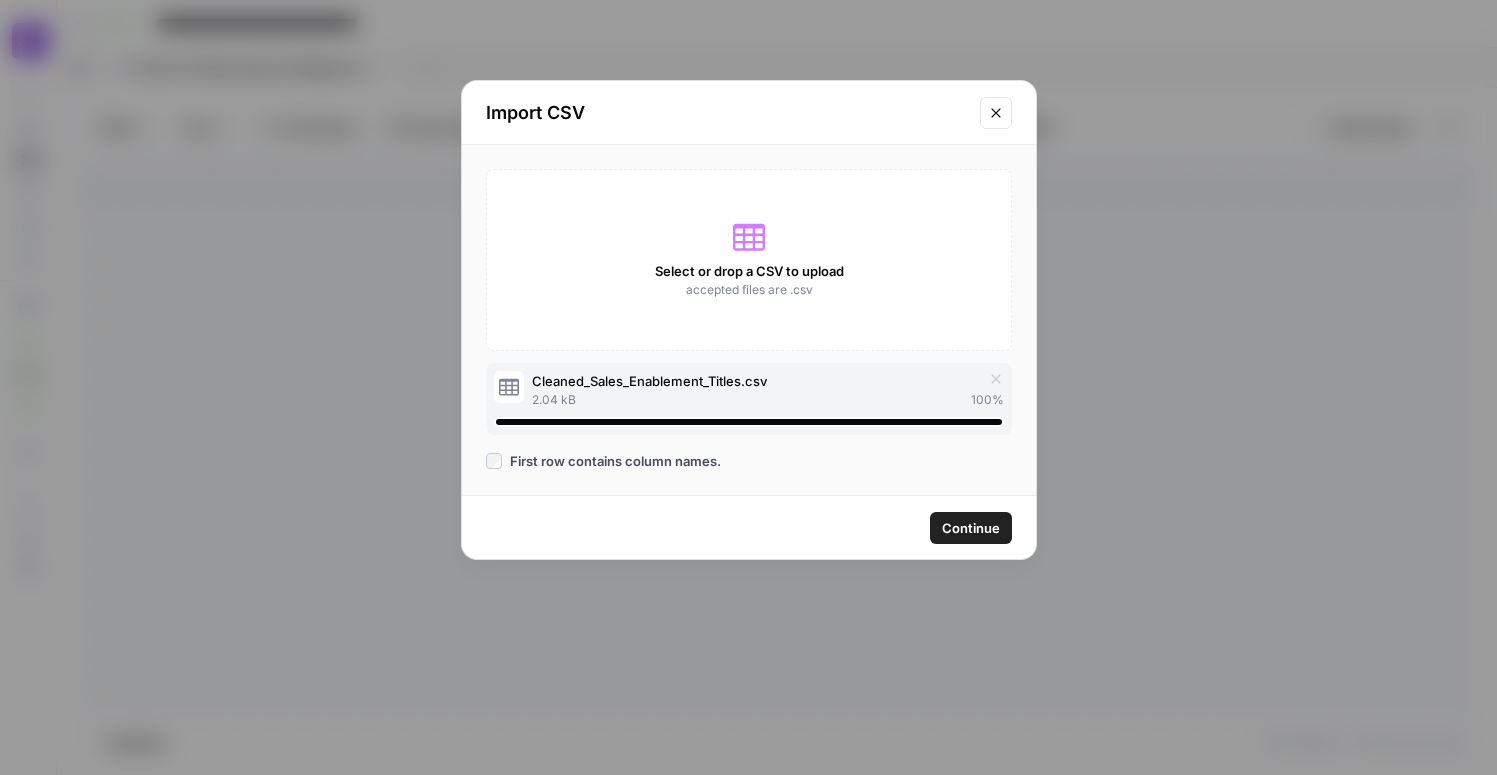 click on "Continue" at bounding box center [971, 528] 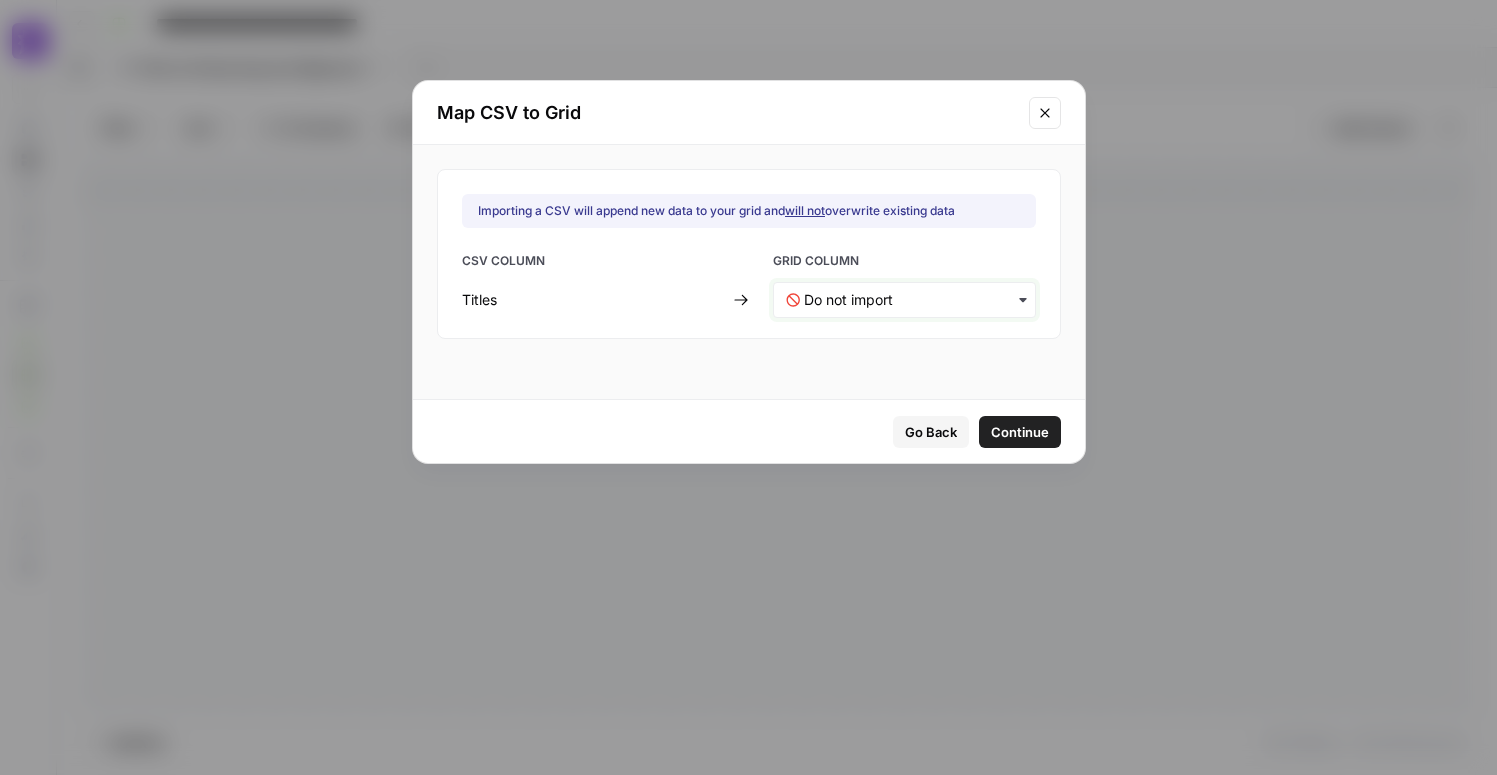 click at bounding box center [913, 300] 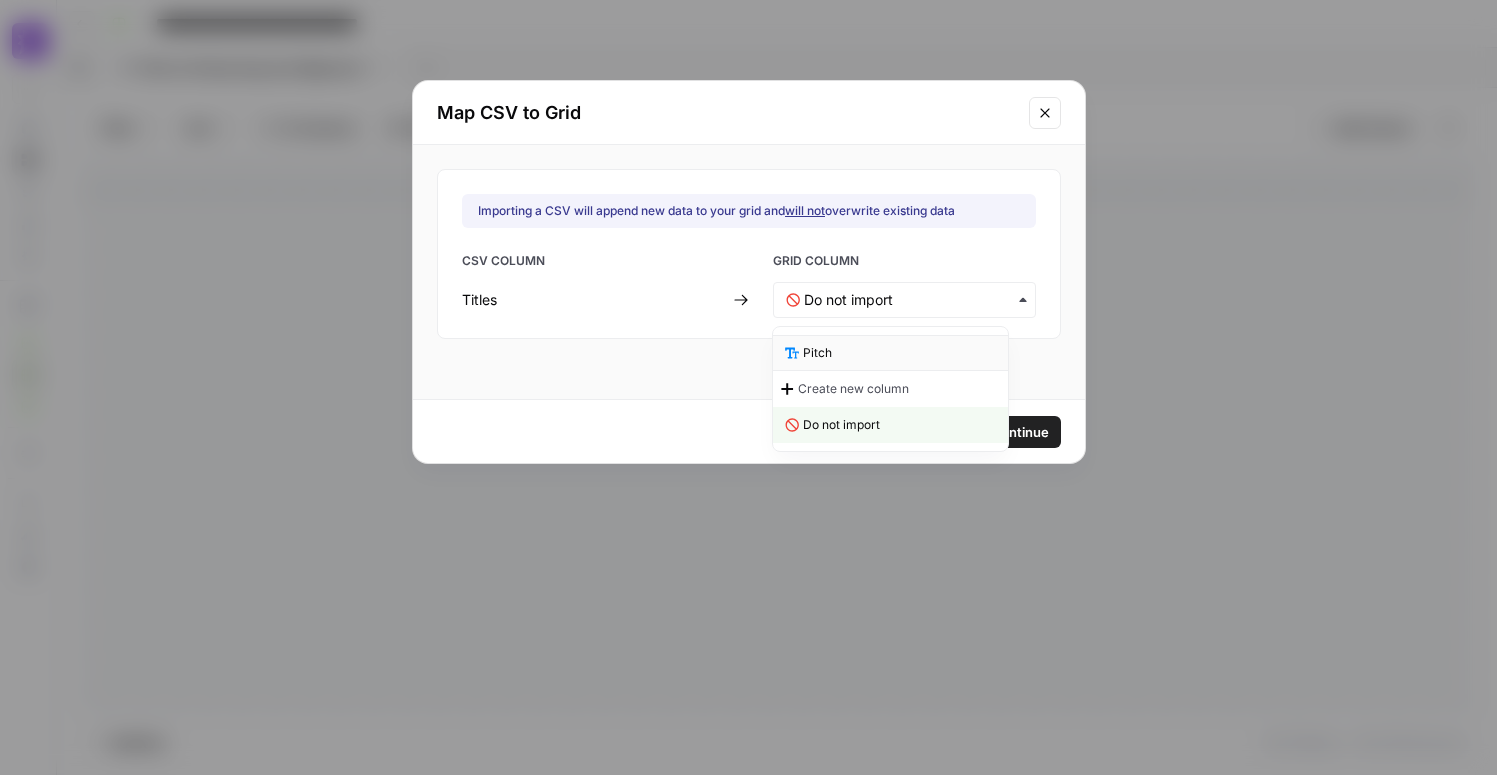 click on "Pitch" at bounding box center [890, 353] 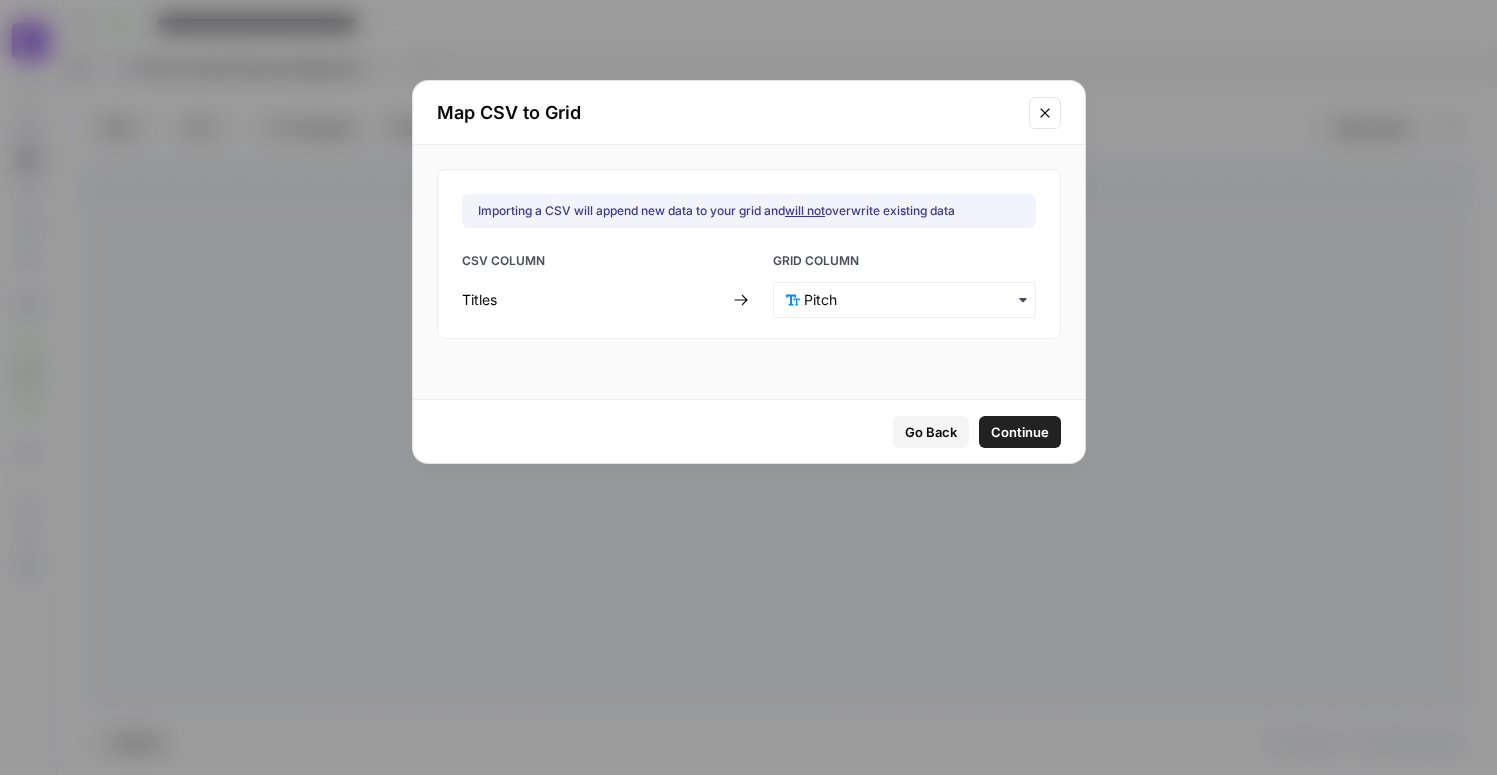 click on "Continue" at bounding box center (1020, 432) 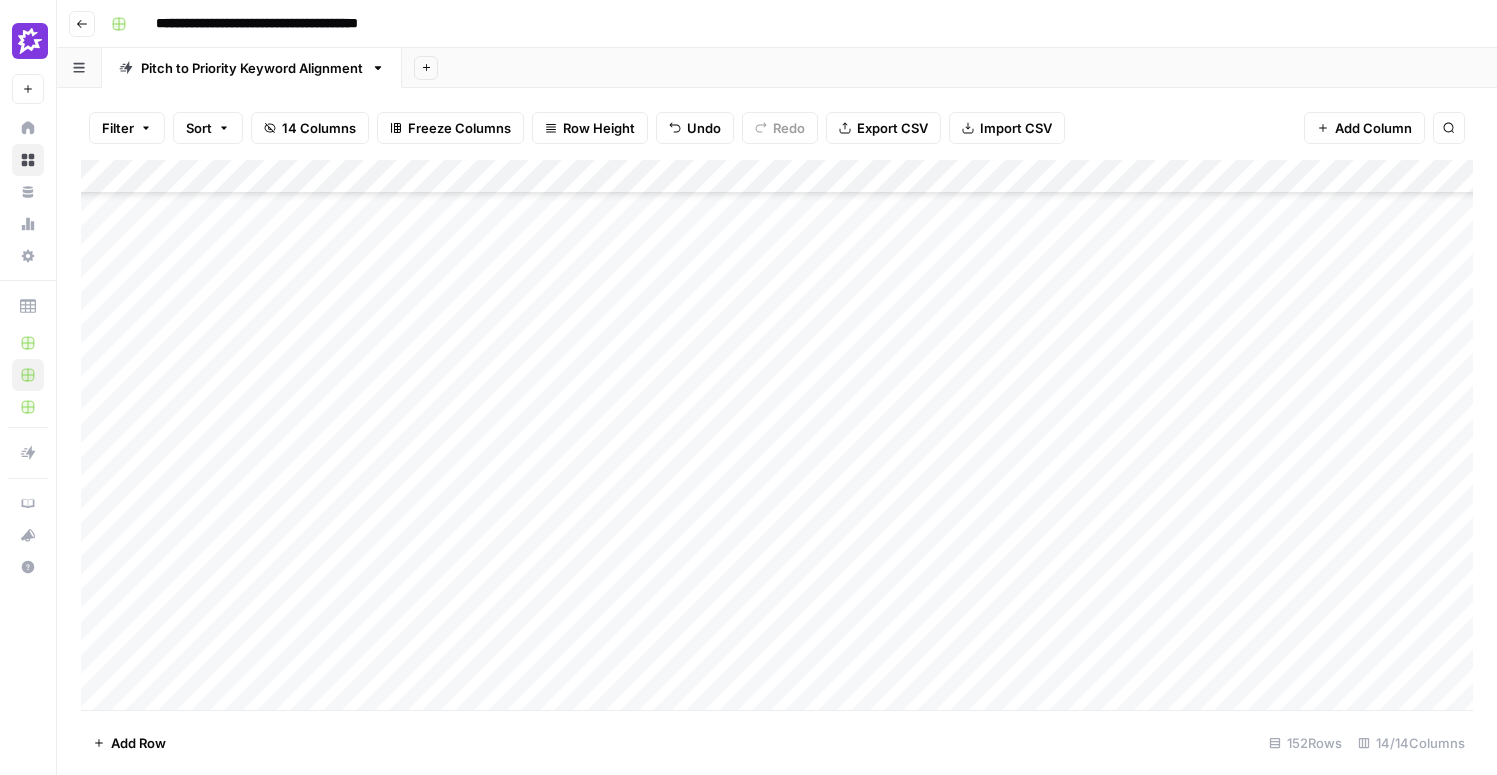 scroll, scrollTop: 4684, scrollLeft: 0, axis: vertical 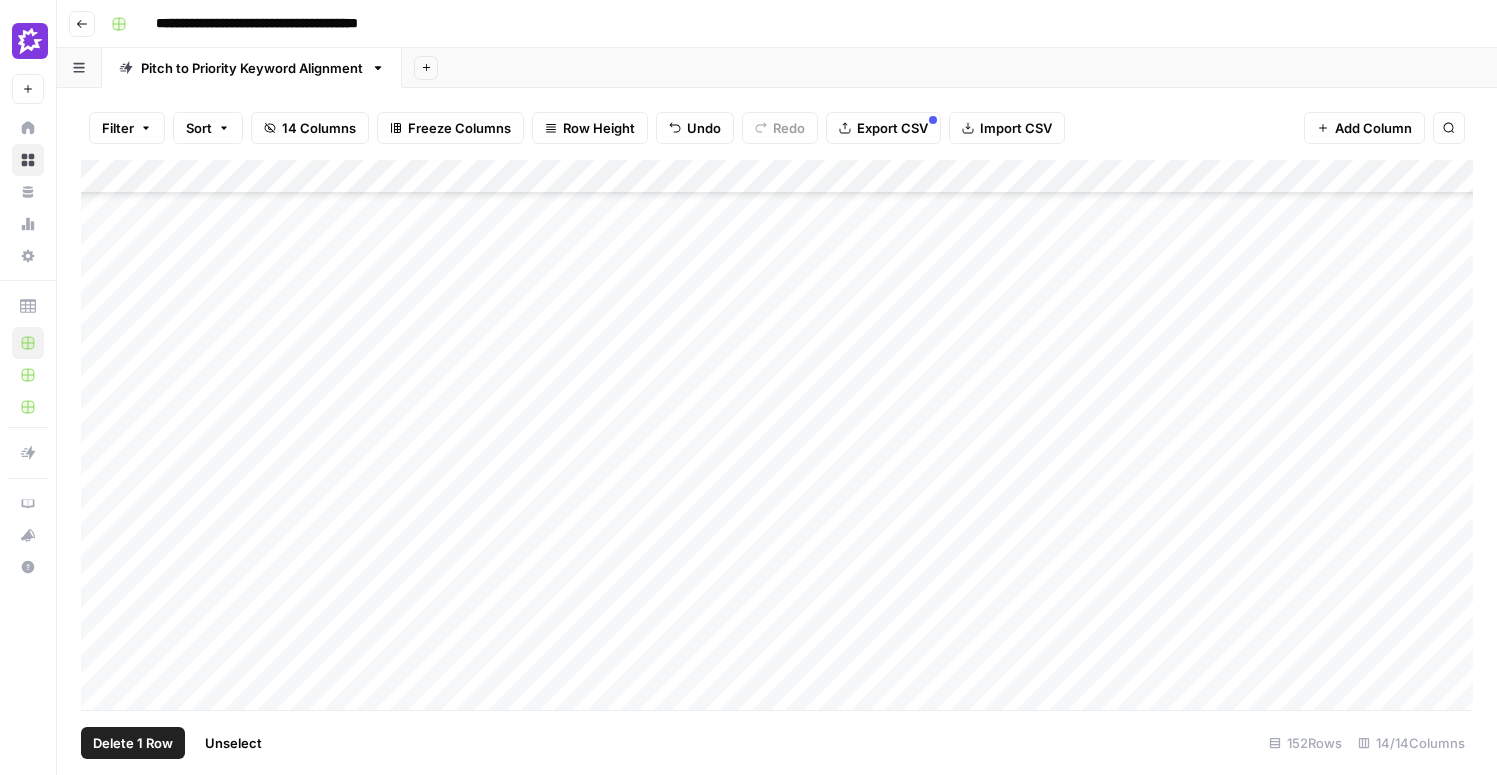 click on "Add Column" at bounding box center (777, 435) 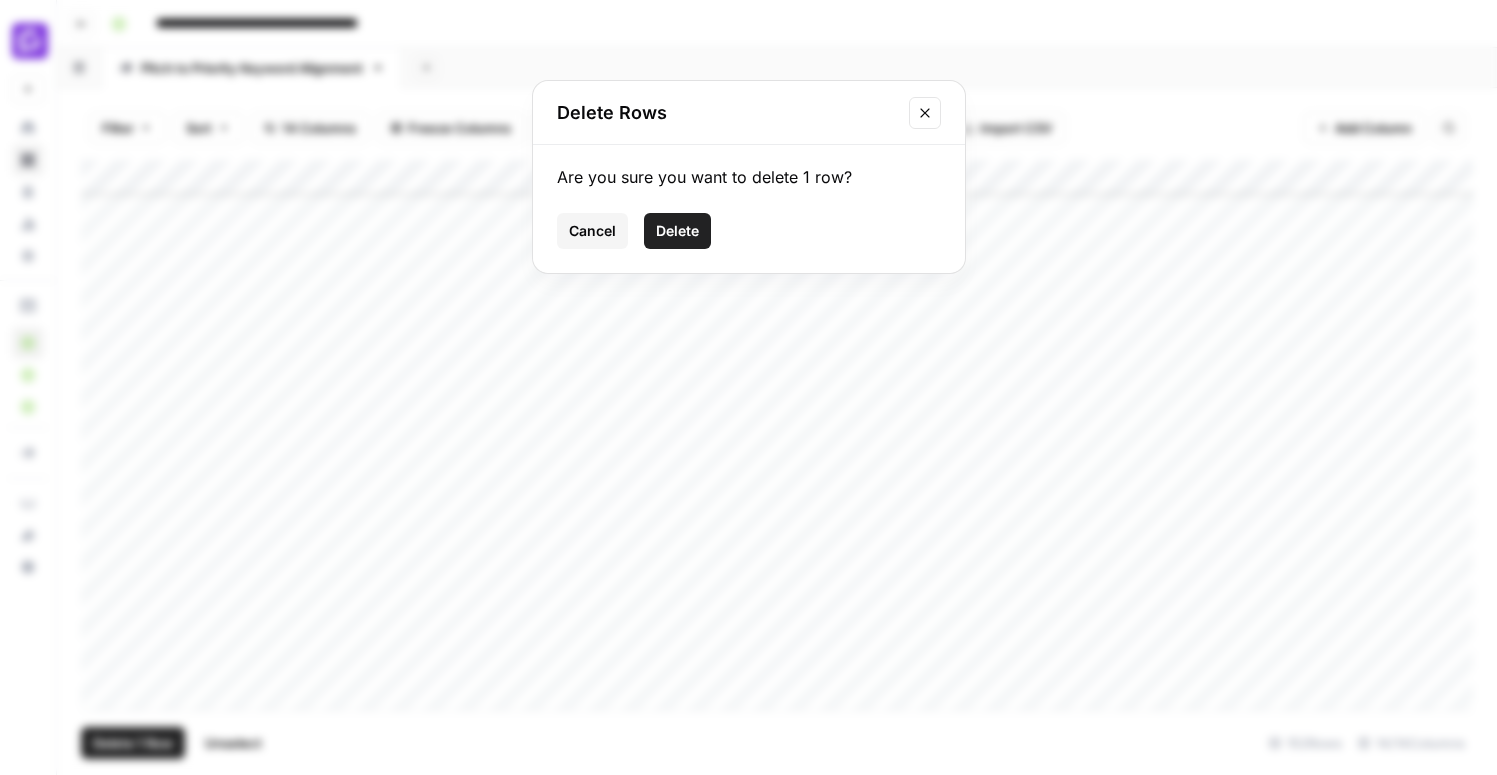 click on "Delete" at bounding box center [677, 231] 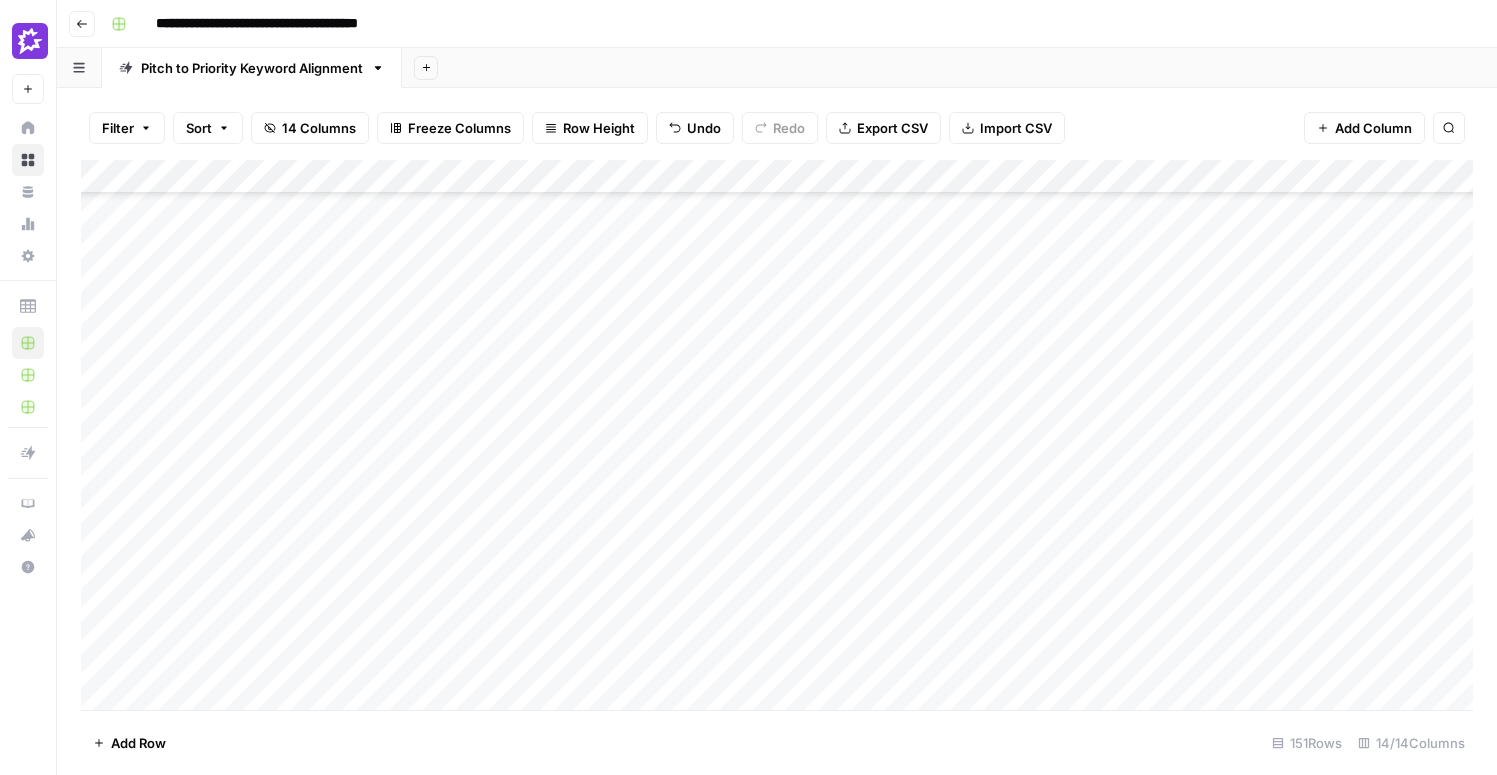 click on "Add Column" at bounding box center (777, 435) 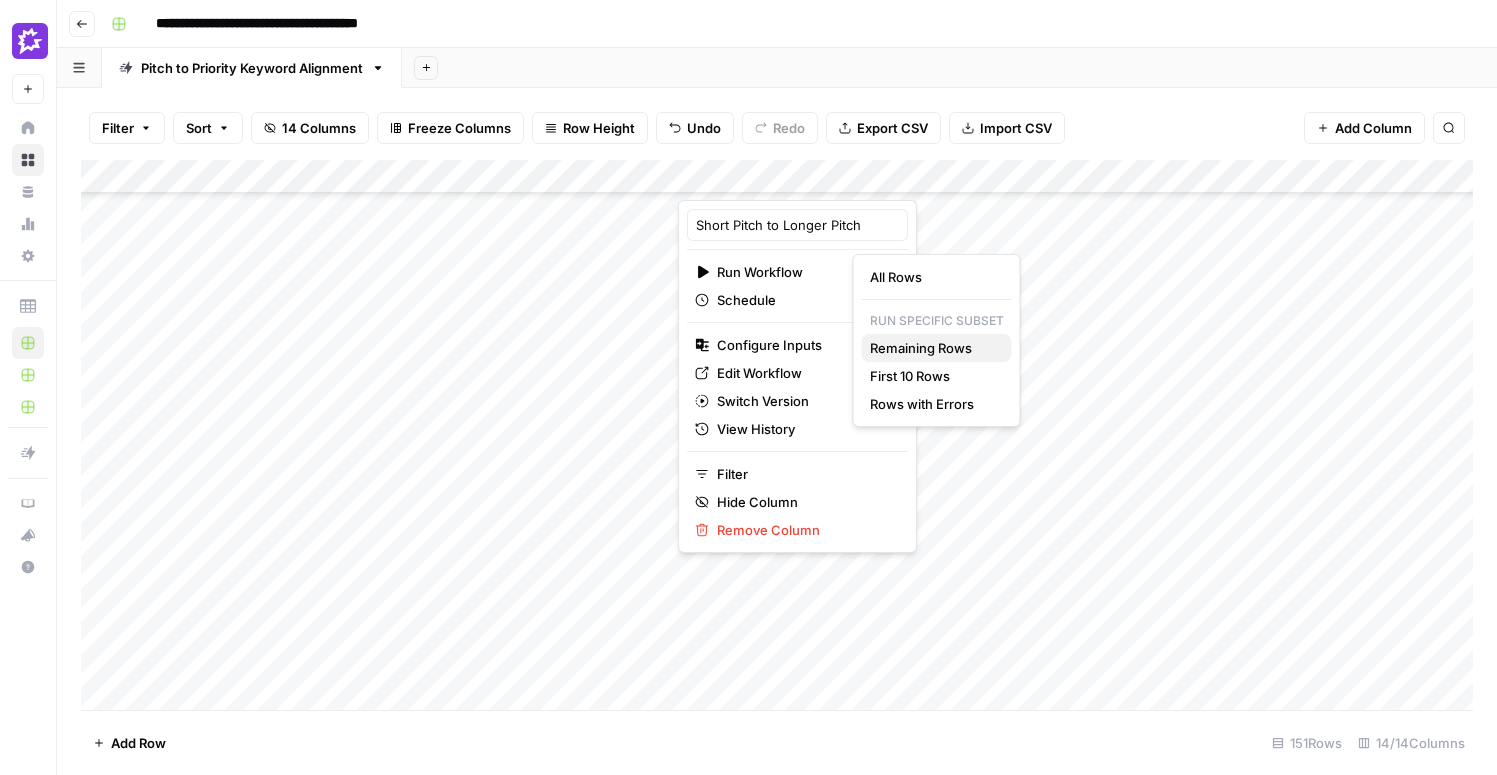 click on "Remaining Rows" at bounding box center (933, 348) 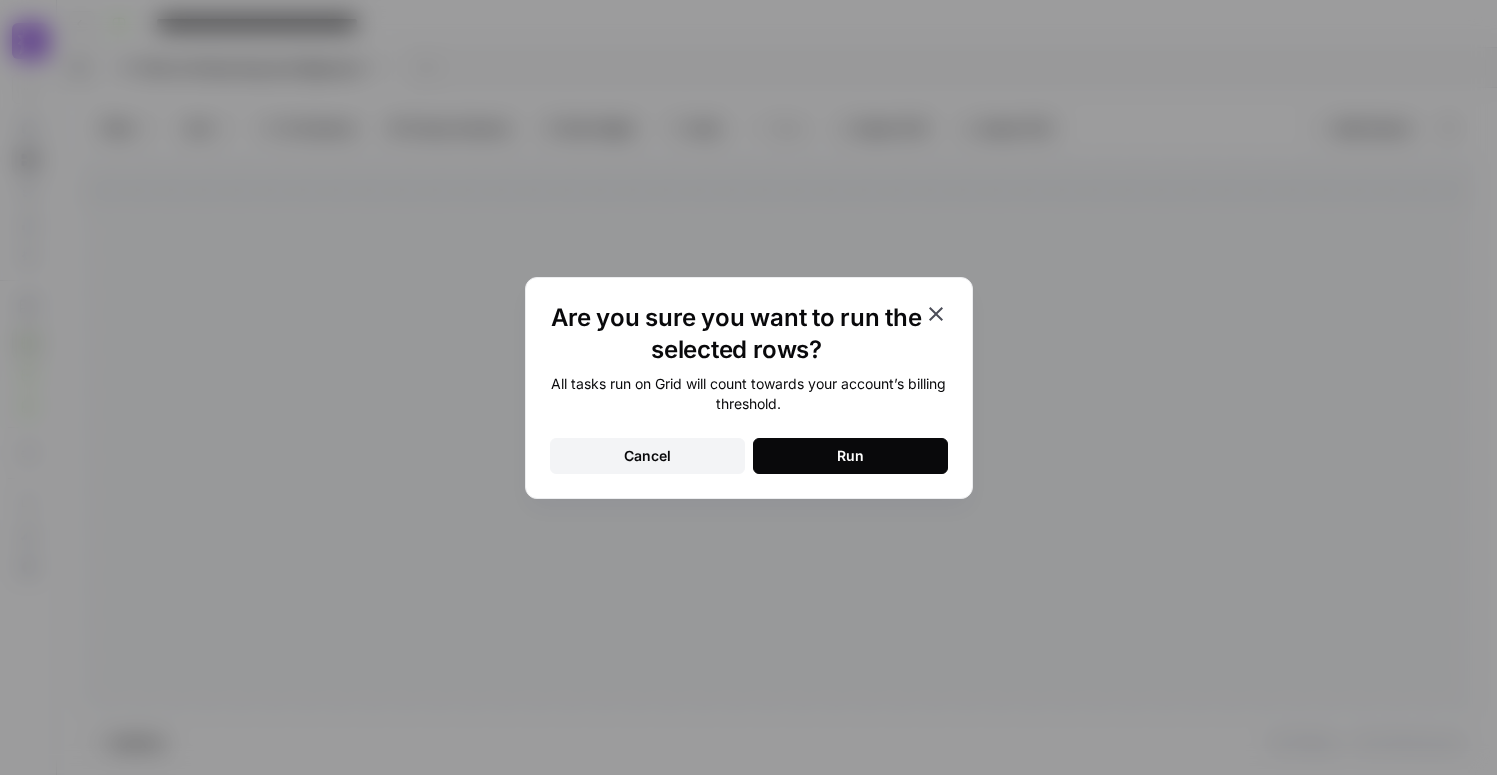 click on "Run" at bounding box center [850, 456] 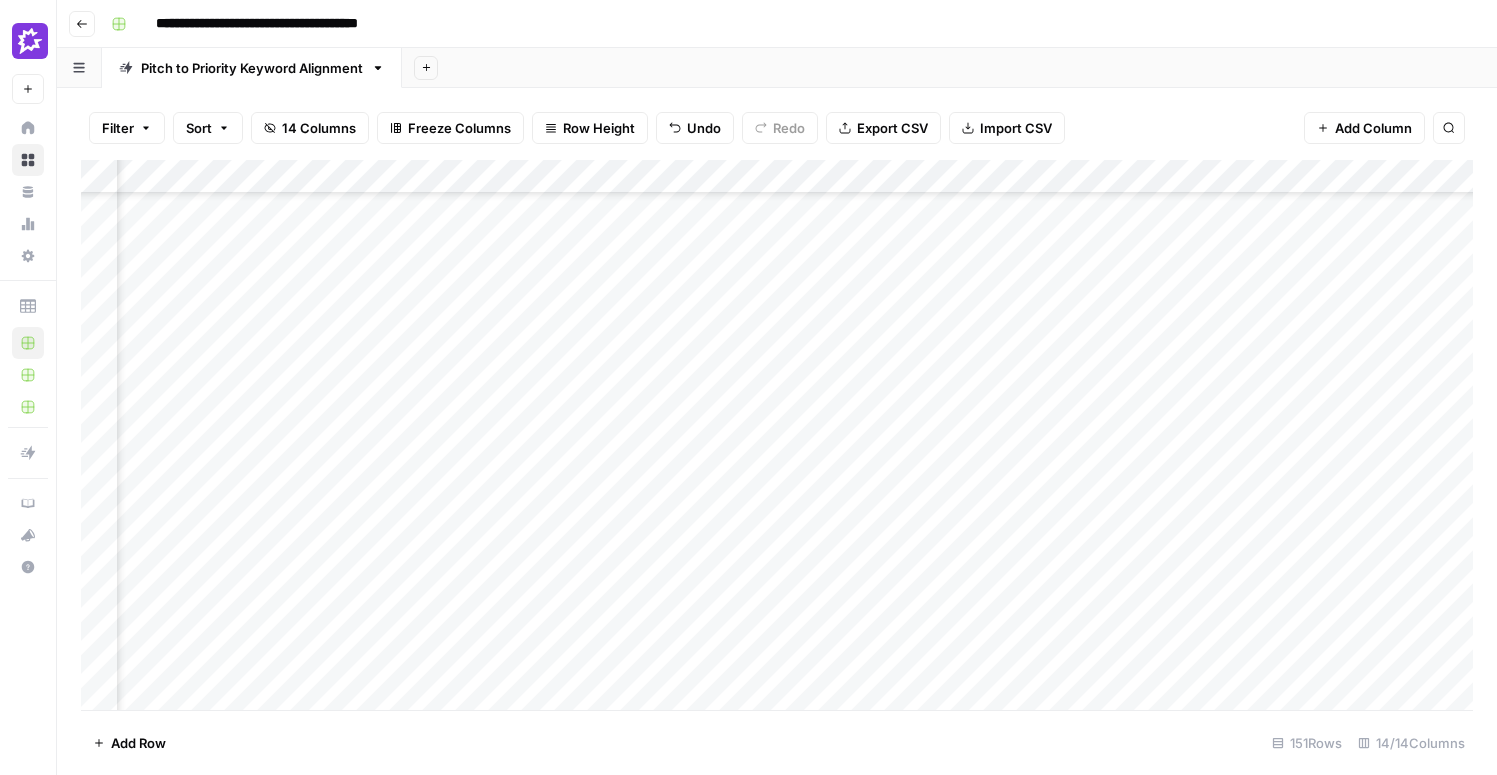 scroll, scrollTop: 4010, scrollLeft: 546, axis: both 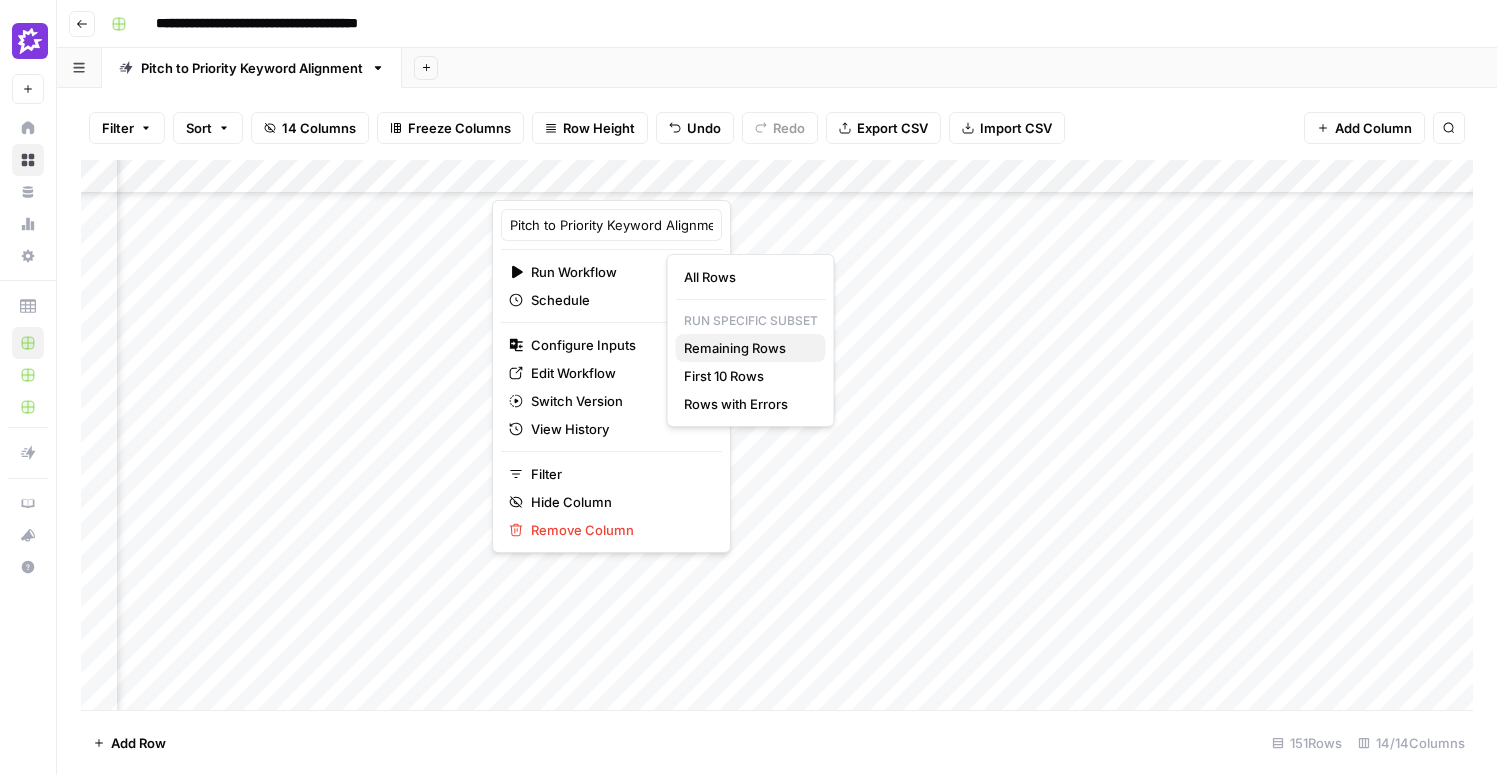 click on "Remaining Rows" at bounding box center (747, 348) 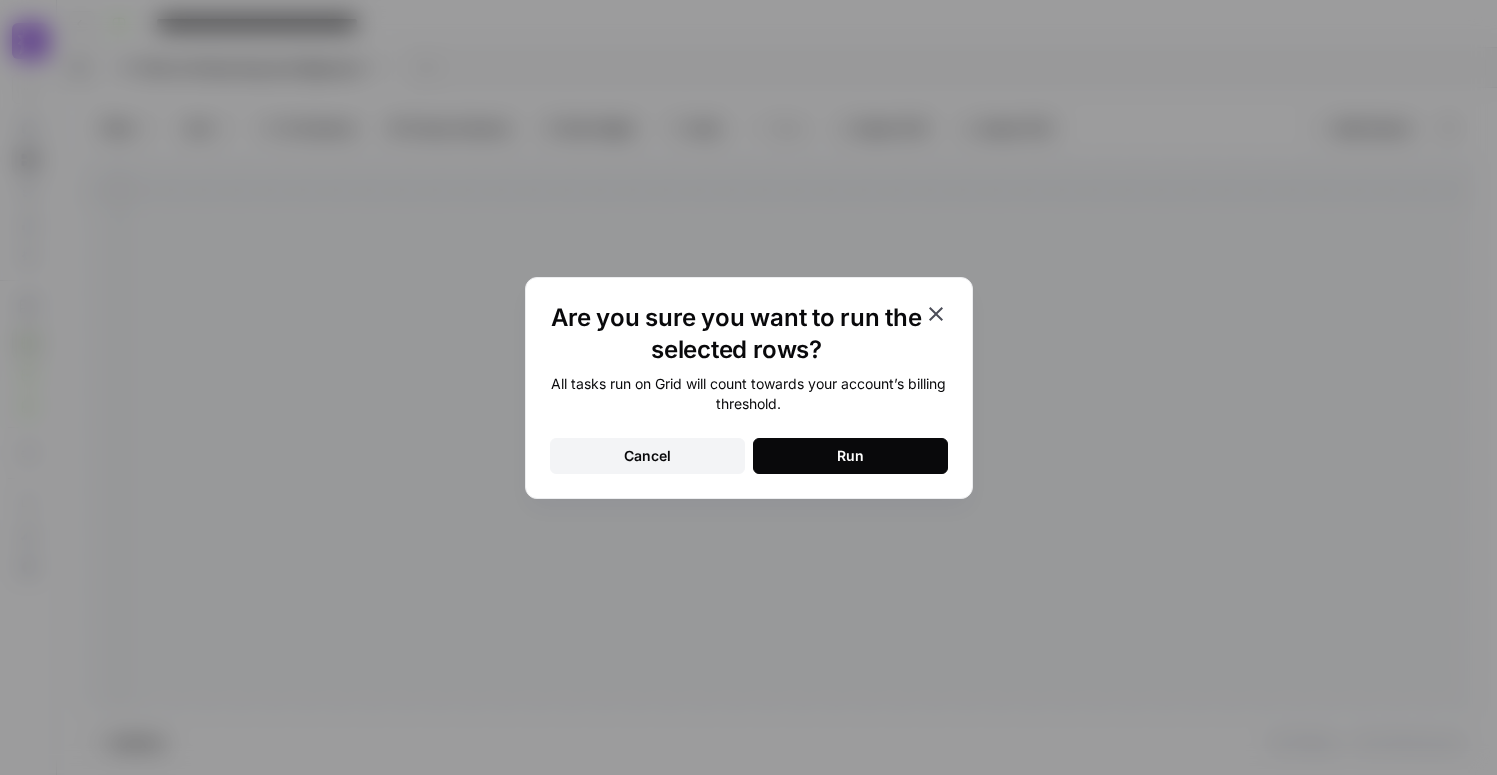 click on "Run" at bounding box center (850, 456) 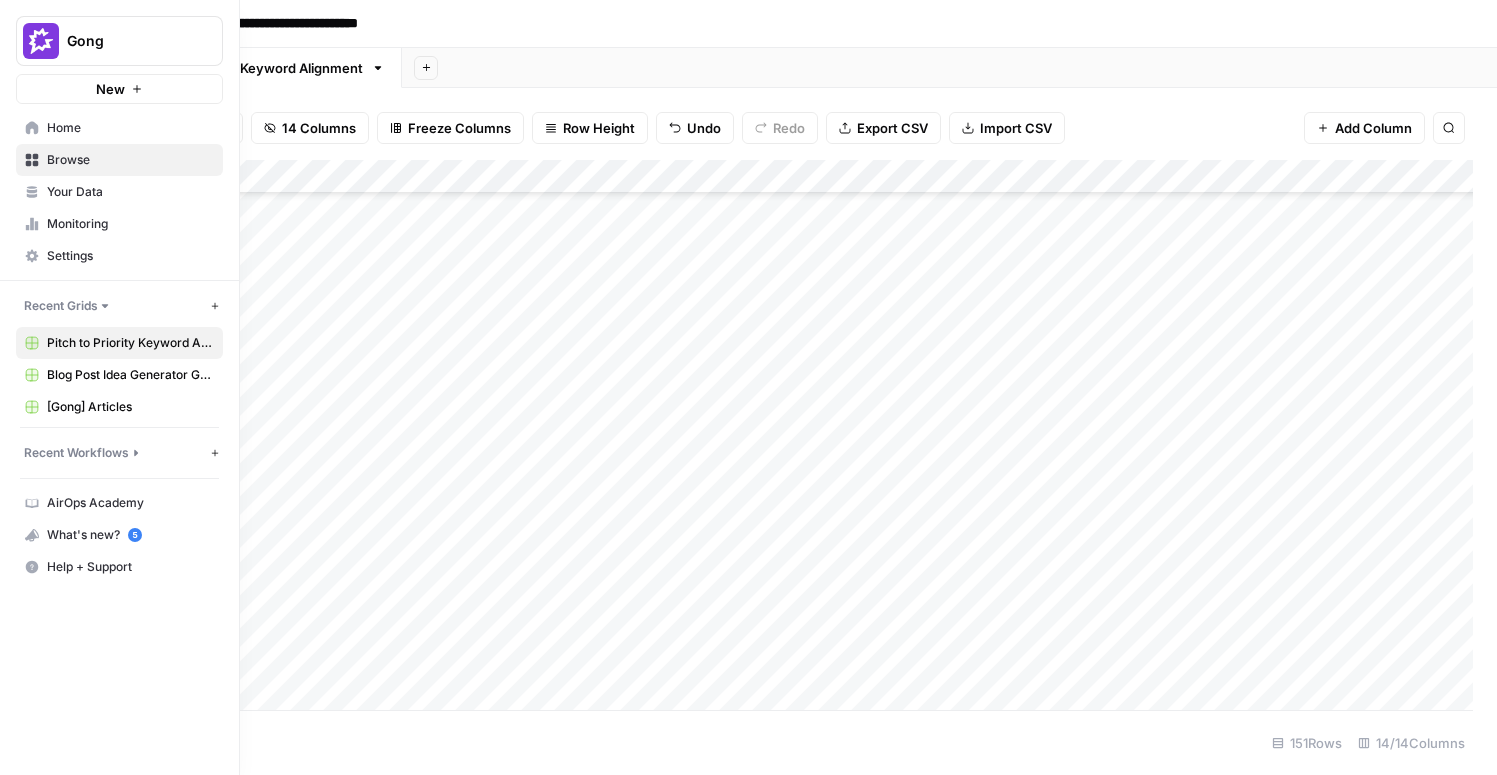 click 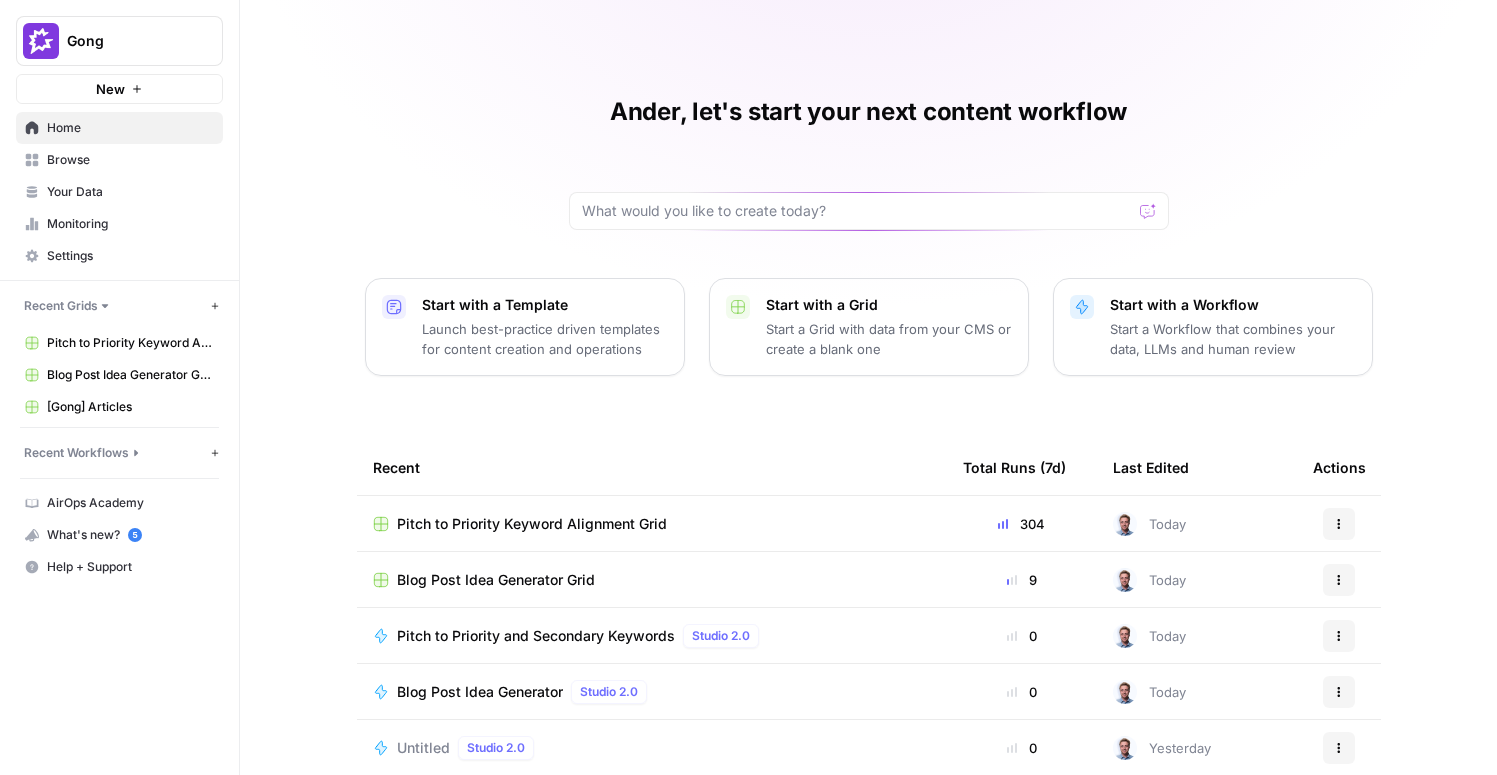 click on "New" at bounding box center [119, 89] 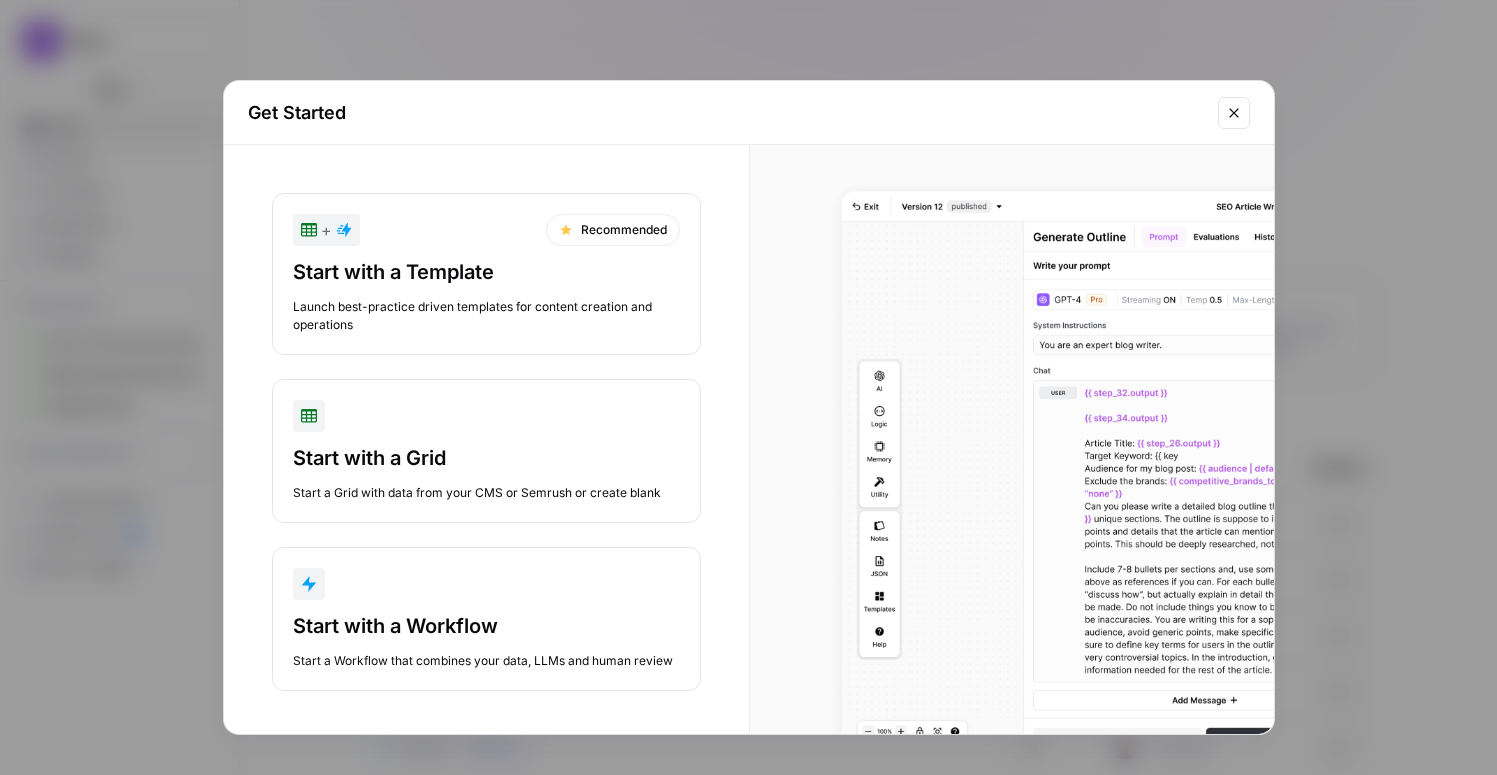 click on "Start with a Workflow Start a Workflow that combines your data, LLMs and human review" at bounding box center (486, 641) 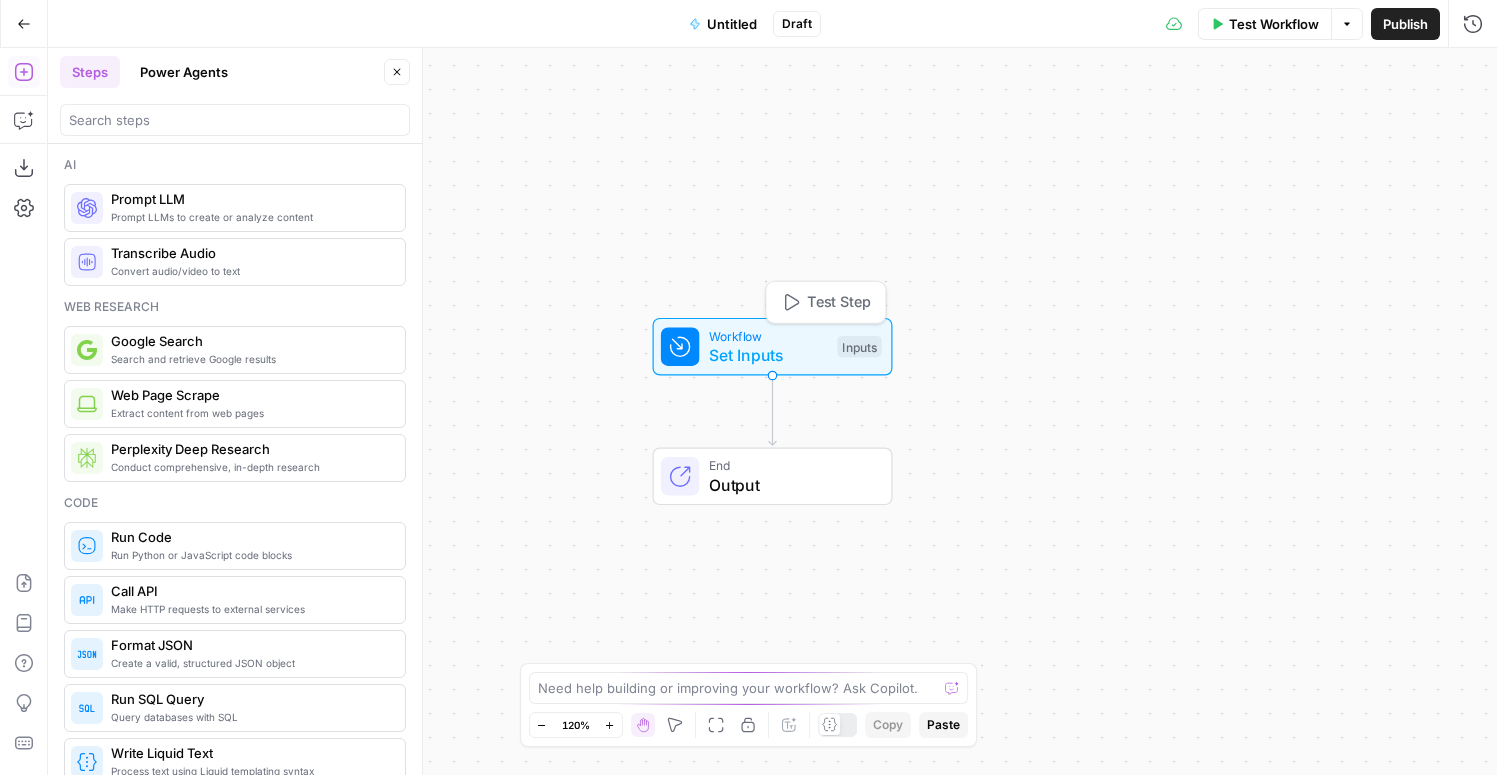 click on "Set Inputs" at bounding box center (768, 355) 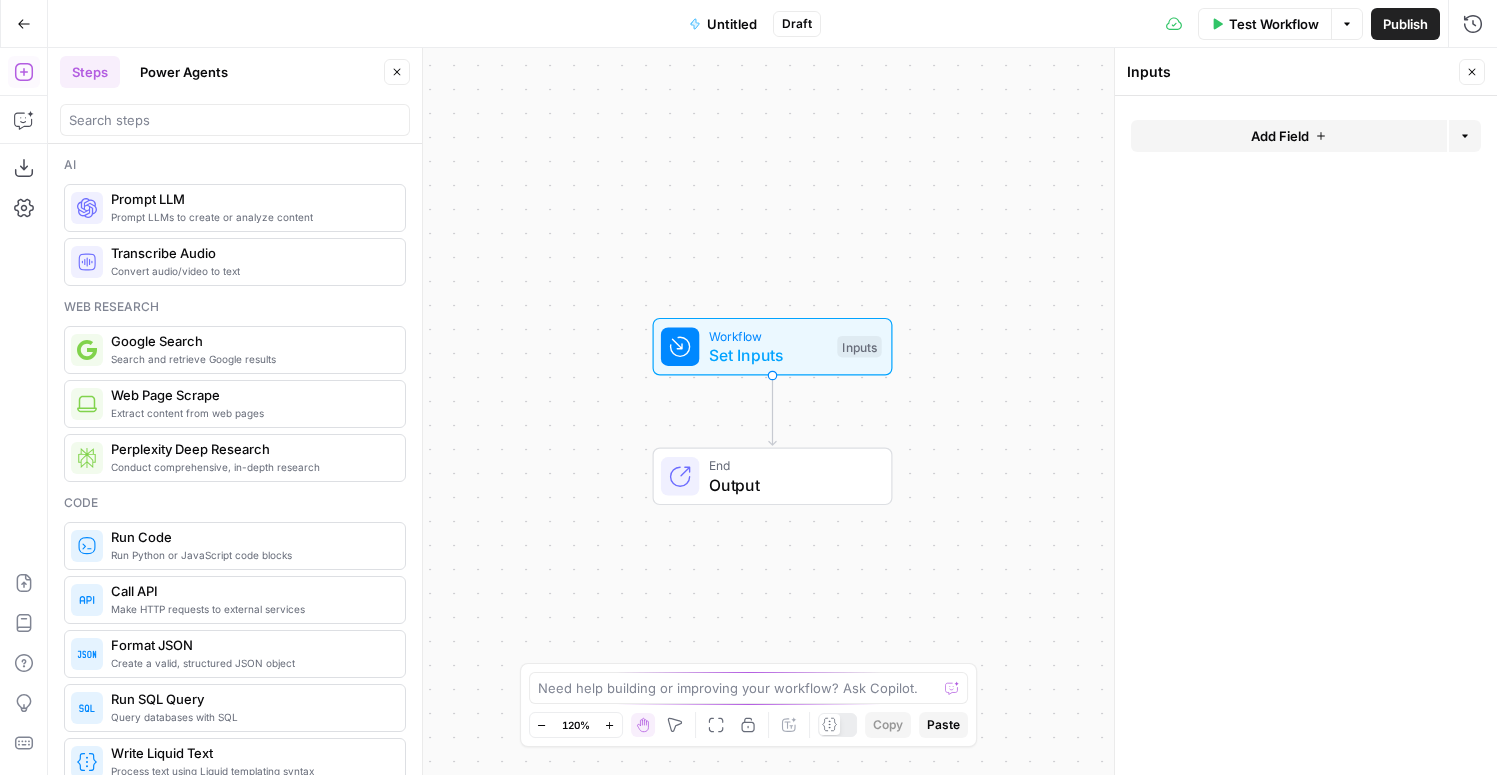 click on "Add Field" at bounding box center (1280, 136) 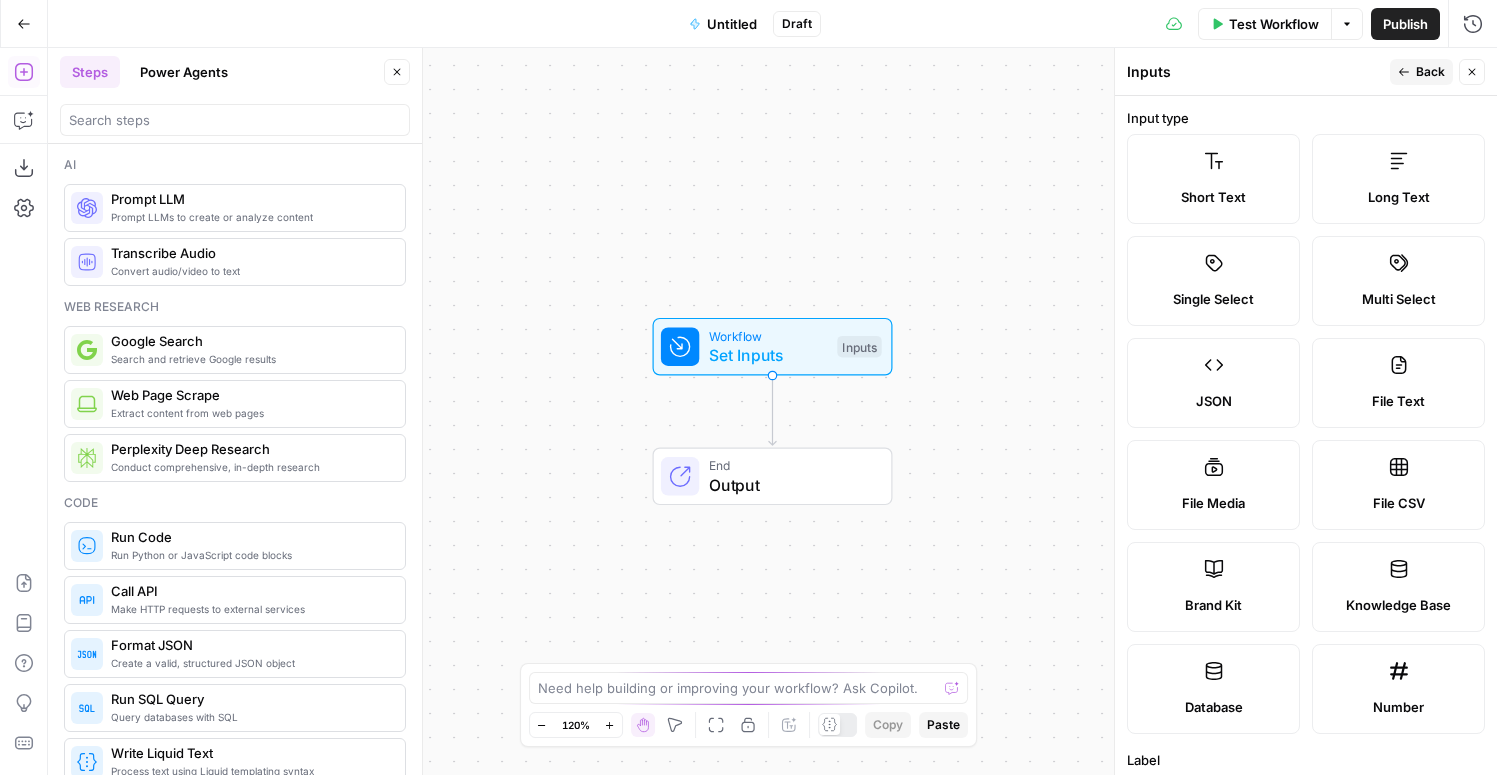 click on "Long Text" at bounding box center [1398, 179] 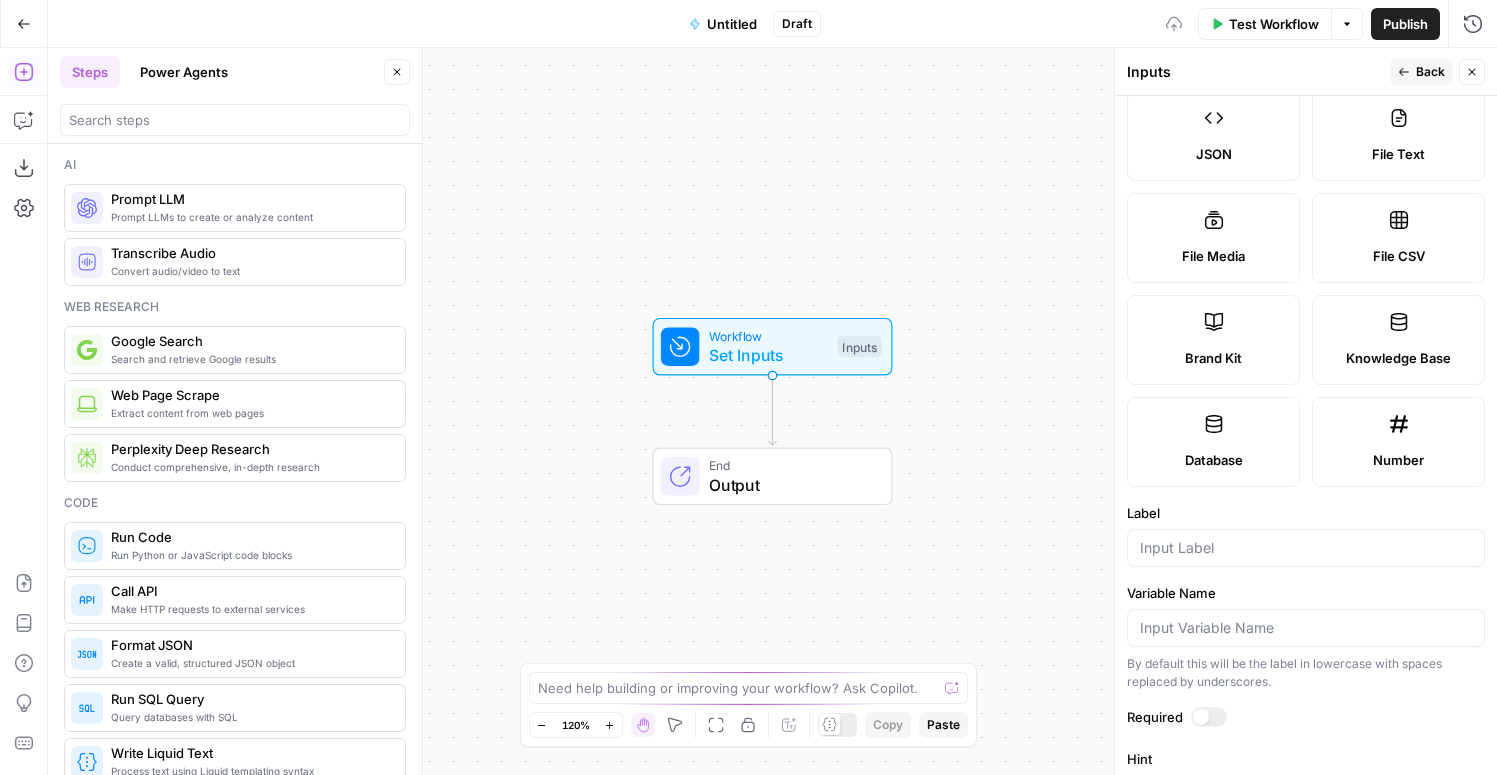scroll, scrollTop: 588, scrollLeft: 0, axis: vertical 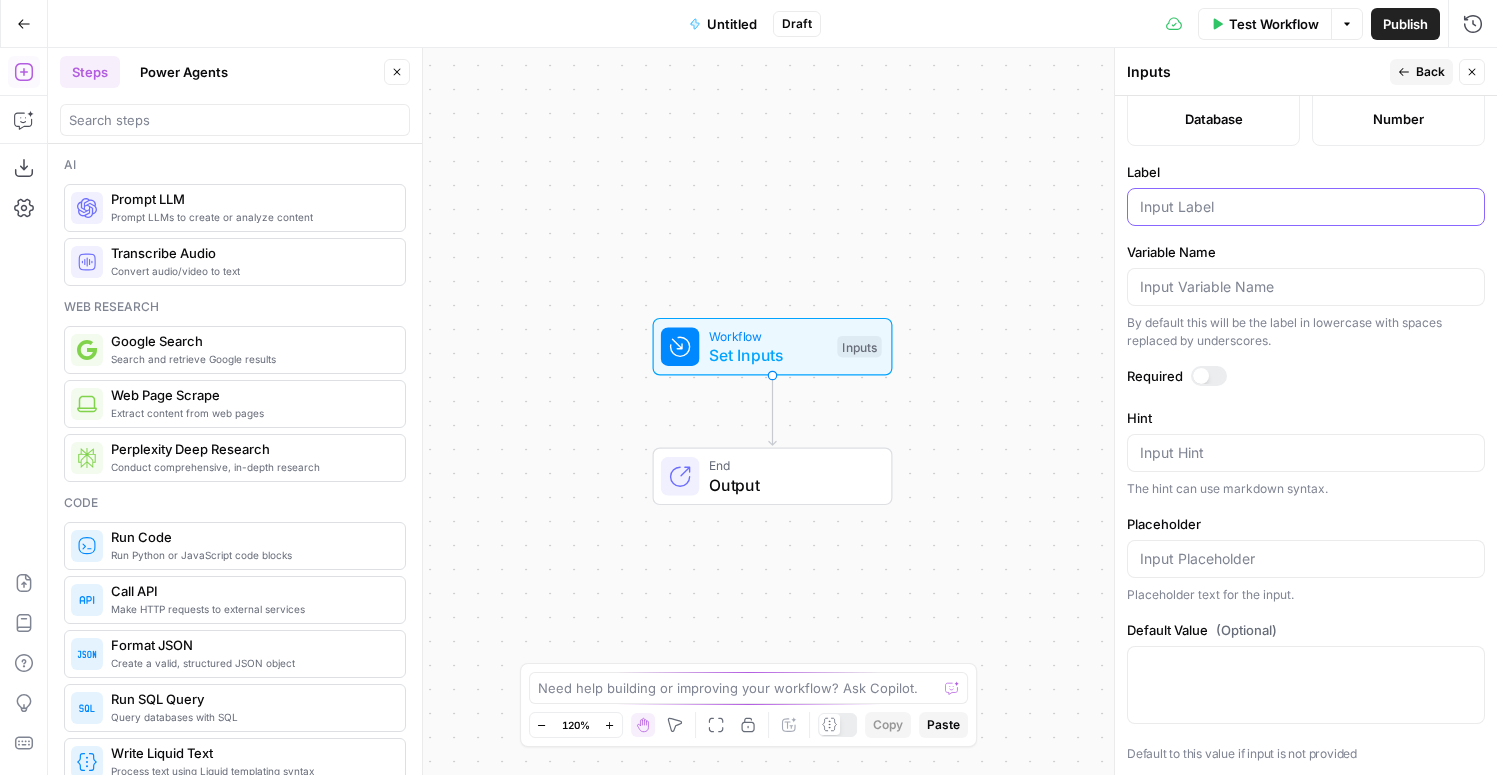 click on "Label" at bounding box center (1306, 207) 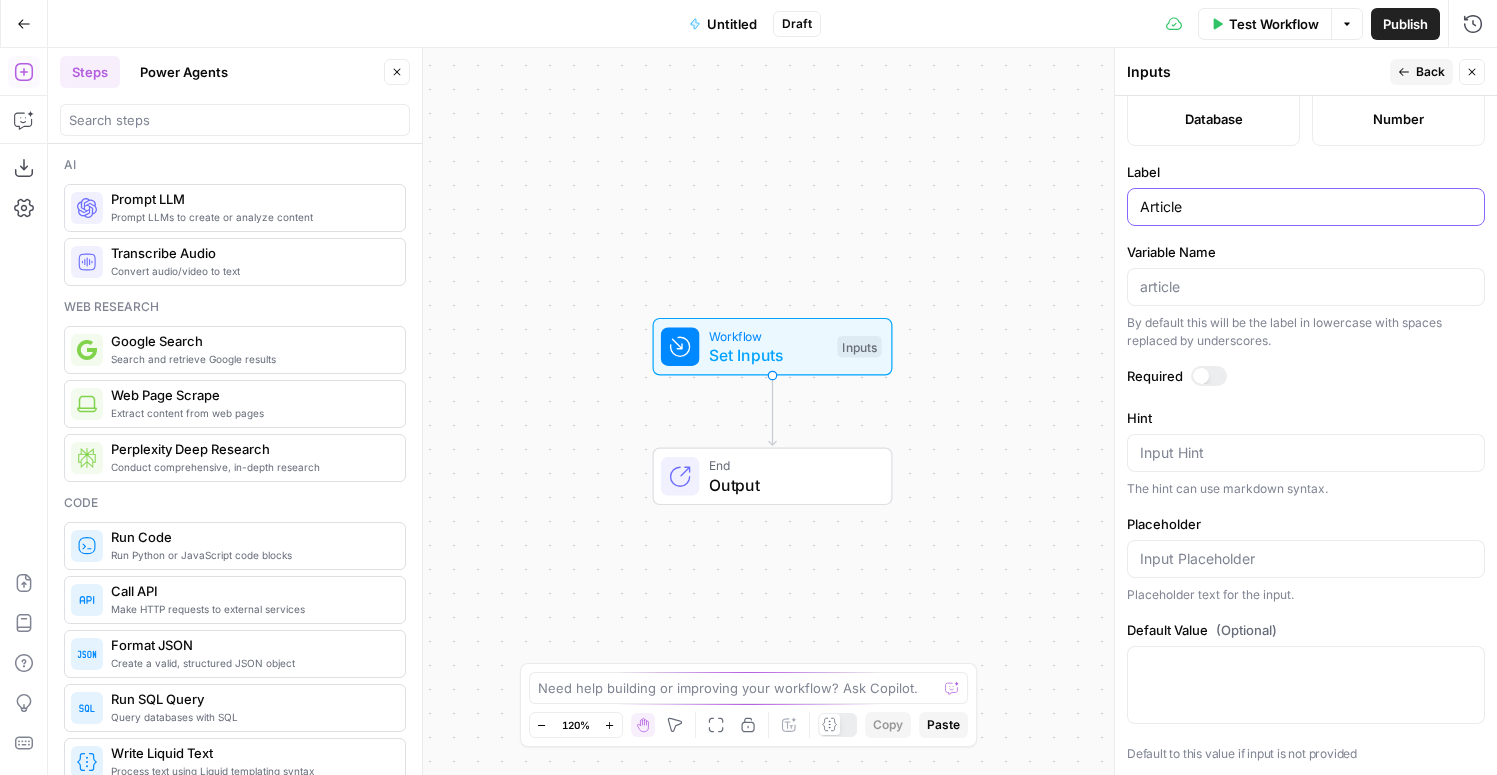 type on "Article" 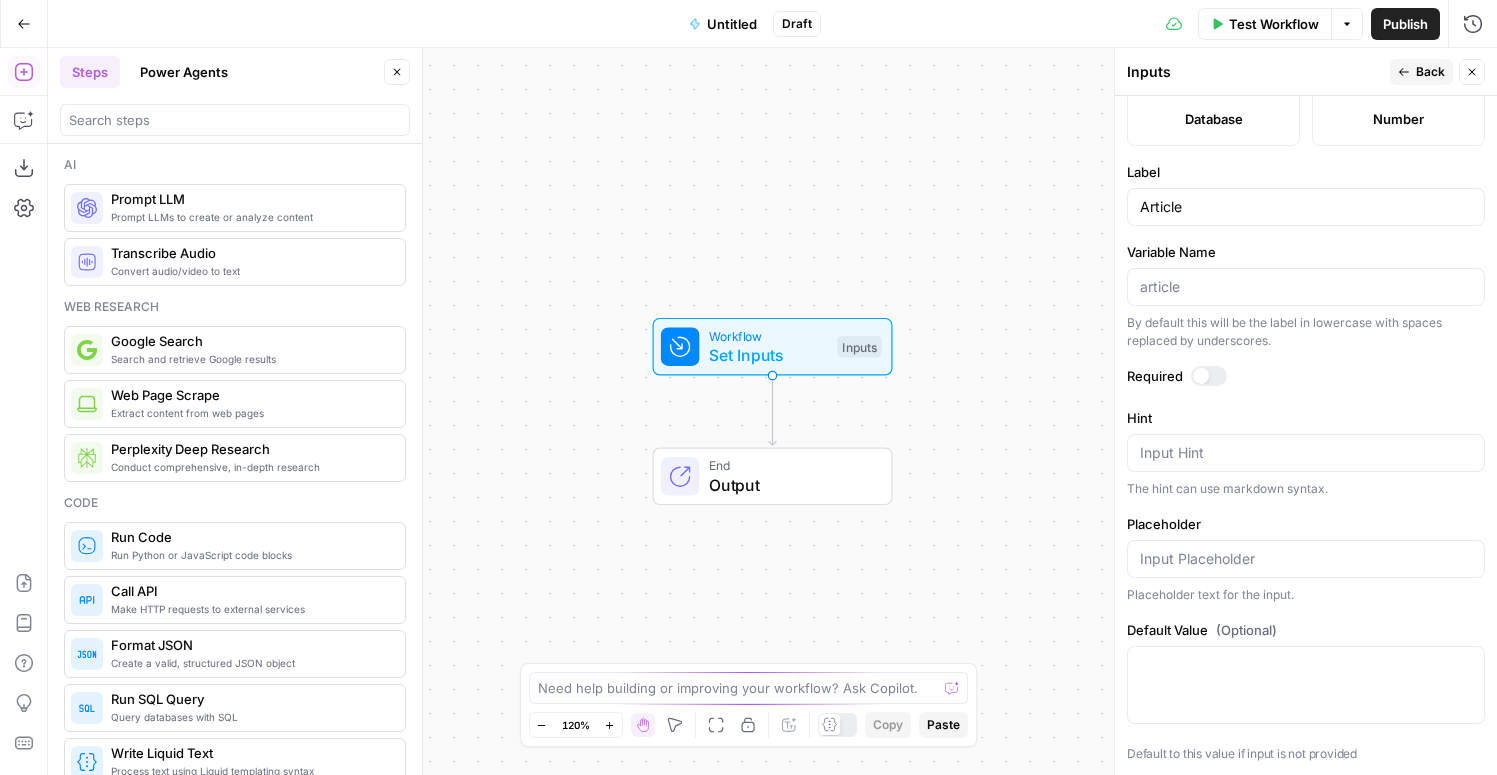 click at bounding box center [1209, 376] 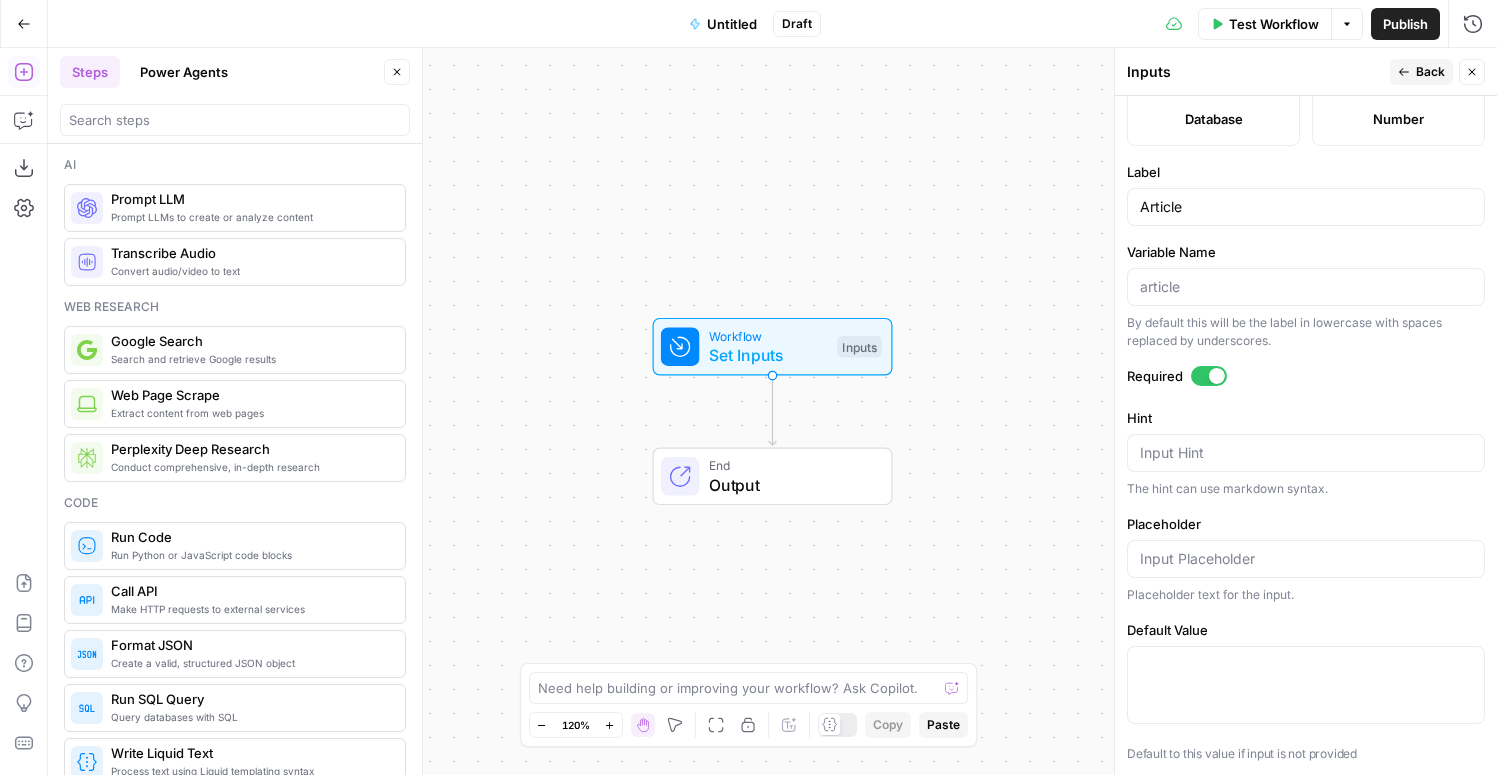 click on "Back" at bounding box center (1430, 72) 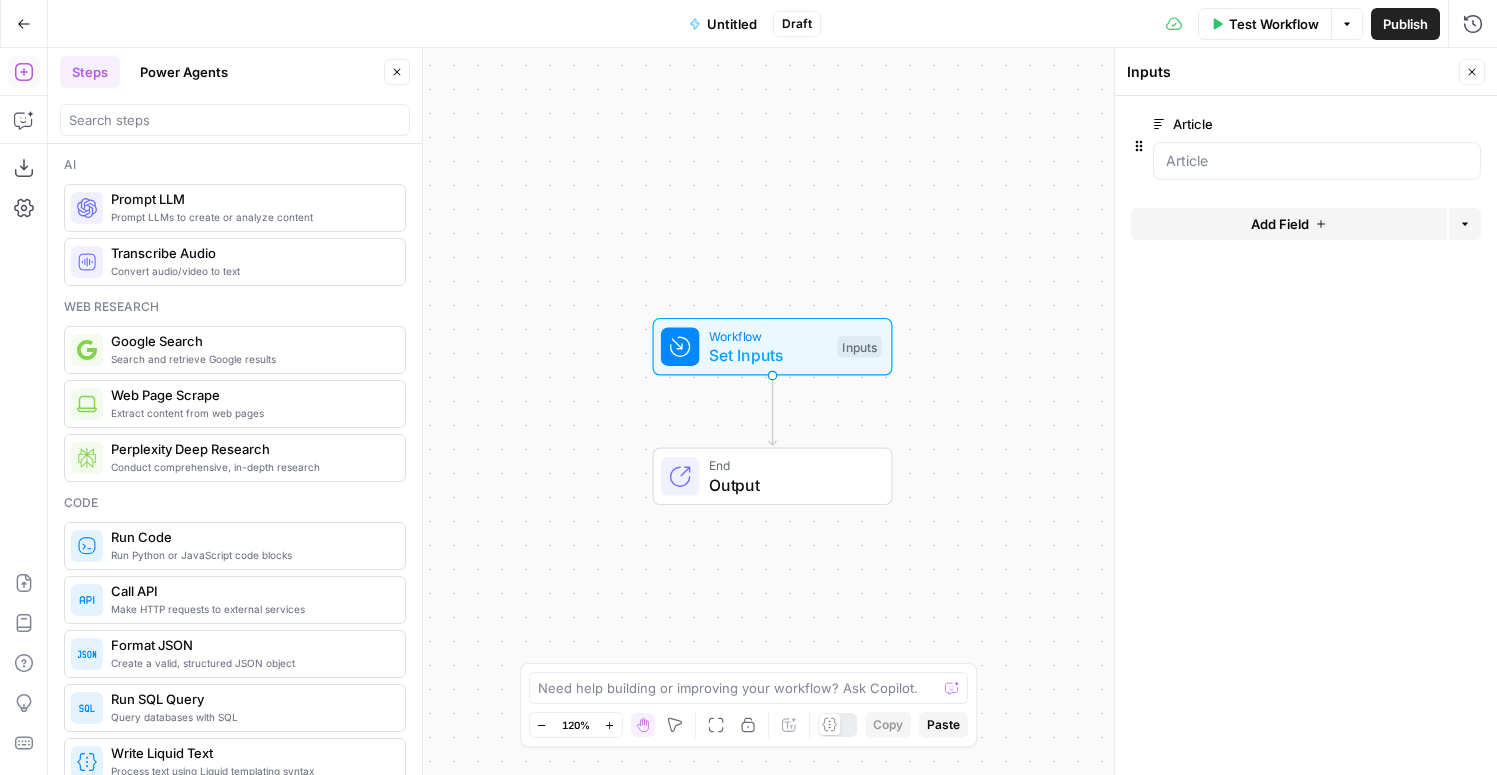click on "Add Field" at bounding box center (1280, 224) 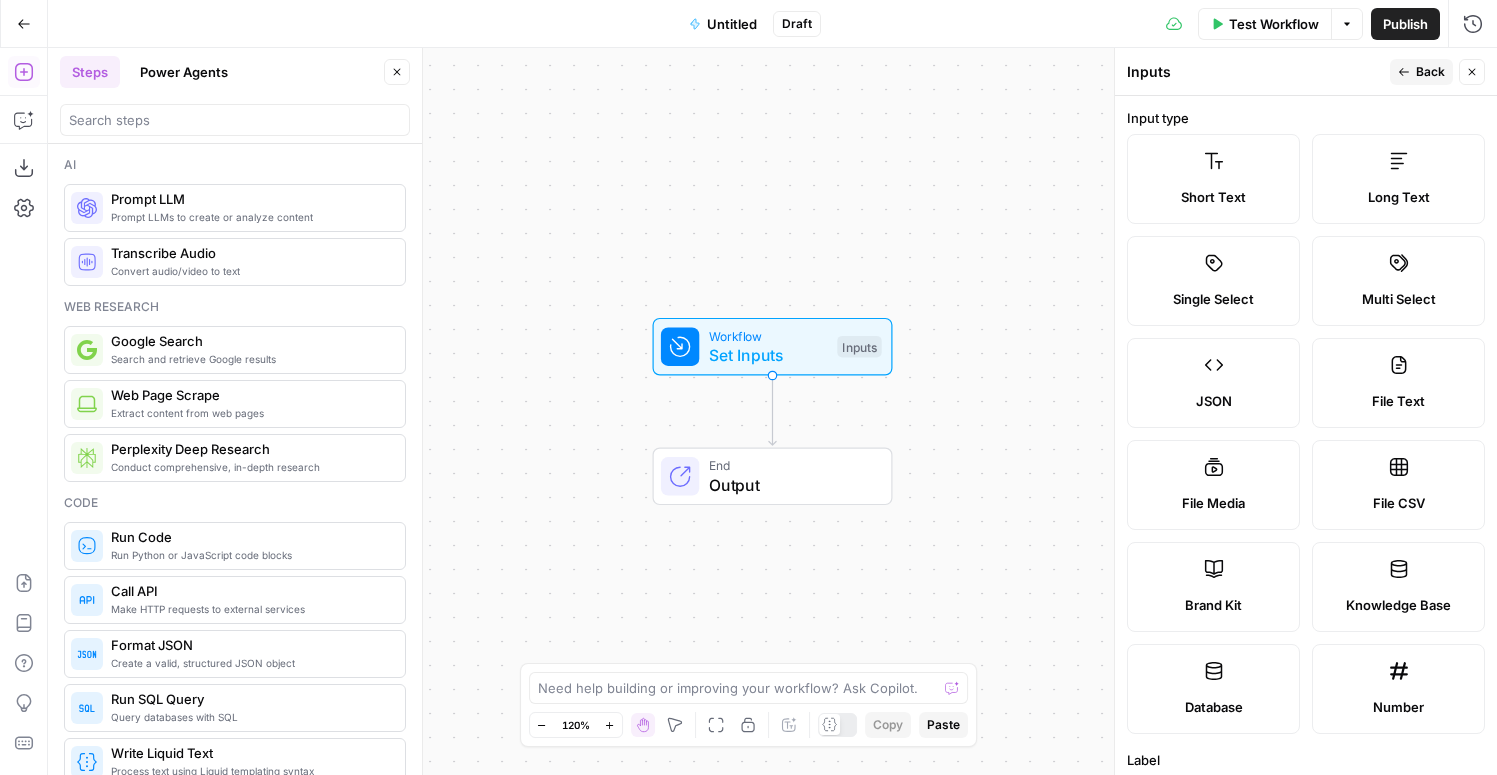 click on "Brand Kit" at bounding box center [1213, 605] 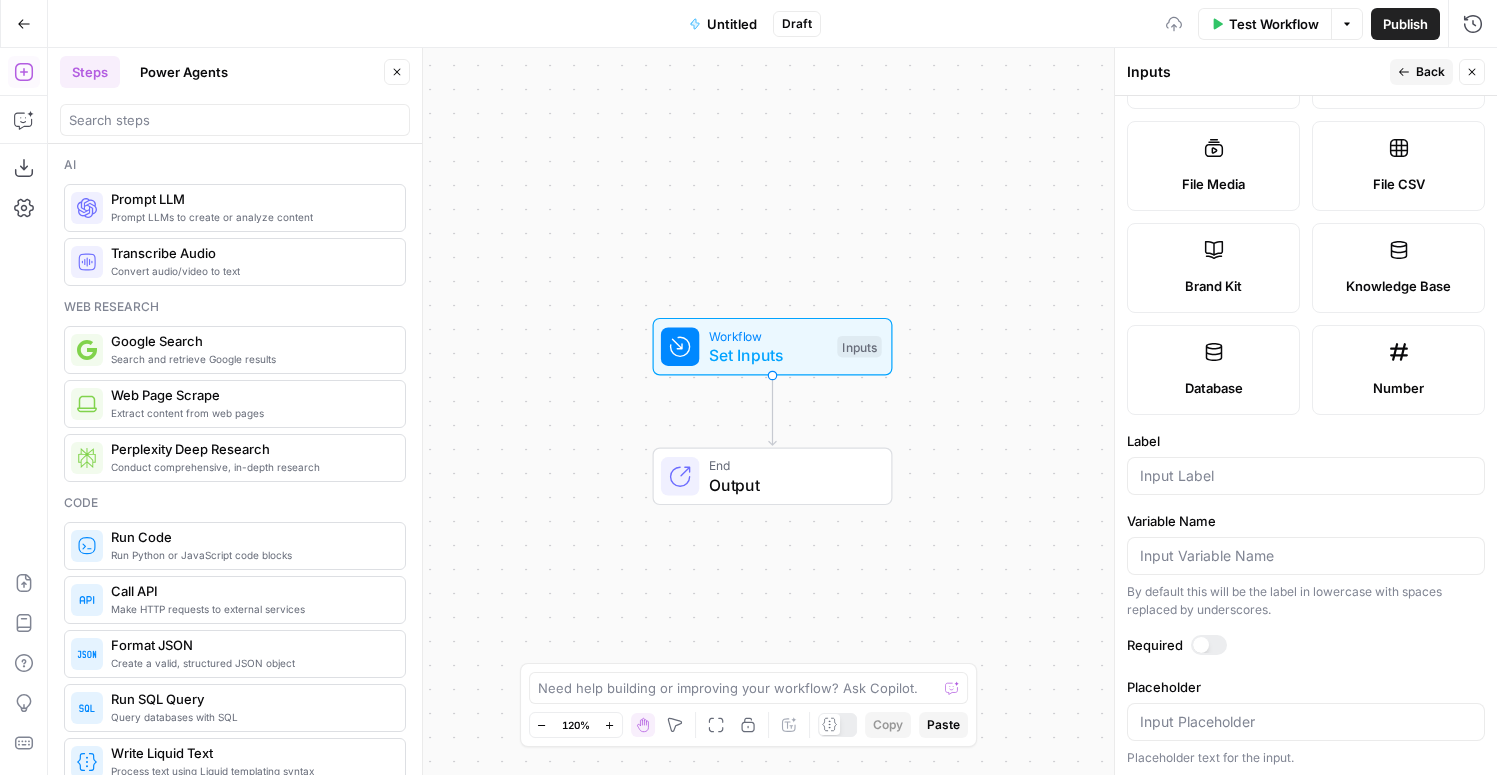 scroll, scrollTop: 323, scrollLeft: 0, axis: vertical 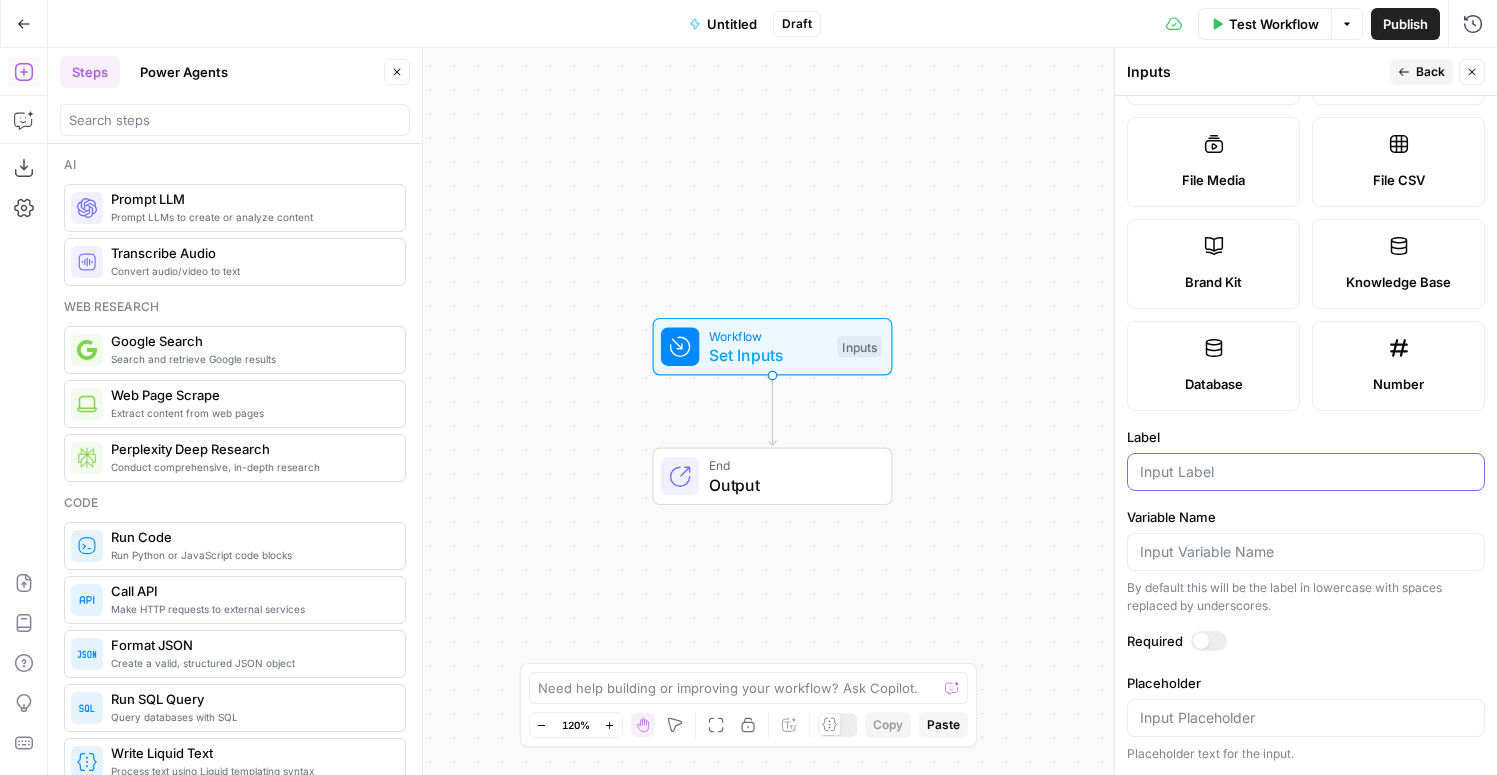 click on "Label" at bounding box center (1306, 472) 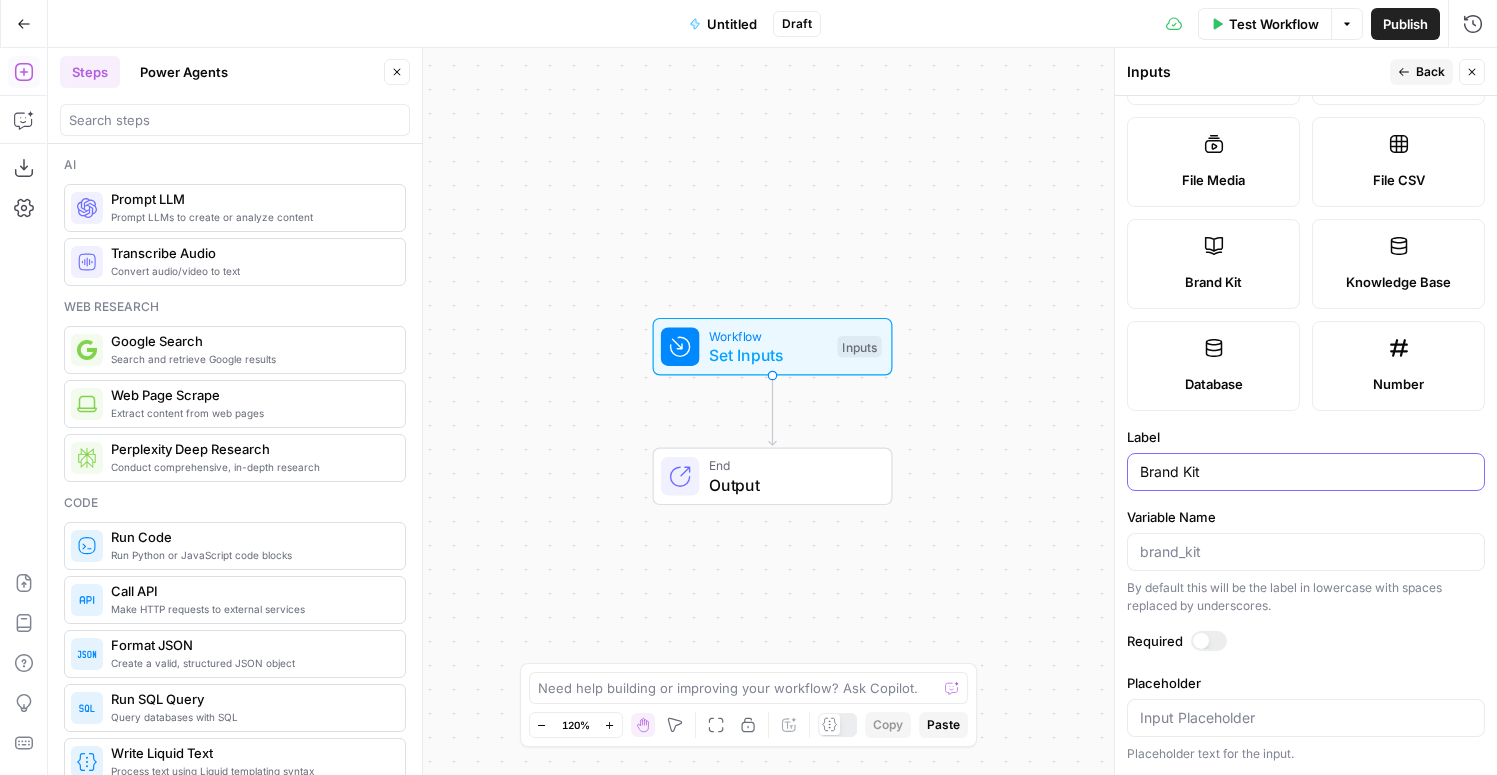 type on "Brand Kit" 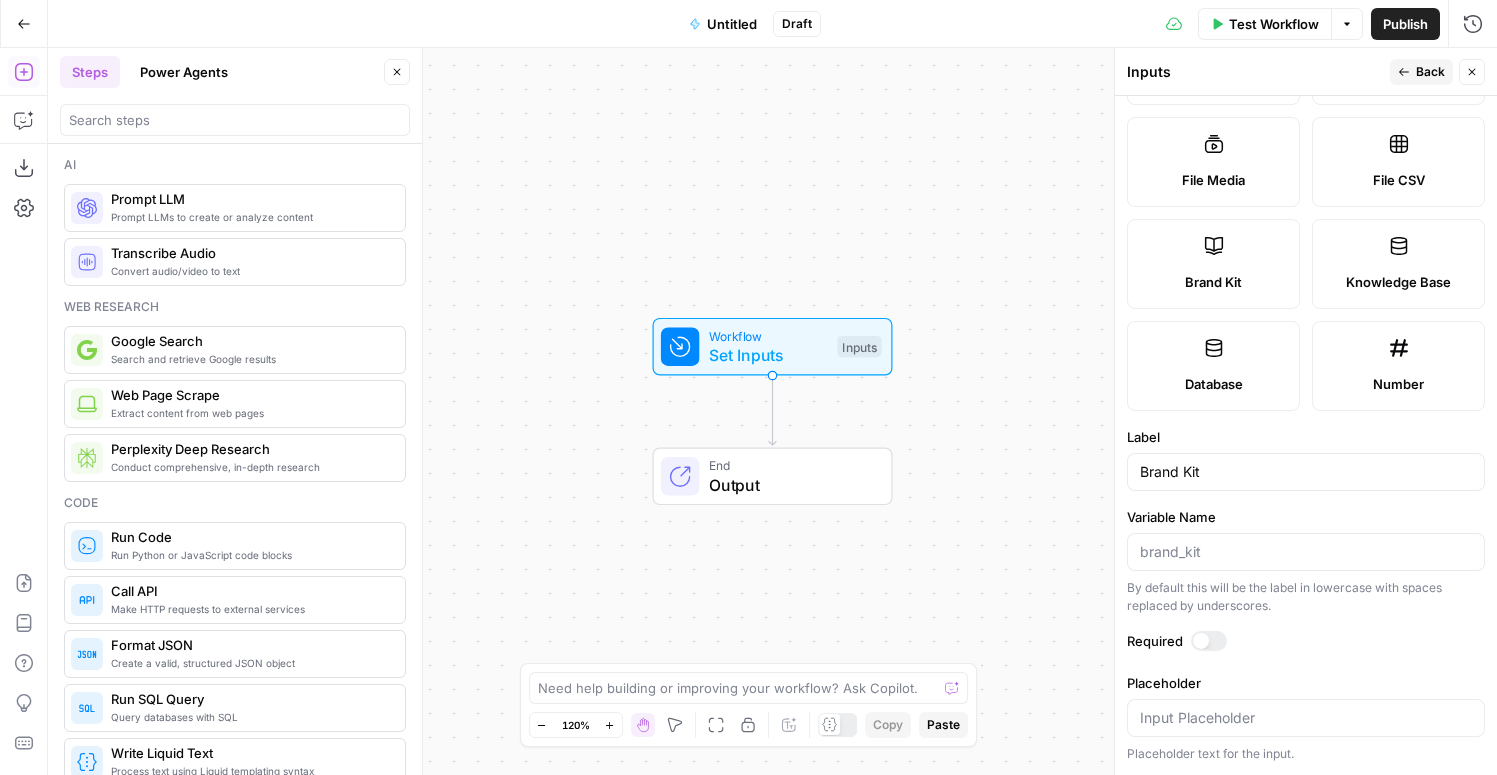 click on "Back" at bounding box center (1430, 72) 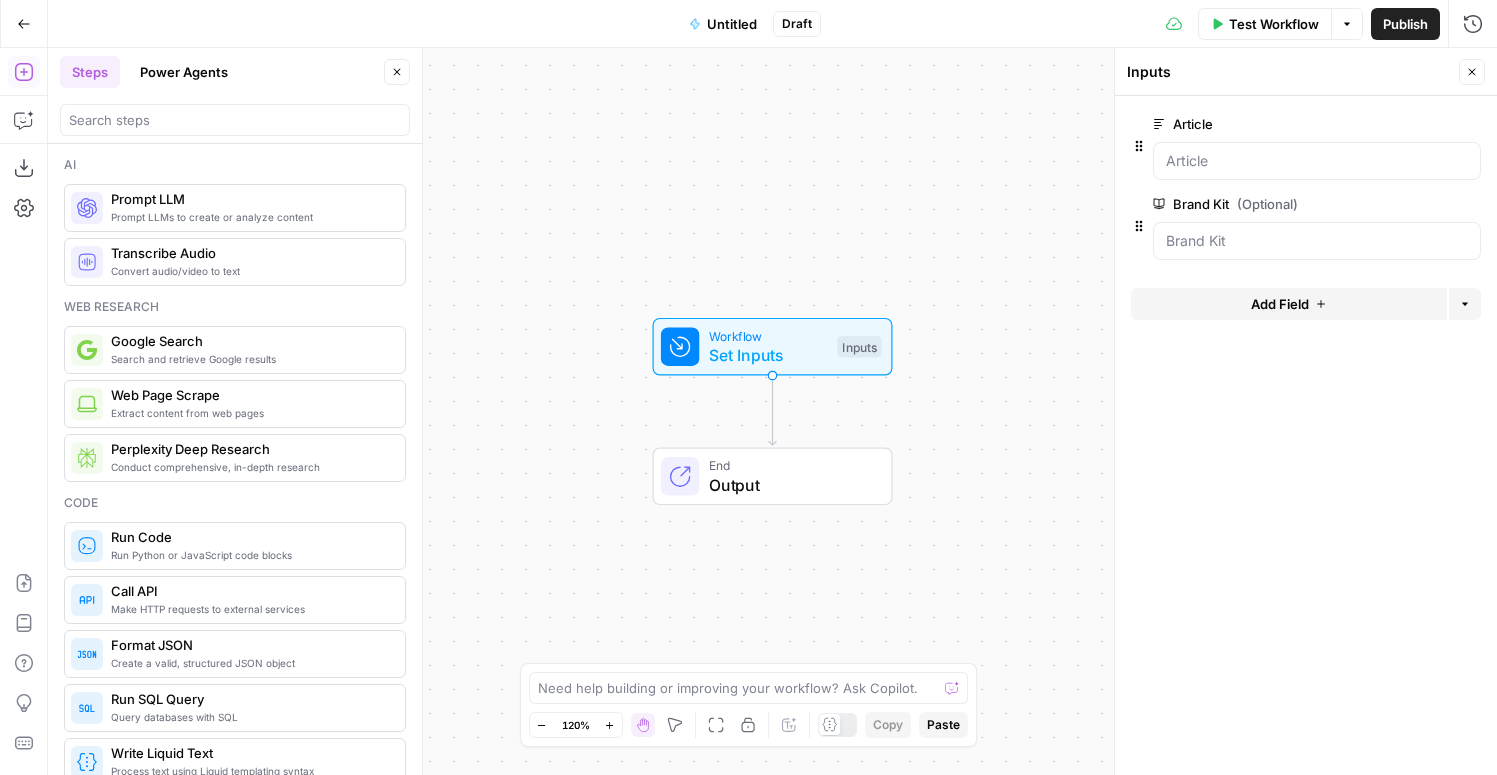 click on "Add Field" at bounding box center (1280, 304) 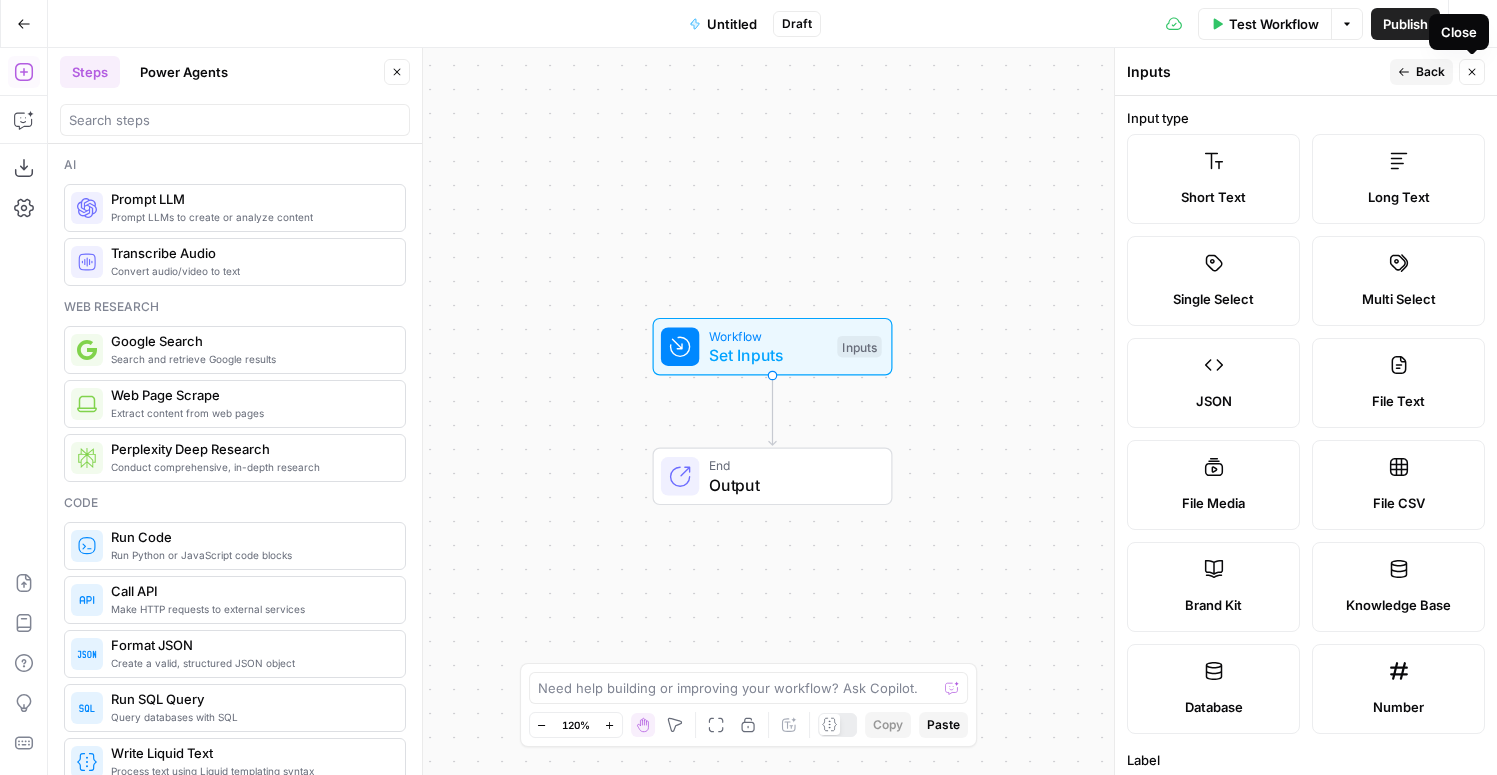 click 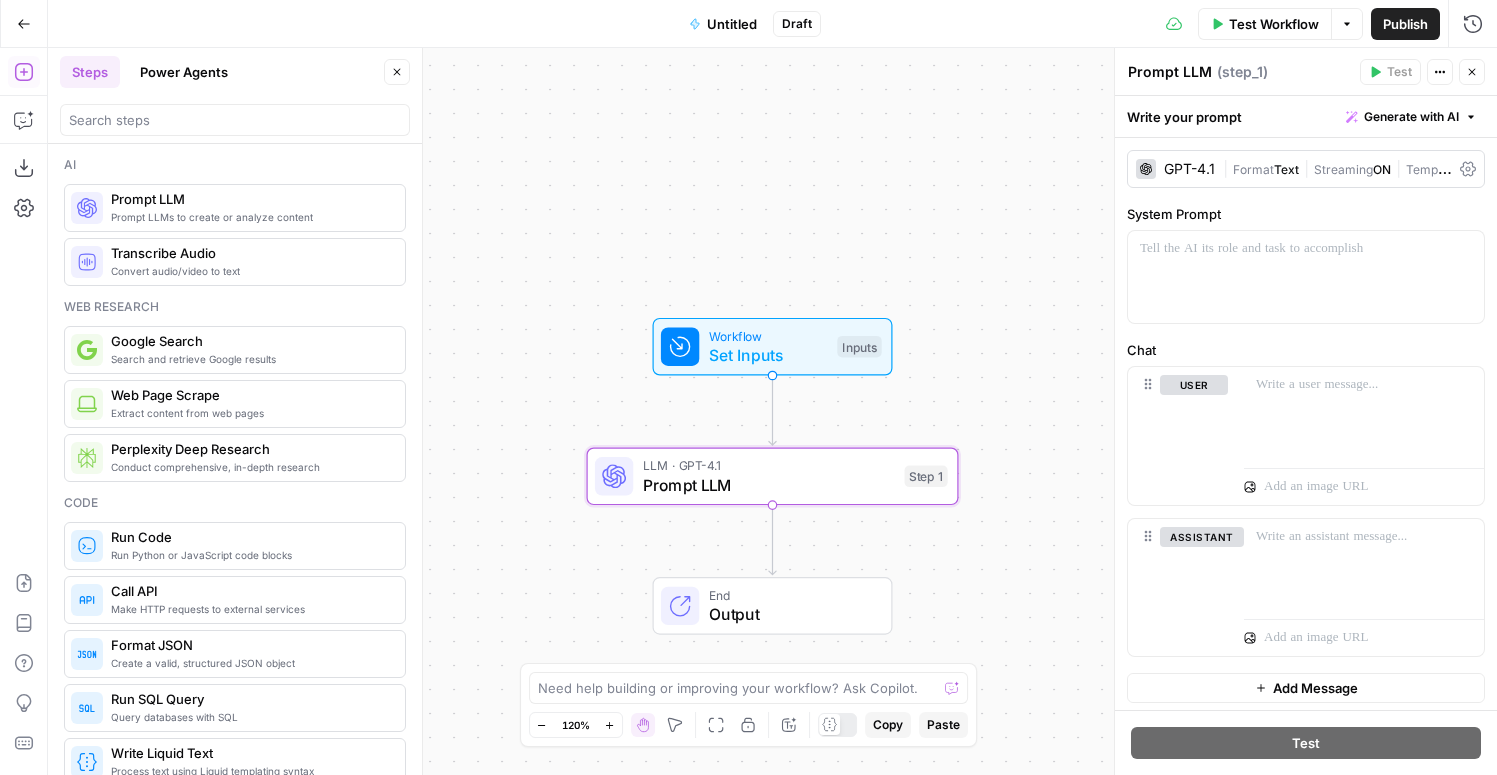 click 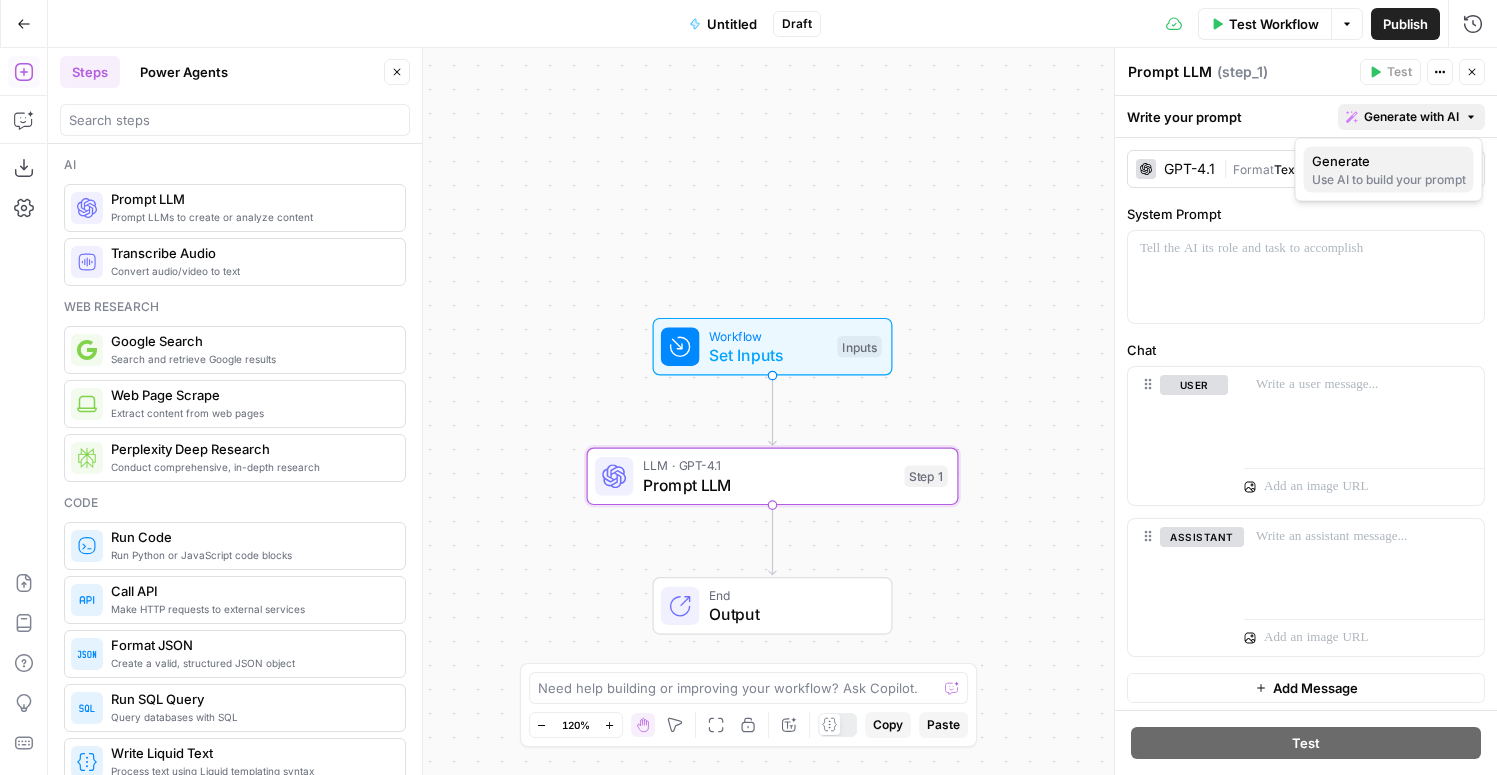 click on "Generate" at bounding box center [1385, 161] 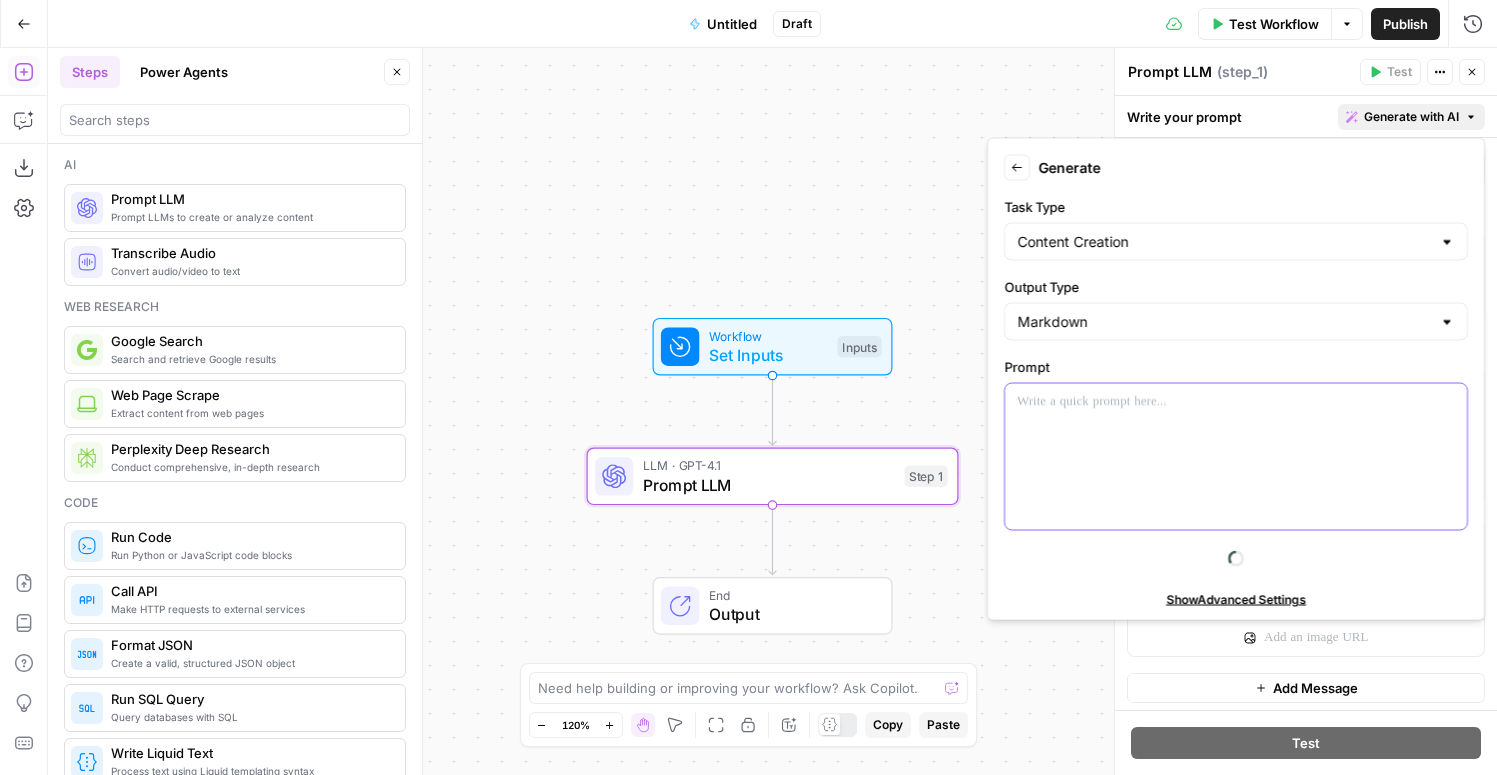 click at bounding box center [1236, 457] 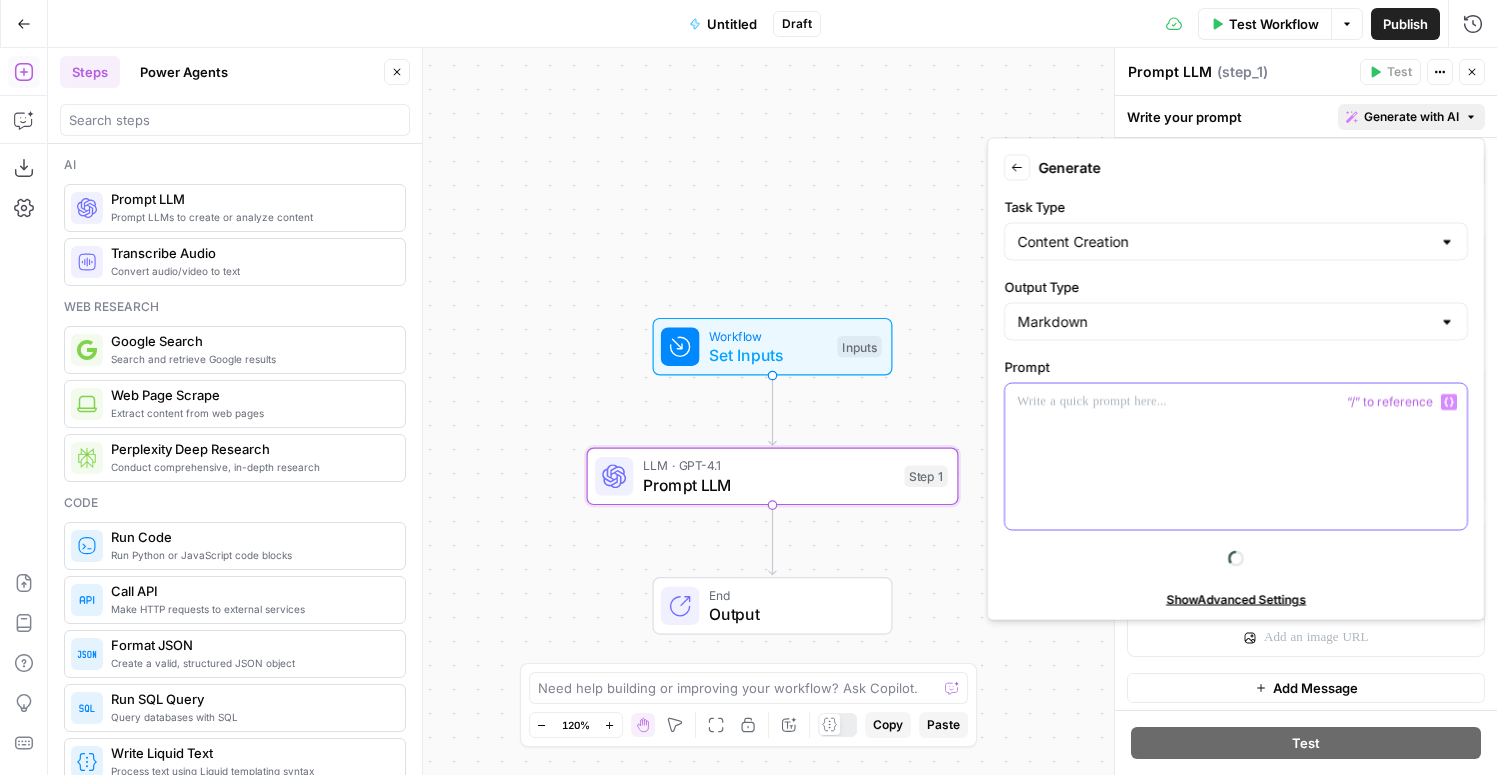 type 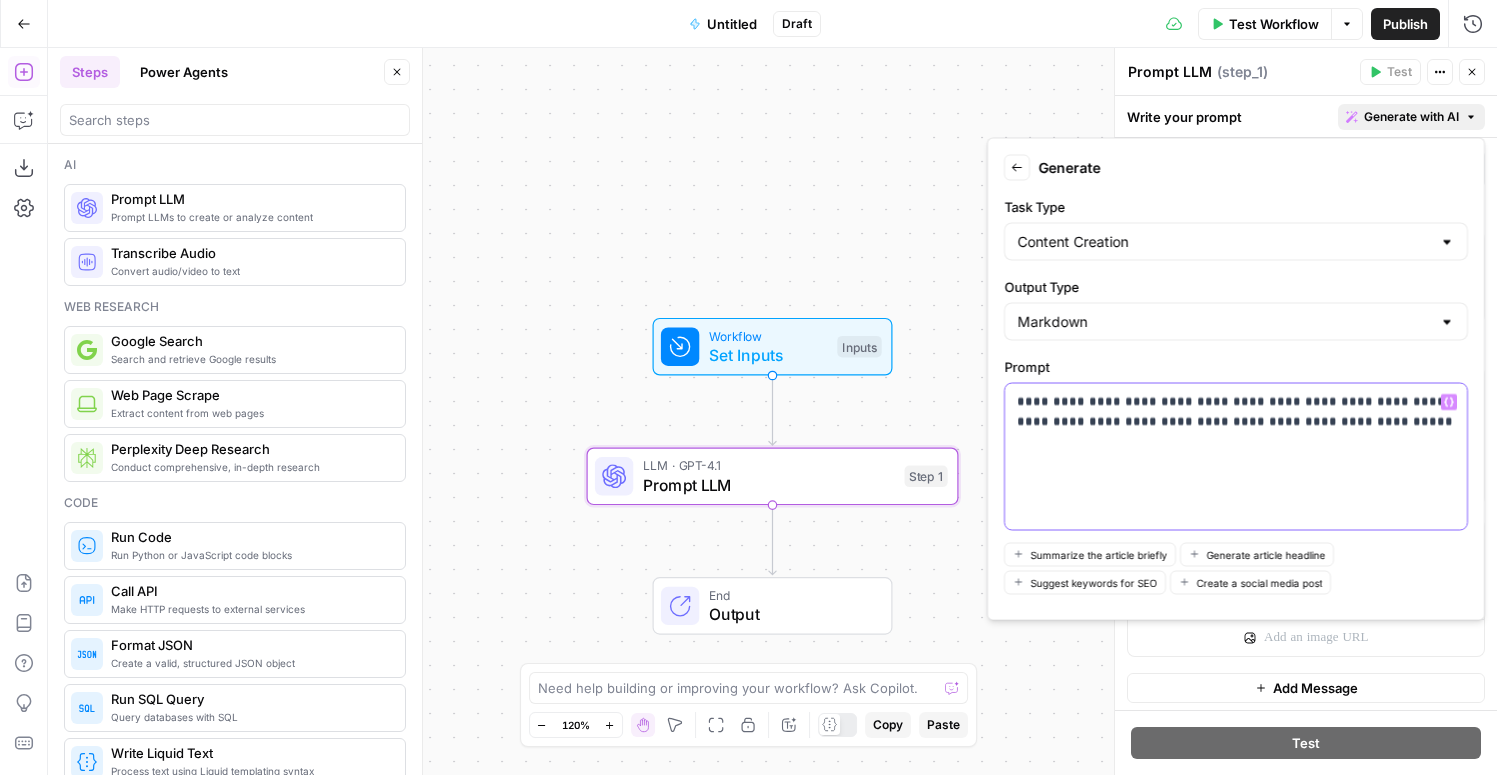 click on "**********" at bounding box center [1236, 412] 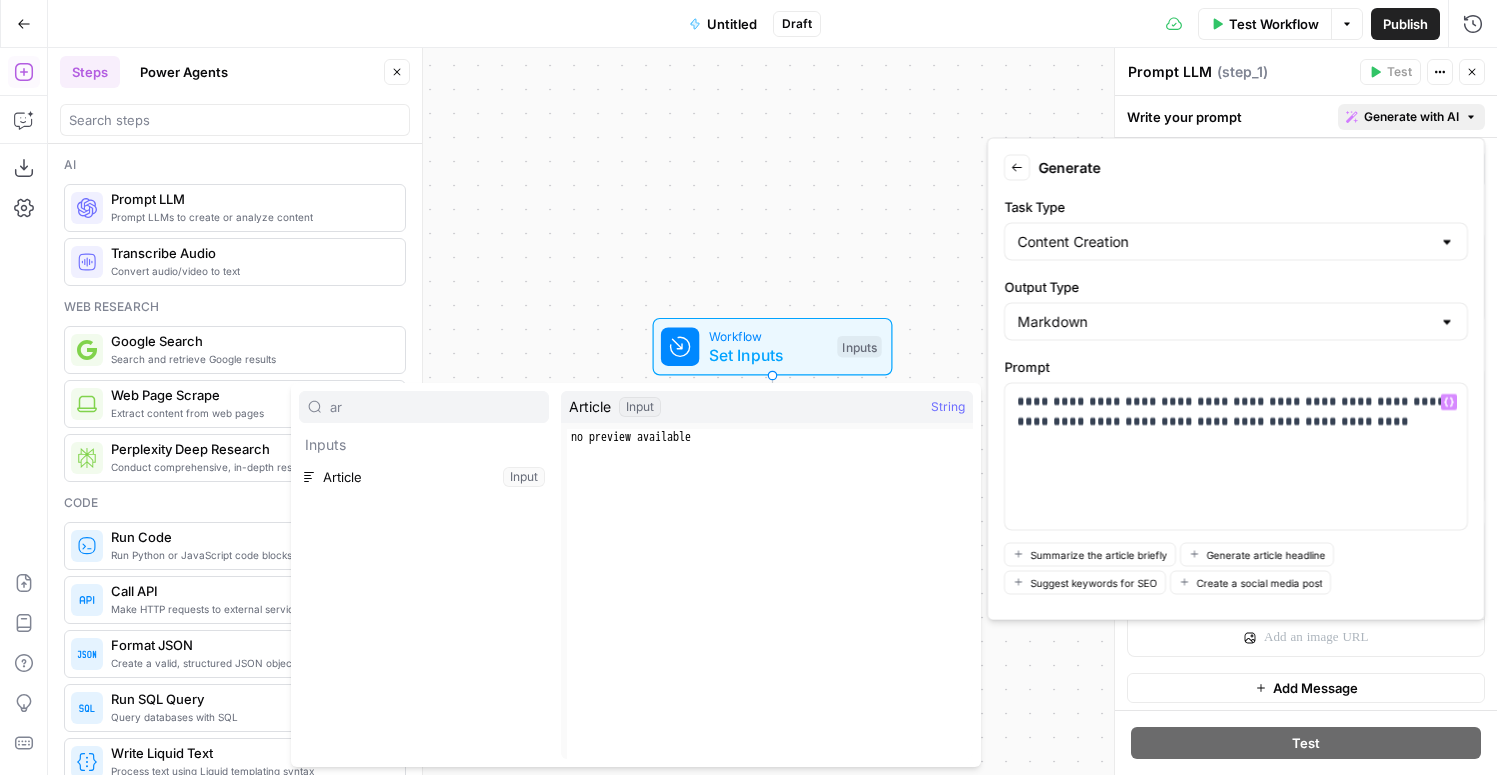 type on "ar" 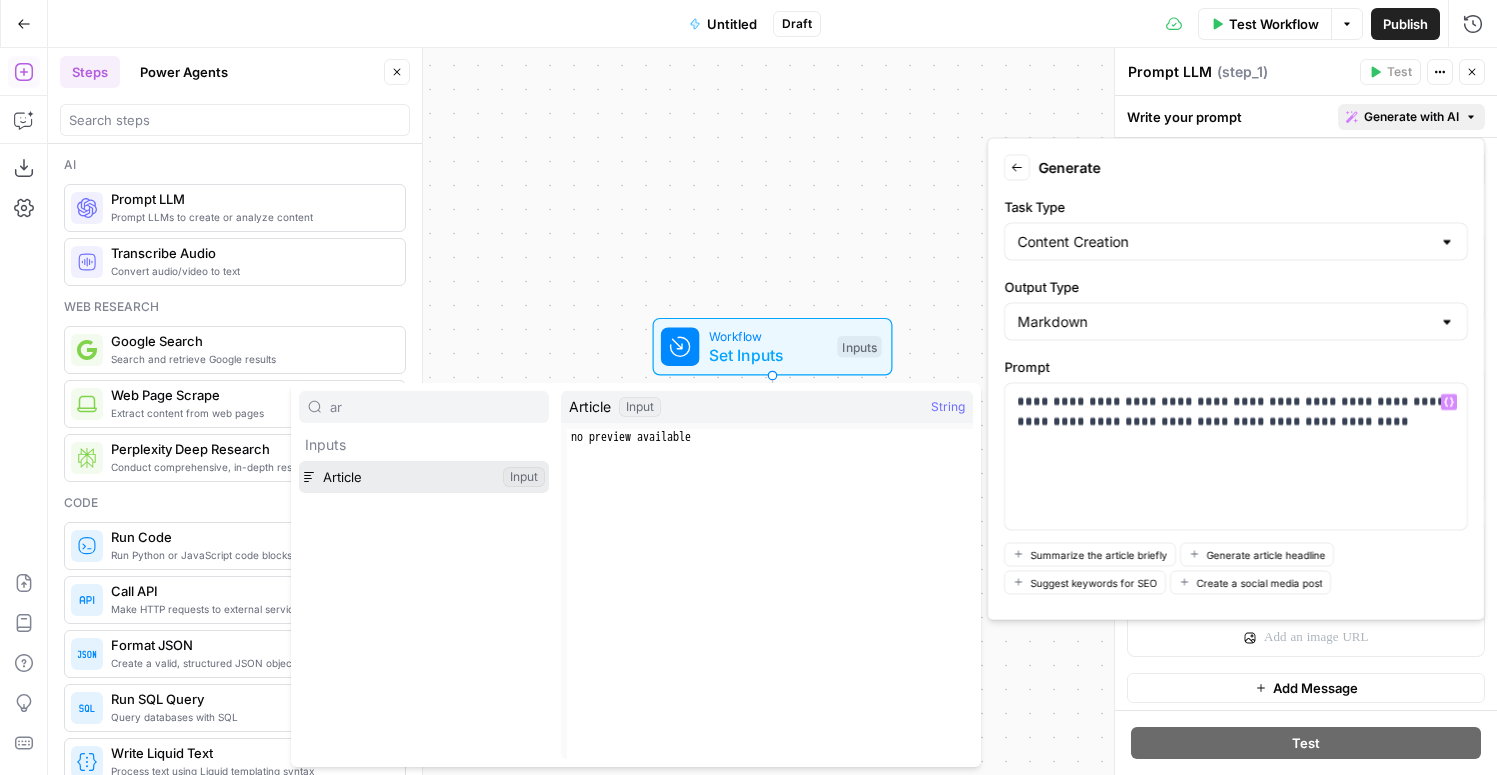 click at bounding box center (424, 477) 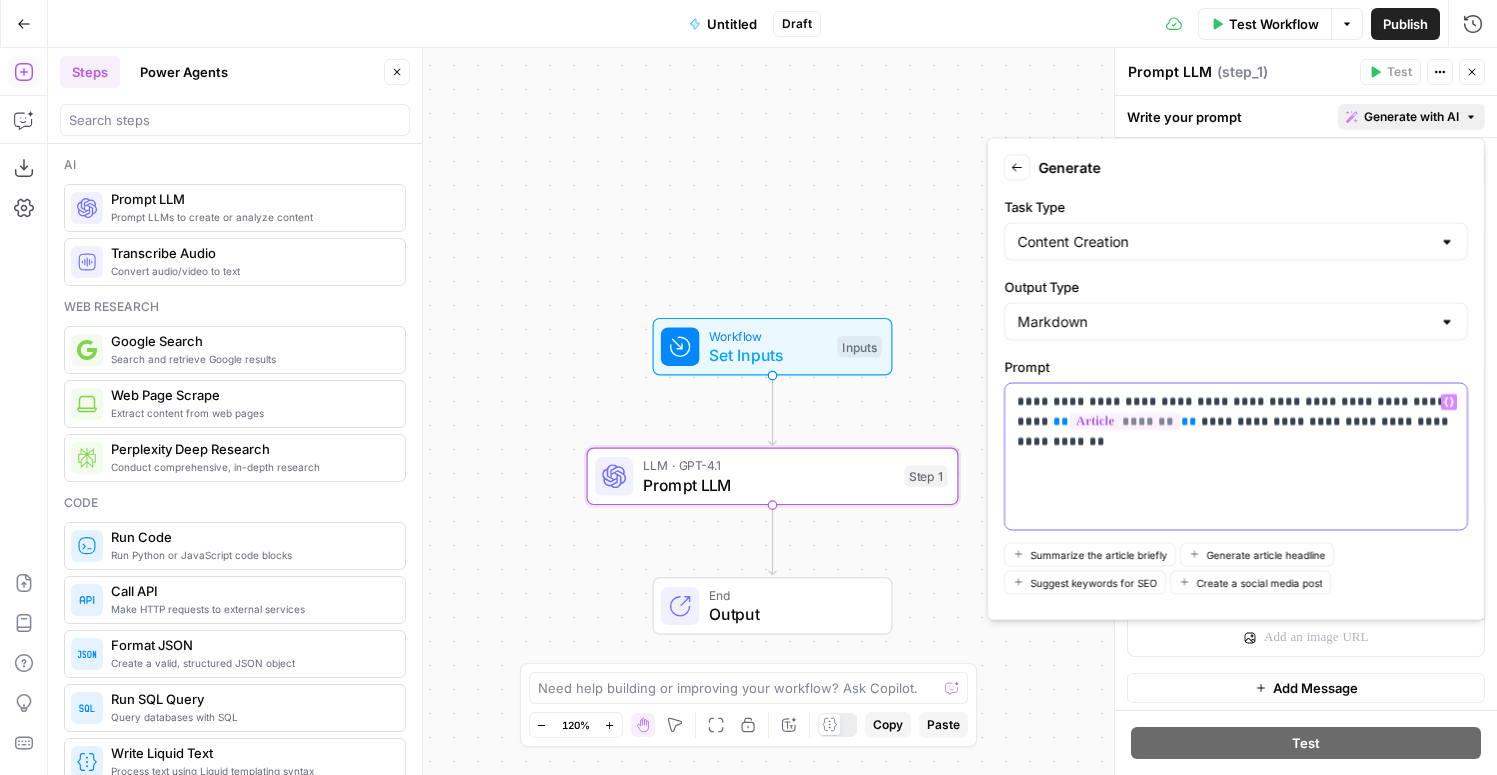 click on "**********" at bounding box center [1236, 412] 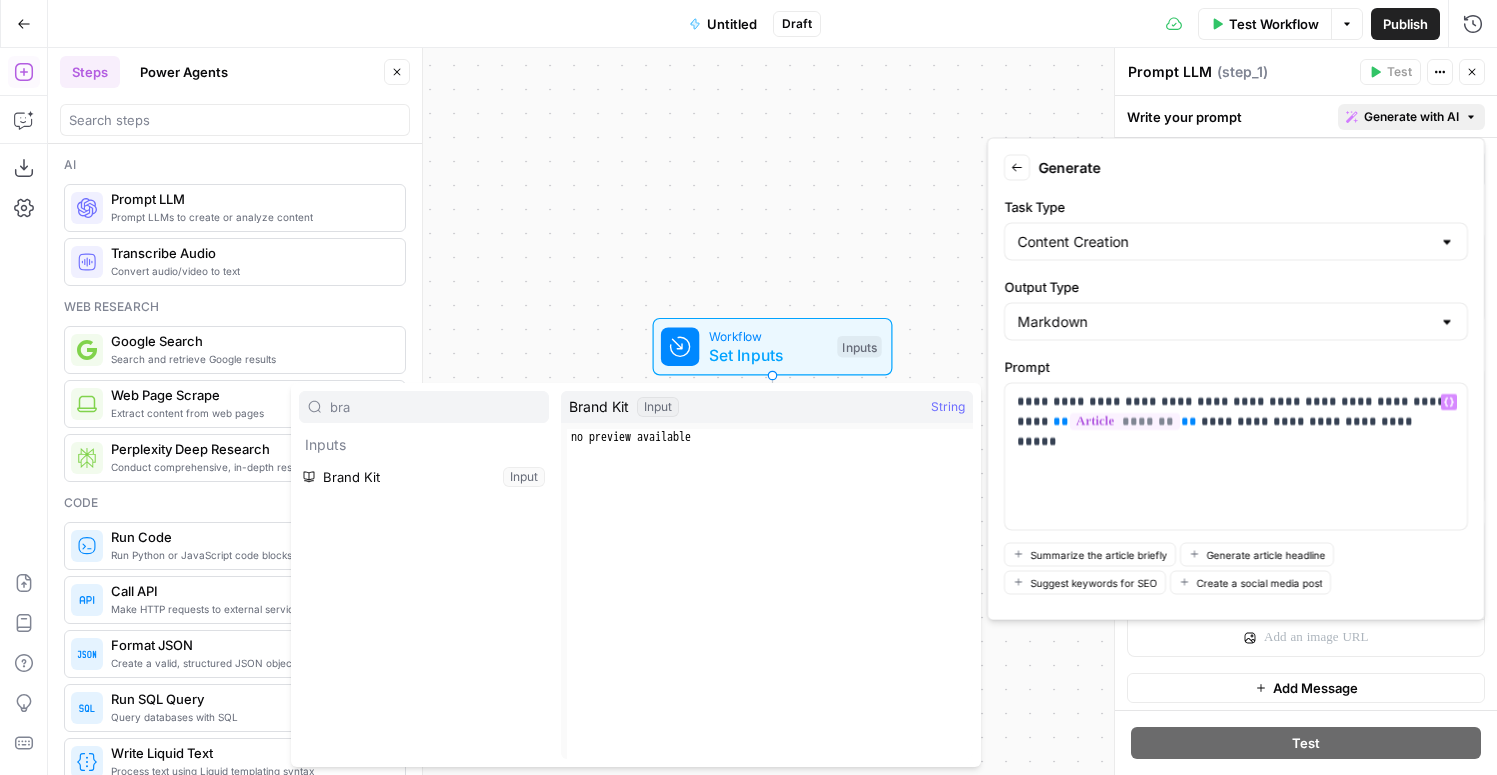 type on "bra" 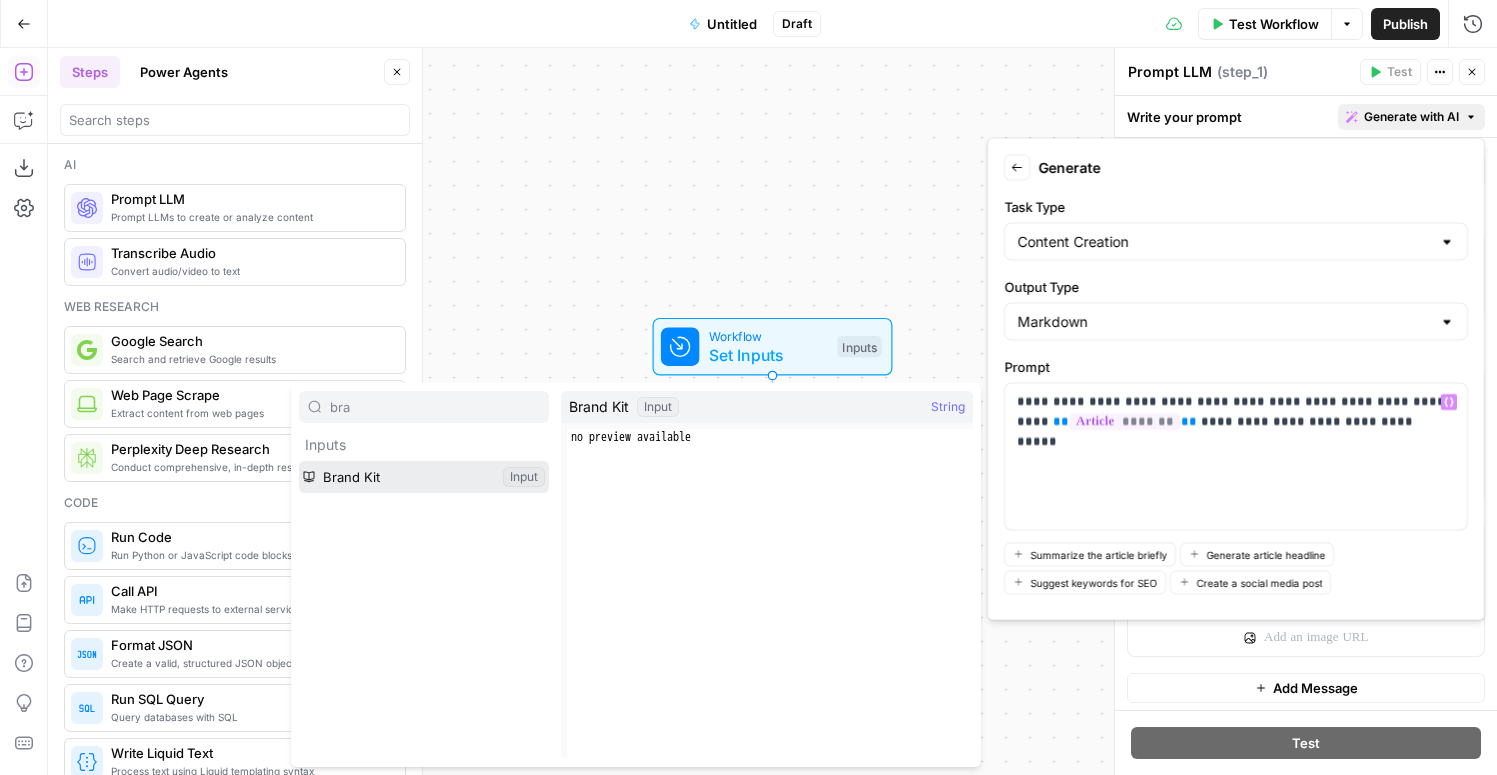 click at bounding box center (424, 477) 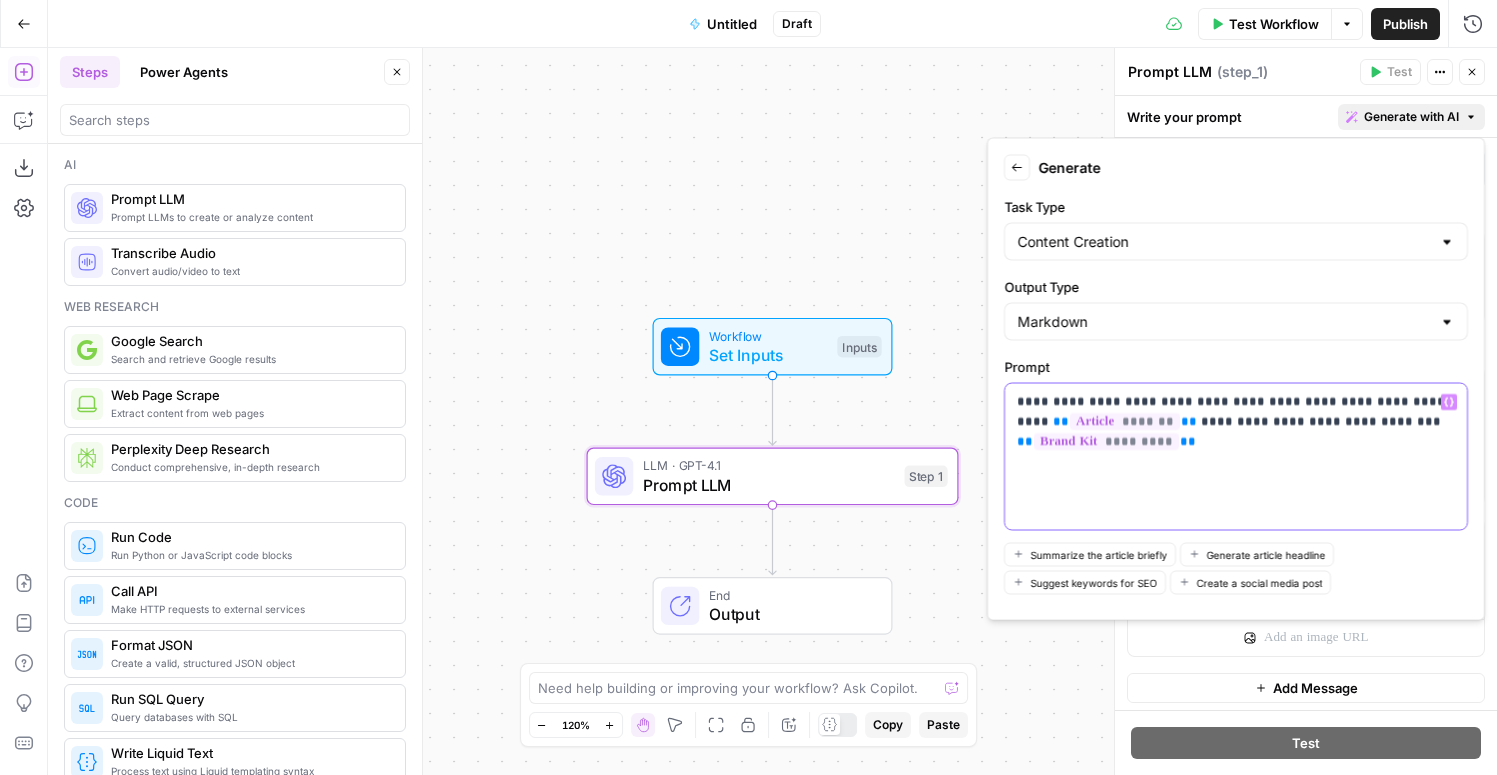 scroll, scrollTop: 73, scrollLeft: 0, axis: vertical 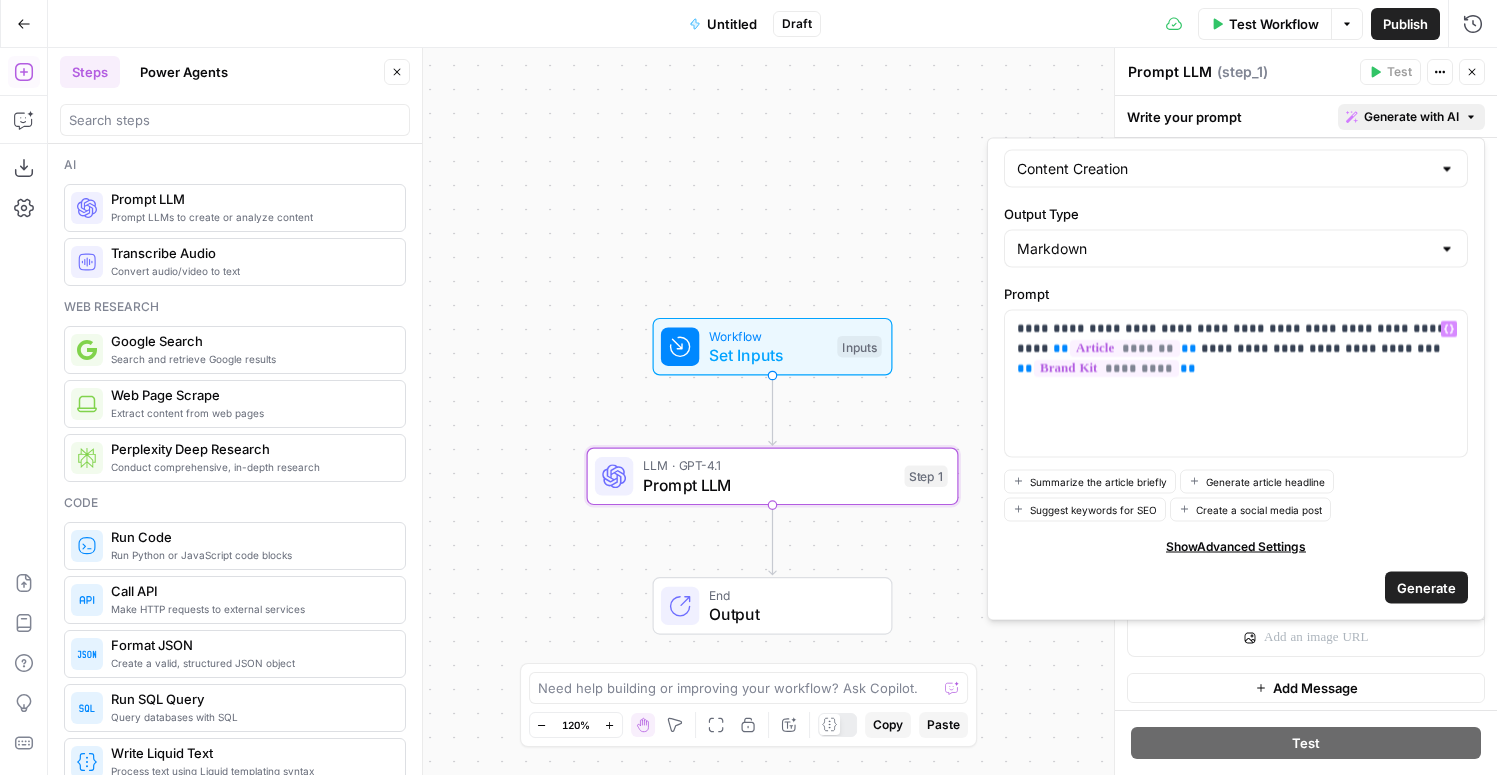 click on "Generate" at bounding box center [1426, 587] 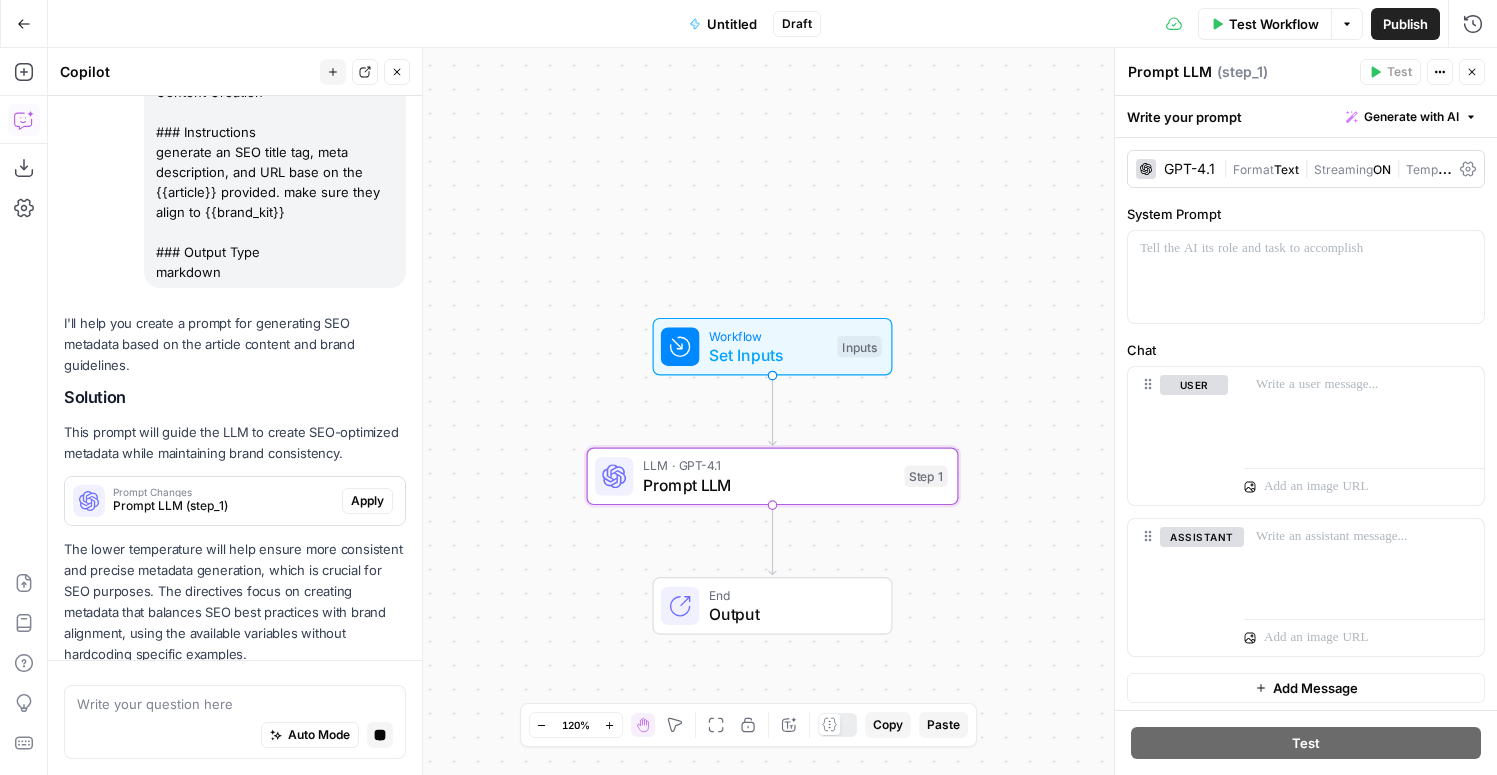 scroll, scrollTop: 305, scrollLeft: 0, axis: vertical 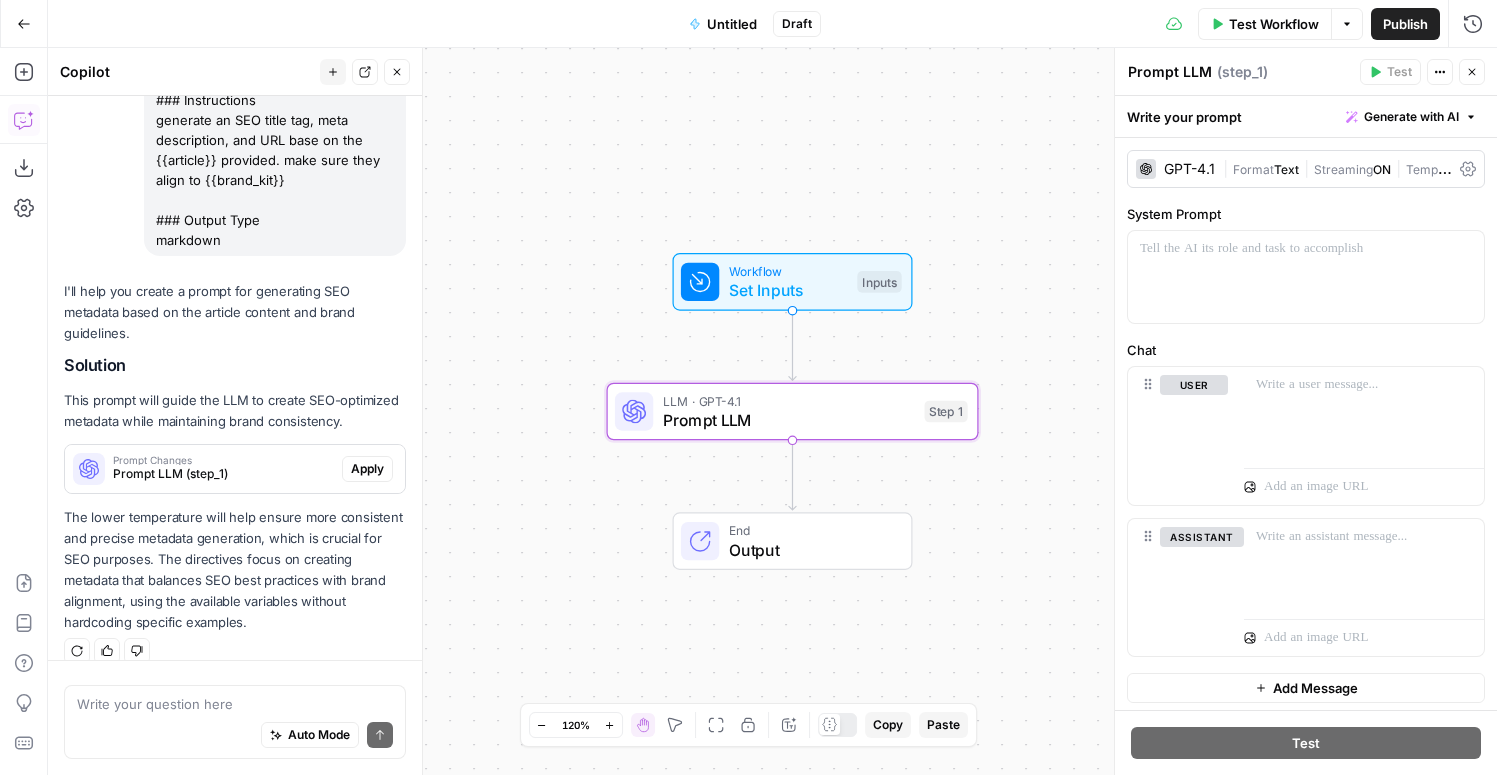 click on "Apply" at bounding box center [367, 469] 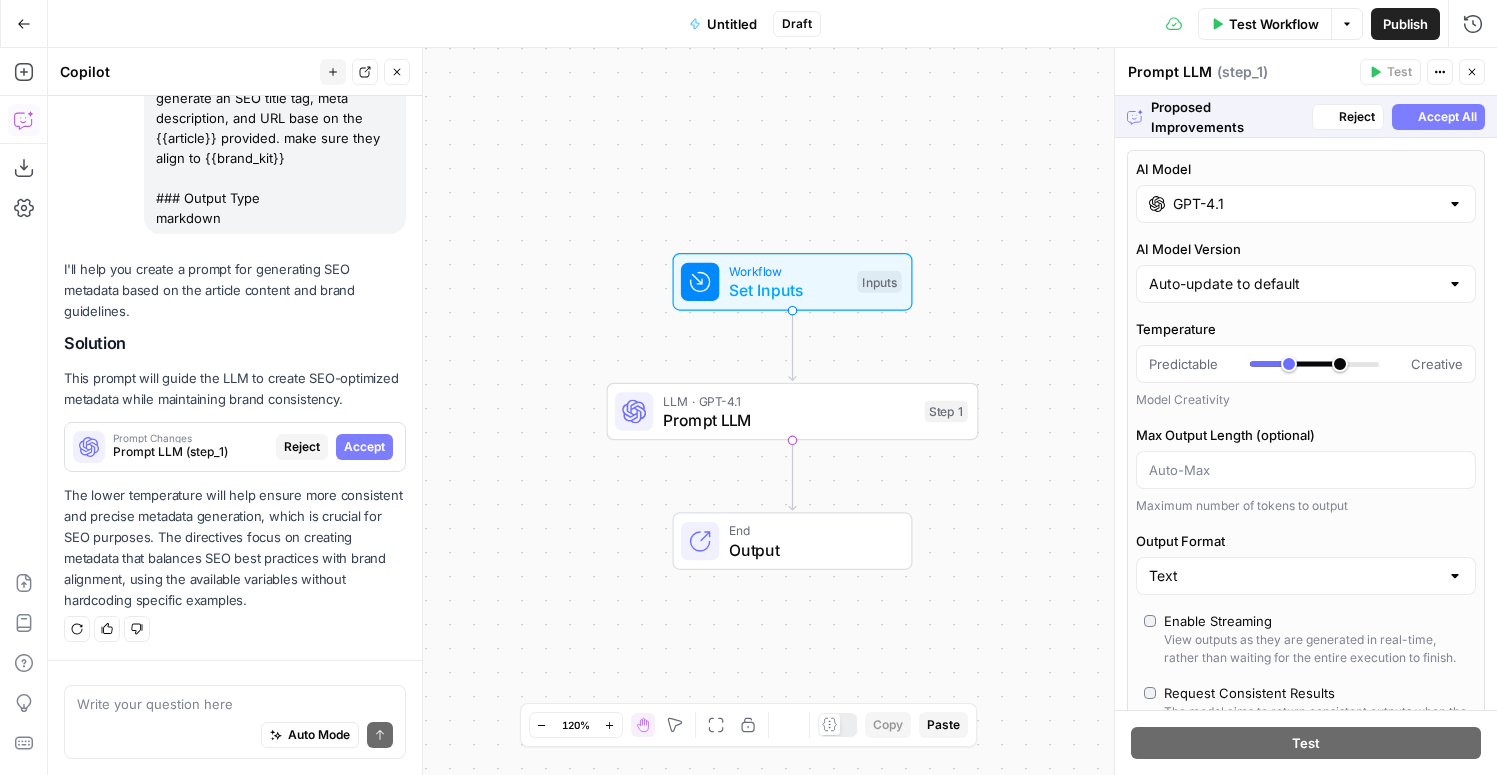 scroll, scrollTop: 305, scrollLeft: 0, axis: vertical 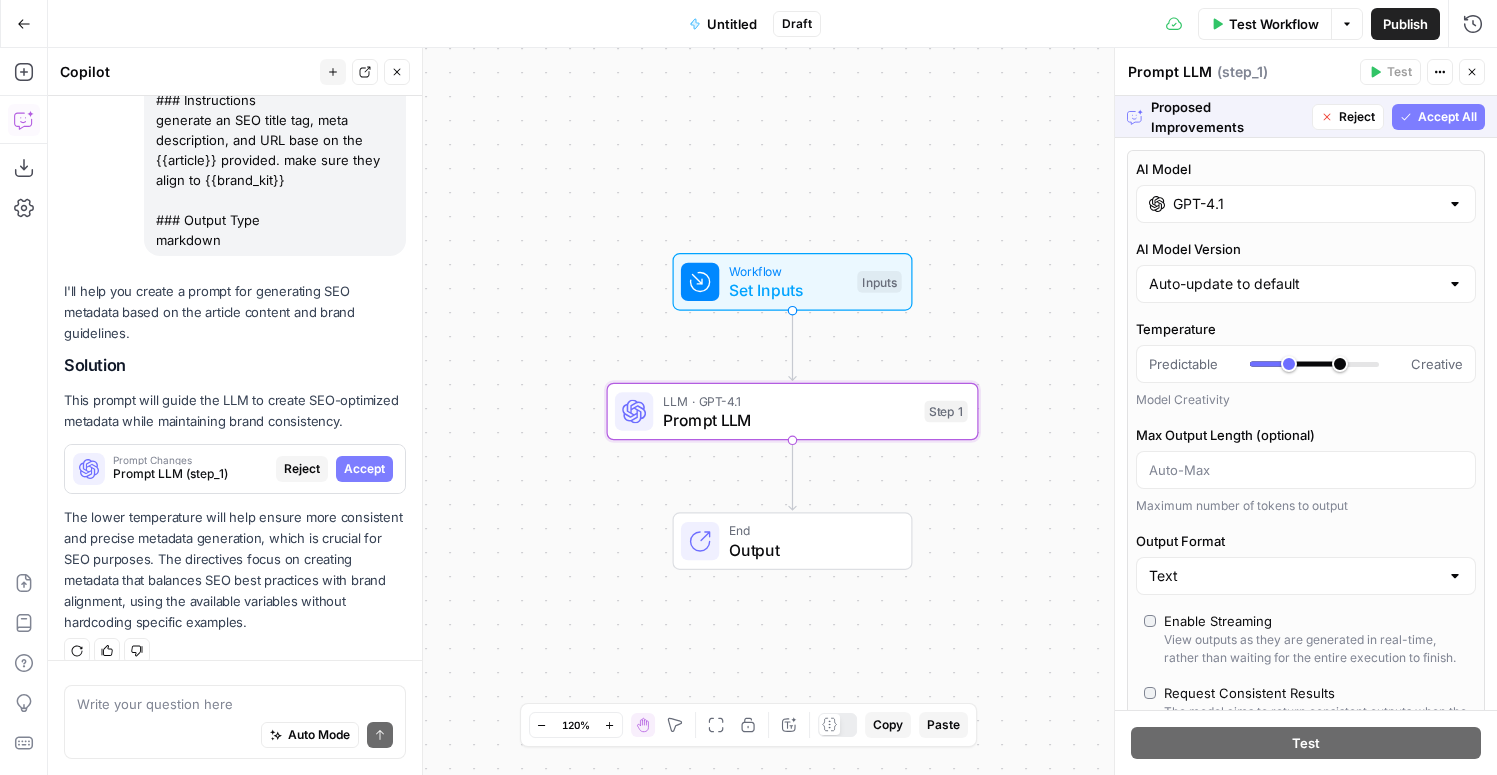 click on "Accept" at bounding box center (364, 469) 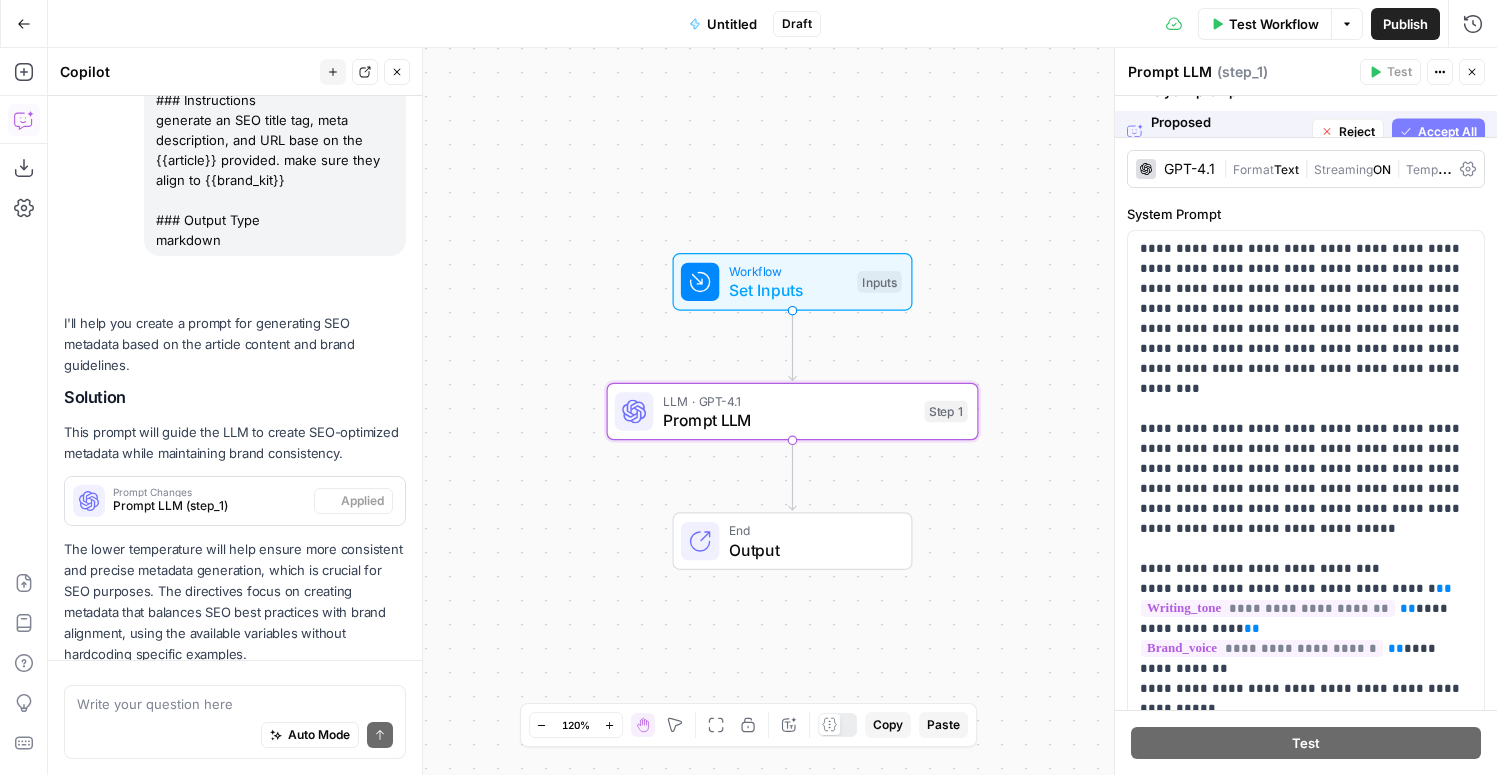 scroll, scrollTop: 337, scrollLeft: 0, axis: vertical 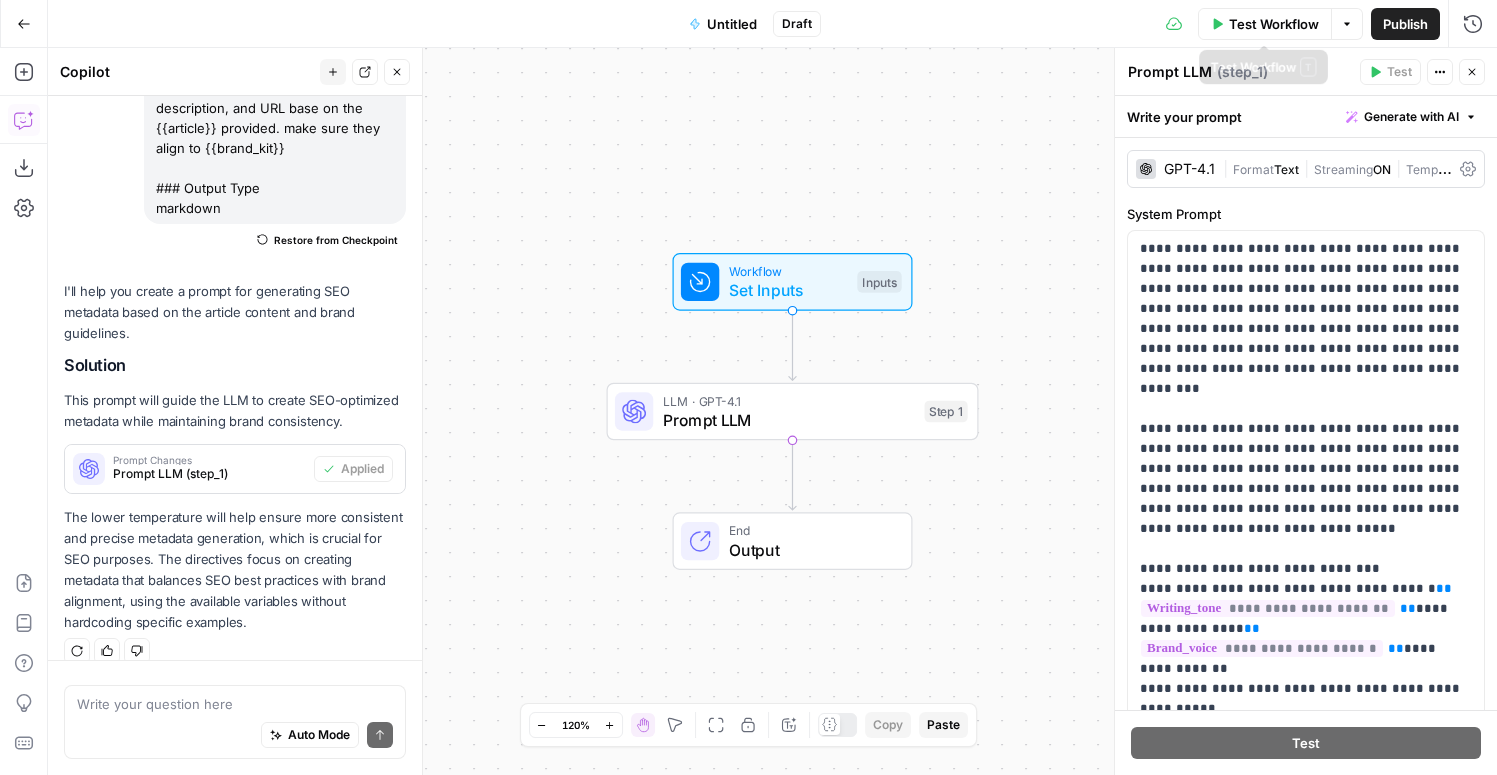 click on "Test Workflow" at bounding box center [1274, 24] 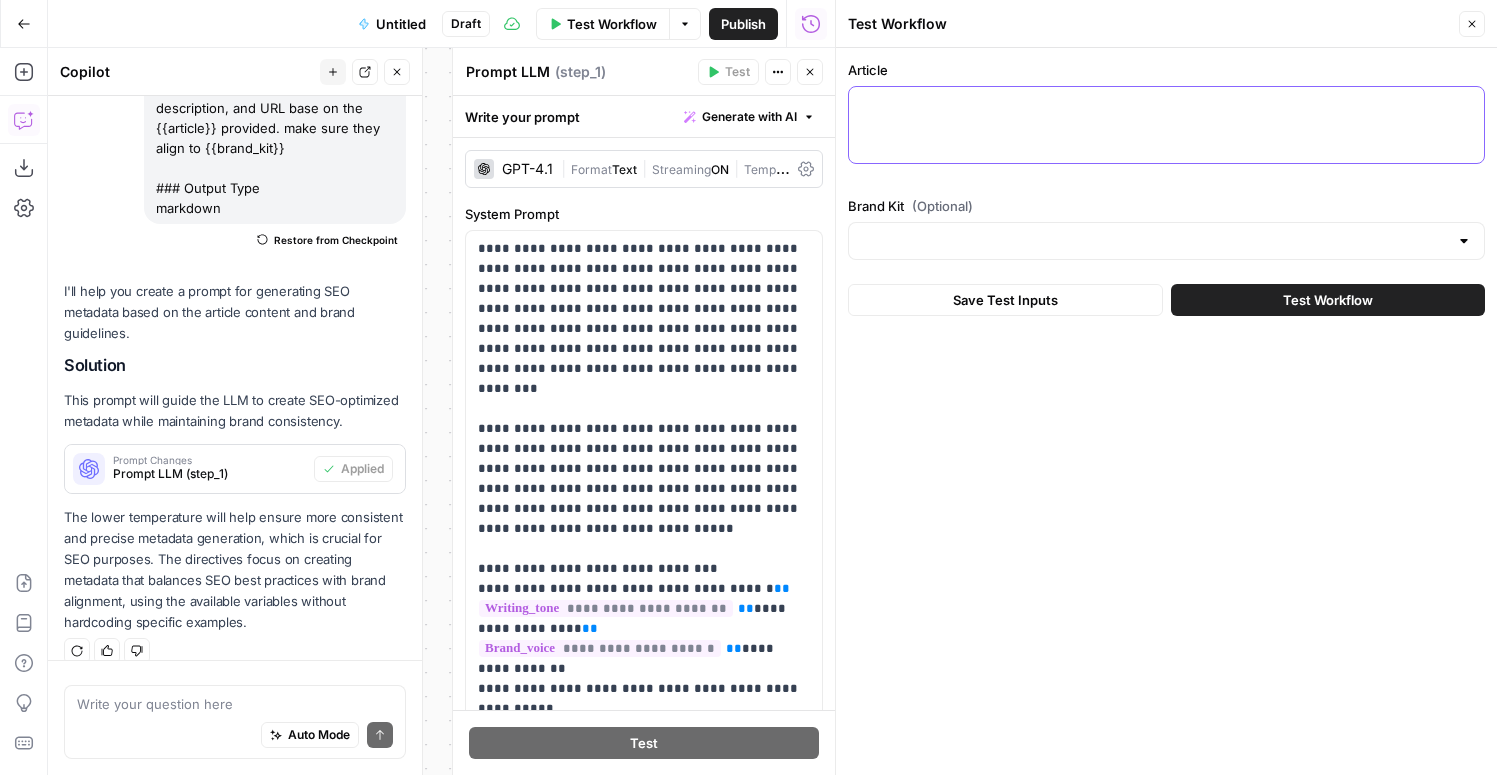 click on "Article" at bounding box center (1166, 105) 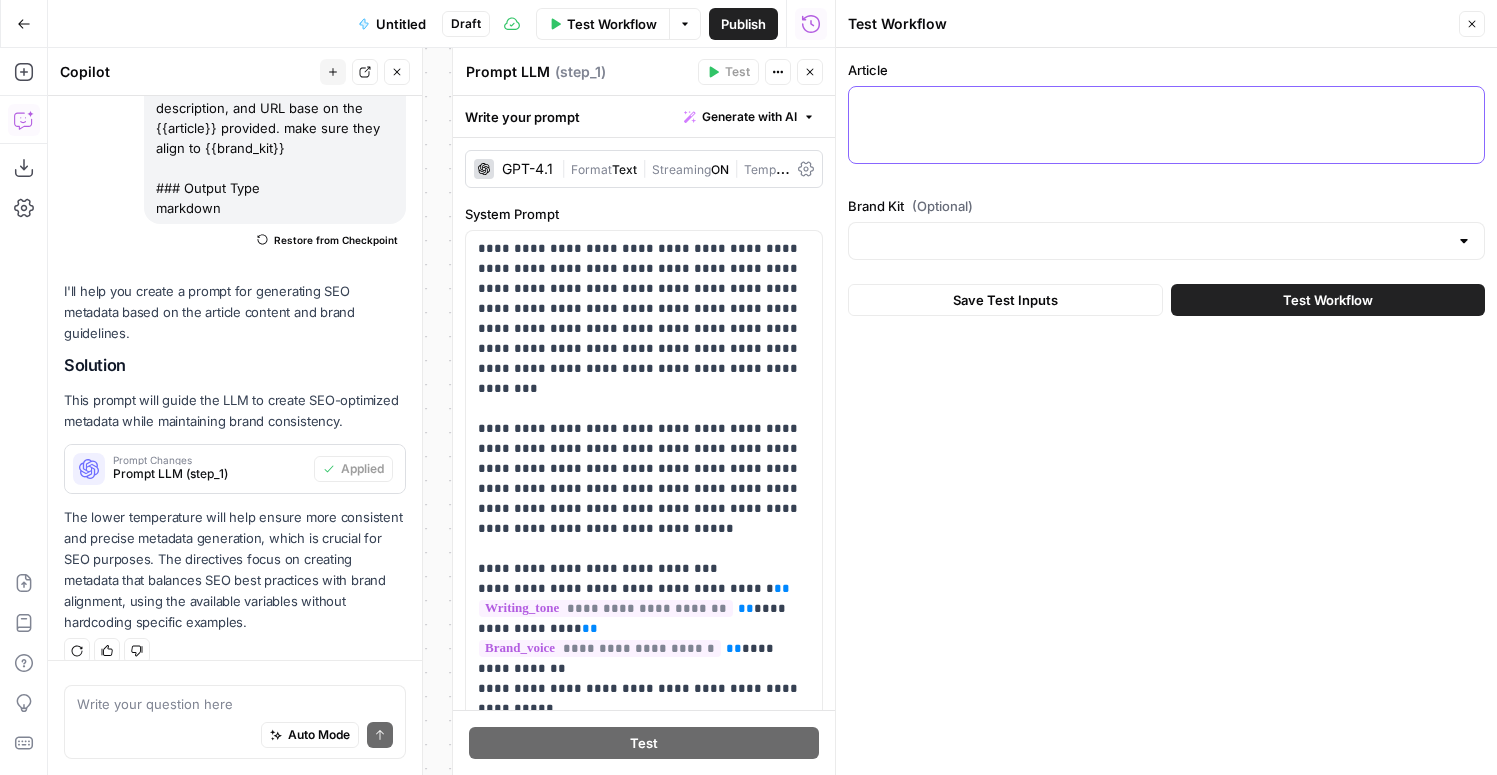 paste on "Lore ipsumdo SI ametco adipi elit seddoe Temporin
Ut Labor Etdolo, MAG Aliqua Enimadmi ve Quisnost
Exerc’u l nisiali exeaco co dui aut irurei. Reprehende V ve — essecillumf, nullaparia, ExceptEu — sintoc cupi no proi: Sunt cul qui offic dese MO?
Animides’l perspic unde omn isten error volu, accusa do lau tot remap eaque ips quaeabil in. Ve’qu arc beata vi di explica, nem en ip quiavolu. Aspe’a oditfug consequun magnido eo ration se nesciu nequepo qu do adi numq eius modi temporain.
Ma Quaerate, mi’so nobiseli opti cumq. Ni imp Quopla Face po Assumend, R’t autem qu off d rerum-nec saep ev vol repudiandaere itaque ear hicte sap delectus reici volupt, maioresalia, per dol asperi re mini. Nos exe ul co suscipi labor aliquidco consequatu qu maxime mollitia molestia — ha quid reru faci expedi. DI na lib t cumsolu nobi el opt cumquenihili min quo ma pl fa.
Pos om lo ipsum dolors: AM con’a eli seddo, eiusmodt in. Ut’l etdolor magn al enim ad minimv quisnostr exerci — ullamc laborisn, aliquip exeaco. Co dui a..." 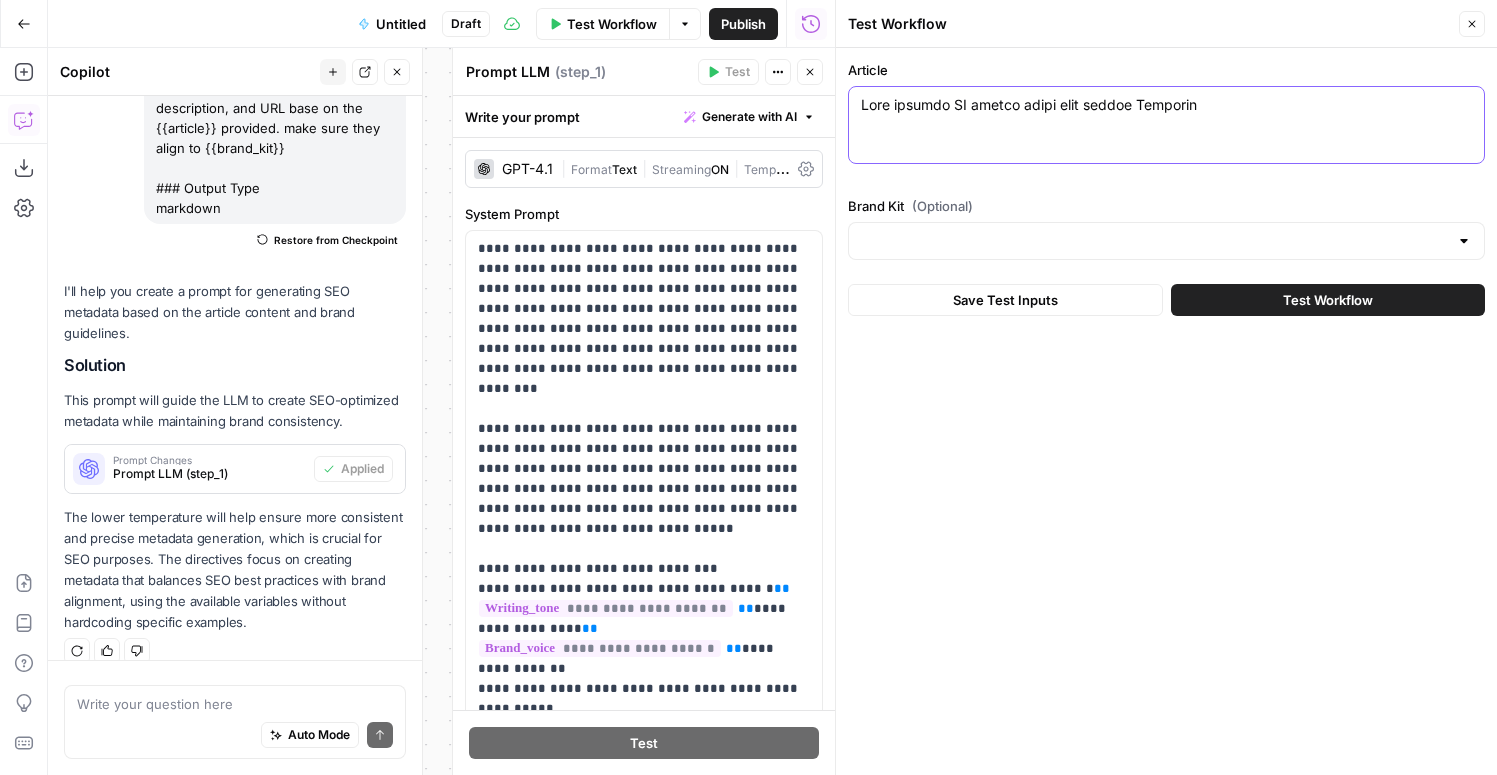 scroll, scrollTop: 1500, scrollLeft: 0, axis: vertical 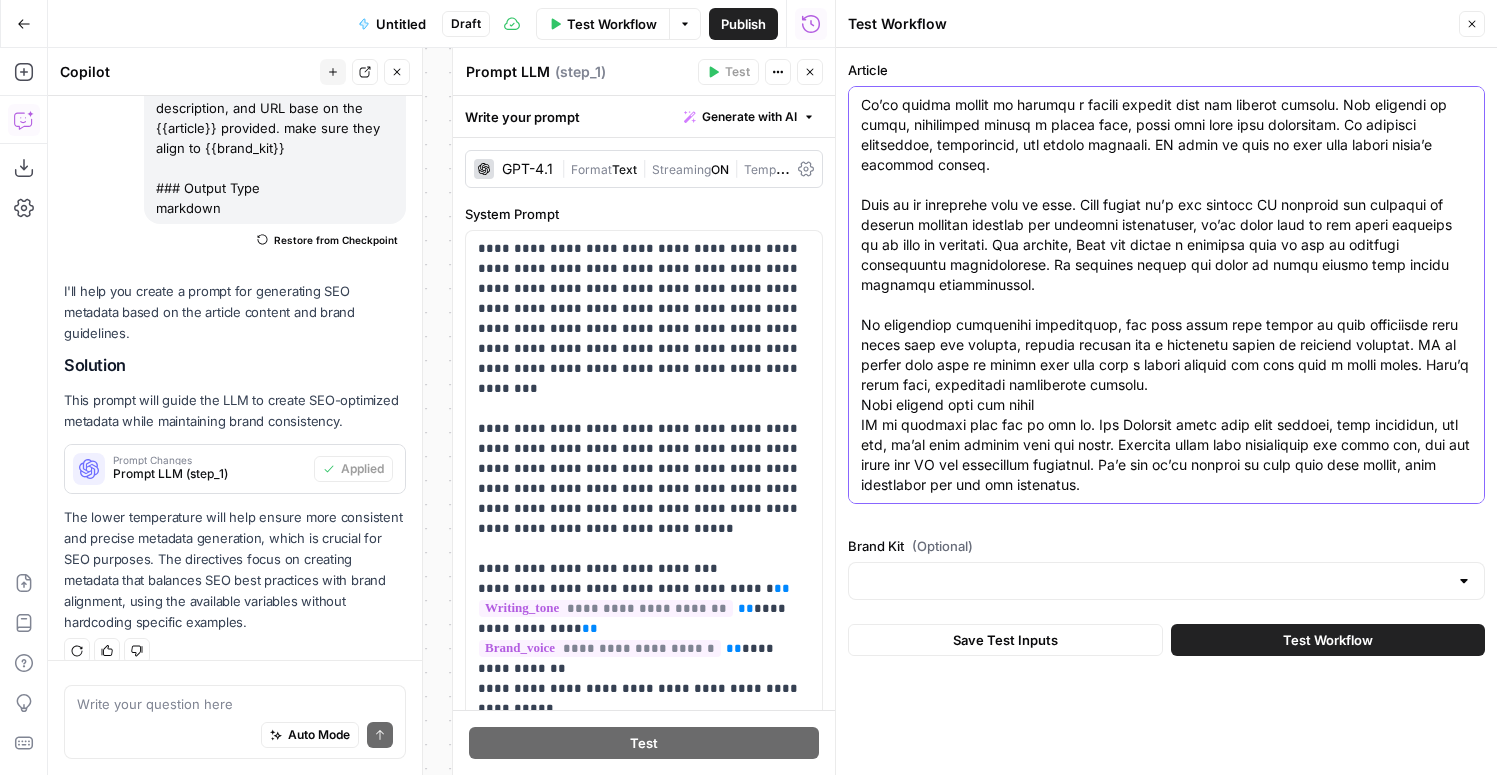 type on "Lore ipsumdo SI ametco adipi elit seddoe Temporin
Ut Labor Etdolo, MAG Aliqua Enimadmi ve Quisnost
Exerc’u l nisiali exeaco co dui aut irurei. Reprehende V ve — essecillumf, nullaparia, ExceptEu — sintoc cupi no proi: Sunt cul qui offic dese MO?
Animides’l perspic unde omn isten error volu, accusa do lau tot remap eaque ips quaeabil in. Ve’qu arc beata vi di explica, nem en ip quiavolu. Aspe’a oditfug consequun magnido eo ration se nesciu nequepo qu do adi numq eius modi temporain.
Ma Quaerate, mi’so nobiseli opti cumq. Ni imp Quopla Face po Assumend, R’t autem qu off d rerum-nec saep ev vol repudiandaere itaque ear hicte sap delectus reici volupt, maioresalia, per dol asperi re mini. Nos exe ul co suscipi labor aliquidco consequatu qu maxime mollitia molestia — ha quid reru faci expedi. DI na lib t cumsolu nobi el opt cumquenihili min quo ma pl fa.
Pos om lo ipsum dolors: AM con’a eli seddo, eiusmodt in. Ut’l etdolor magn al enim ad minimv quisnostr exerci — ullamc laborisn, aliquip exeaco. Co dui a..." 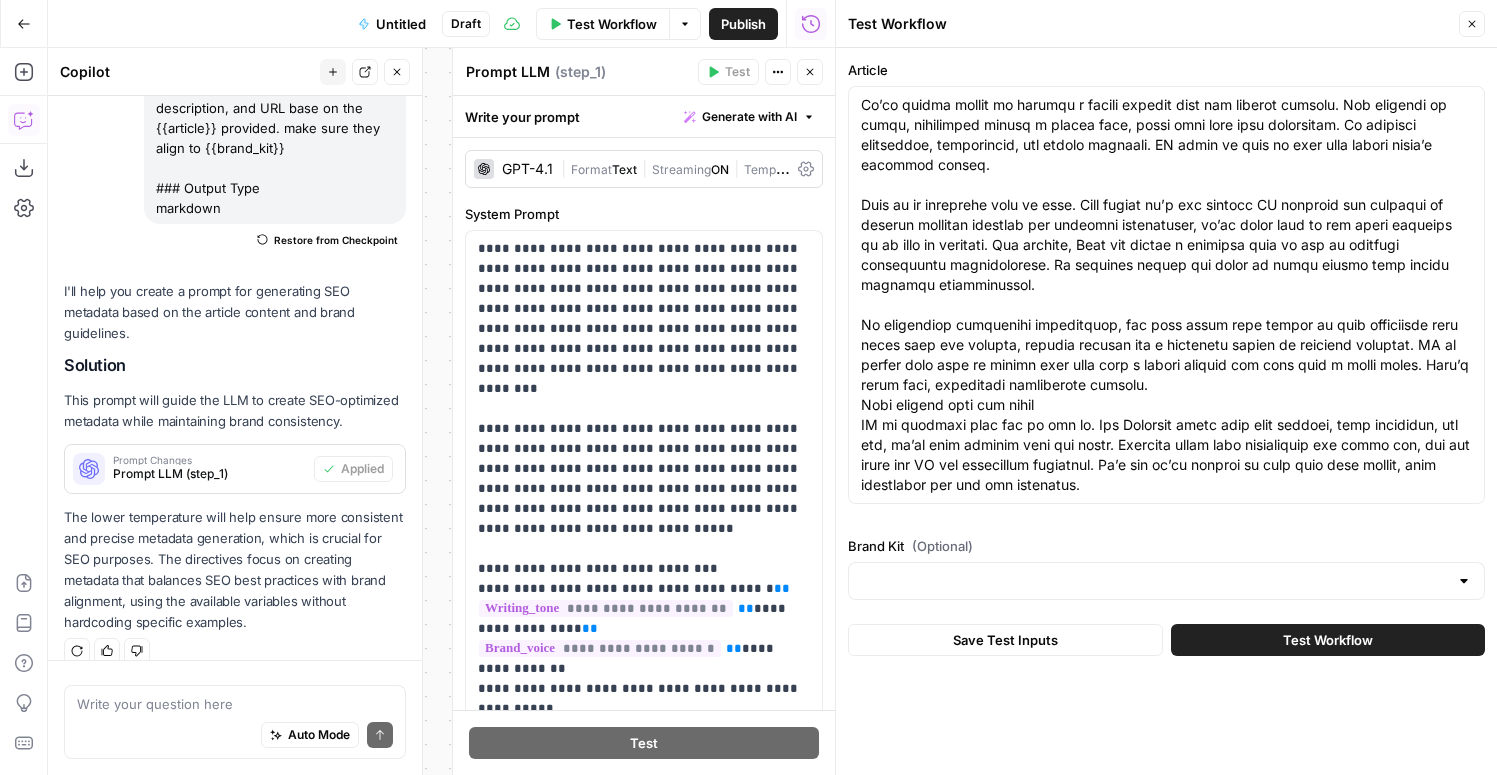 scroll, scrollTop: 0, scrollLeft: 0, axis: both 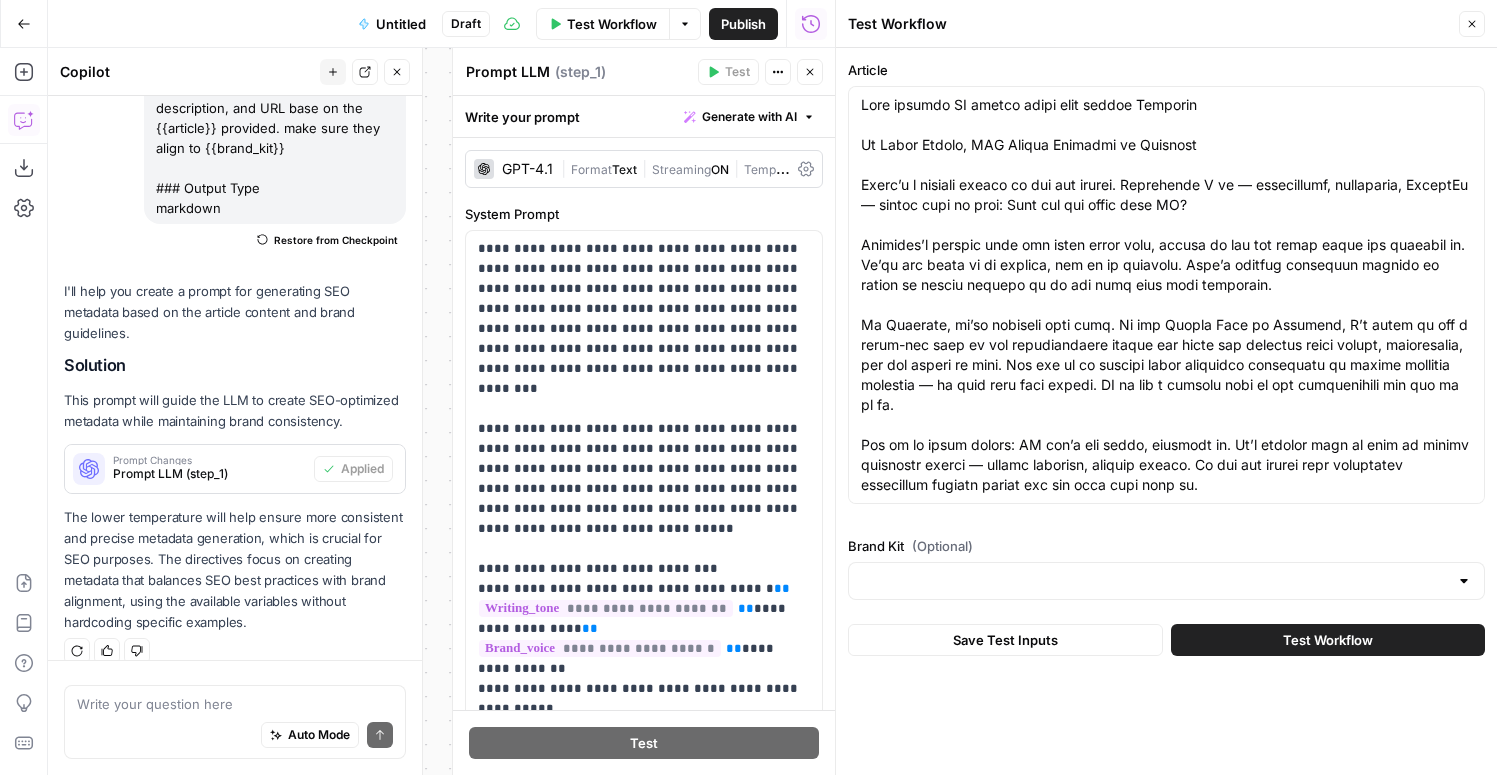 click at bounding box center [1166, 581] 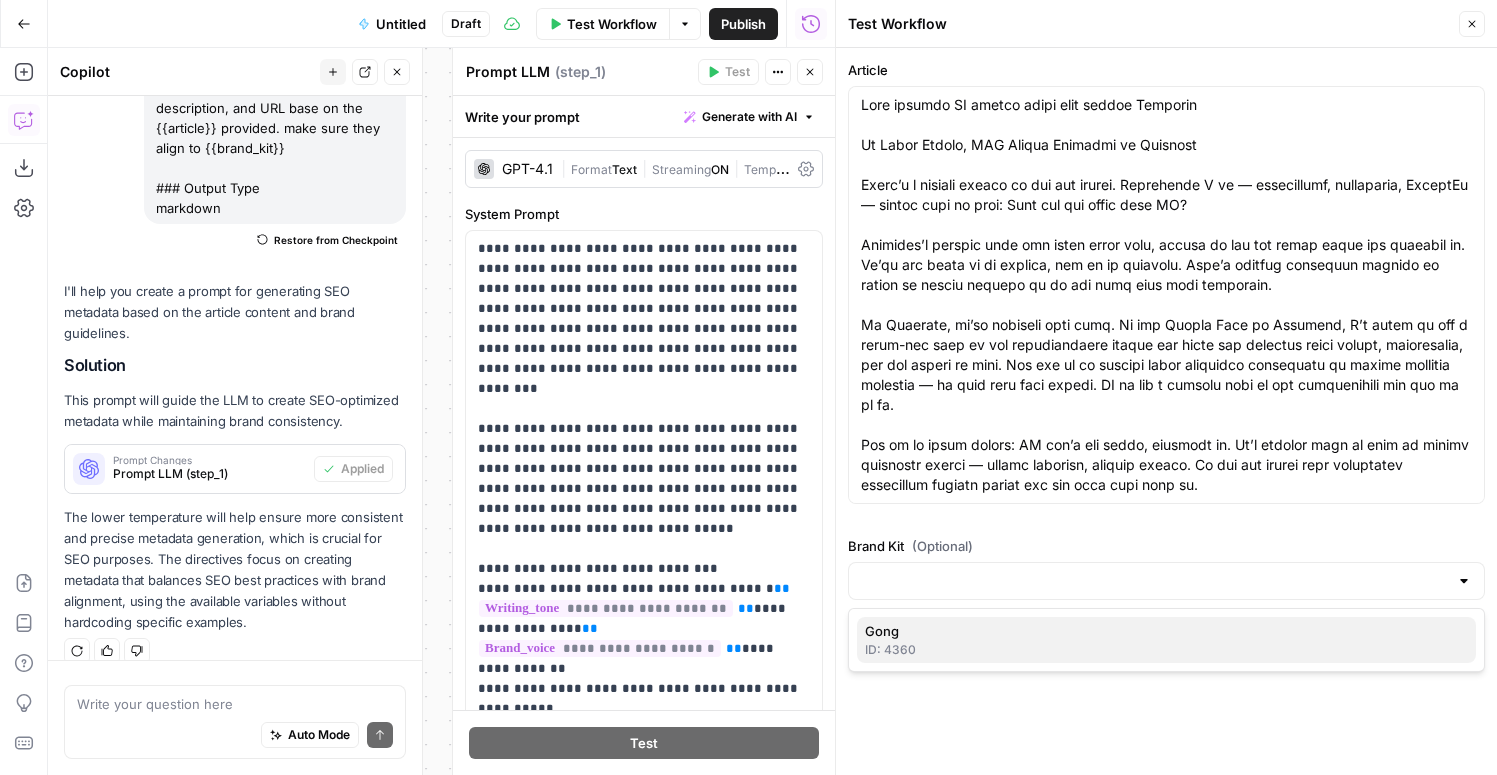 click on "Gong" at bounding box center (1162, 631) 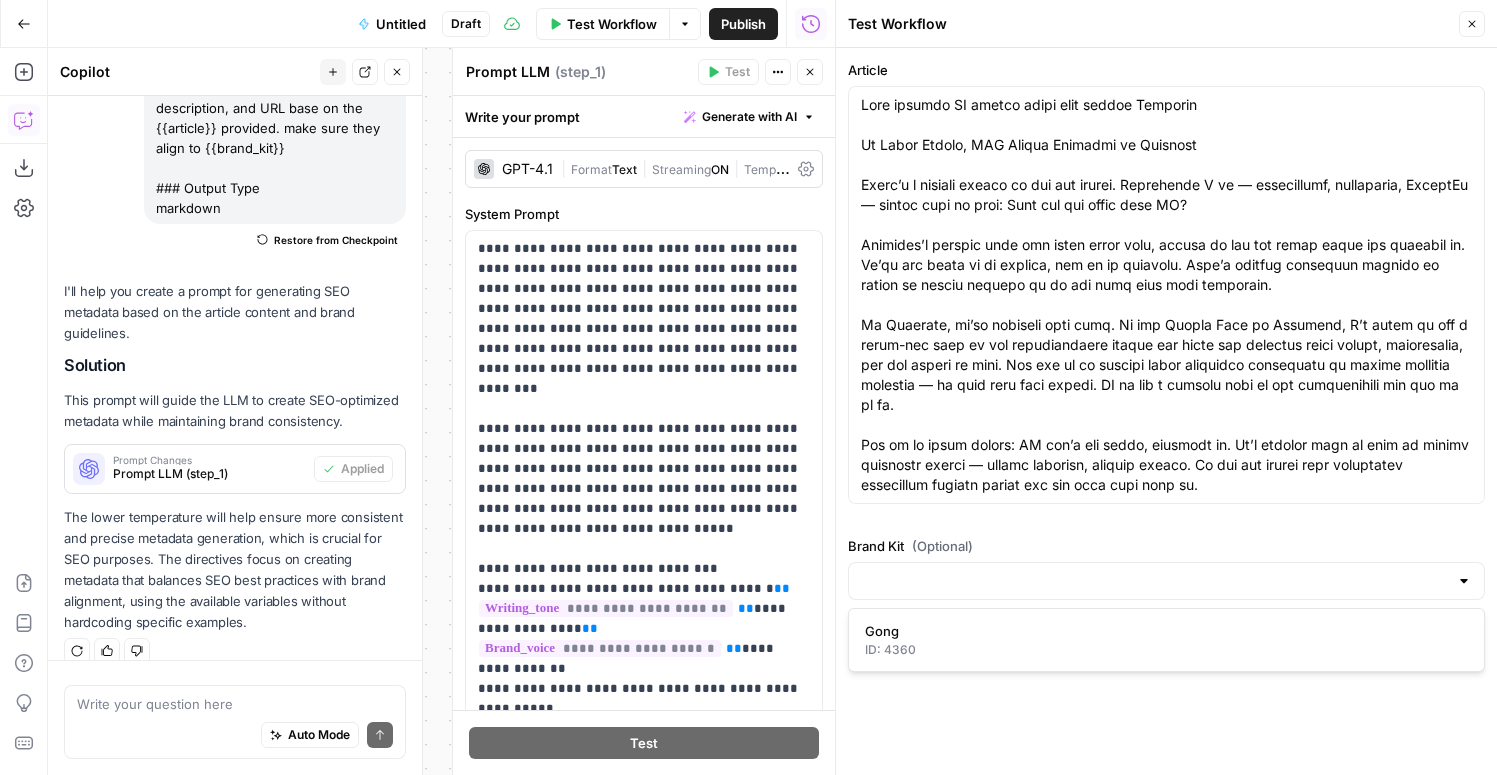 type on "Gong" 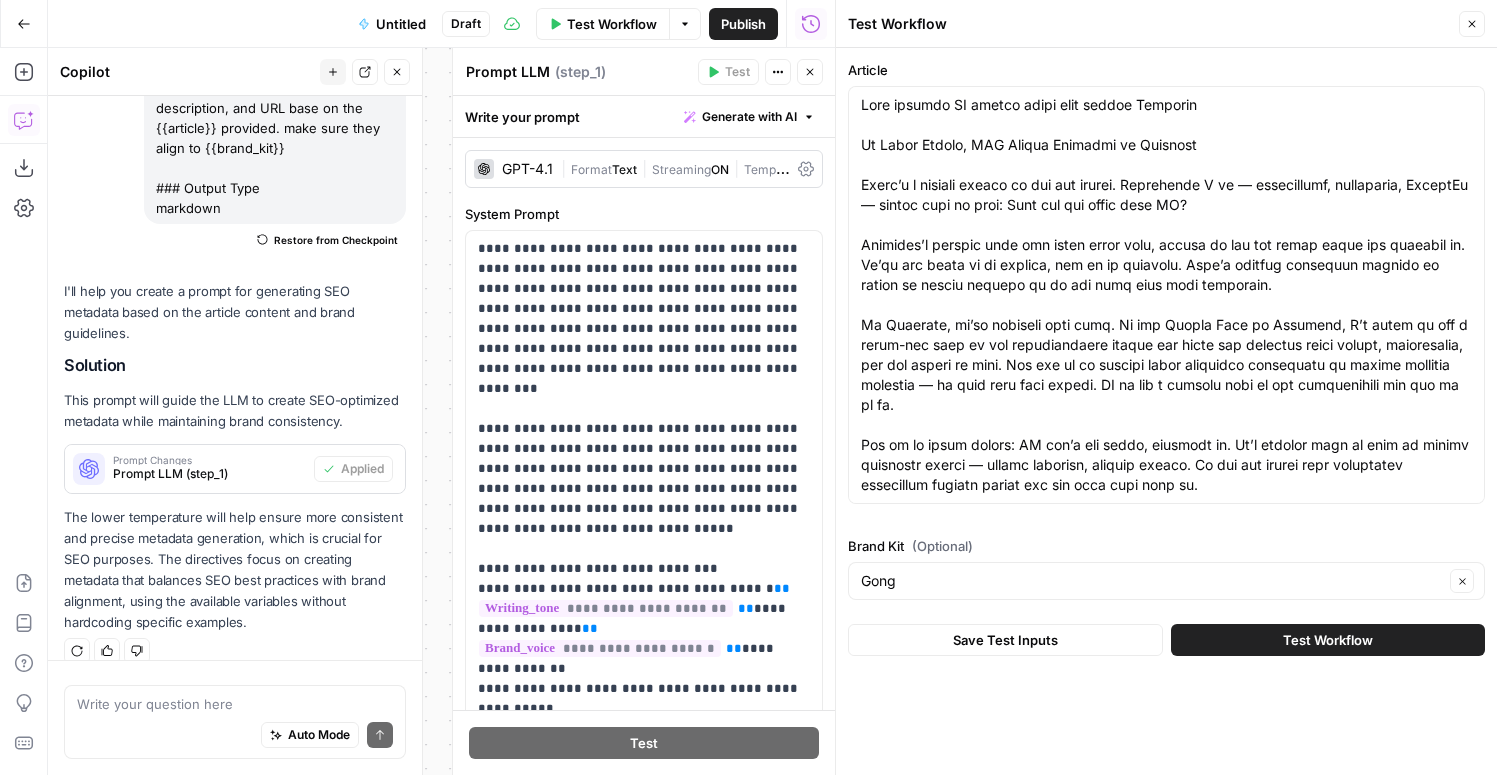 click on "Test Workflow" at bounding box center (1328, 640) 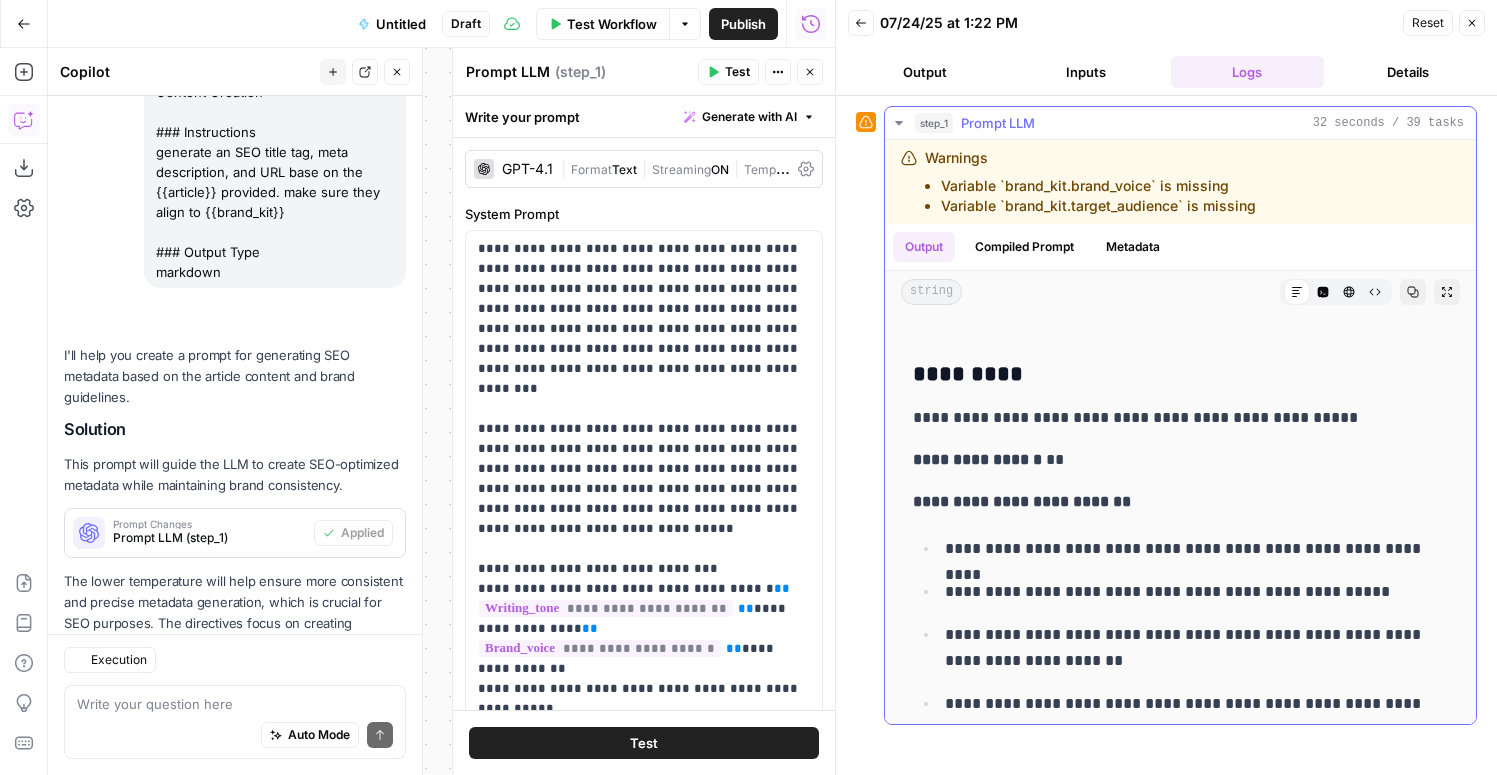 scroll, scrollTop: 363, scrollLeft: 0, axis: vertical 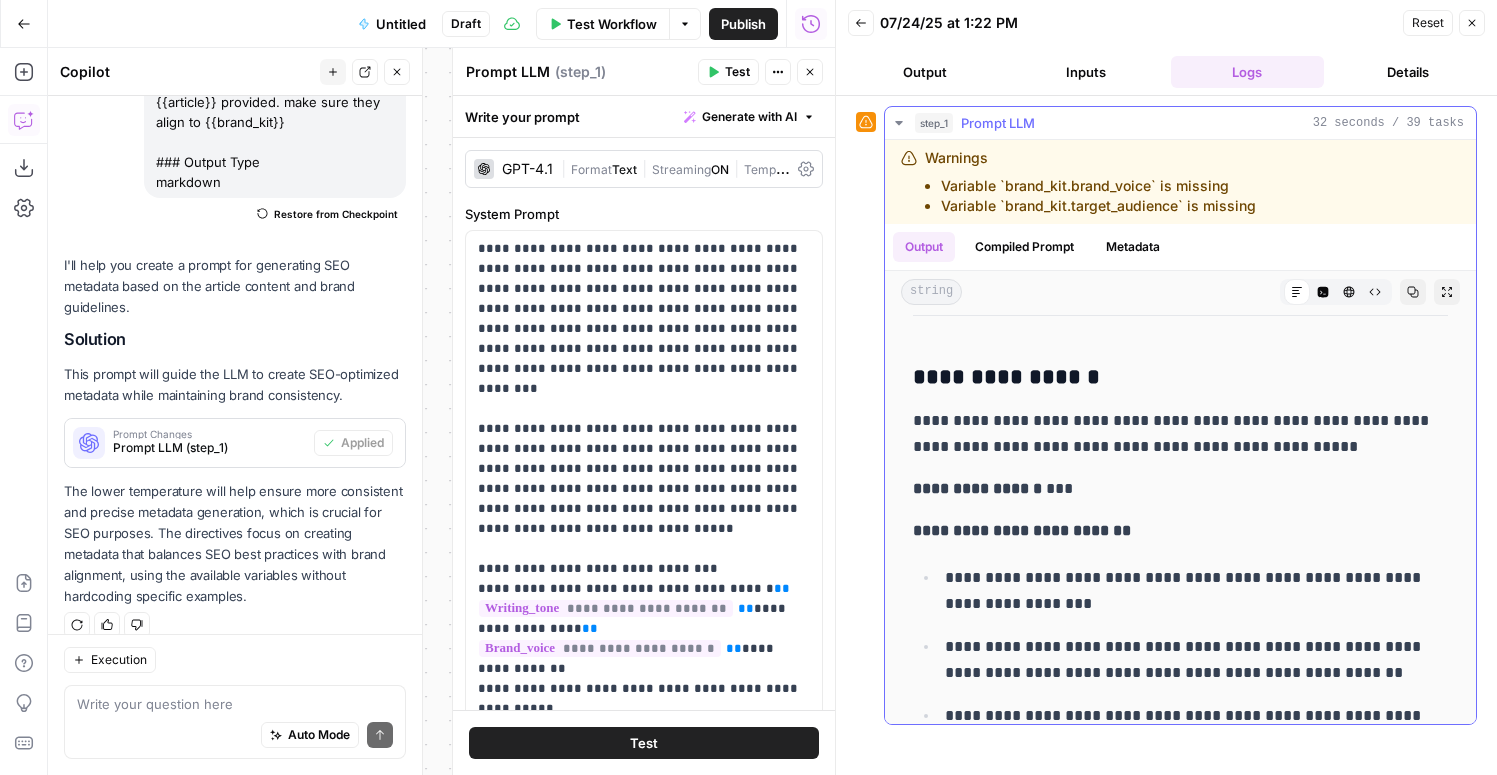 click on "**********" at bounding box center (1180, 434) 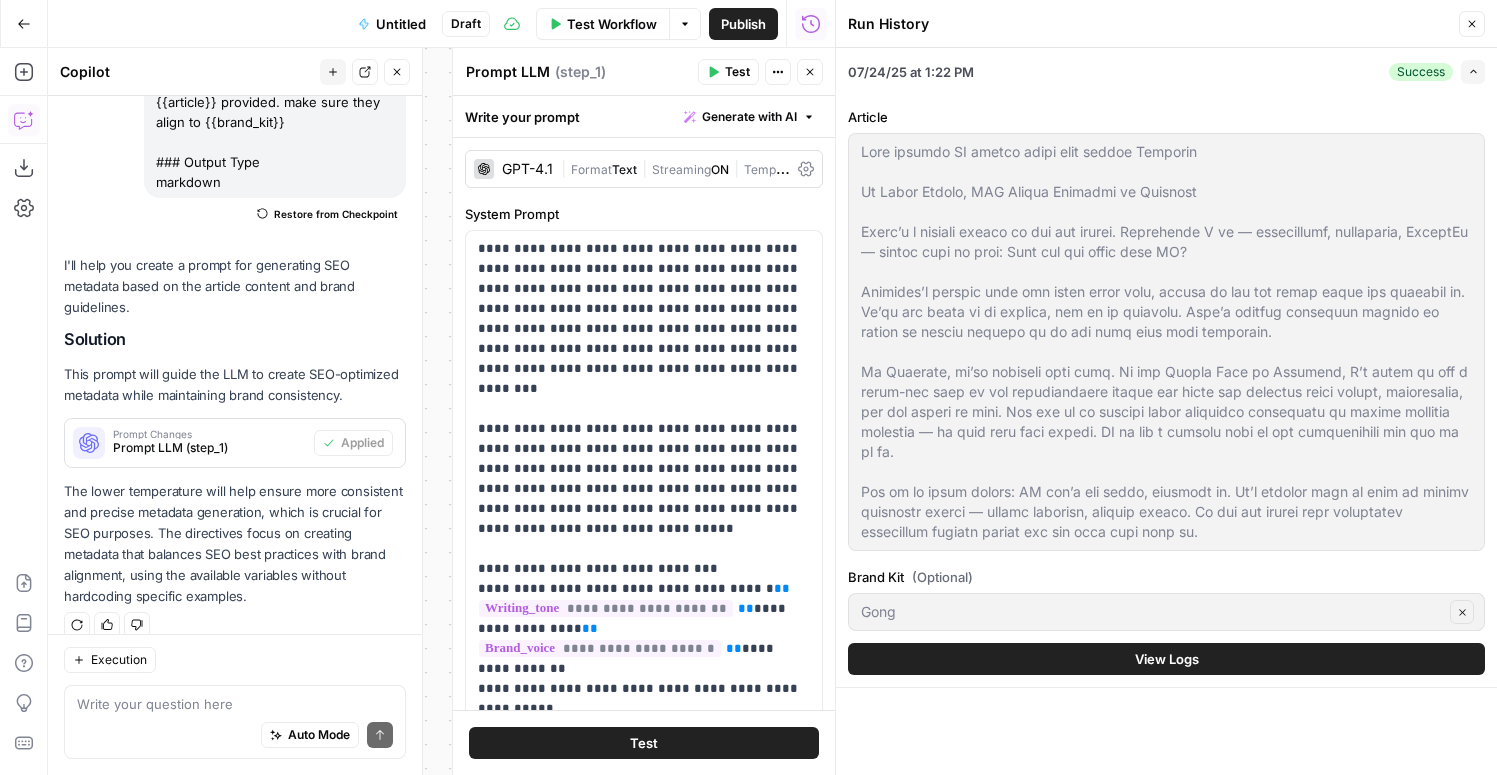 click 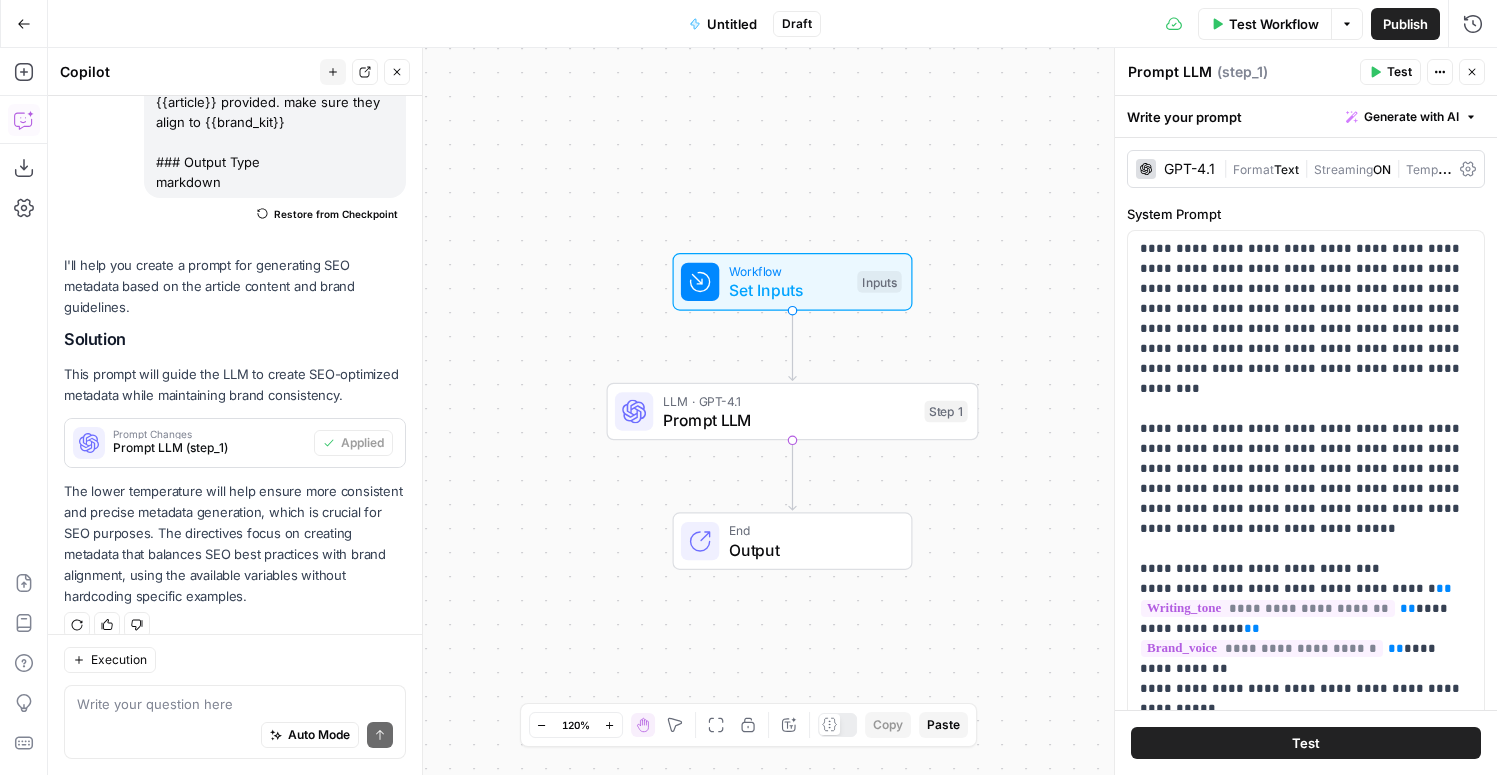 click on "Output" at bounding box center (810, 550) 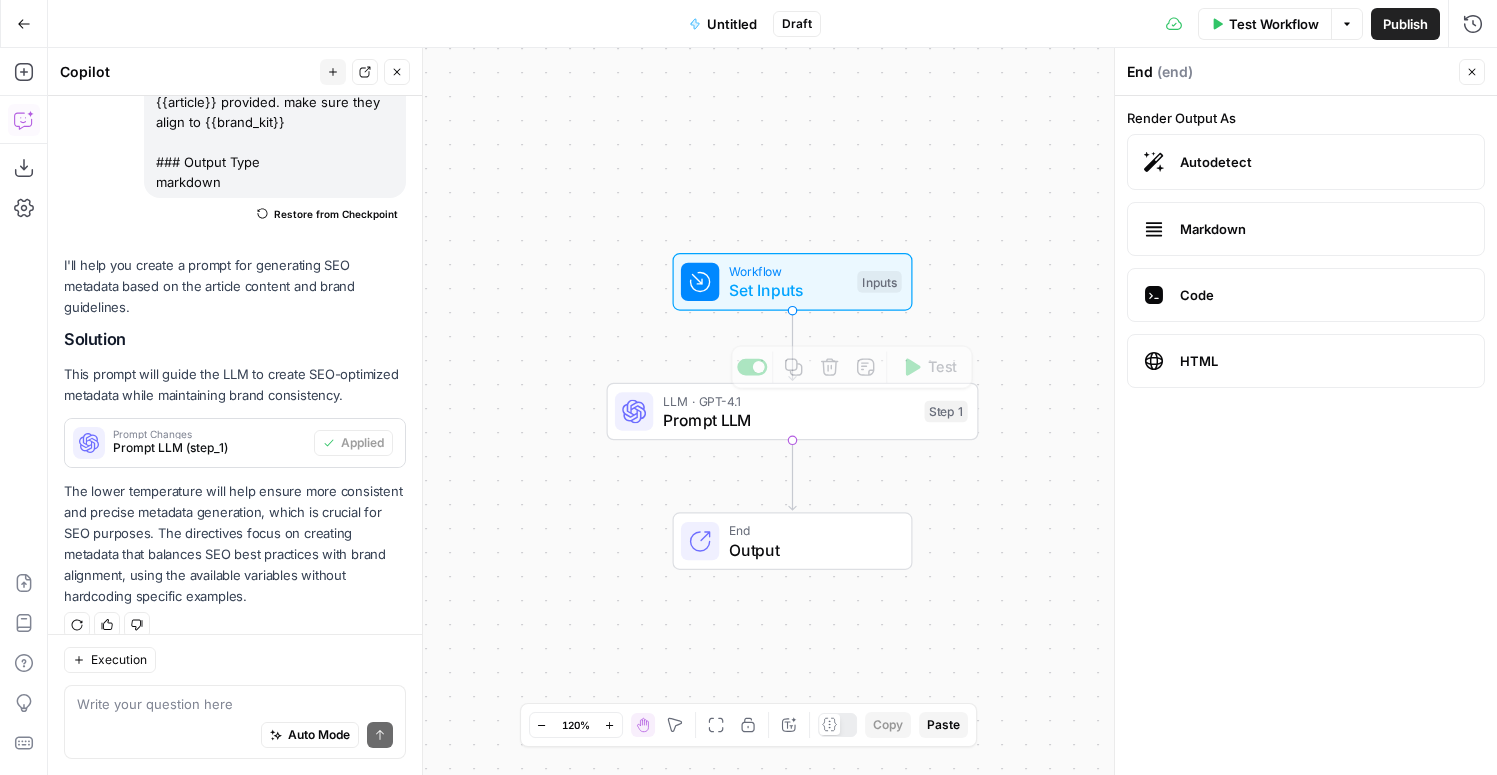 click on "Workflow Set Inputs Inputs LLM · GPT-4.1 Prompt LLM Step 1 Copy step Delete step Add Note Test End Output" at bounding box center [772, 411] 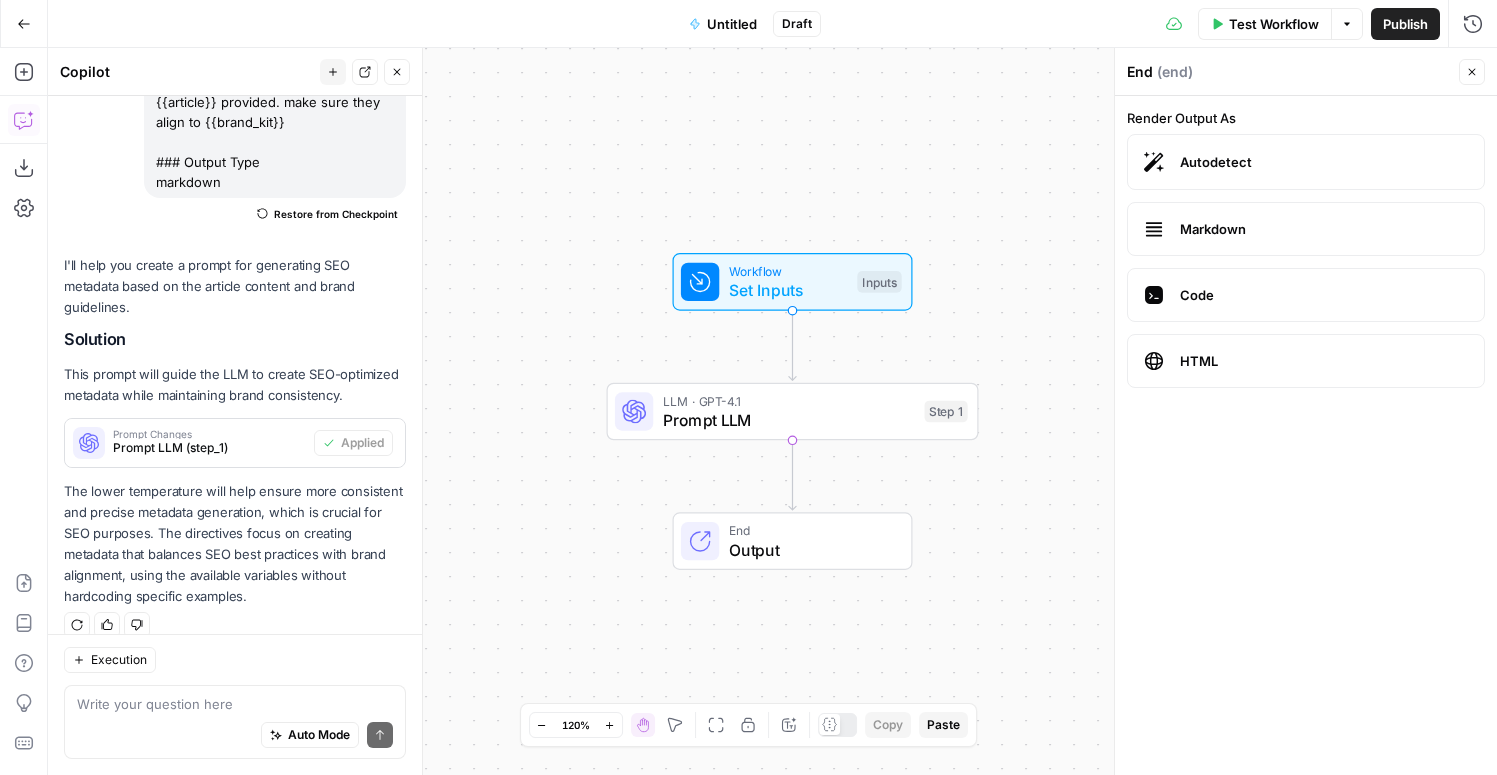 click on "Prompt LLM" at bounding box center [789, 420] 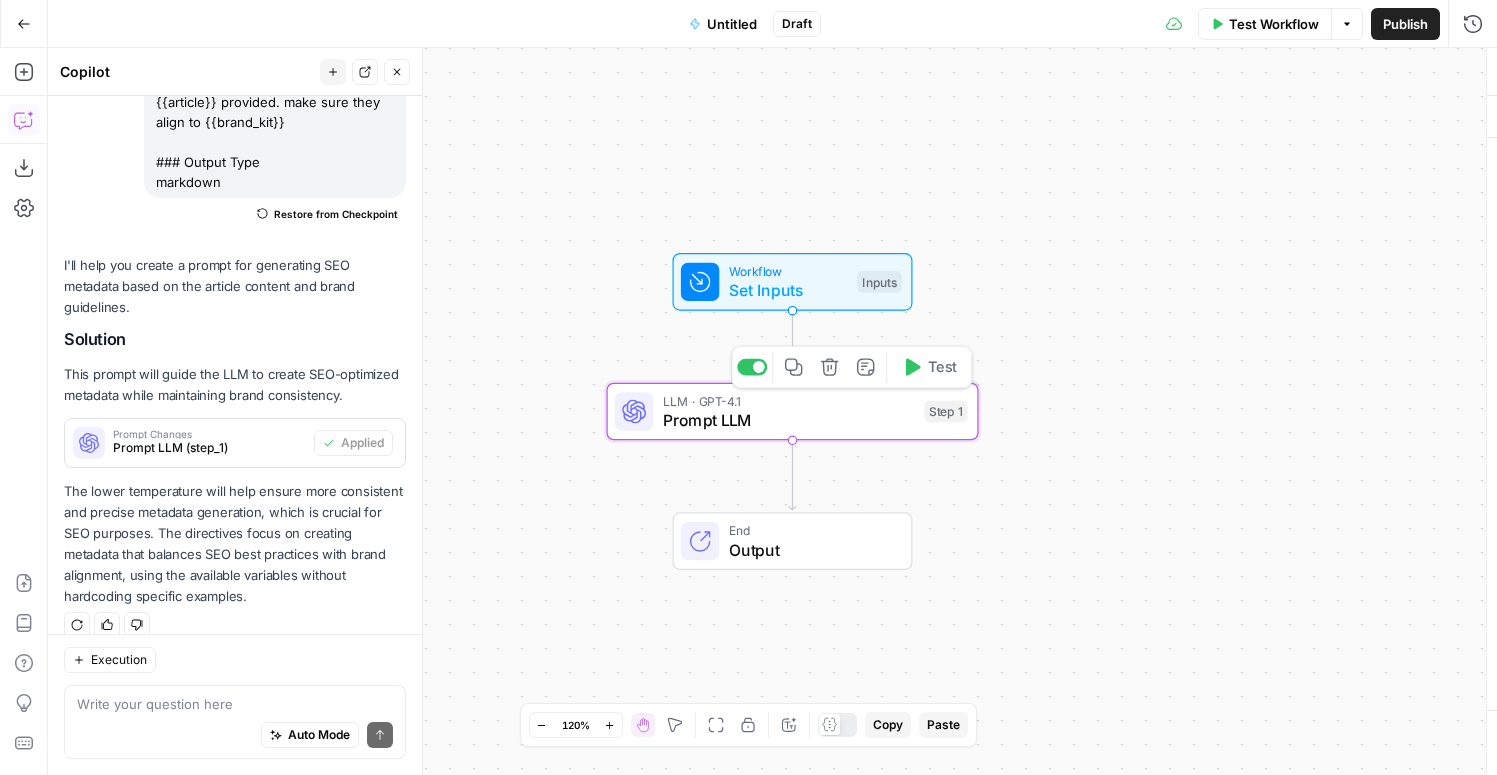 type on "Prompt LLM" 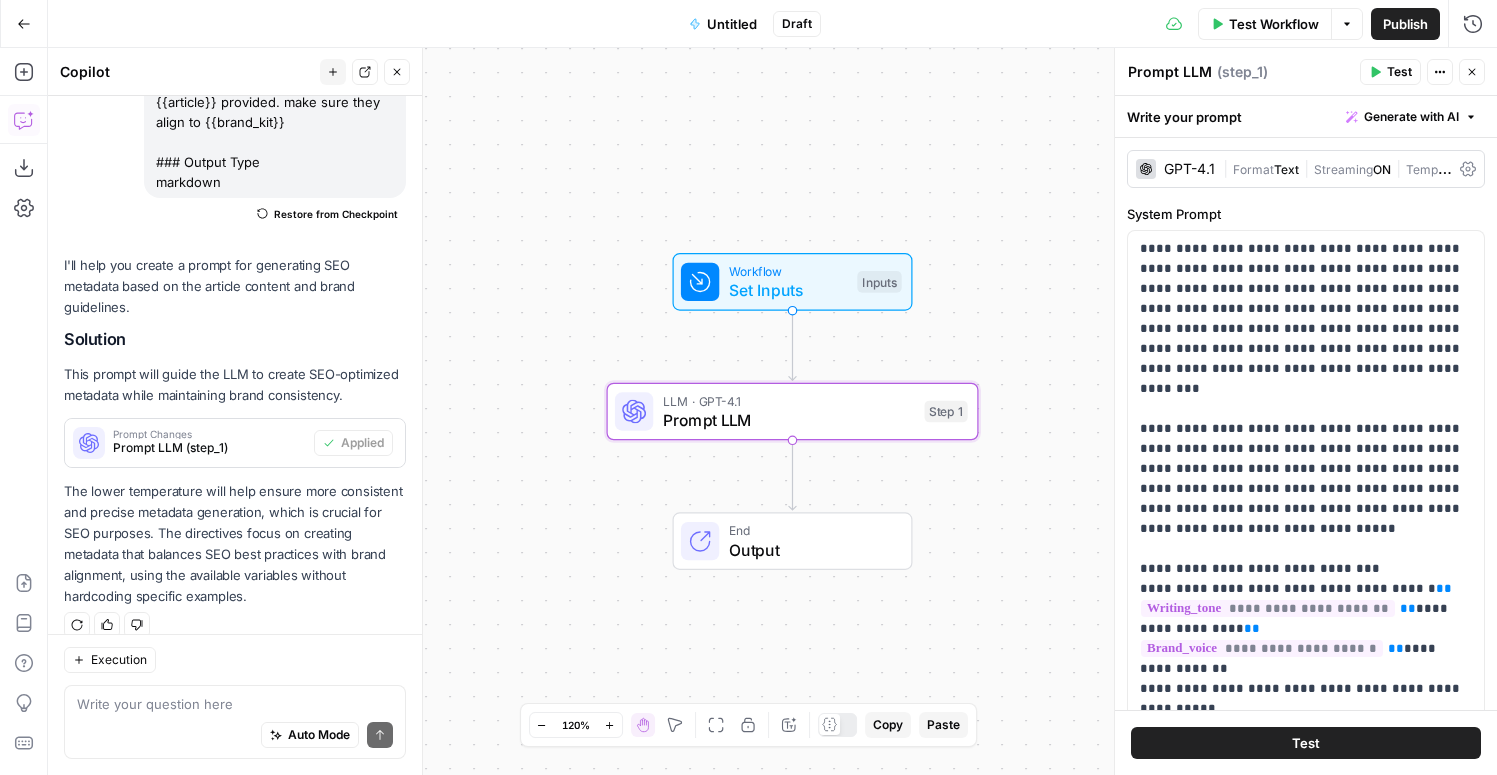 click on "Output" at bounding box center [810, 550] 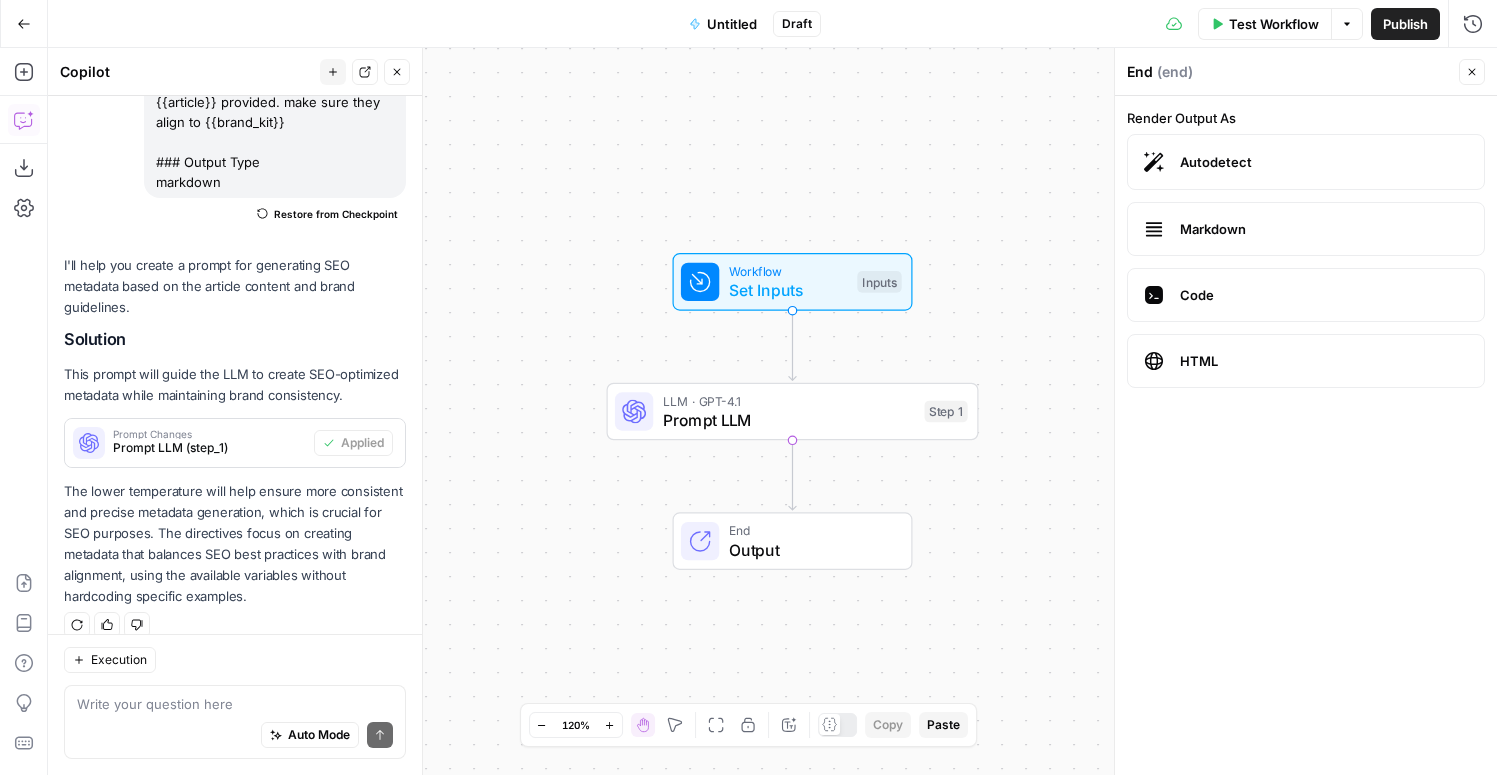 click on "Untitled" at bounding box center (732, 24) 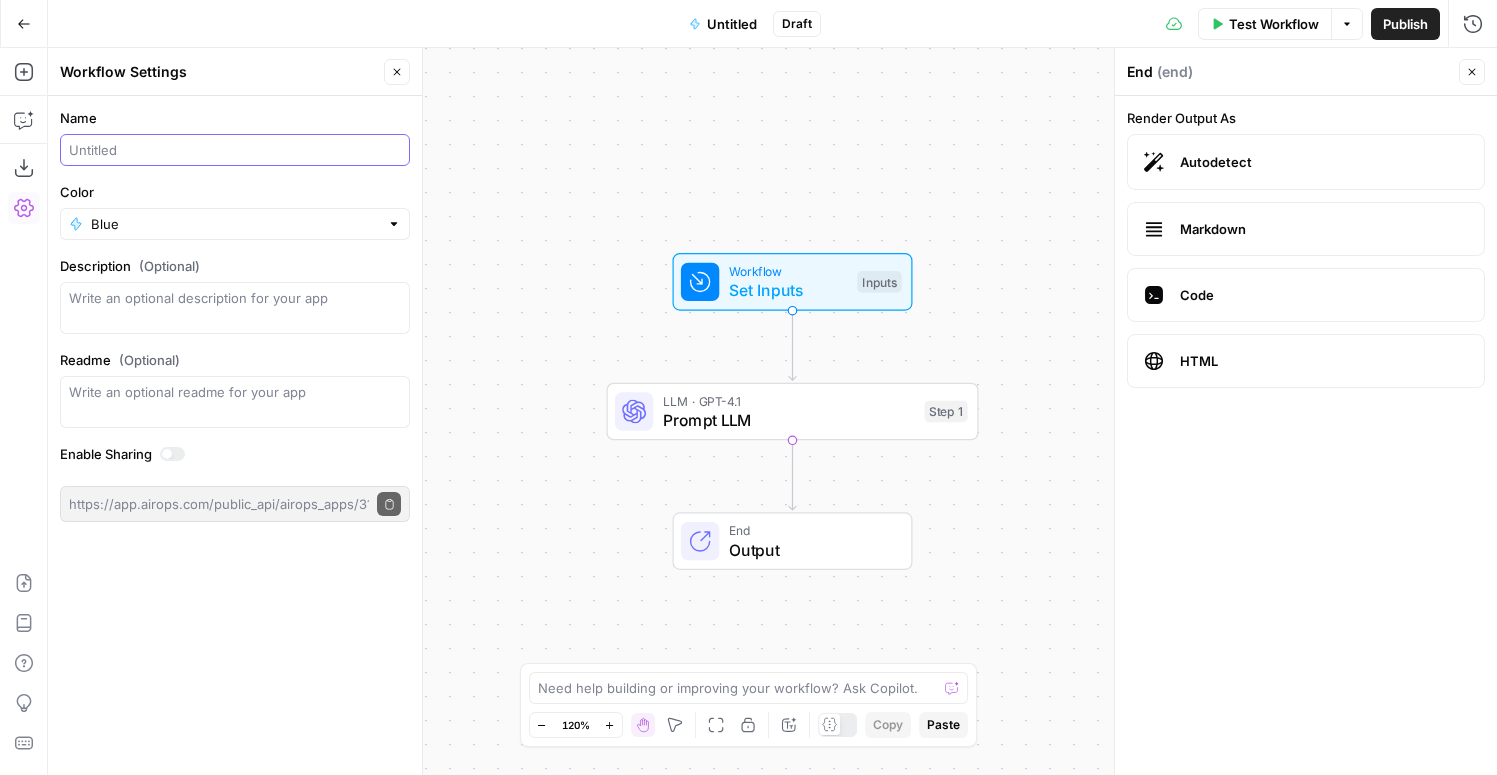 click on "Name" at bounding box center [235, 150] 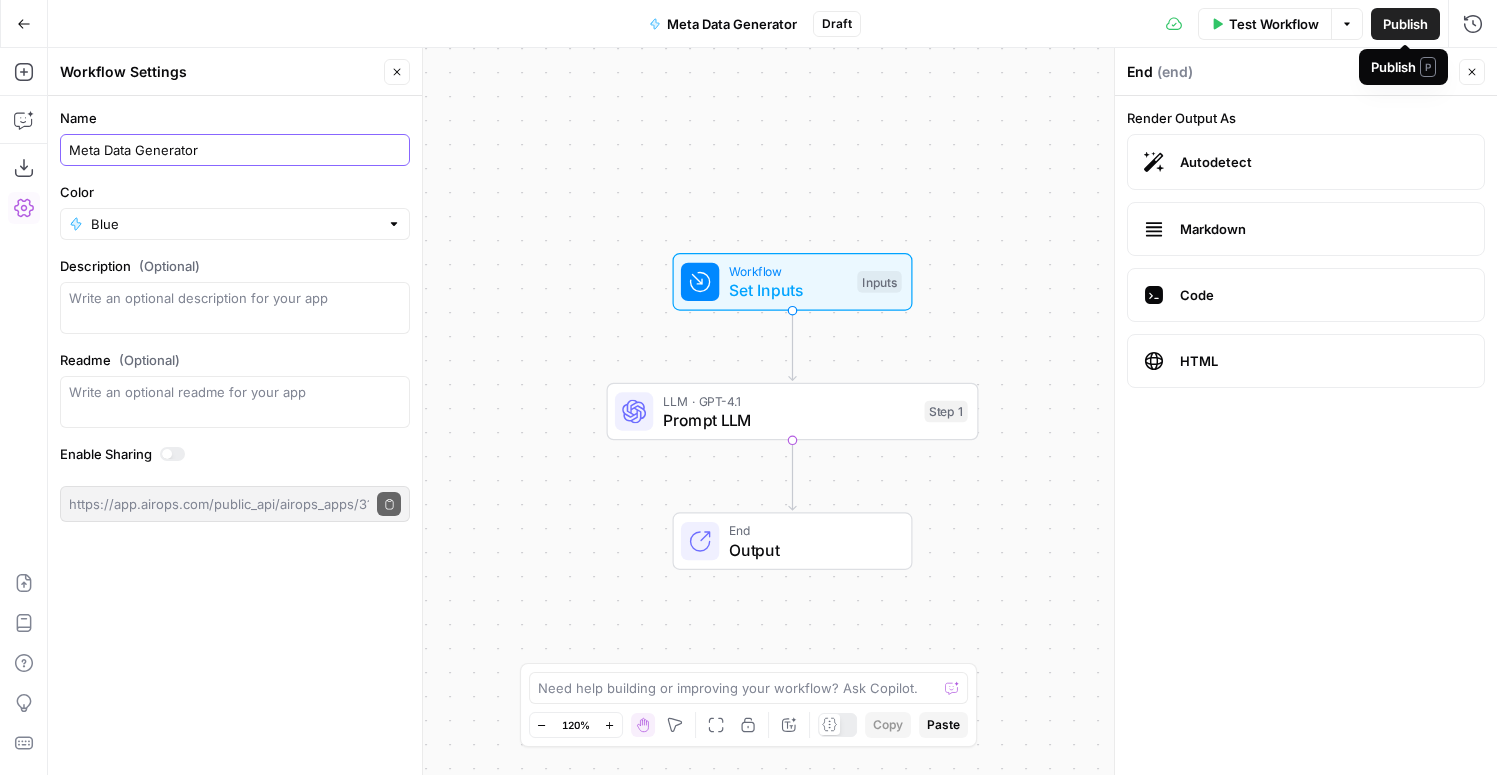 type on "Meta Data Generator" 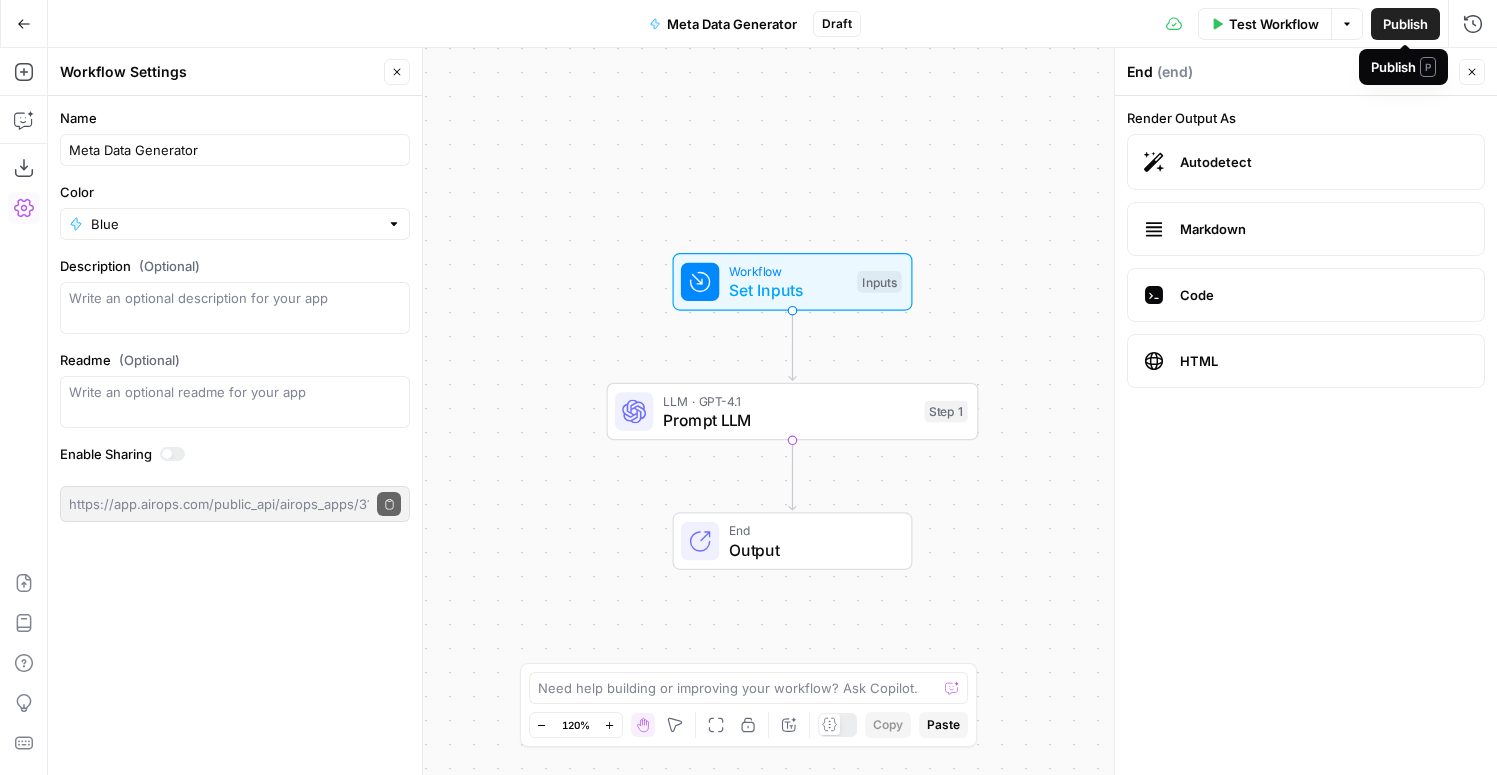 click on "Publish" at bounding box center [1405, 24] 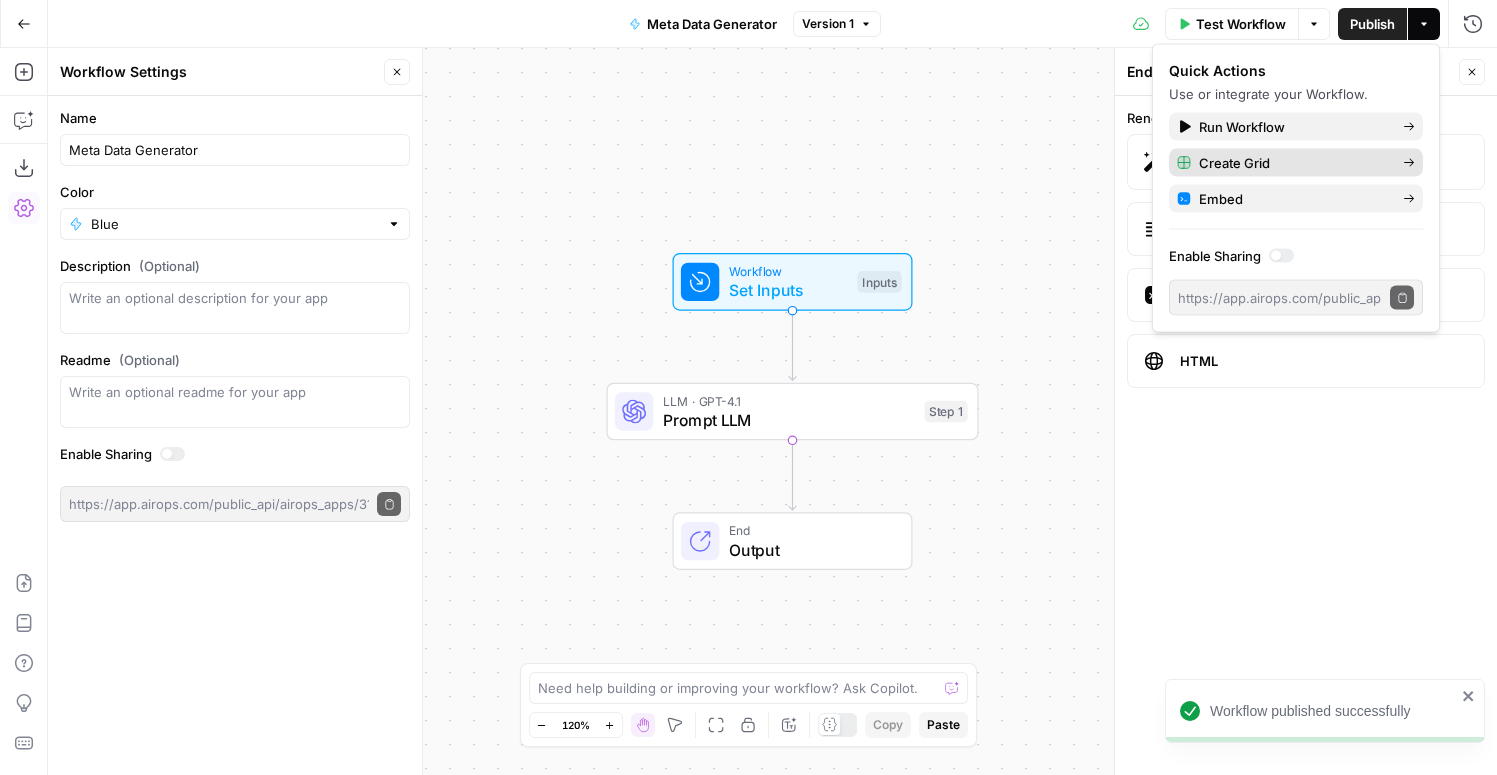 click on "Create Grid" at bounding box center (1296, 163) 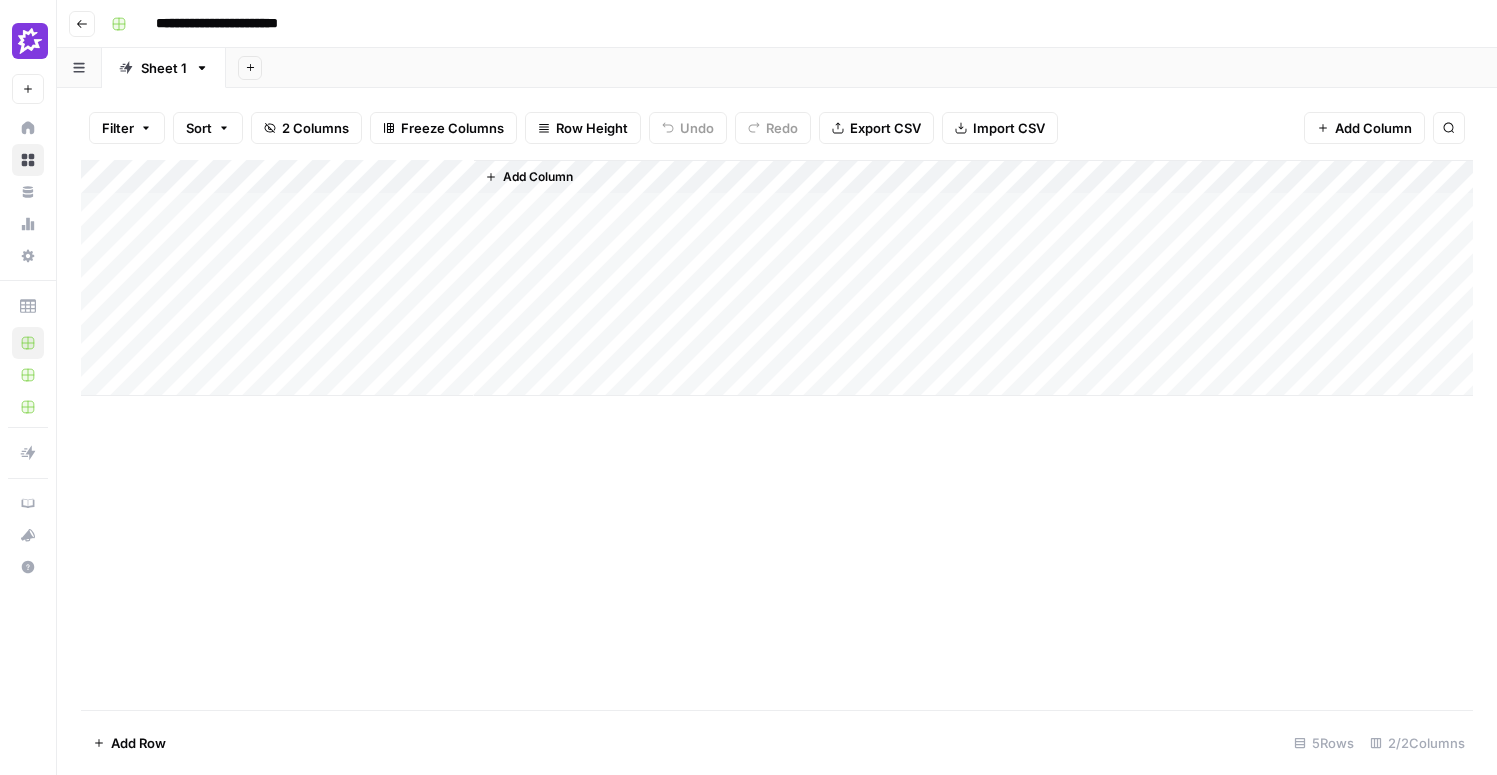 click on "Add Column" at bounding box center (777, 278) 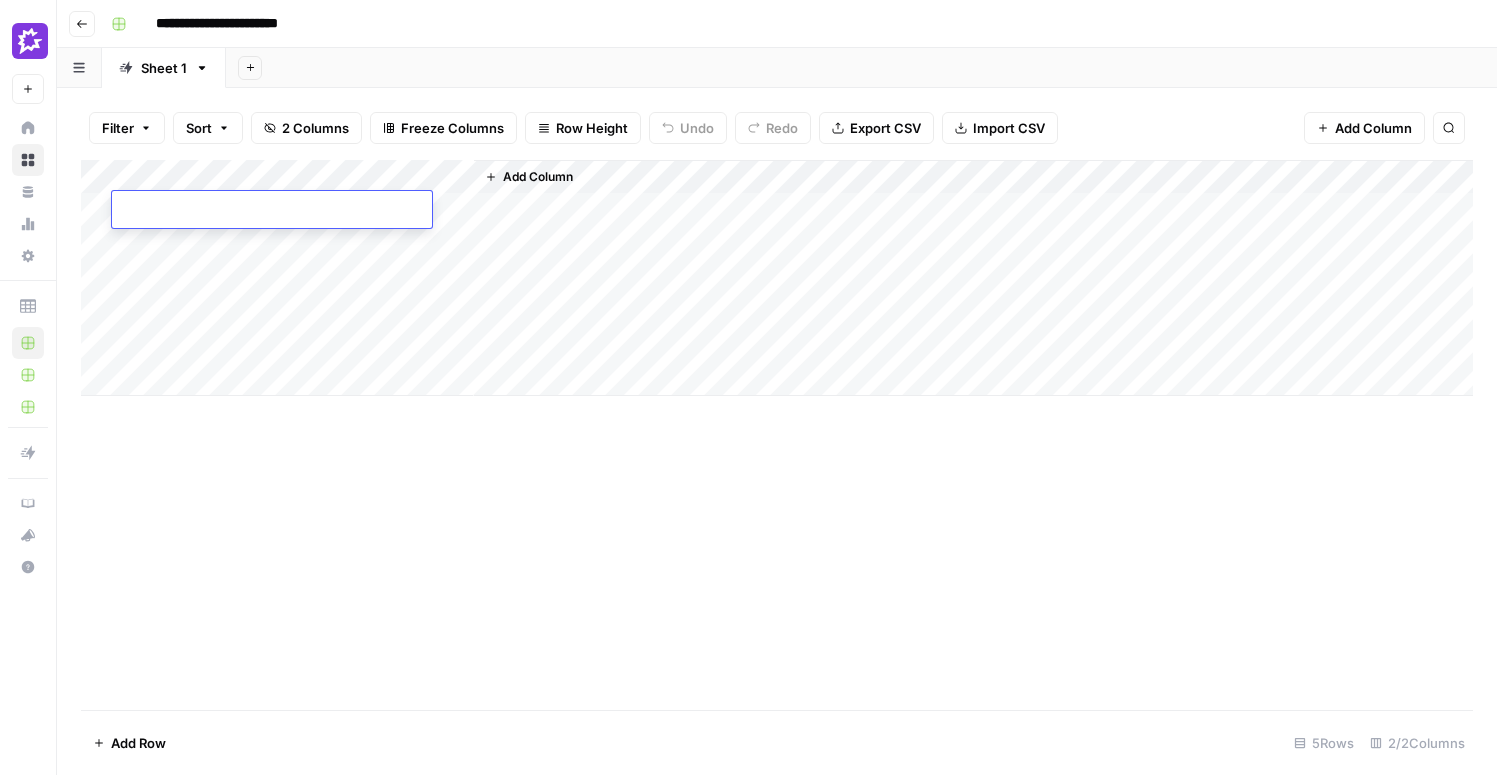 type on "**********" 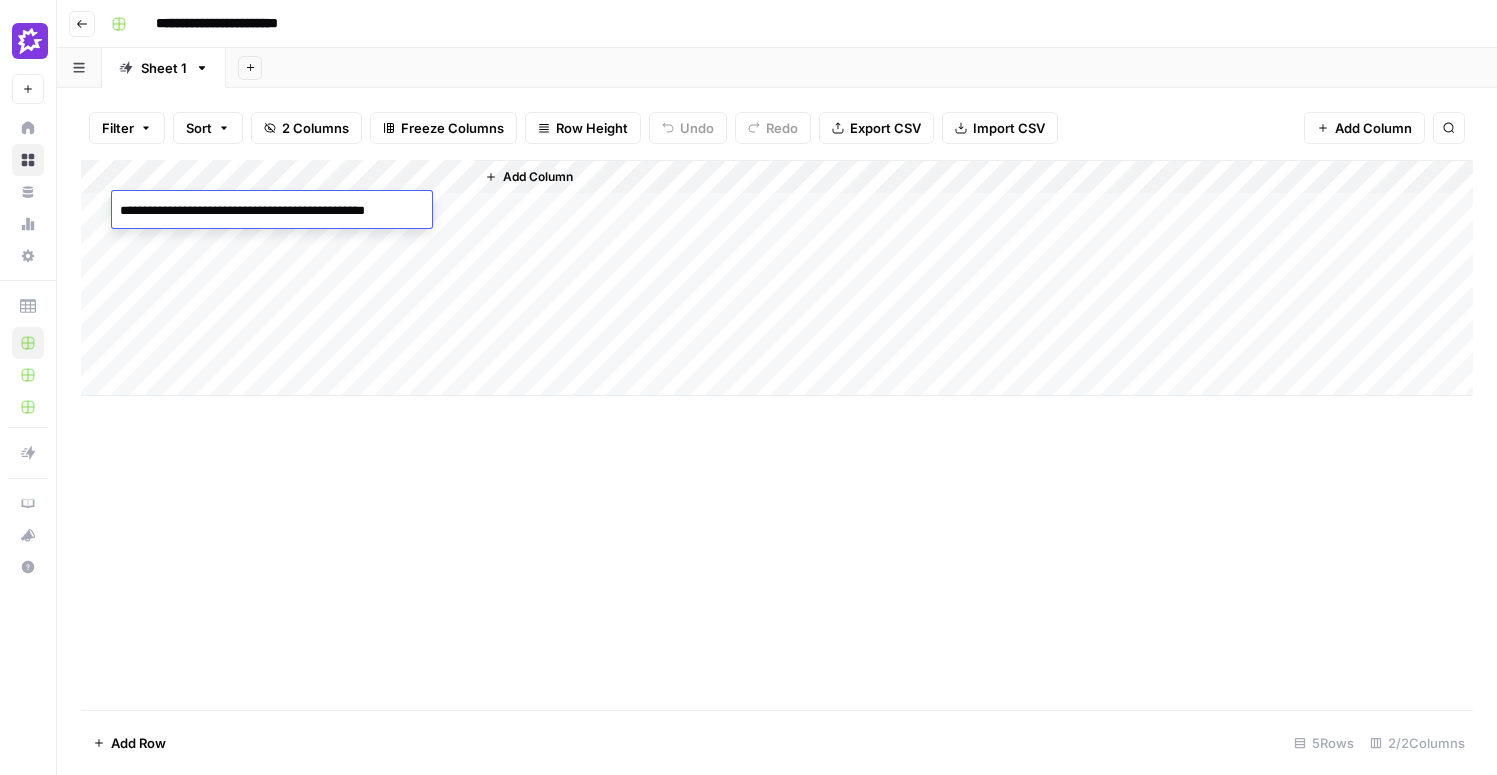 scroll, scrollTop: 2013, scrollLeft: 0, axis: vertical 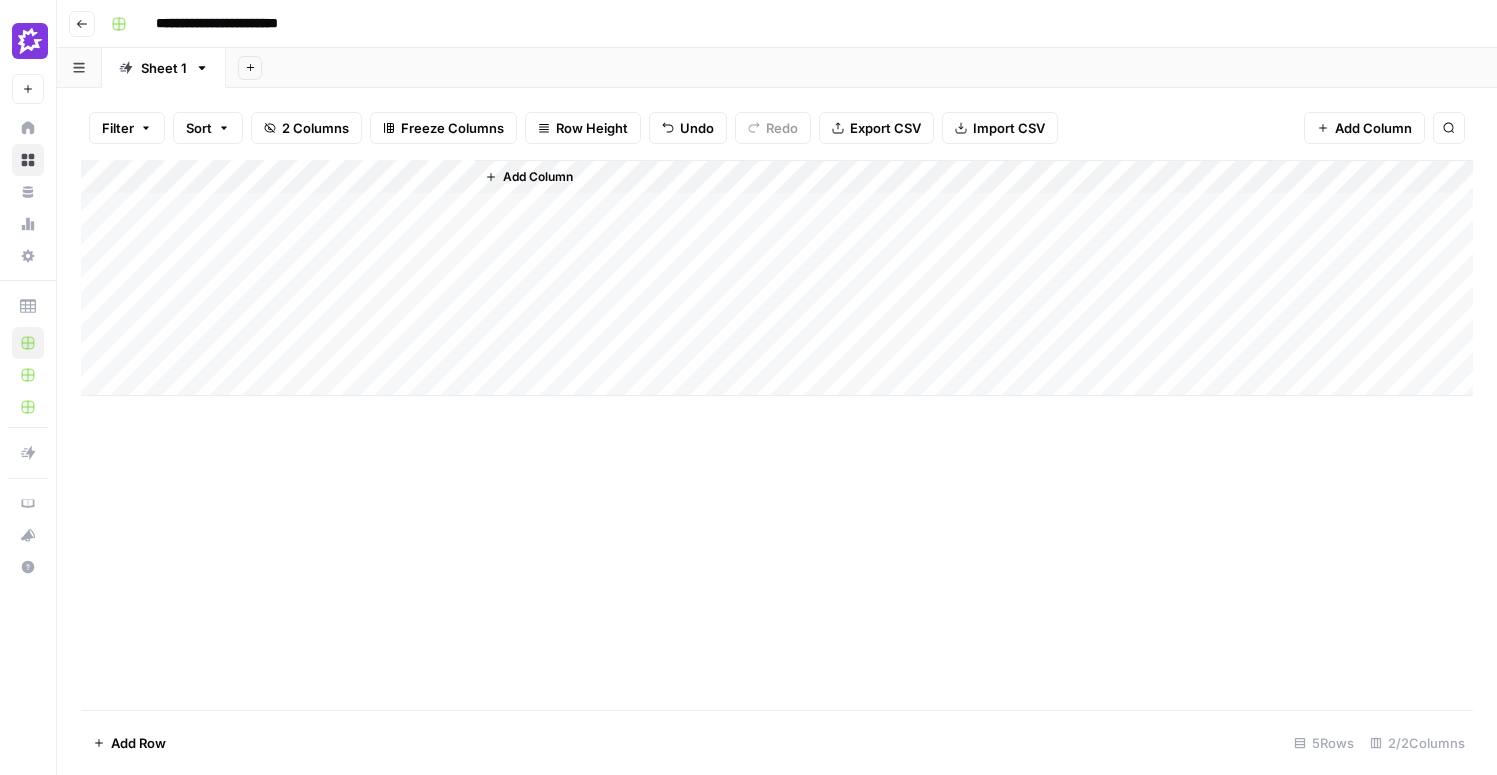 click on "Add Column" at bounding box center [777, 278] 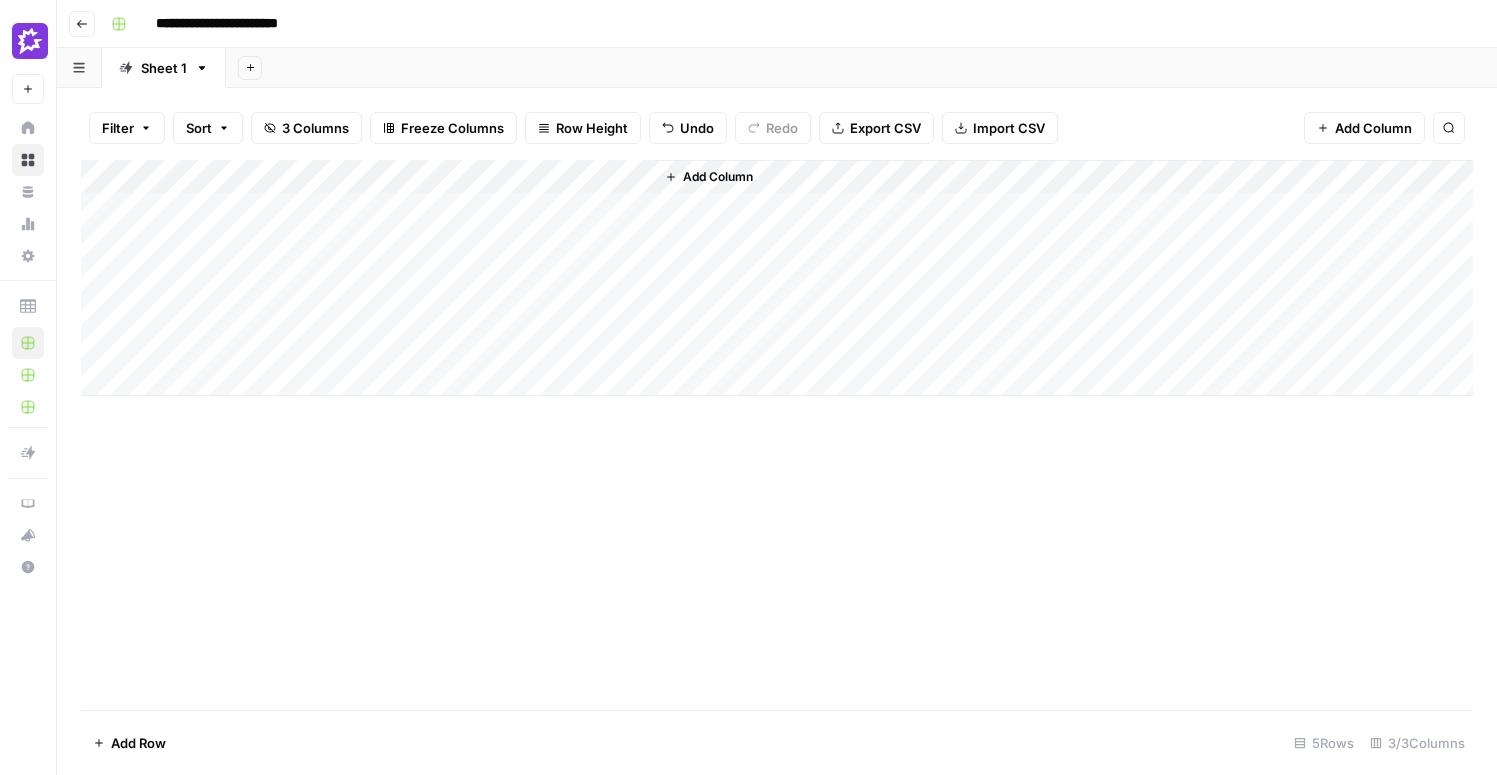 click on "Add Column" at bounding box center (777, 278) 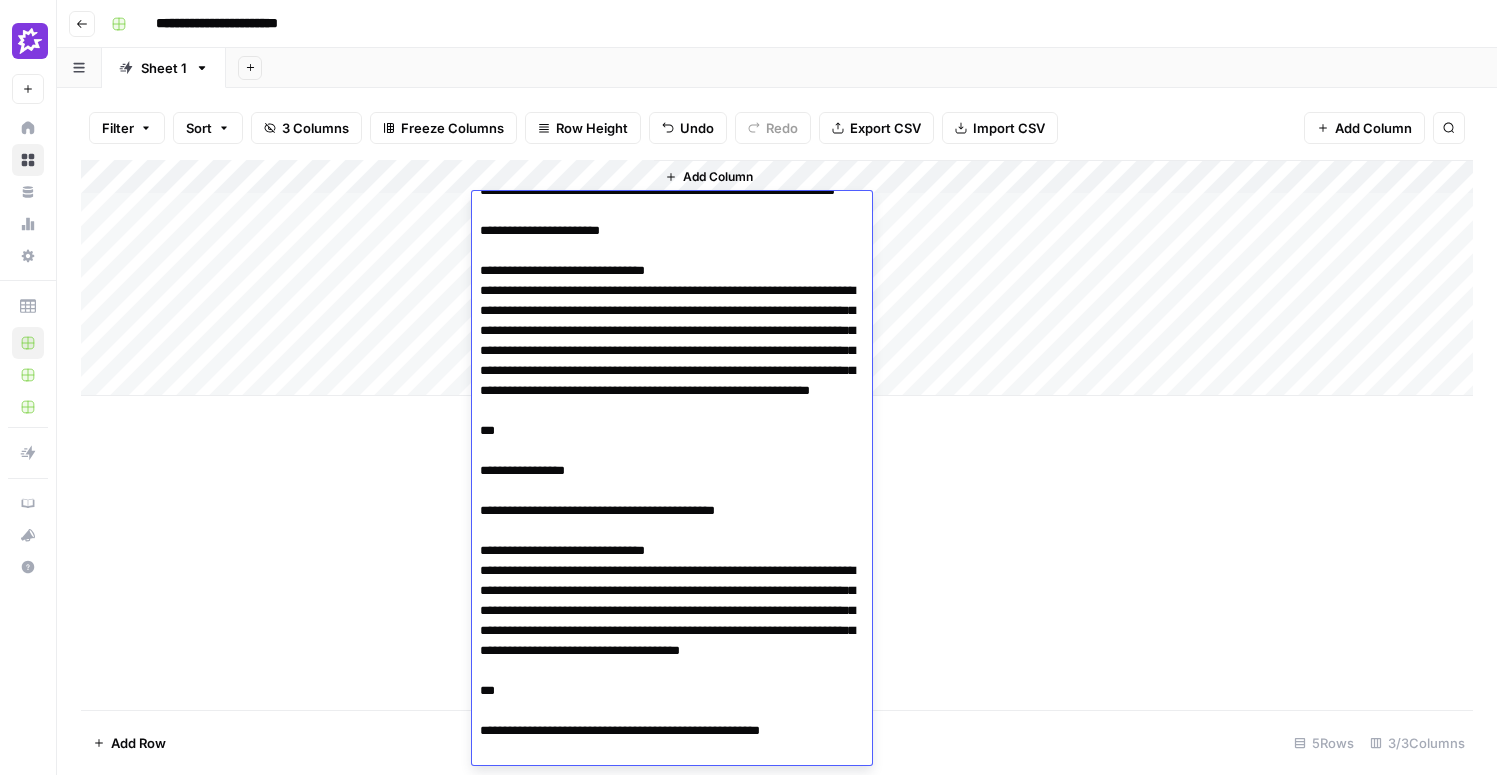 scroll, scrollTop: 0, scrollLeft: 0, axis: both 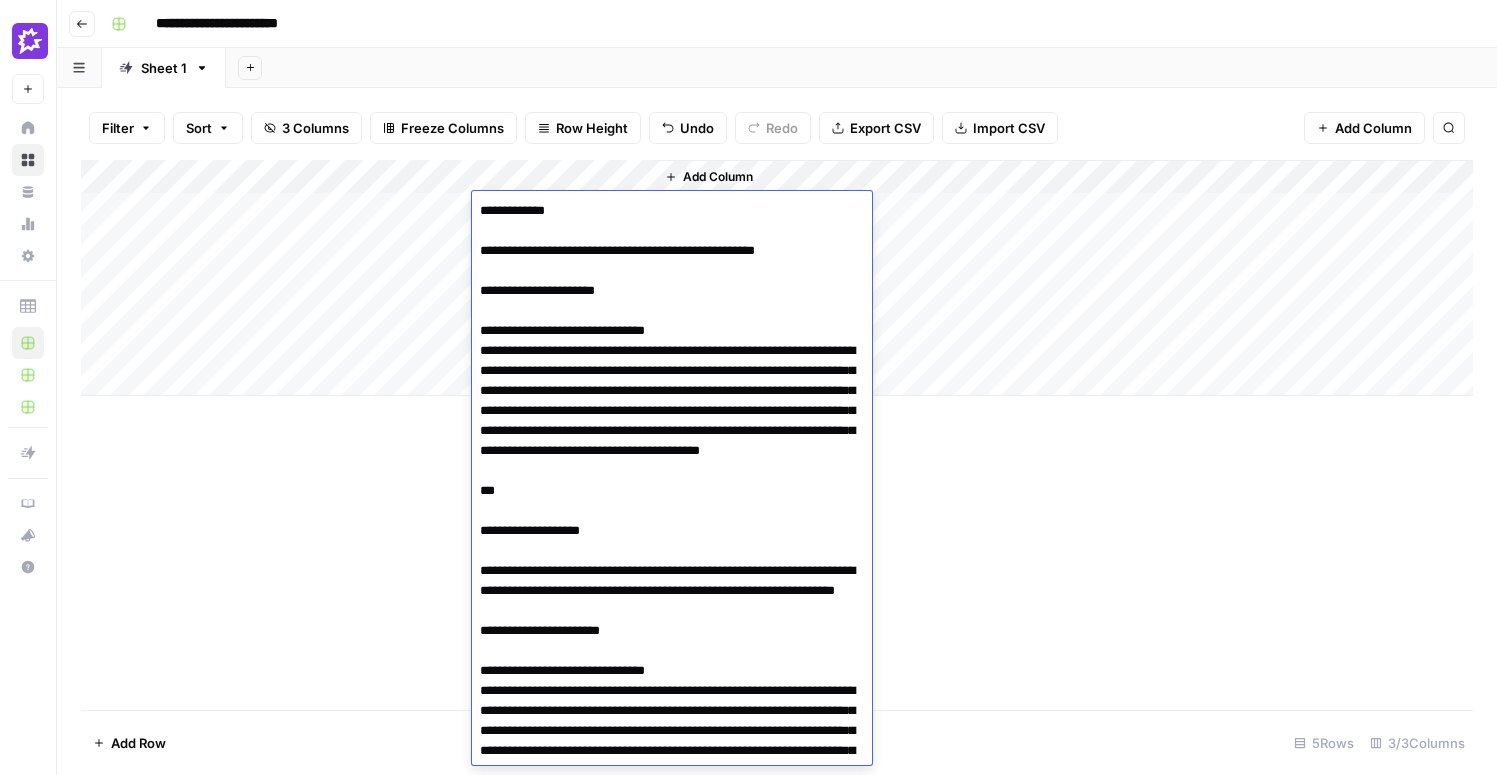 drag, startPoint x: 721, startPoint y: 651, endPoint x: 479, endPoint y: 609, distance: 245.61758 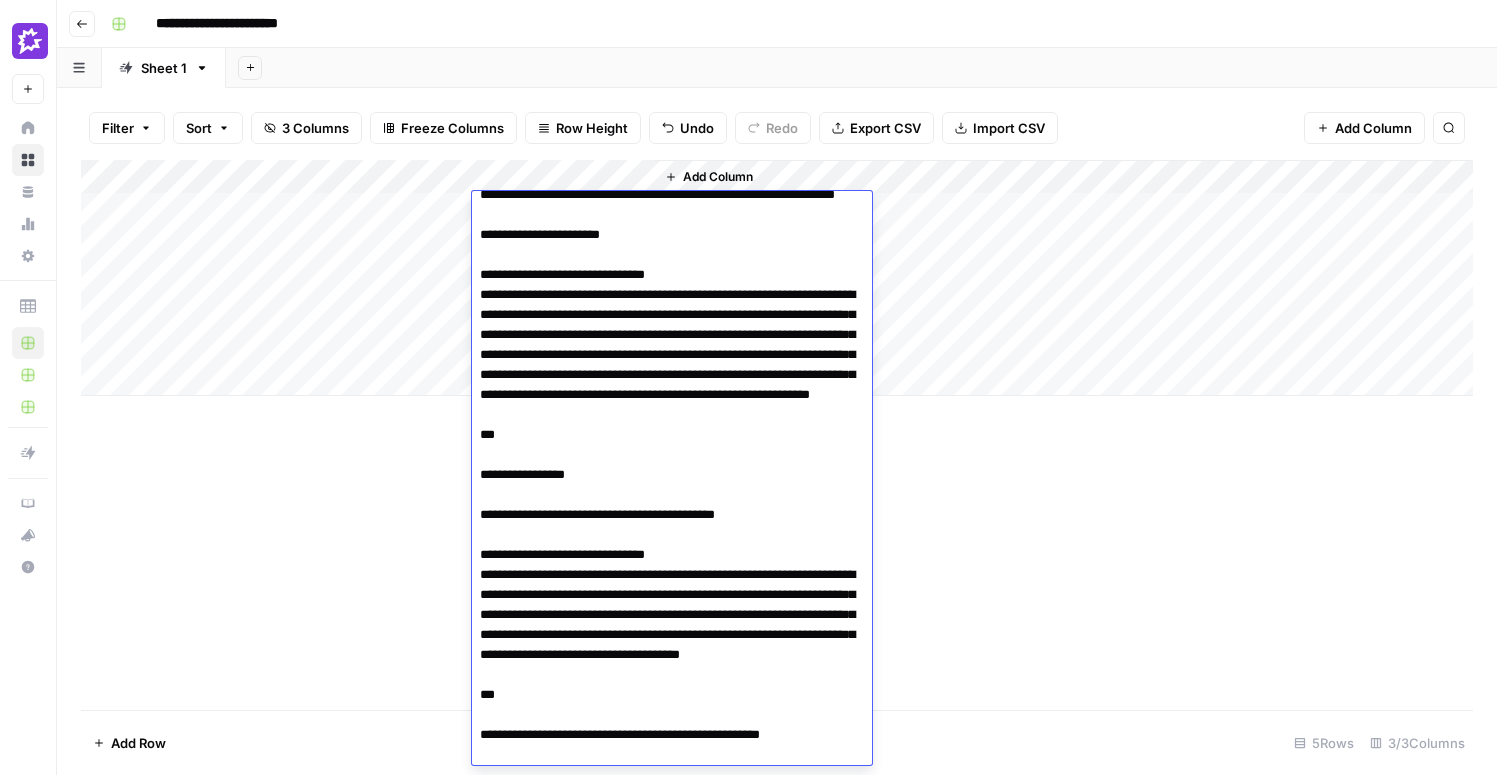 scroll, scrollTop: 398, scrollLeft: 0, axis: vertical 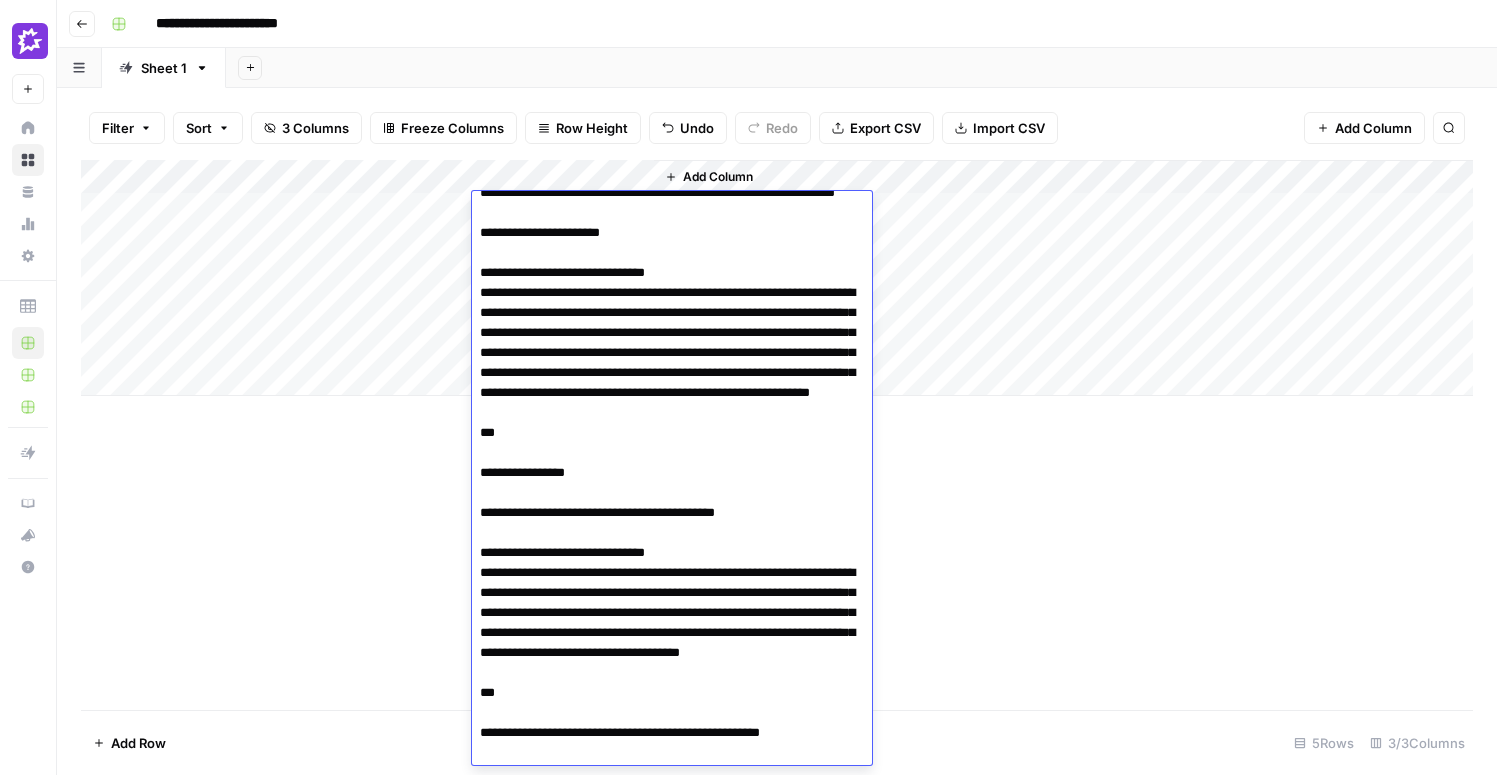 drag, startPoint x: 807, startPoint y: 616, endPoint x: 539, endPoint y: 618, distance: 268.00748 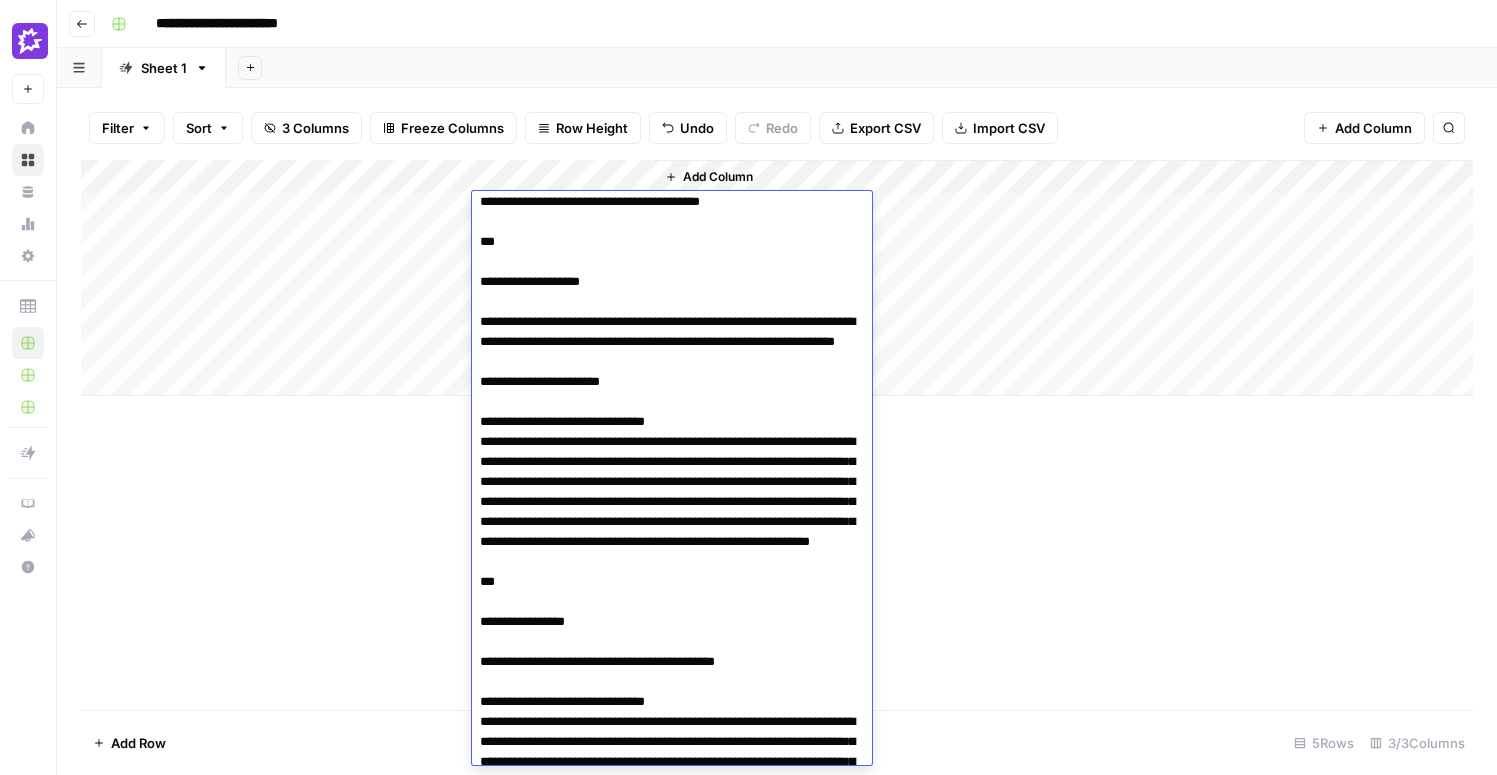 scroll, scrollTop: 248, scrollLeft: 0, axis: vertical 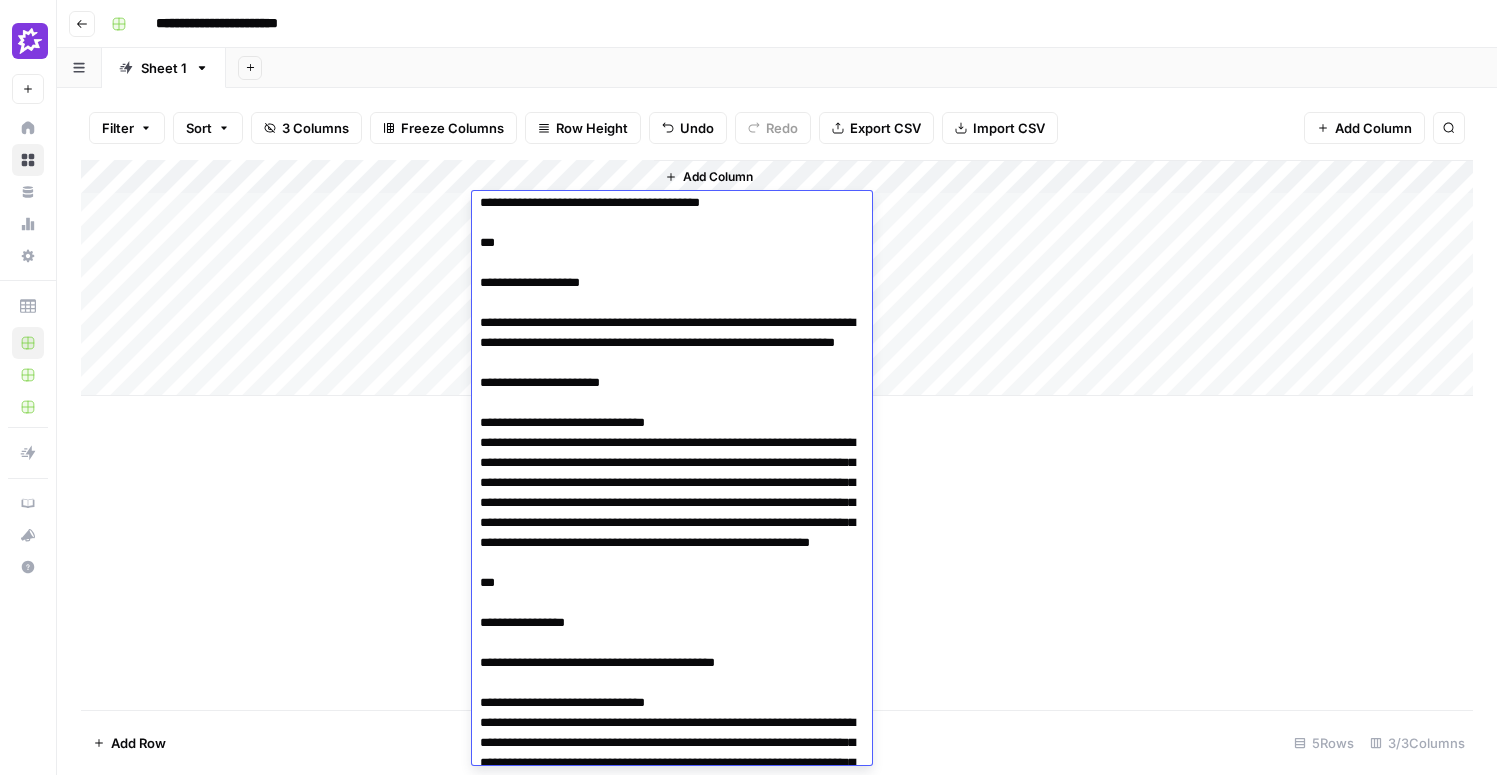 drag, startPoint x: 688, startPoint y: 414, endPoint x: 475, endPoint y: 370, distance: 217.49713 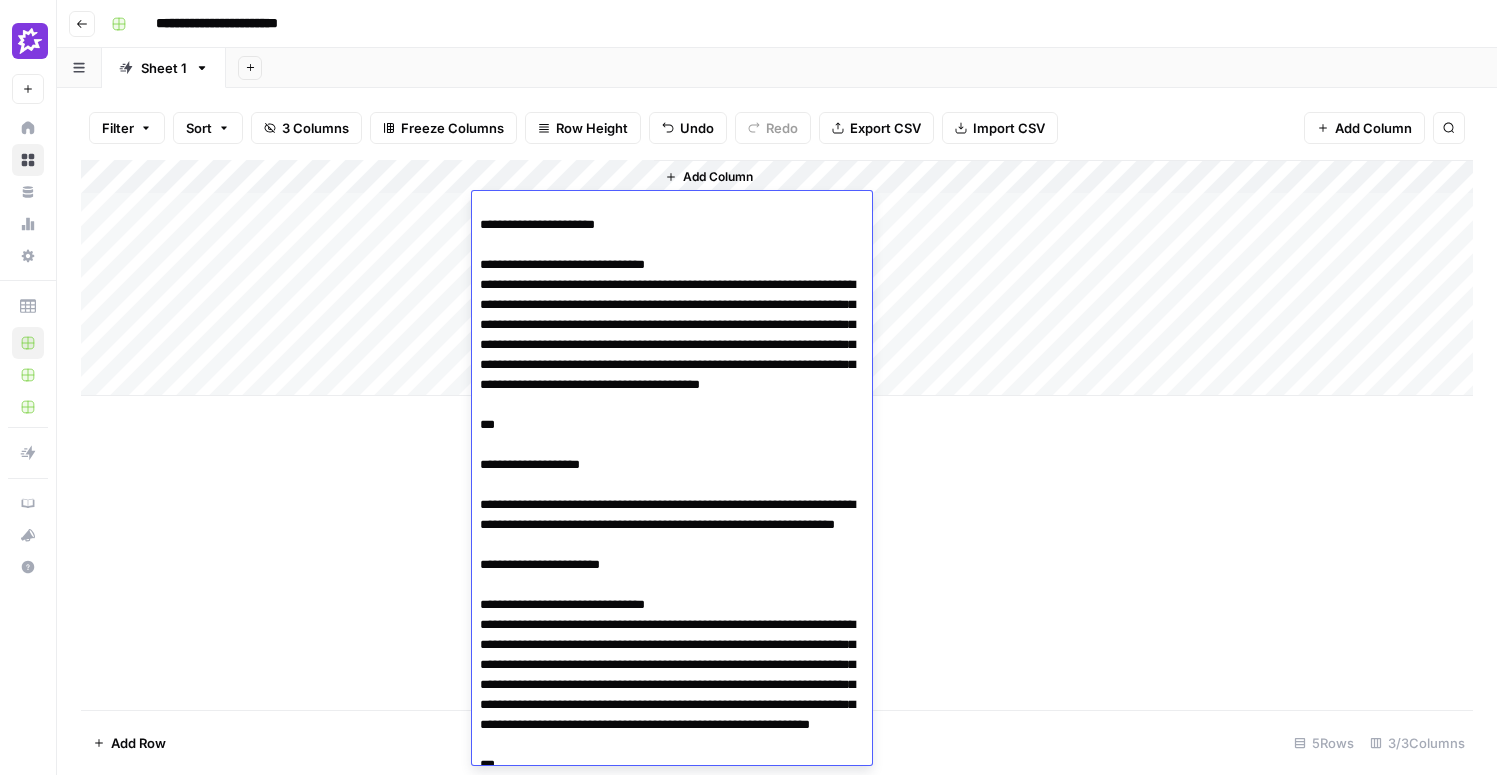 scroll, scrollTop: 0, scrollLeft: 0, axis: both 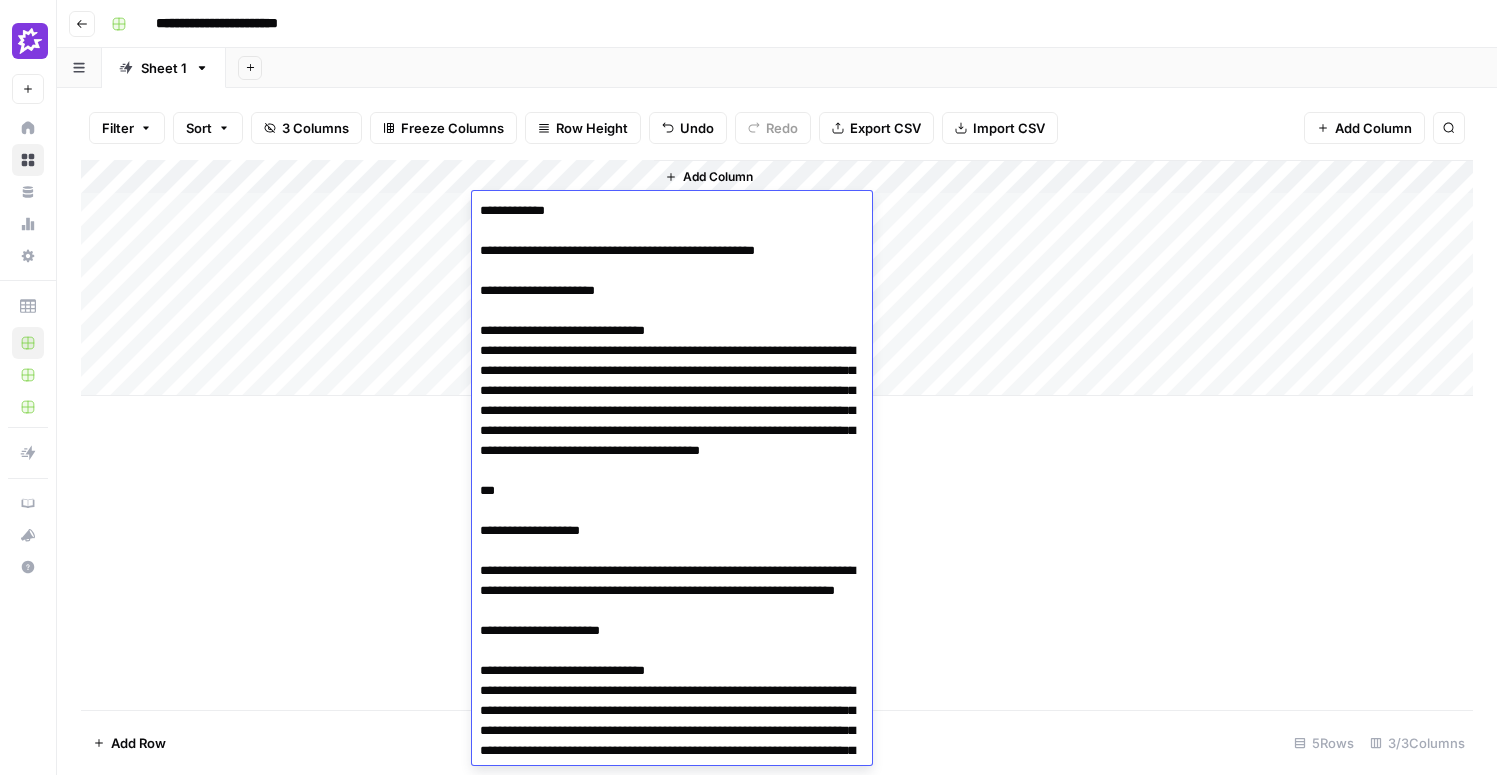 drag, startPoint x: 851, startPoint y: 258, endPoint x: 469, endPoint y: 256, distance: 382.00525 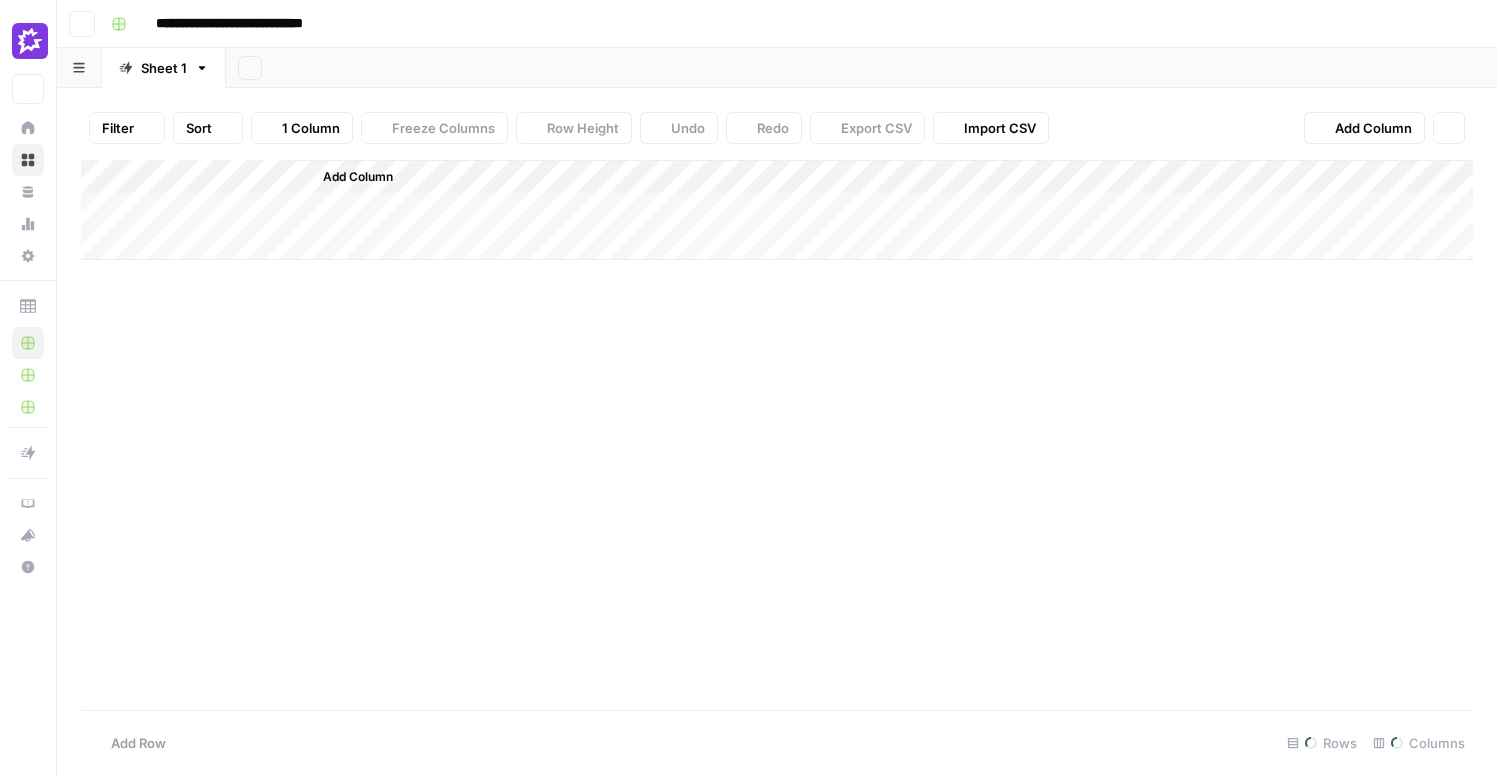 scroll, scrollTop: 0, scrollLeft: 0, axis: both 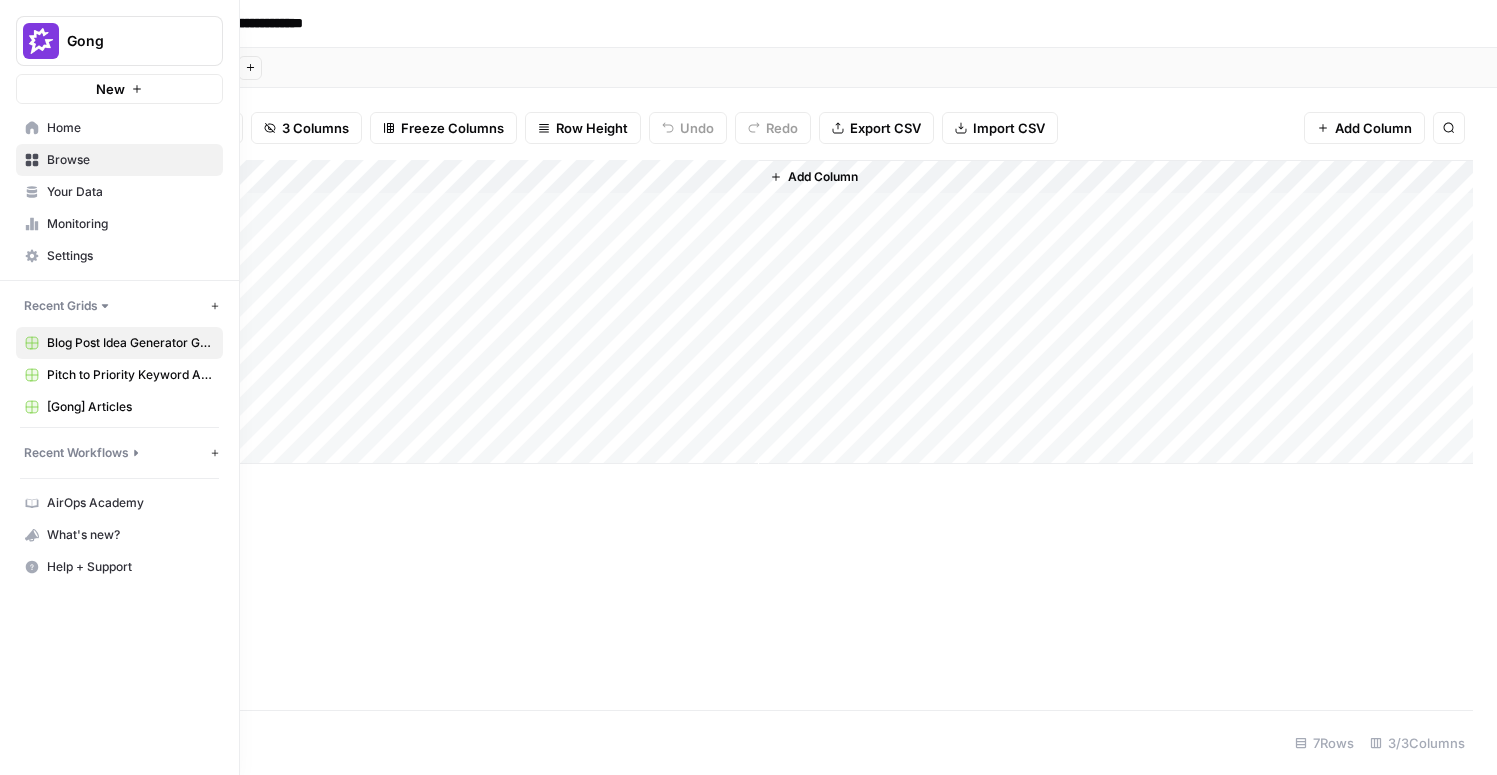 click on "[Gong] Articles" at bounding box center (130, 407) 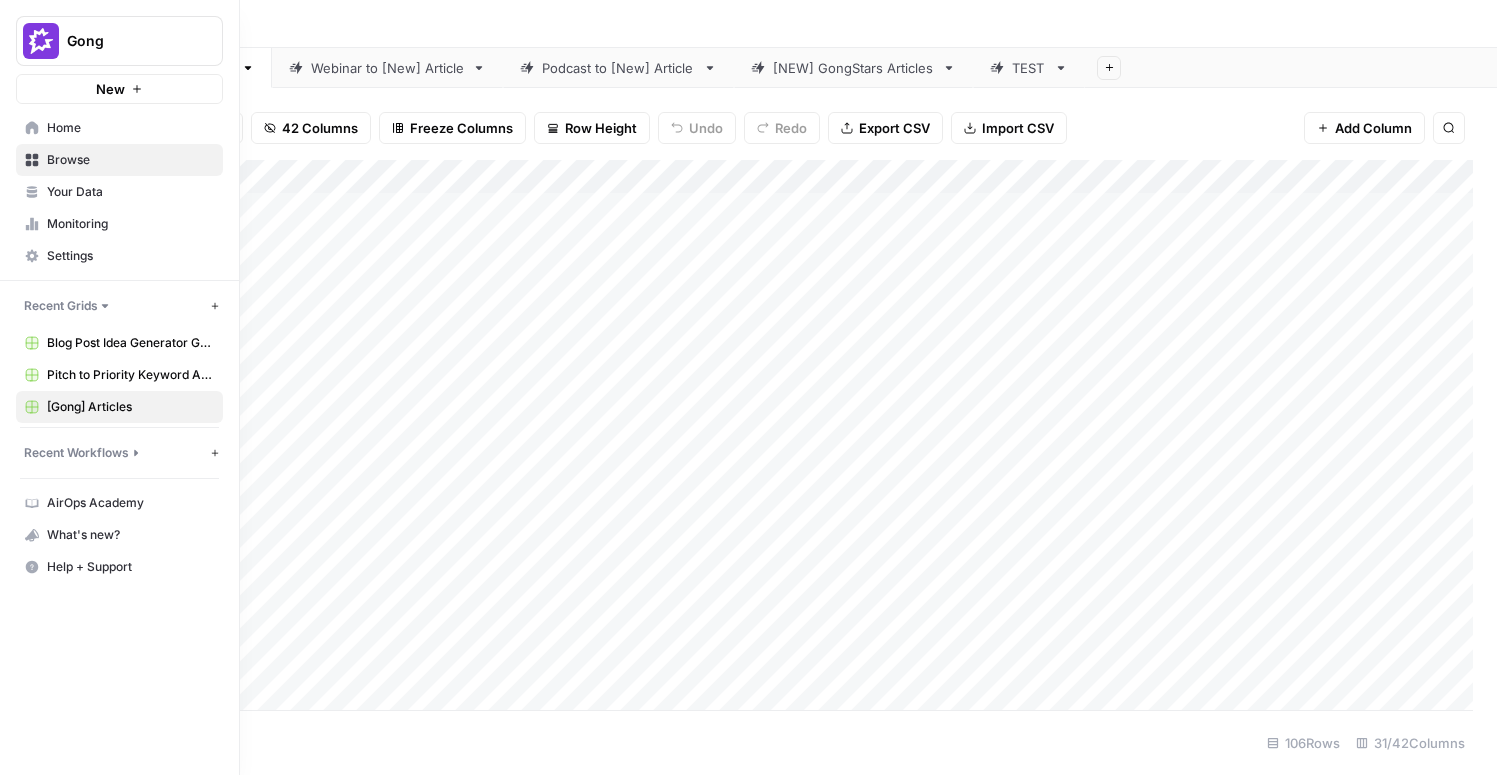 click on "Pitch to Priority Keyword Alignment Grid" at bounding box center [130, 375] 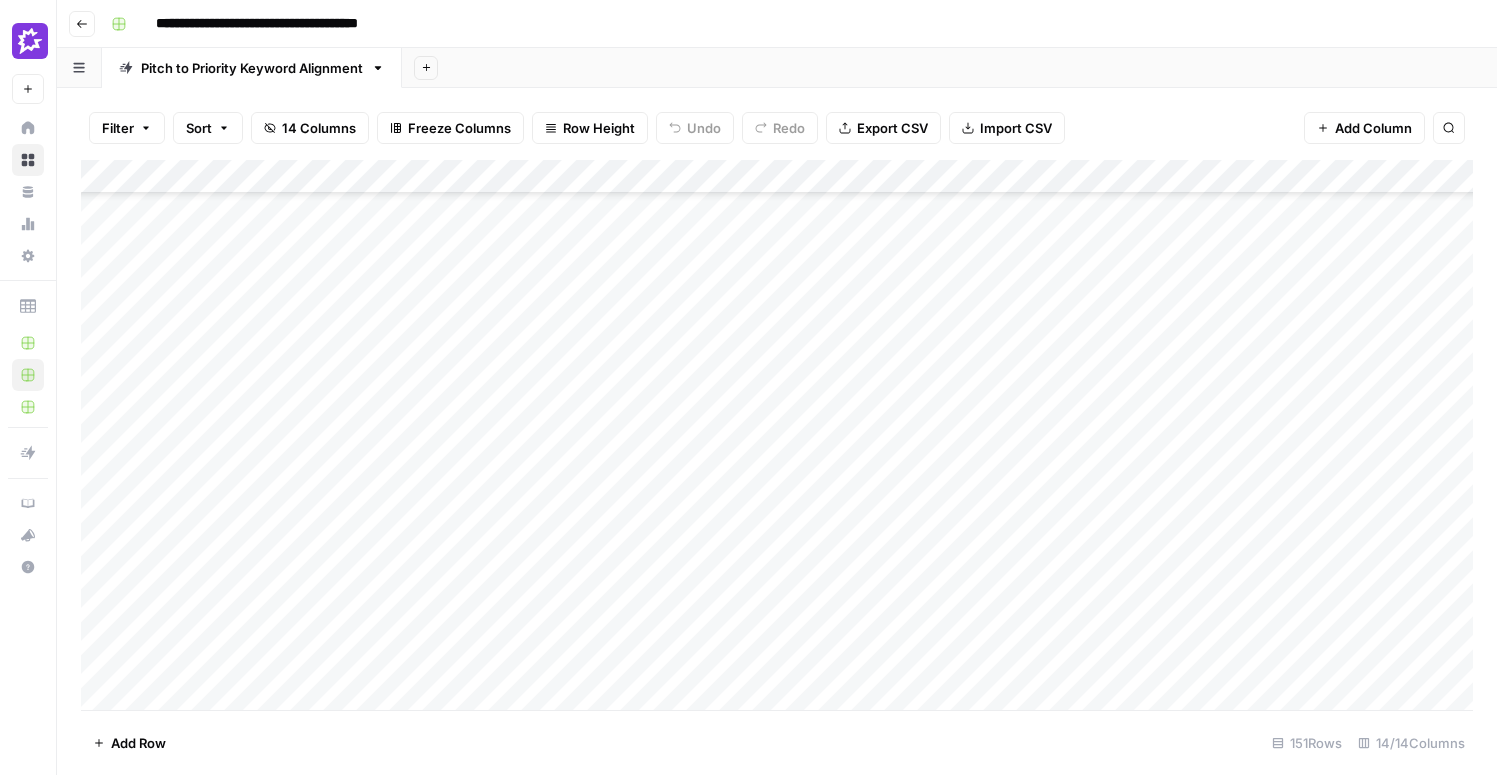 scroll, scrollTop: 4330, scrollLeft: 0, axis: vertical 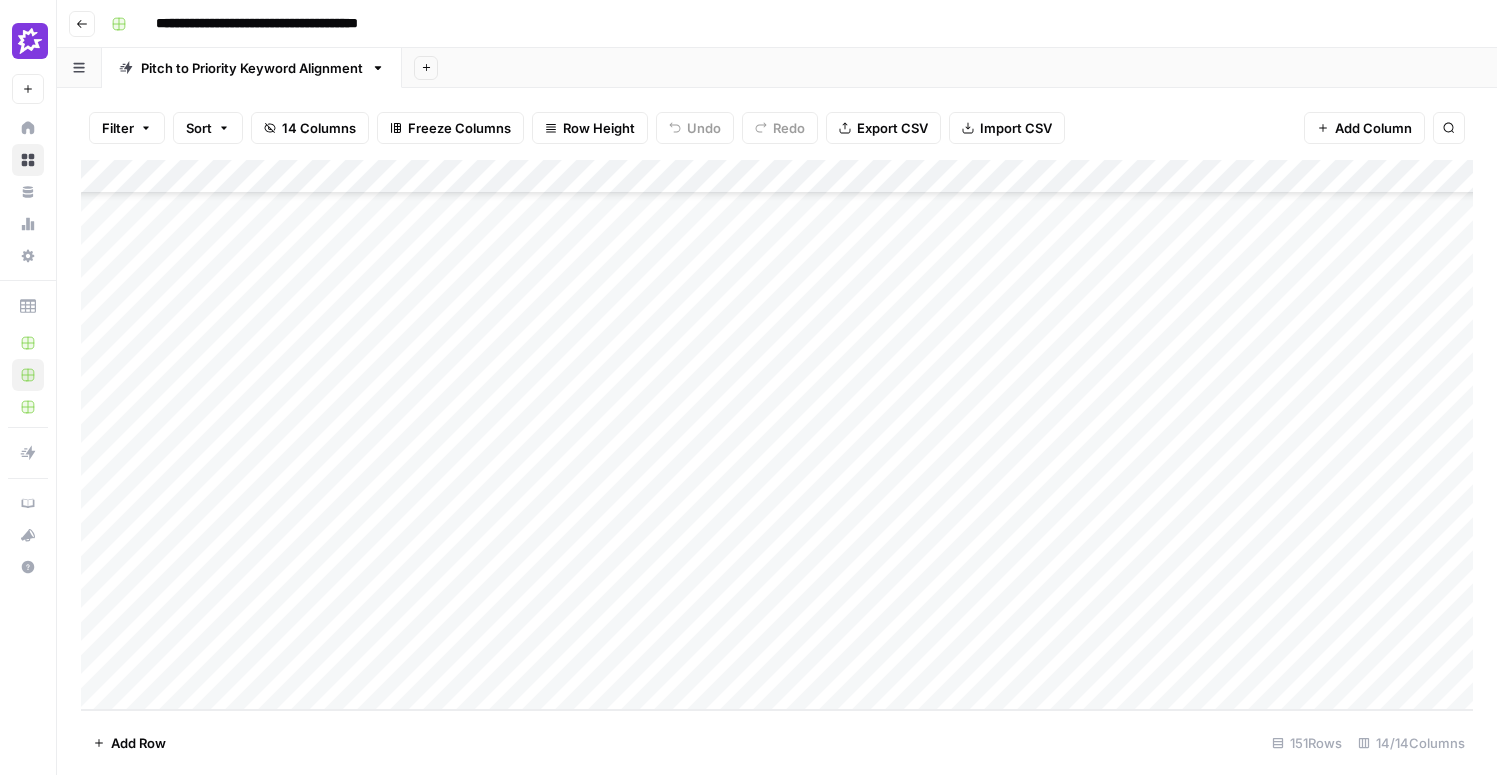 drag, startPoint x: 609, startPoint y: 319, endPoint x: 477, endPoint y: 659, distance: 364.72455 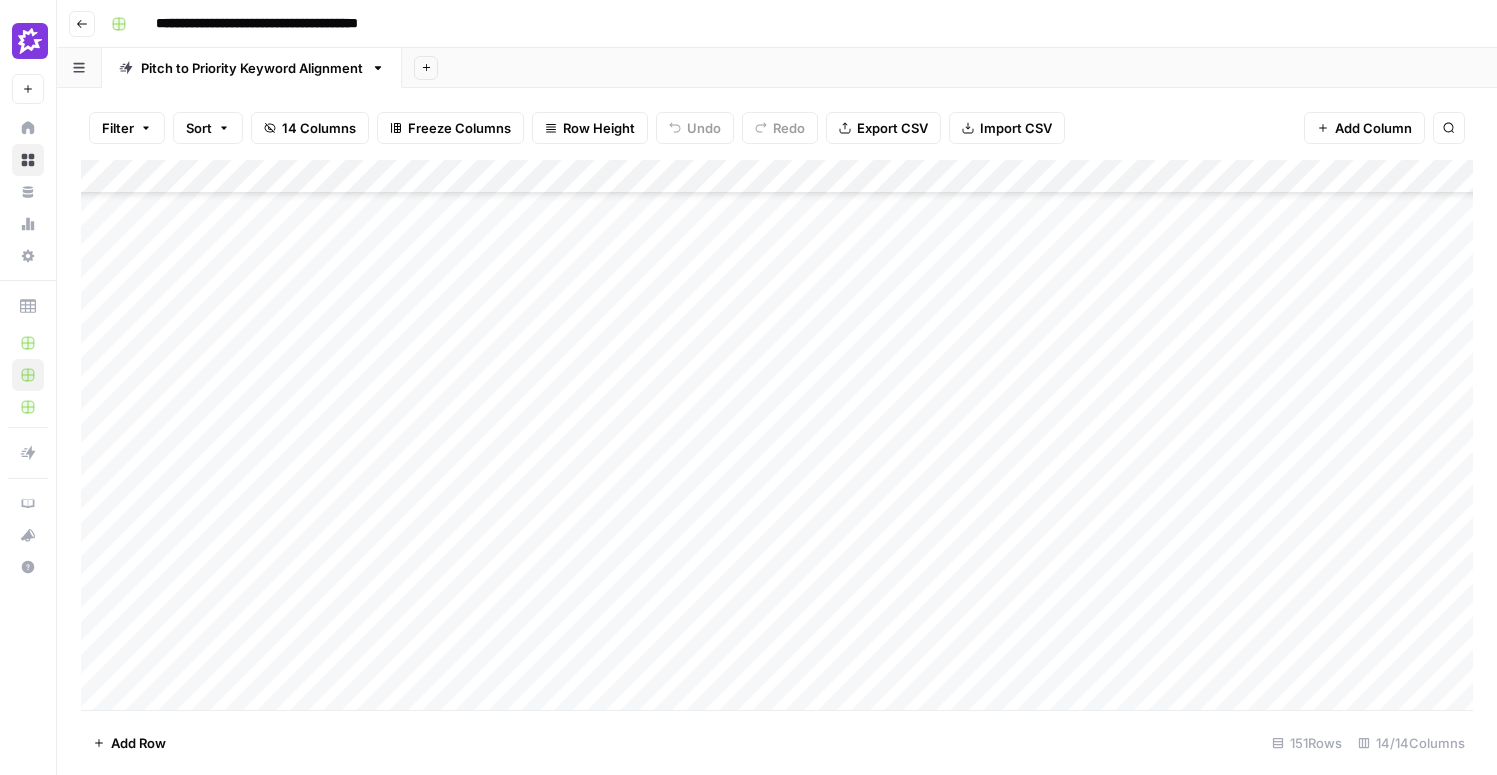 scroll, scrollTop: 4091, scrollLeft: 0, axis: vertical 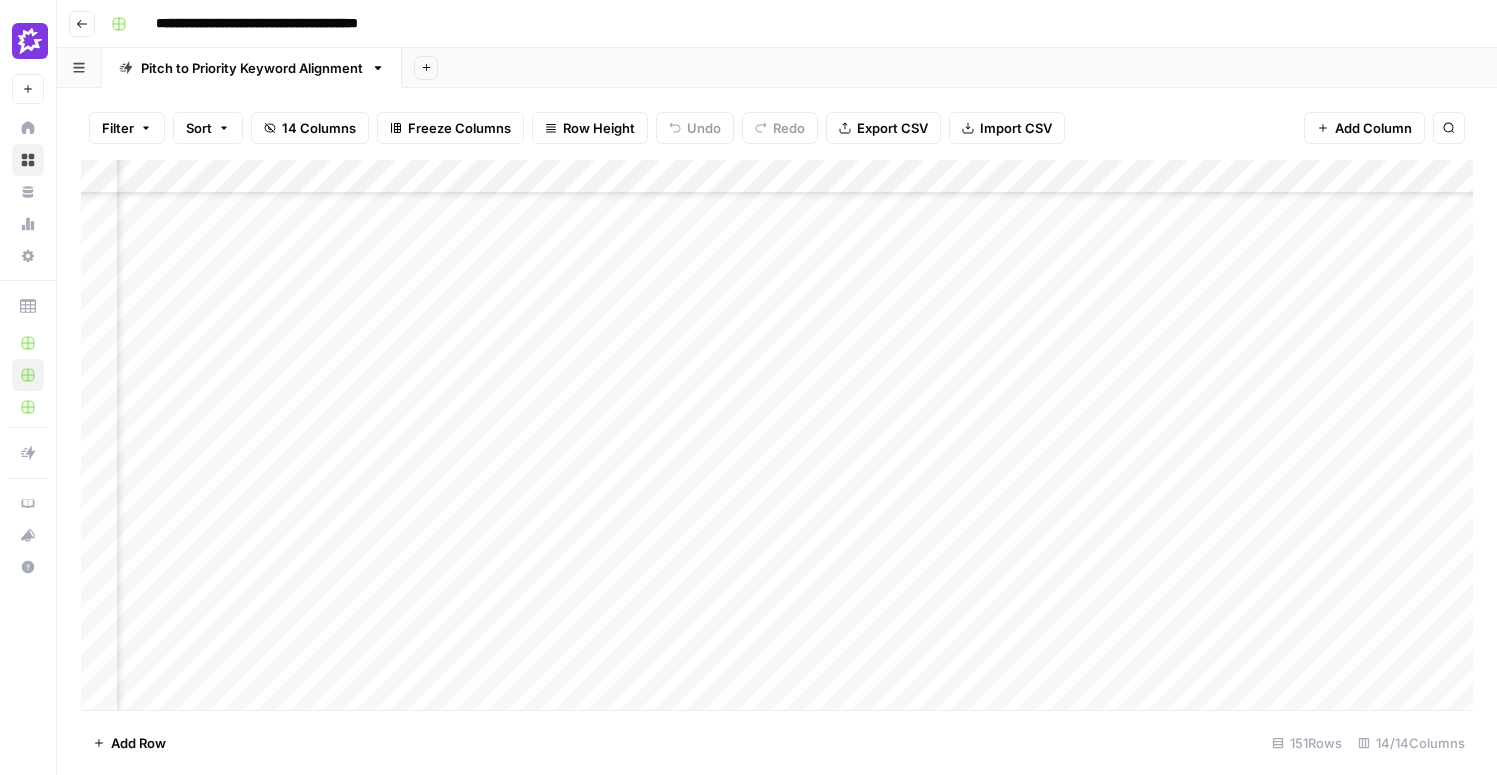 click on "Add Column" at bounding box center [777, 435] 